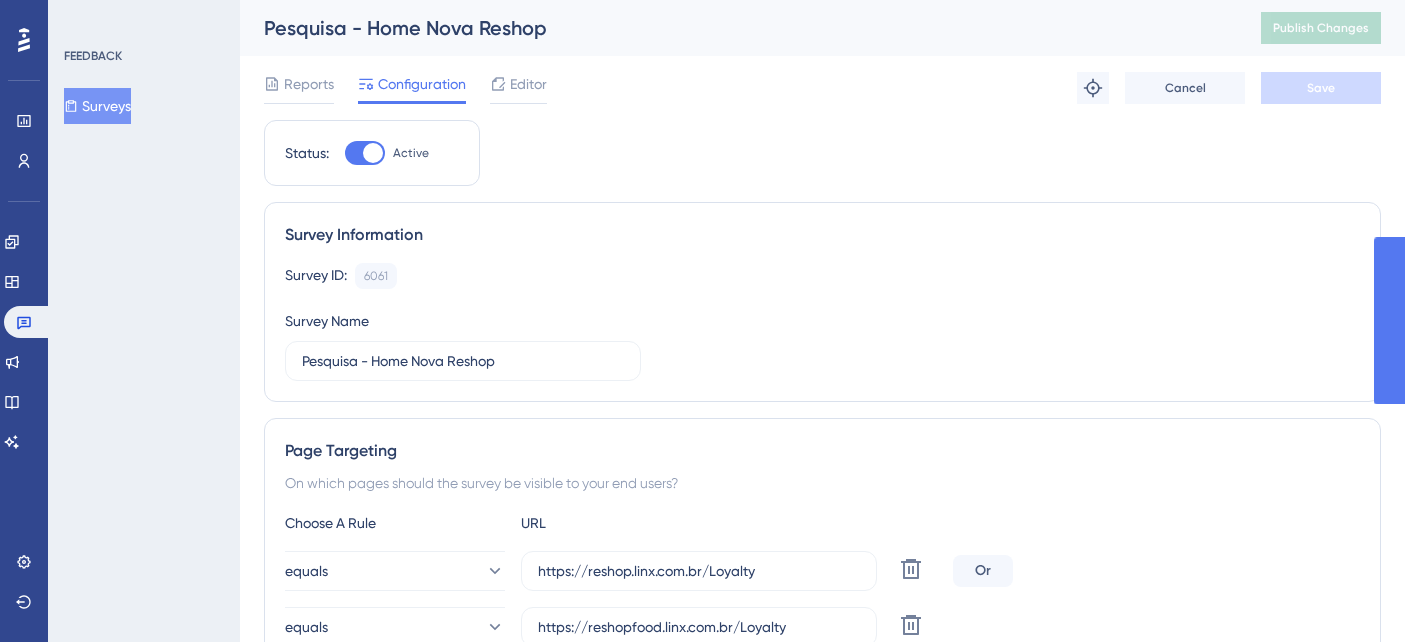 scroll, scrollTop: 0, scrollLeft: 0, axis: both 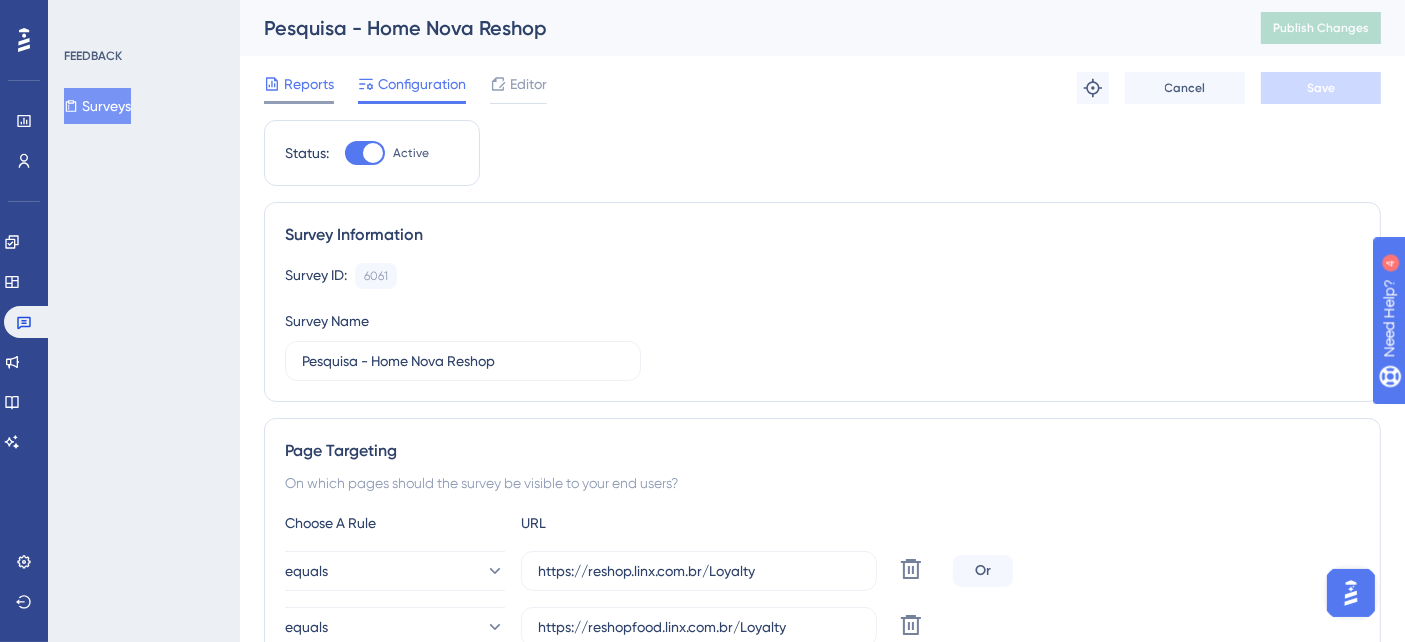 click on "Reports" at bounding box center (309, 84) 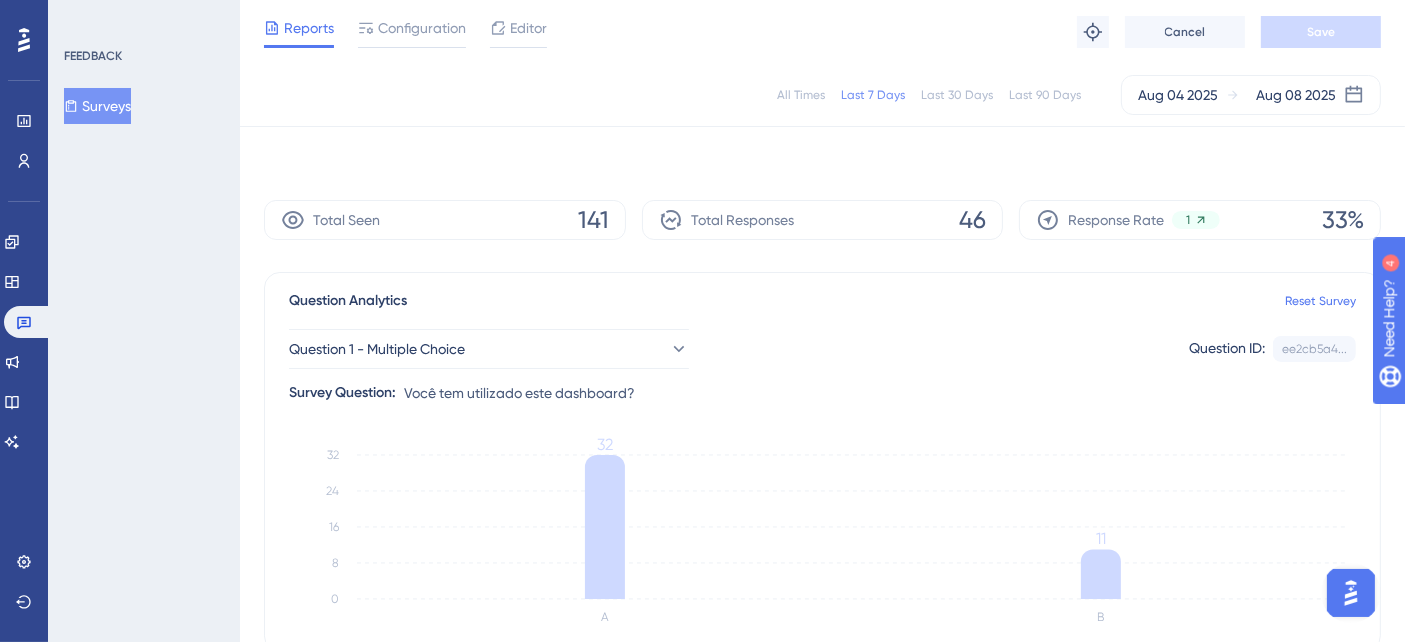 scroll, scrollTop: 0, scrollLeft: 0, axis: both 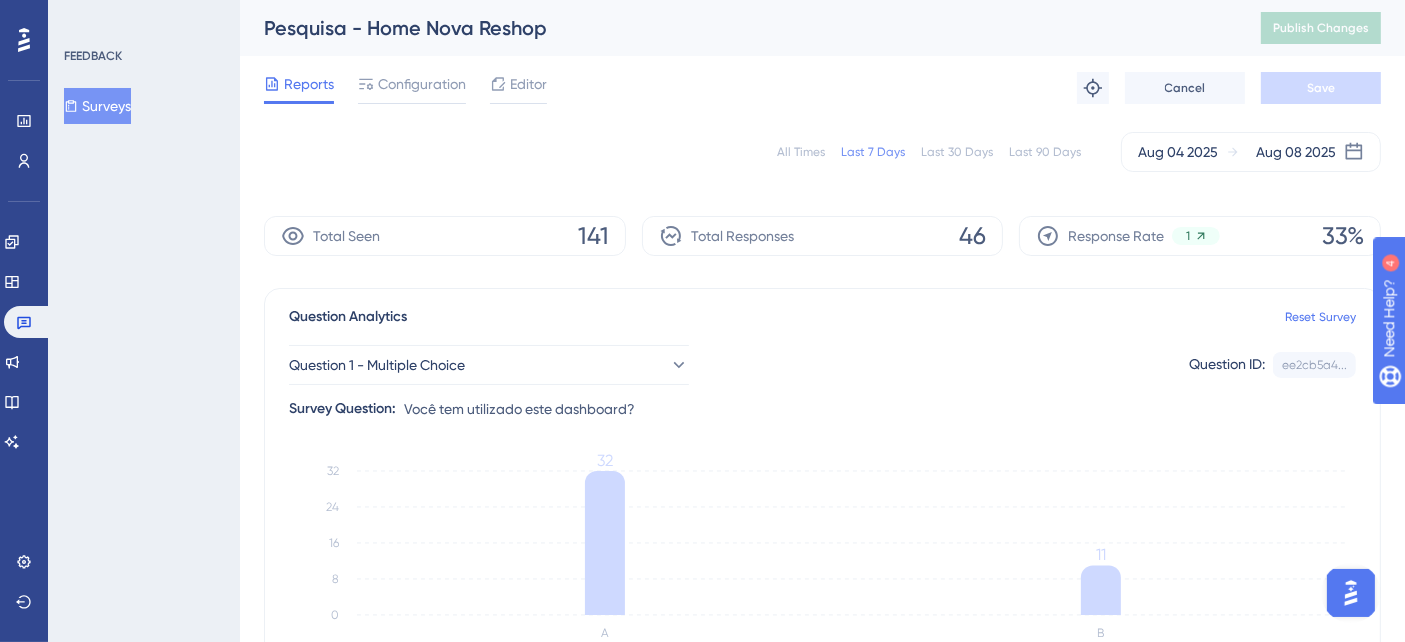 click on "Surveys" at bounding box center (97, 106) 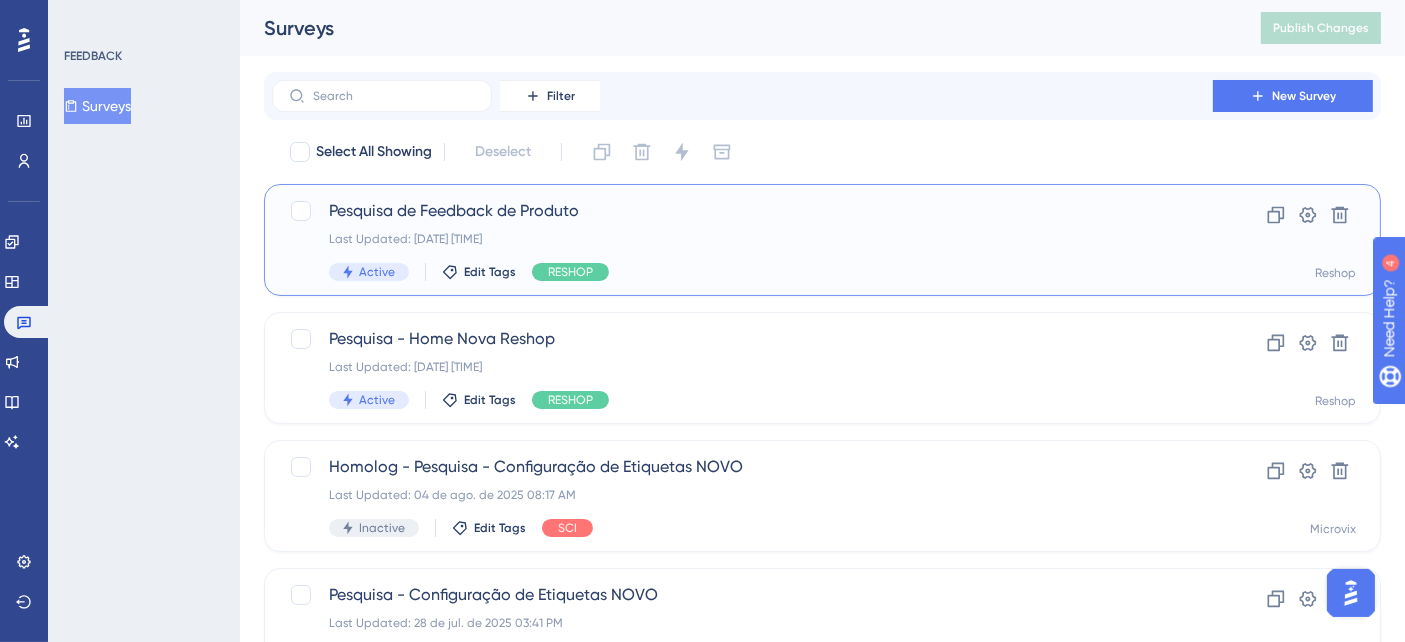 click on "Pesquisa de Feedback de Produto" at bounding box center (742, 211) 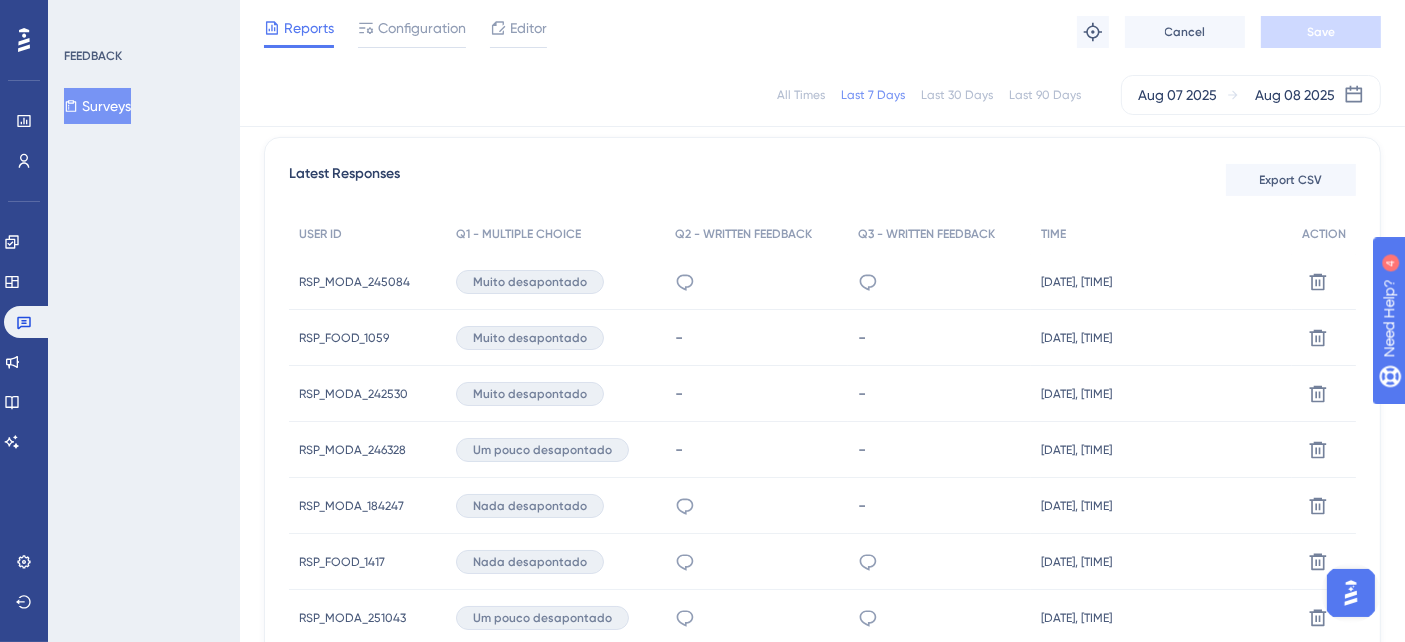 scroll, scrollTop: 222, scrollLeft: 0, axis: vertical 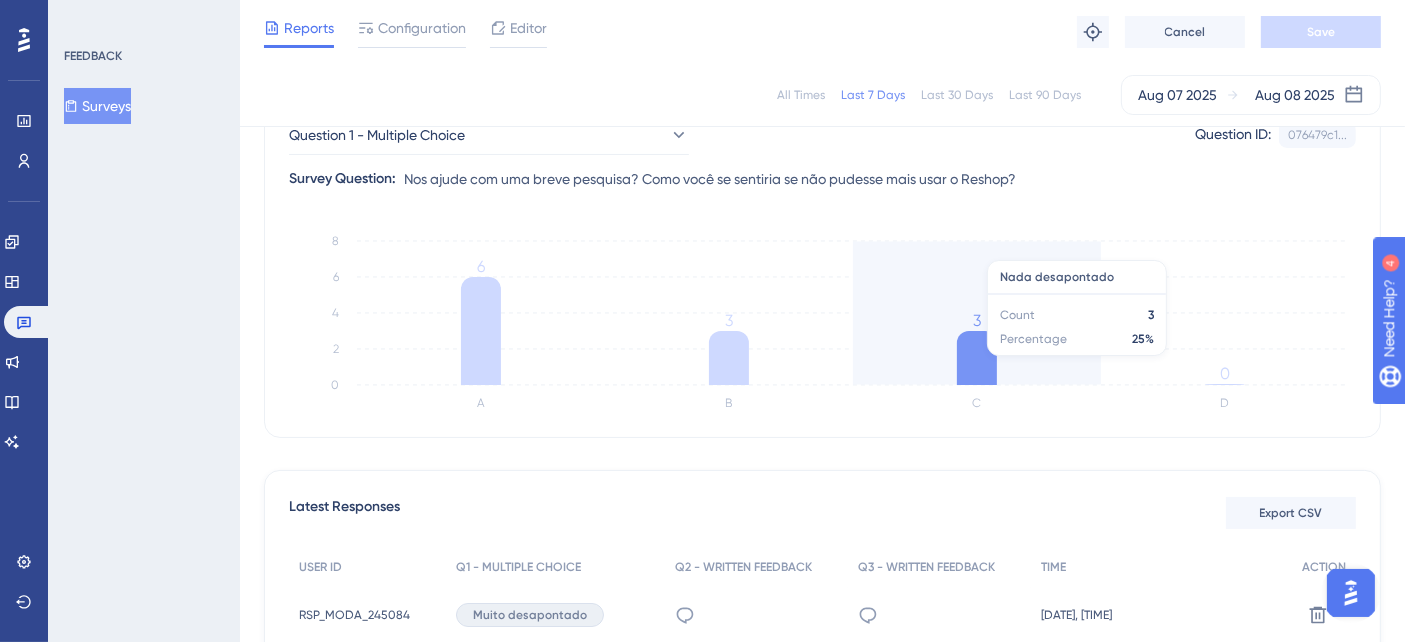 click 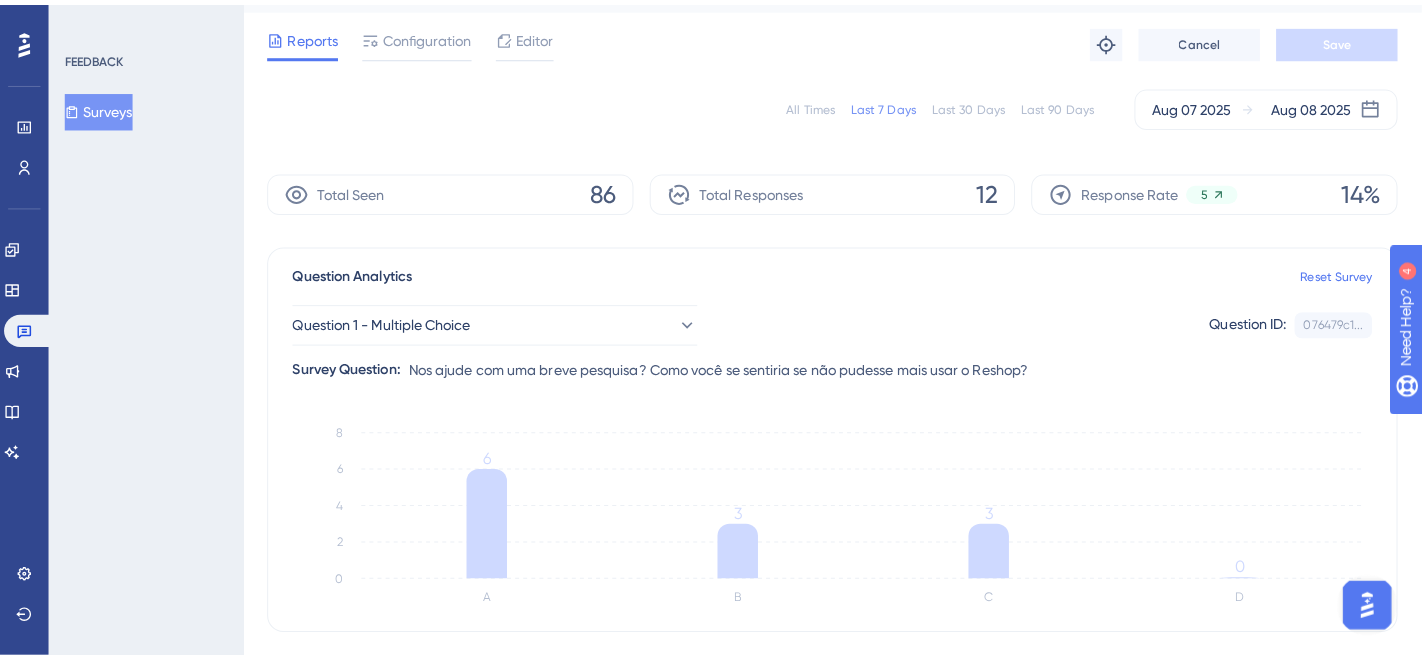 scroll, scrollTop: 0, scrollLeft: 0, axis: both 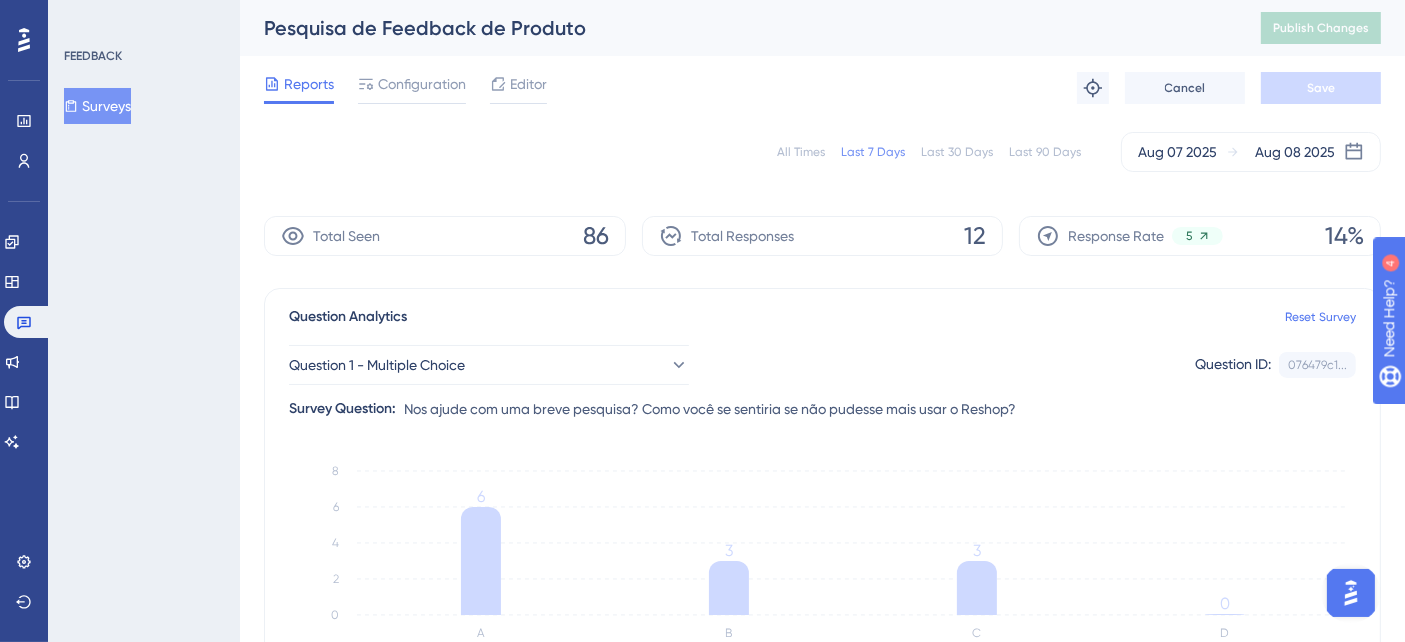 click on "Surveys" at bounding box center (97, 106) 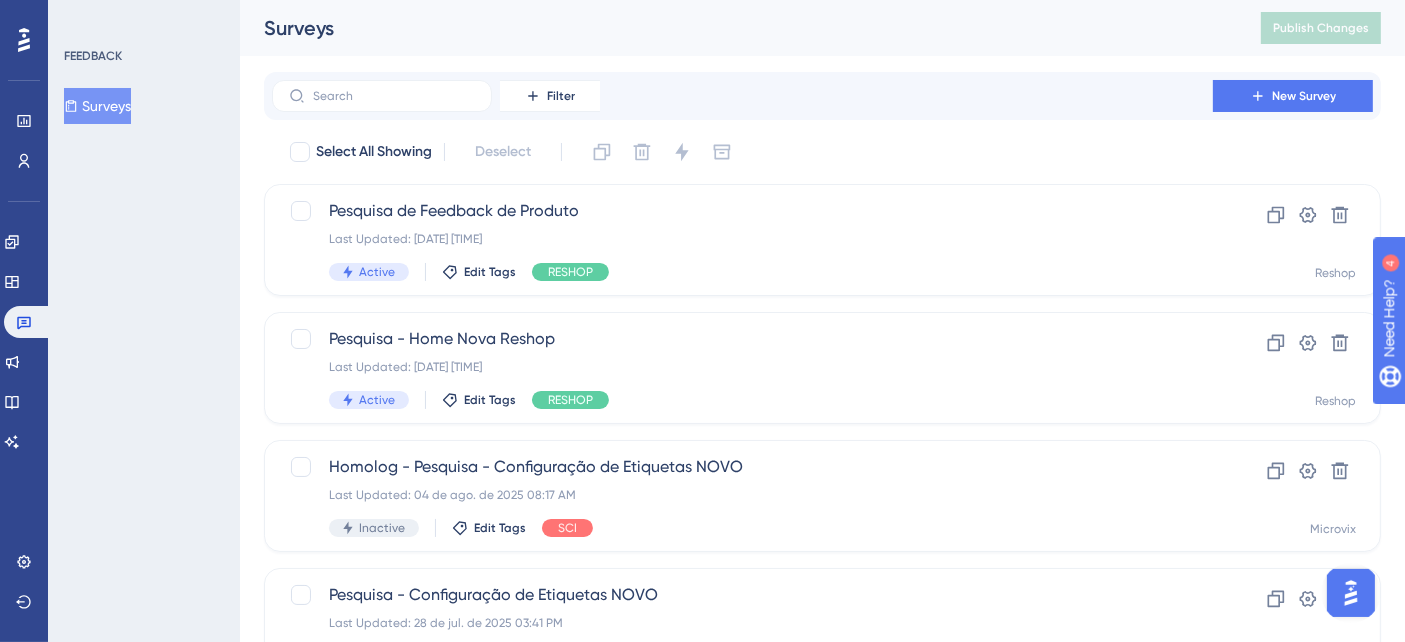 type 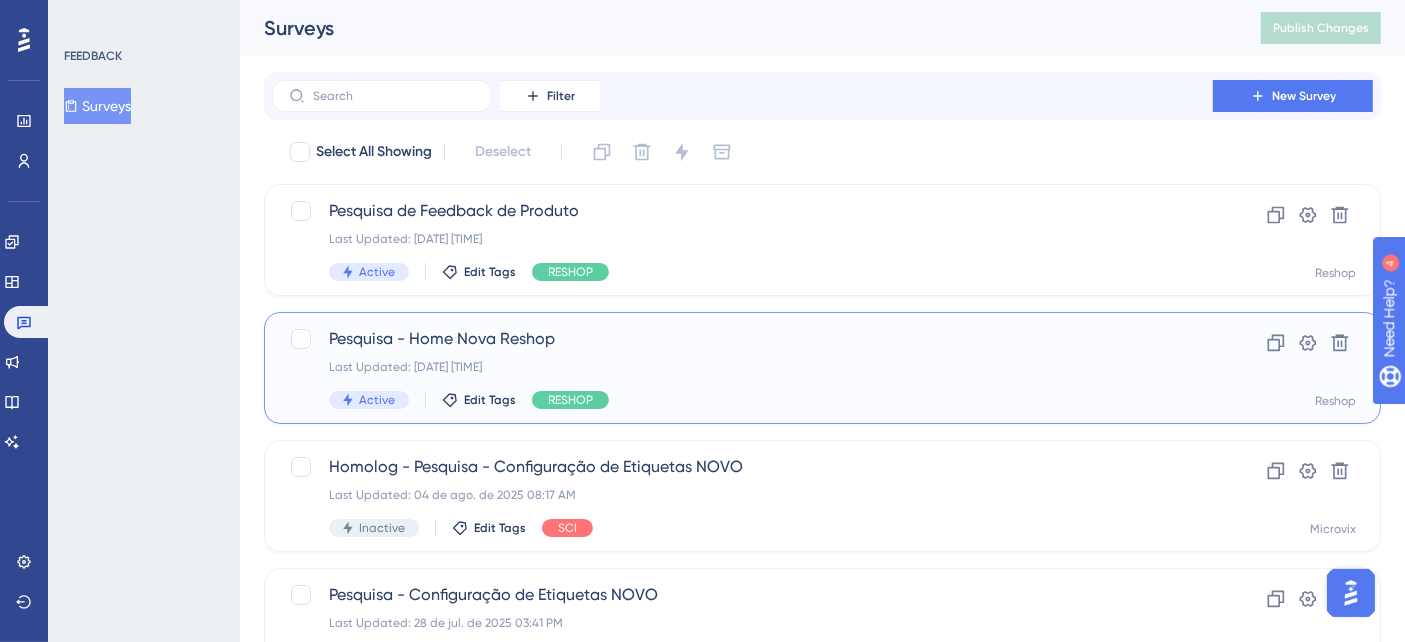 click on "Pesquisa - Home Nova Reshop Last Updated: [DATE] [TIME] Active Edit Tags RESHOP" at bounding box center [742, 368] 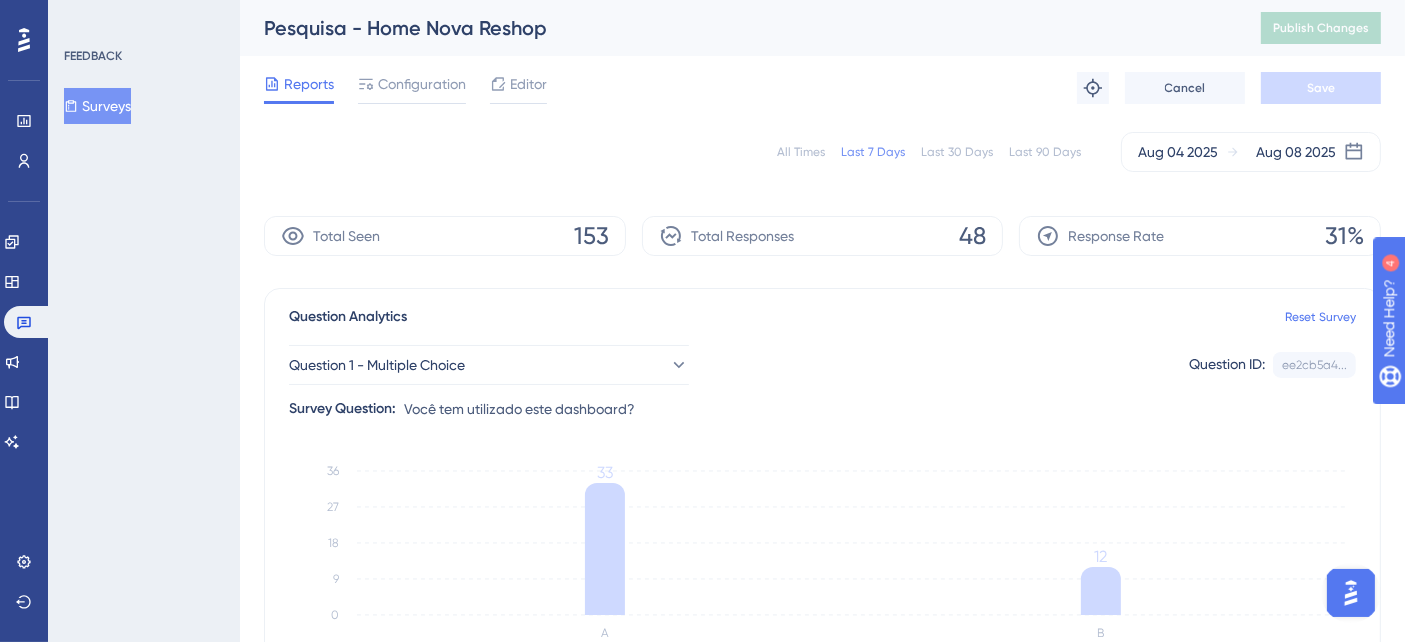 click on "Surveys" at bounding box center (97, 106) 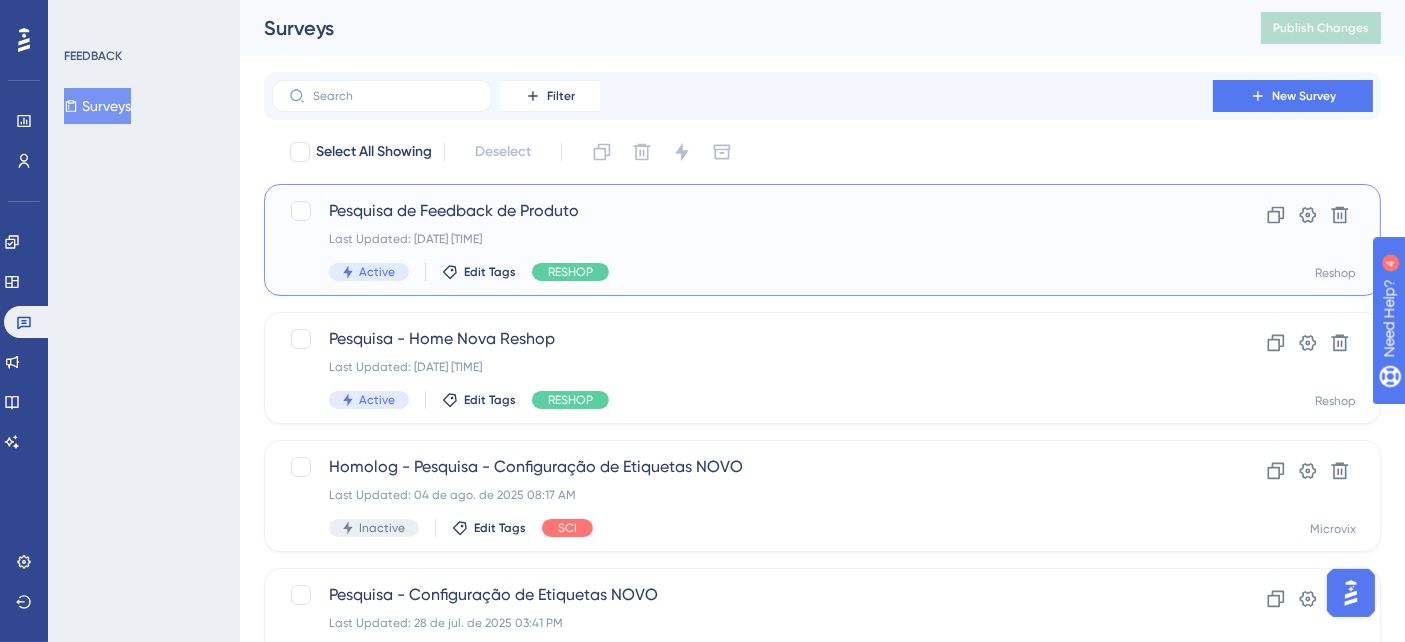 click on "Pesquisa de Feedback de Produto Last Updated: [DATE] [TIME] Active Edit Tags RESHOP" at bounding box center (742, 240) 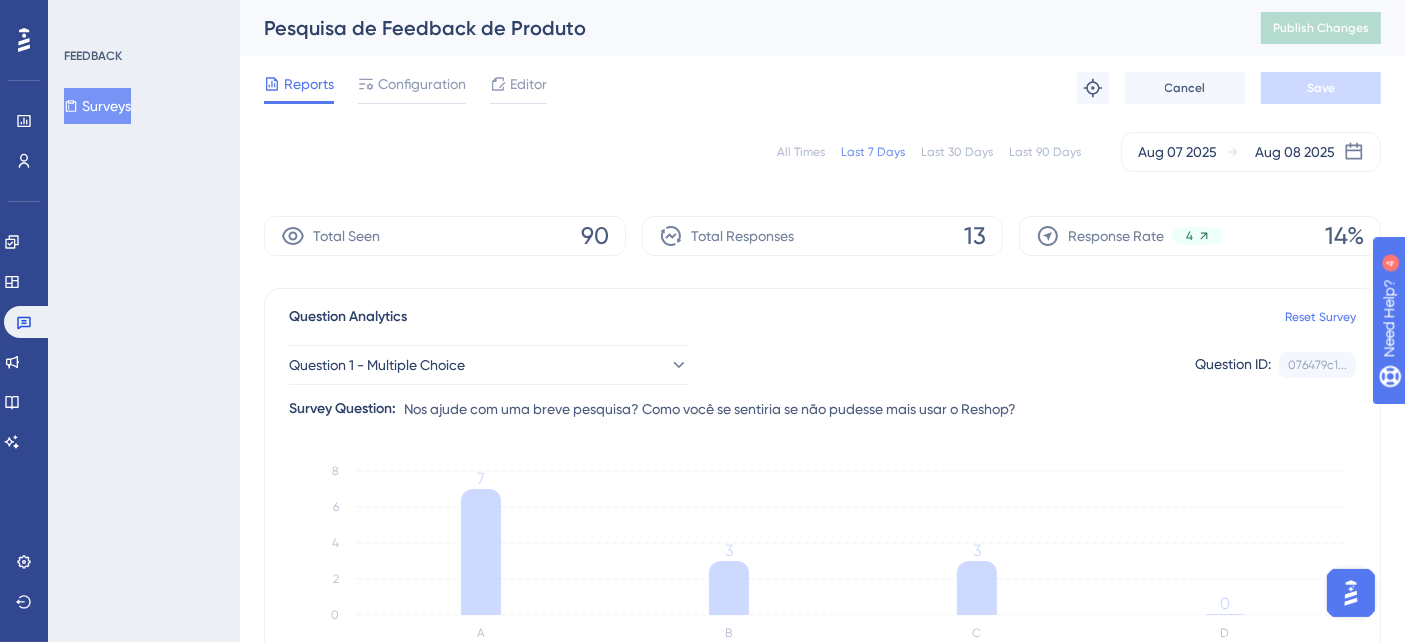 click on "Reports Configuration Editor Troubleshoot Cancel Save" at bounding box center (822, 88) 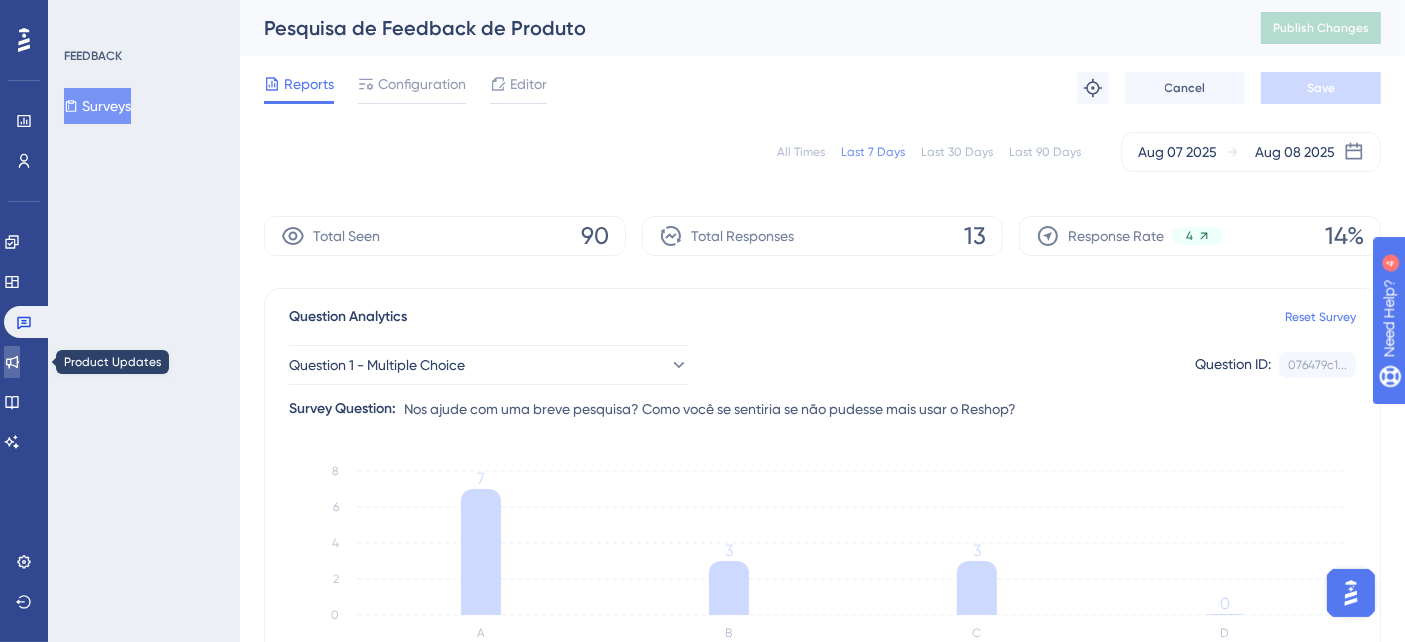 click 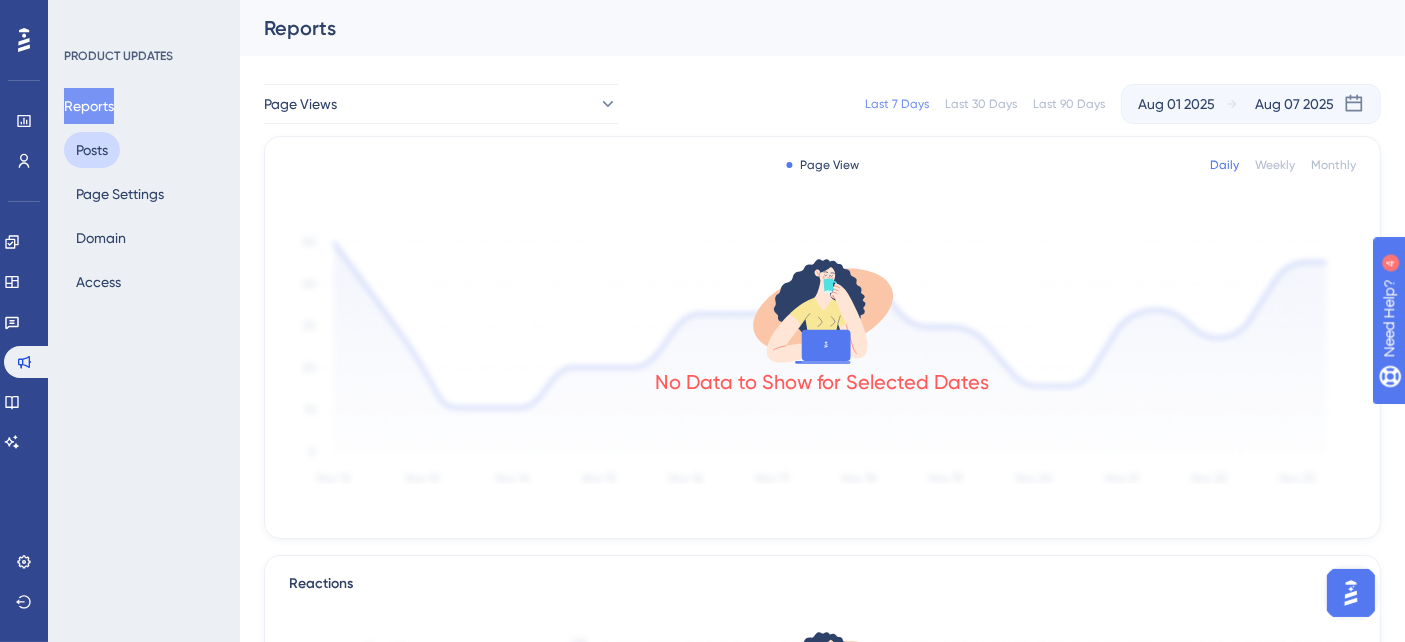 click on "Posts" at bounding box center [92, 150] 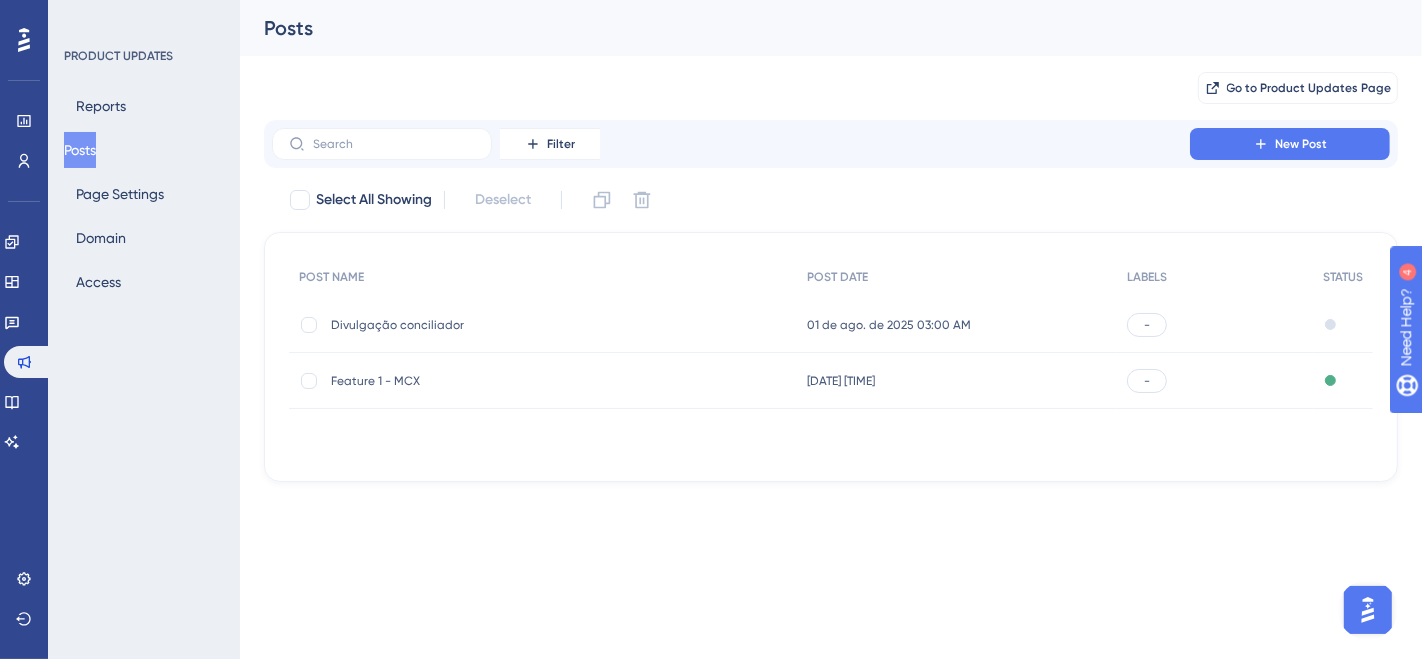 click on "Divulgação conciliador" at bounding box center (491, 325) 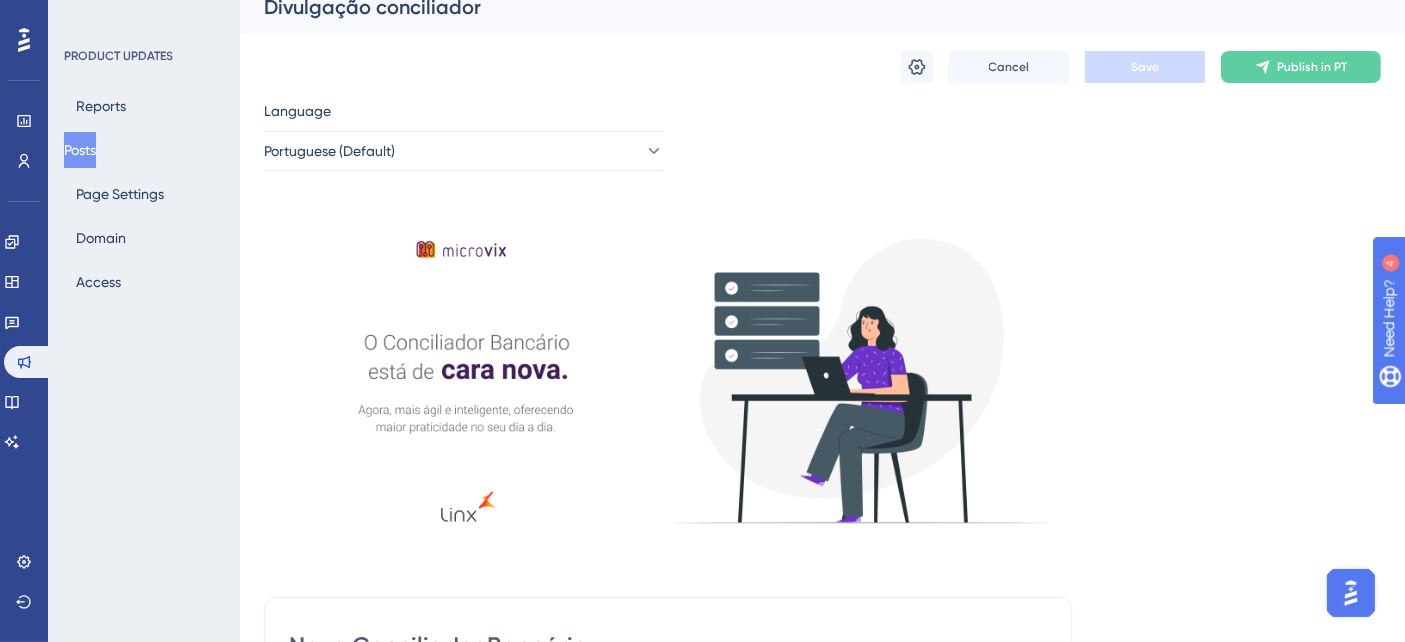 scroll, scrollTop: 315, scrollLeft: 0, axis: vertical 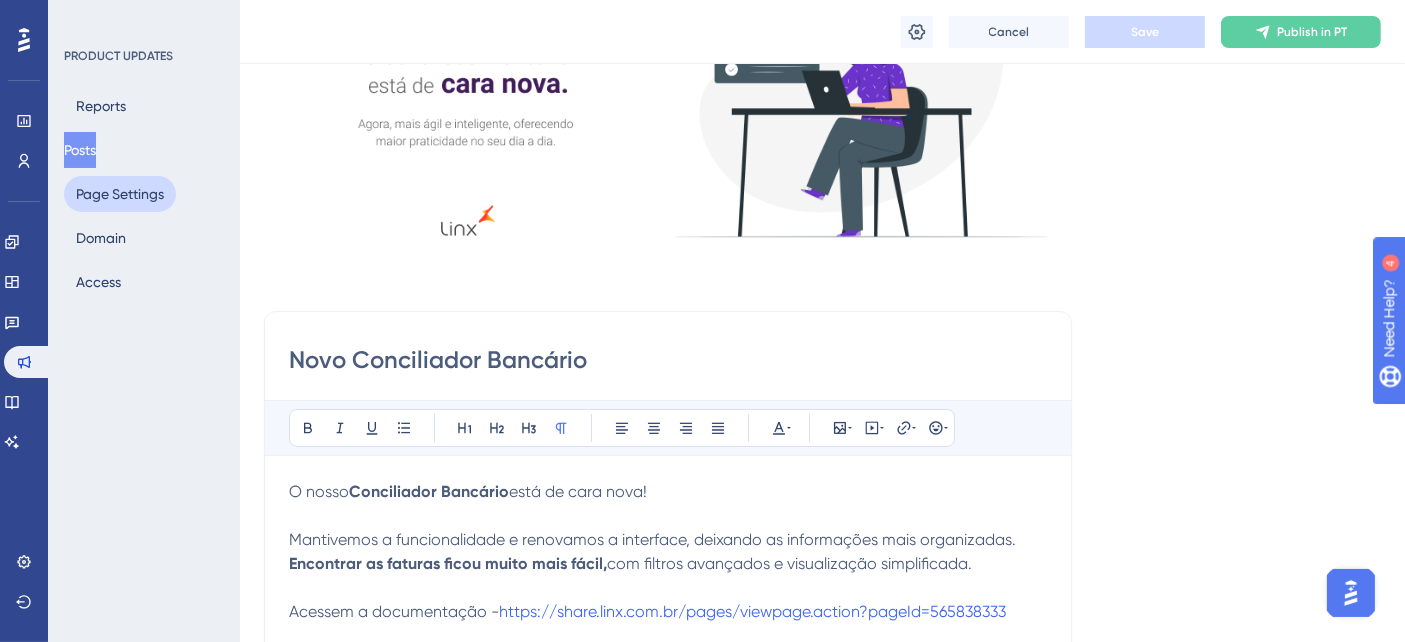 click on "Page Settings" at bounding box center (120, 194) 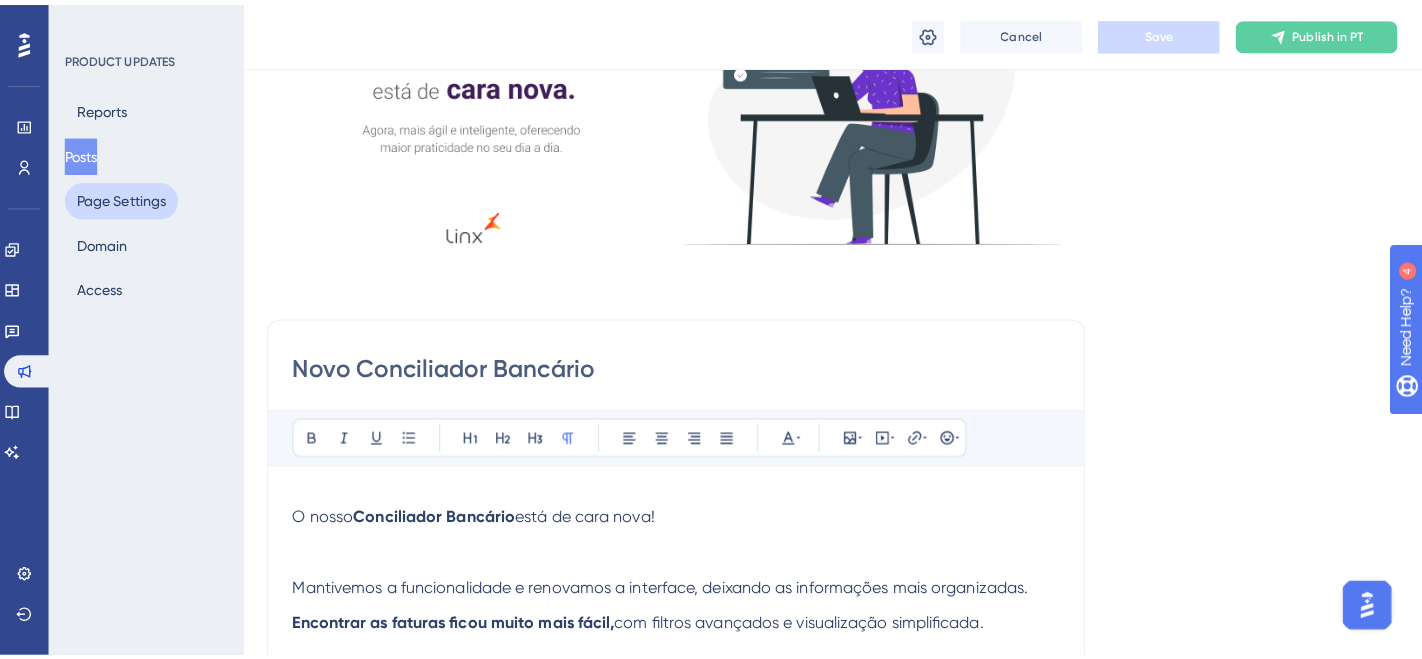 scroll, scrollTop: 0, scrollLeft: 0, axis: both 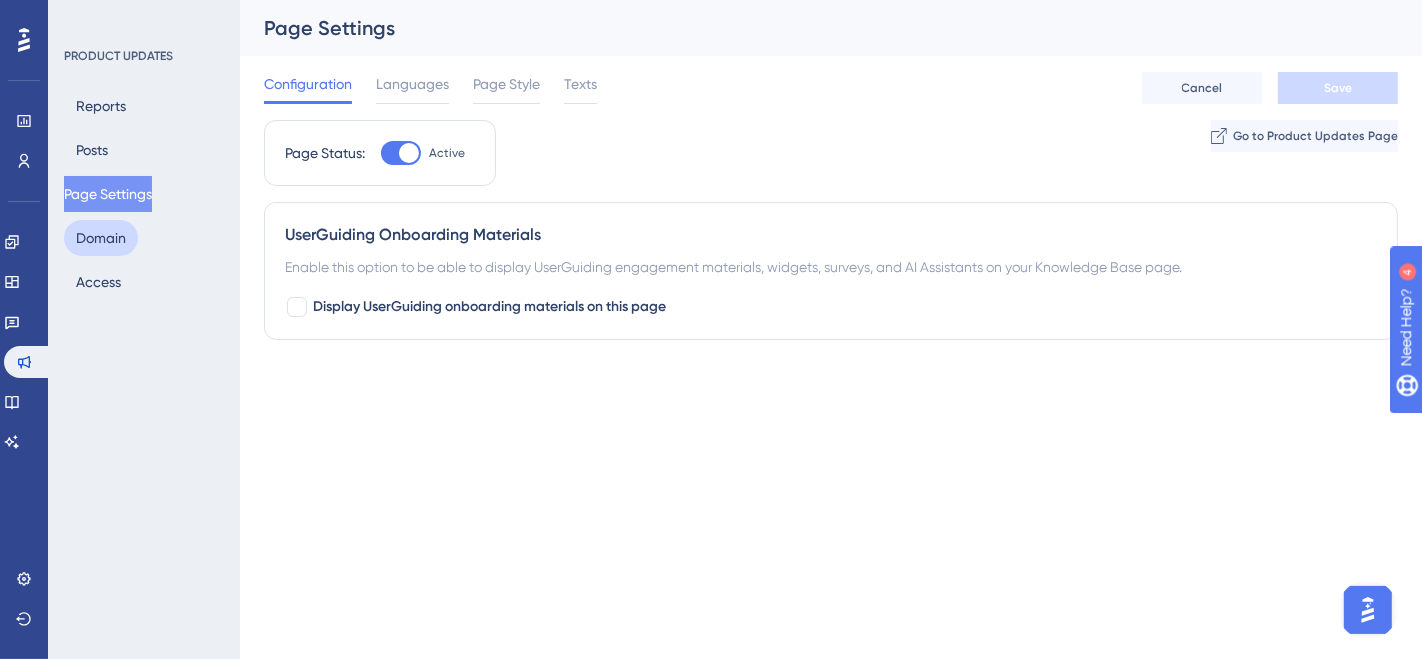 click on "Domain" at bounding box center (101, 238) 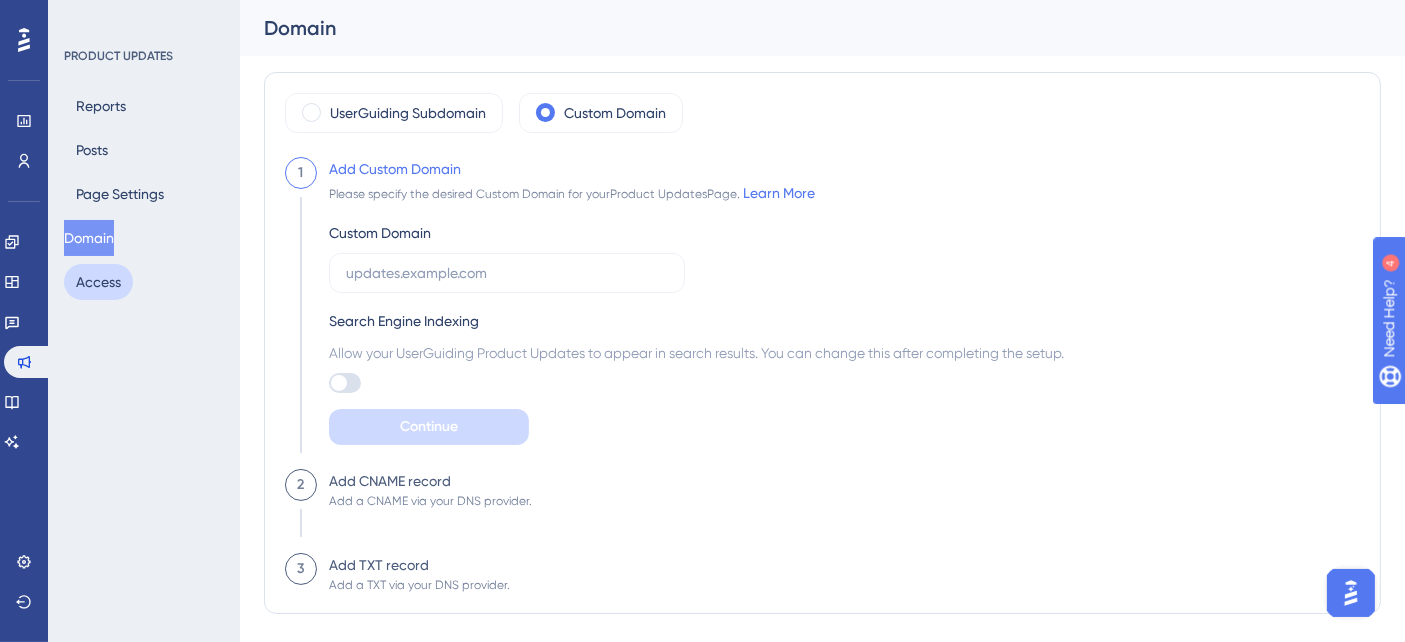 click on "Access" at bounding box center [98, 282] 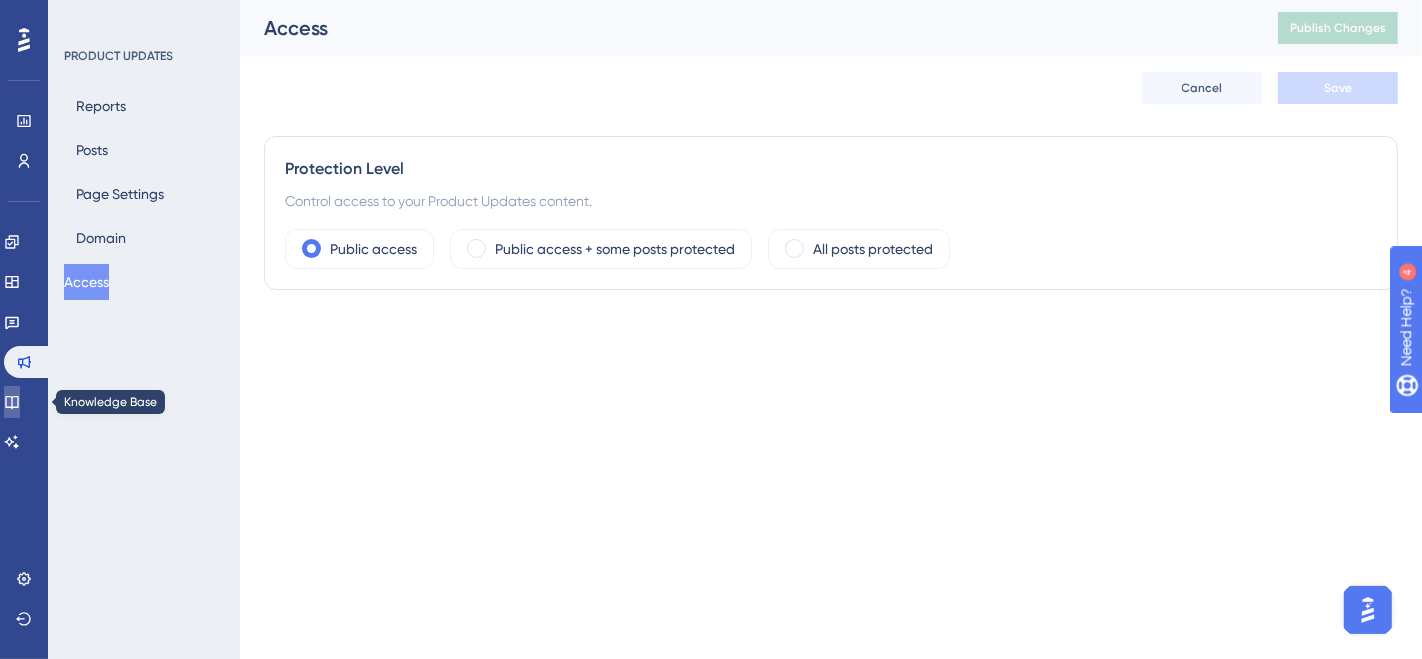 click 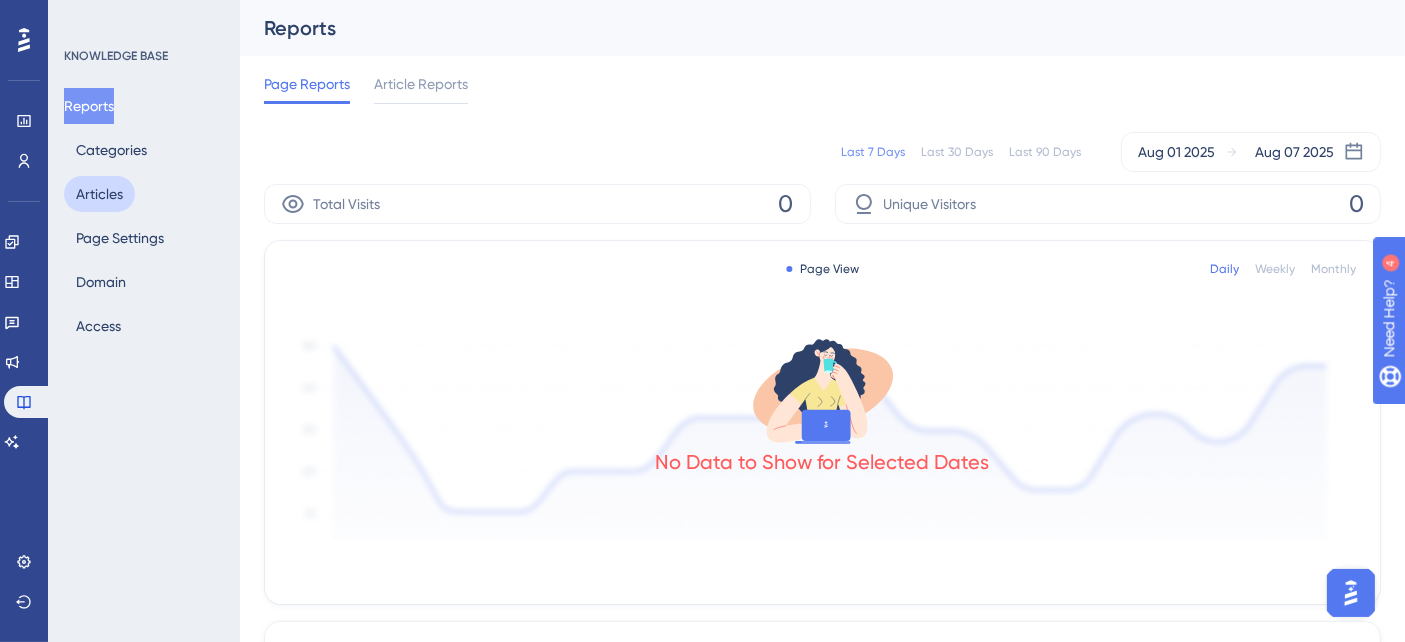 click on "Articles" at bounding box center [99, 194] 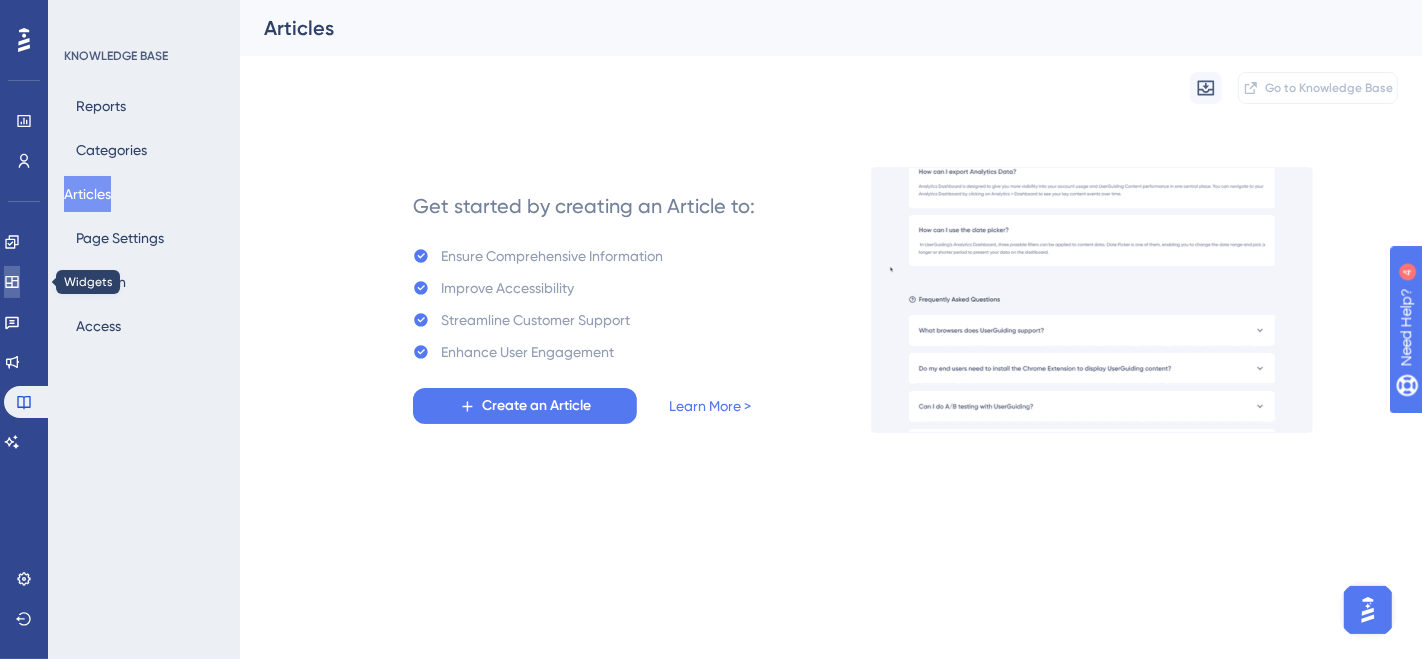 click 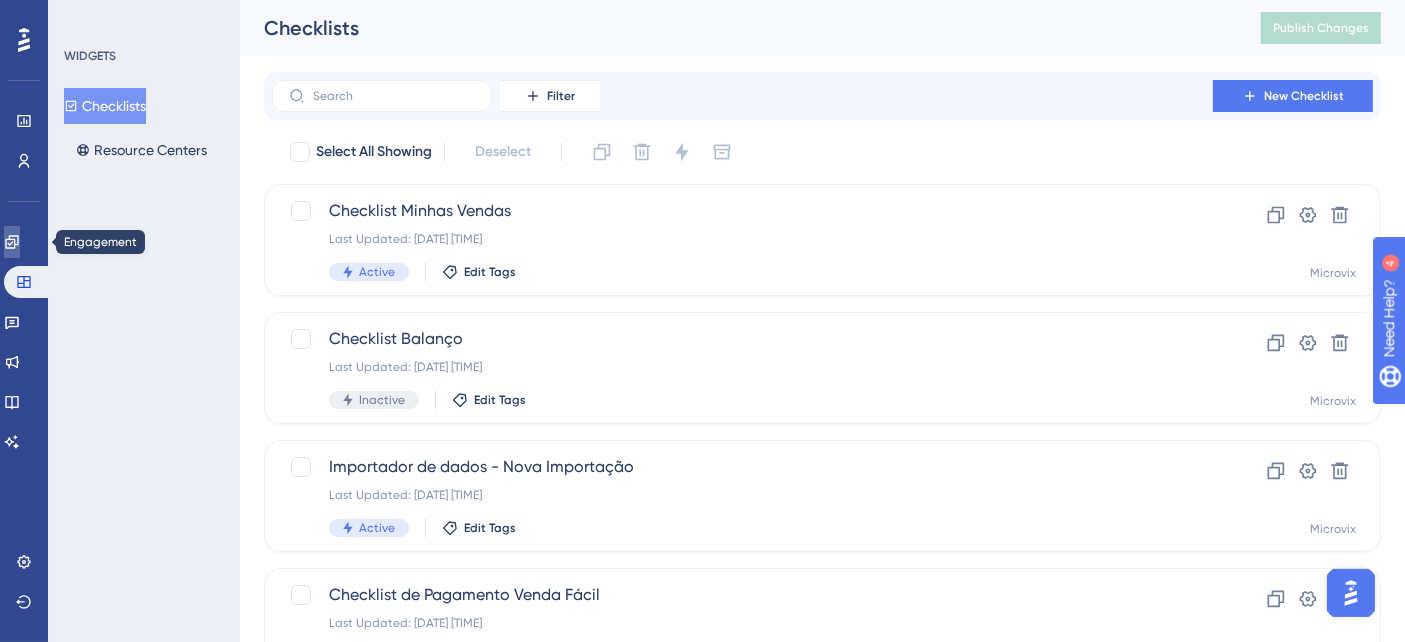 click at bounding box center [12, 242] 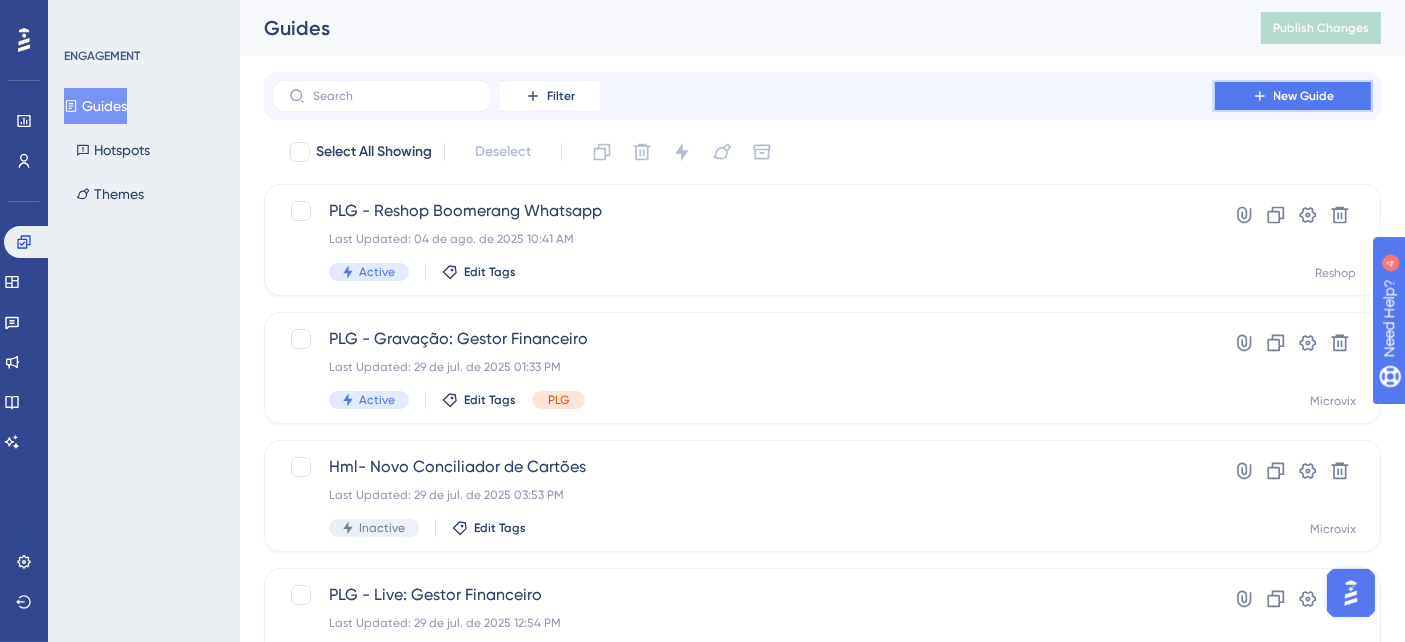 click 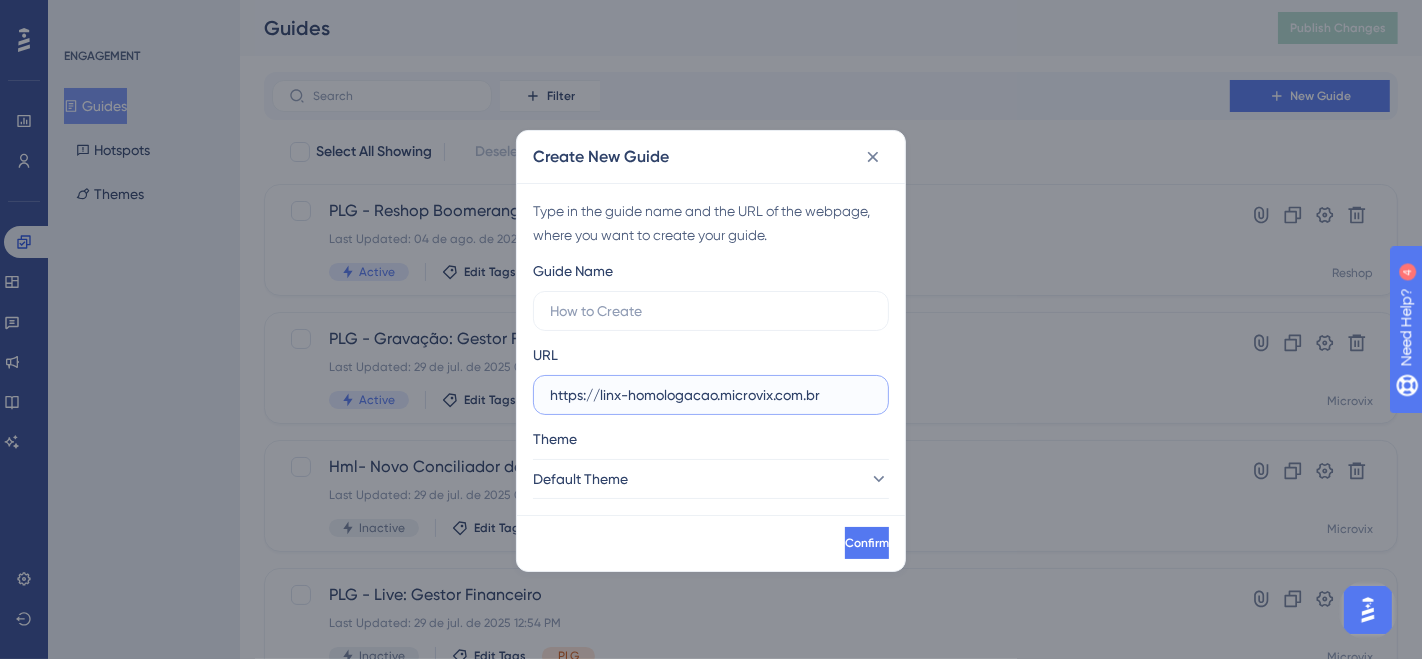 click on "https://linx-homologacao.microvix.com.br" at bounding box center (711, 395) 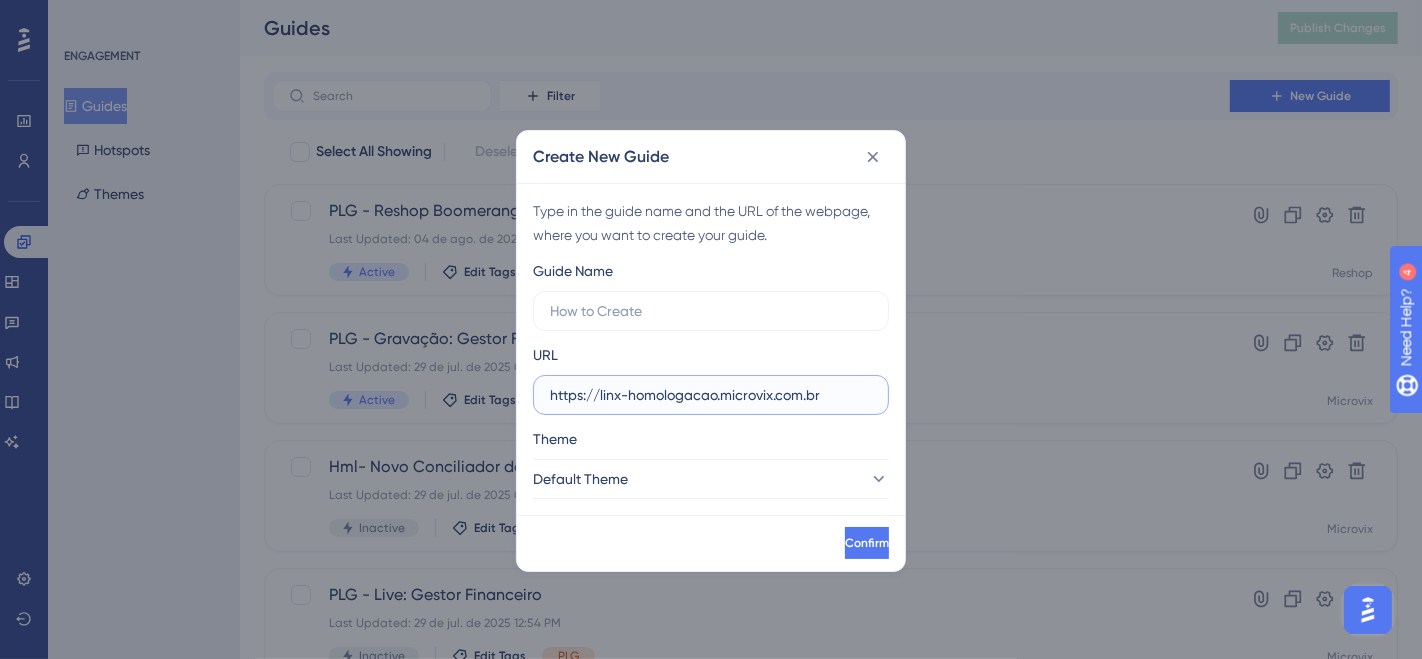drag, startPoint x: 857, startPoint y: 387, endPoint x: 509, endPoint y: 404, distance: 348.41498 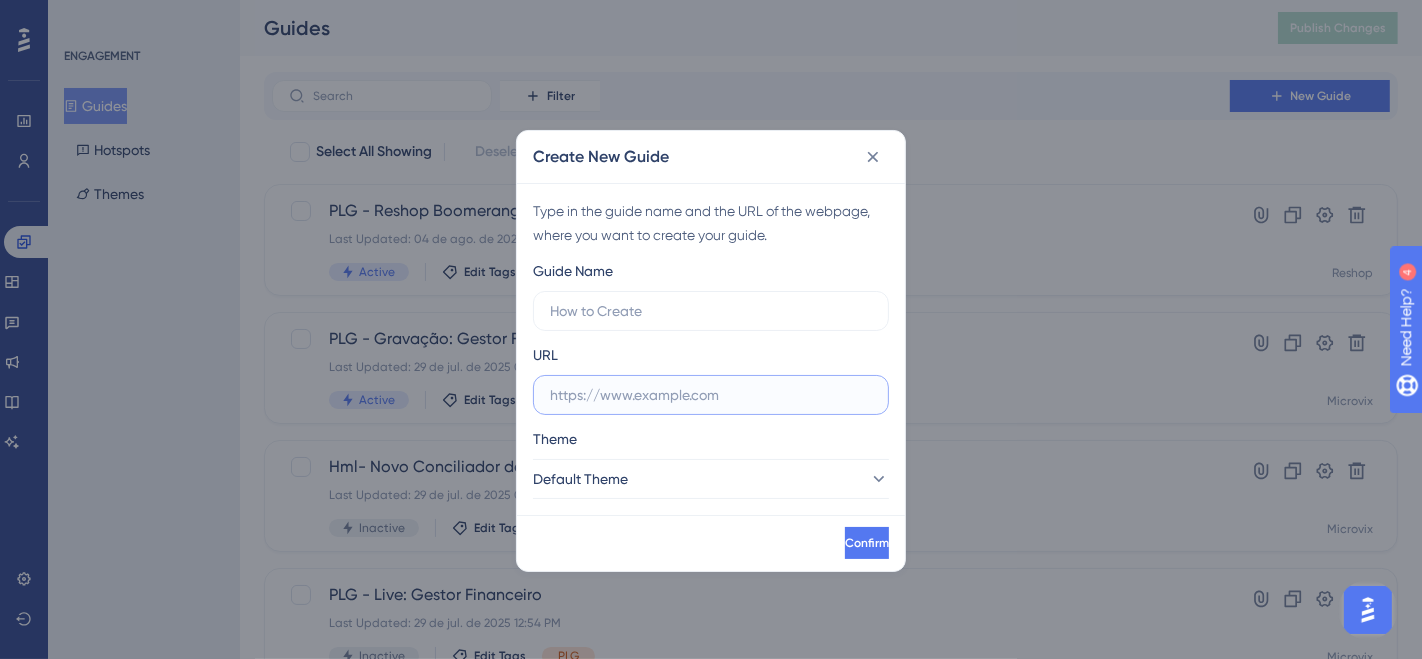 paste on "https://reshop.linx.com.br/Loyalty" 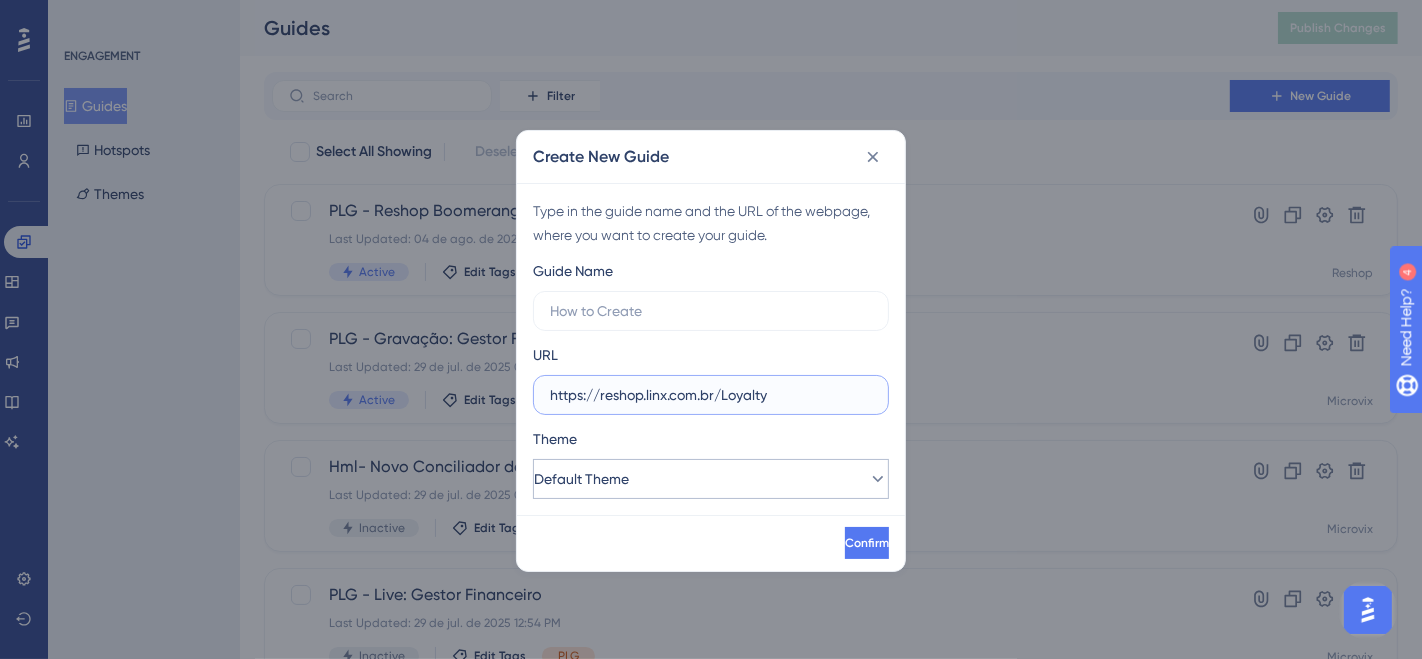 type on "https://reshop.linx.com.br/Loyalty" 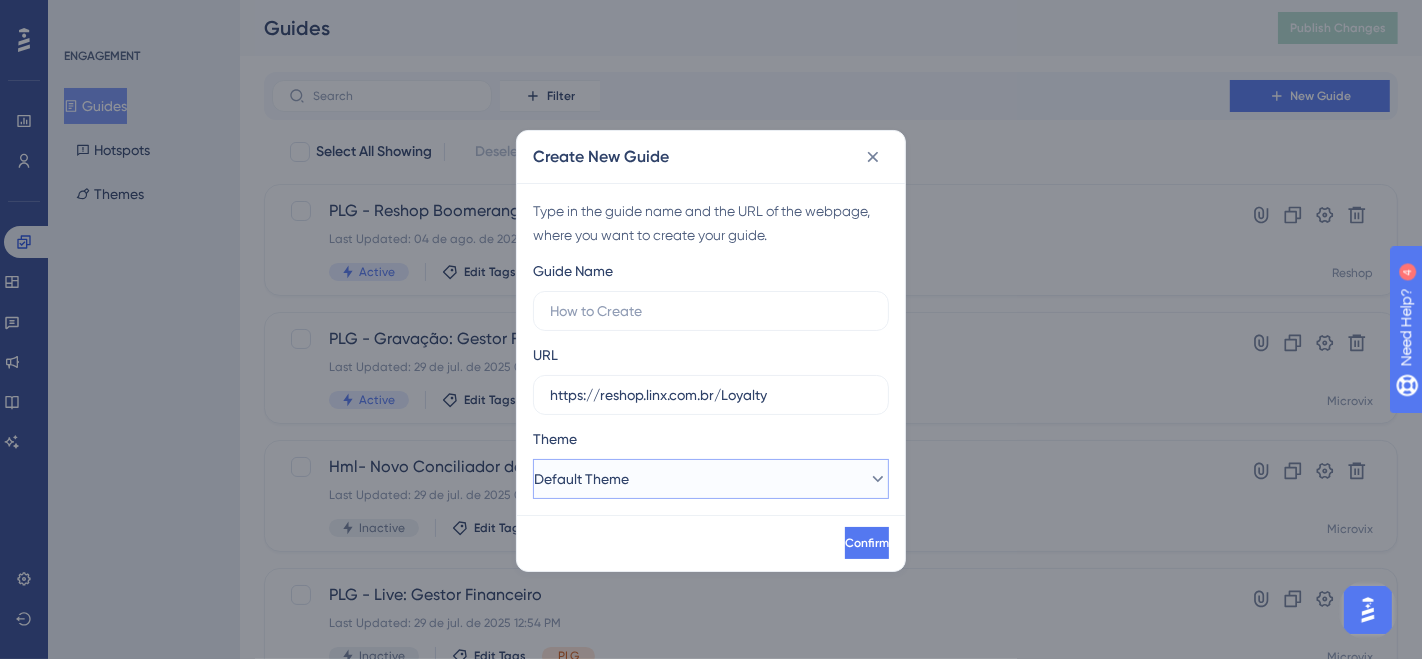 click on "Default Theme" at bounding box center (711, 479) 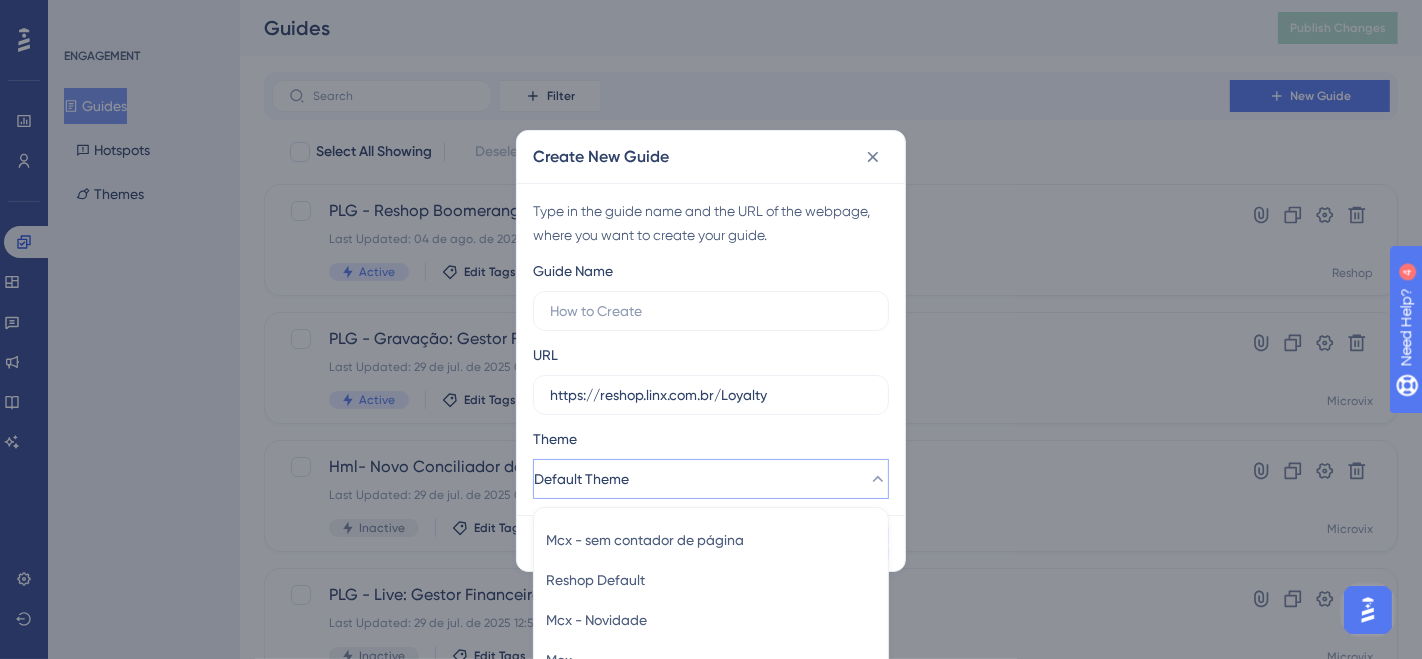 scroll, scrollTop: 87, scrollLeft: 0, axis: vertical 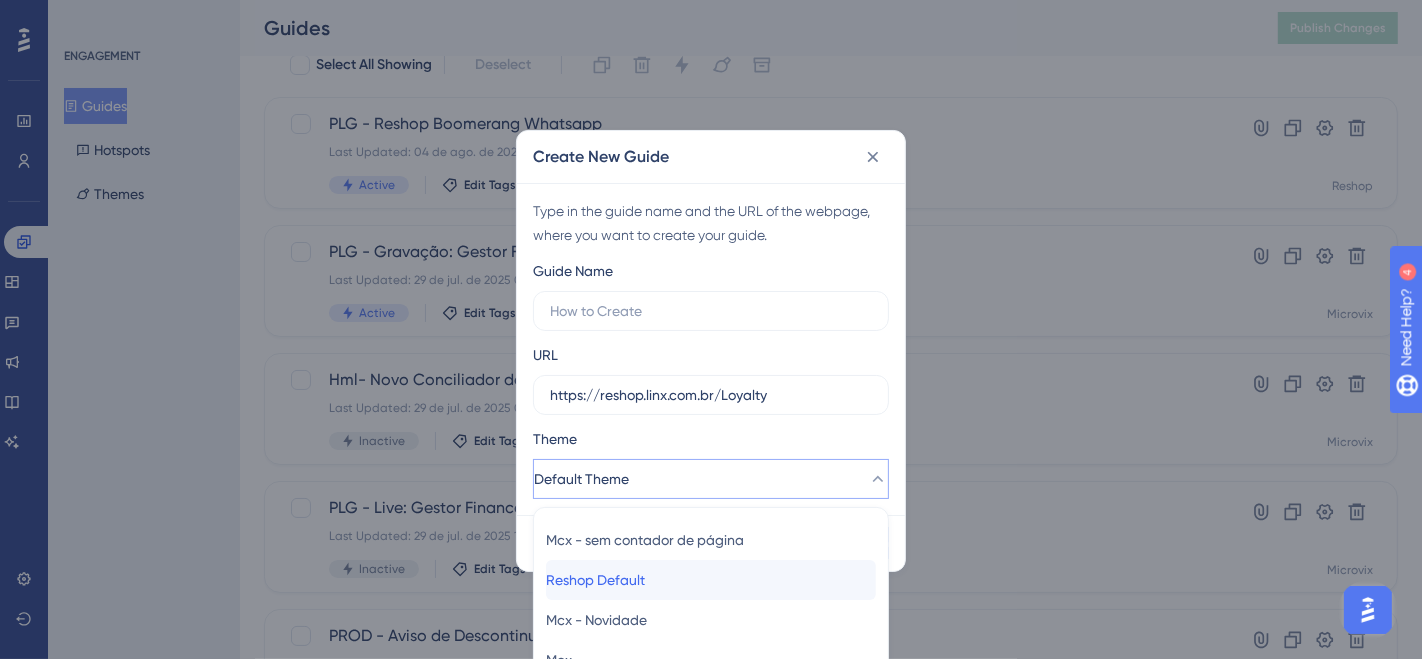 click on "Reshop Default" at bounding box center (595, 580) 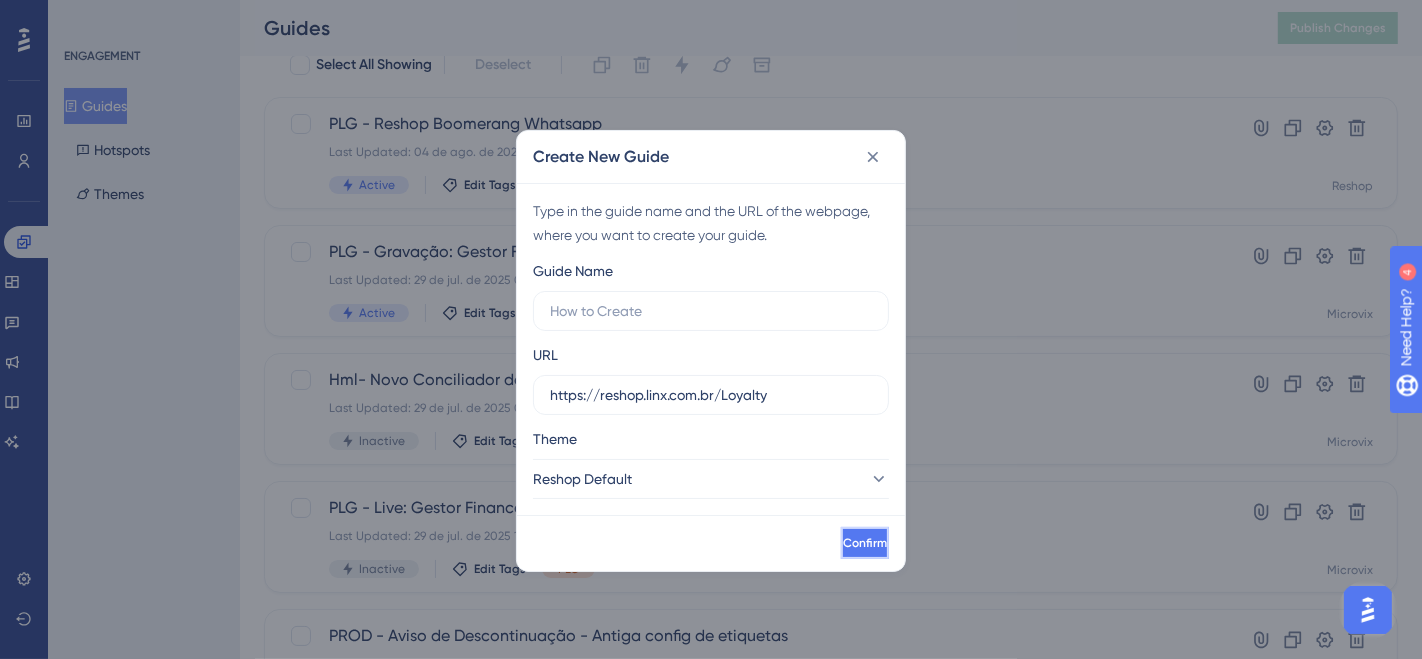 click on "Confirm" at bounding box center (865, 543) 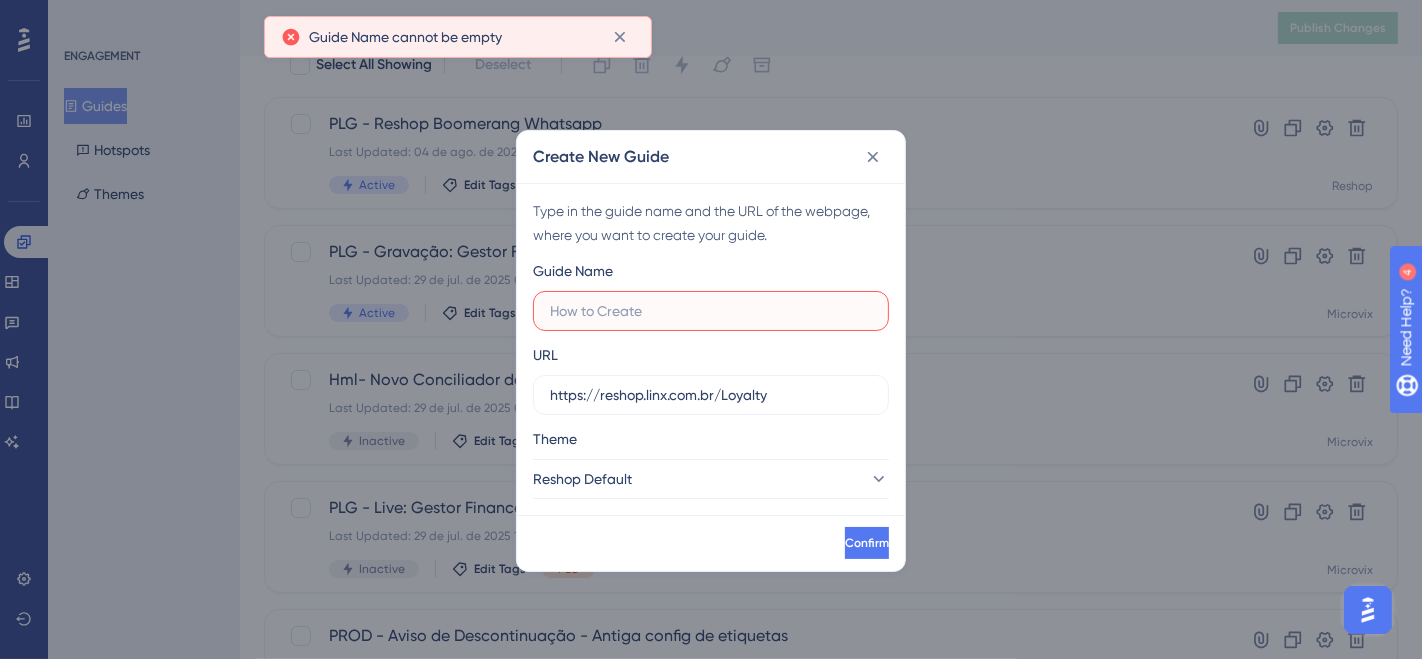 click at bounding box center (711, 311) 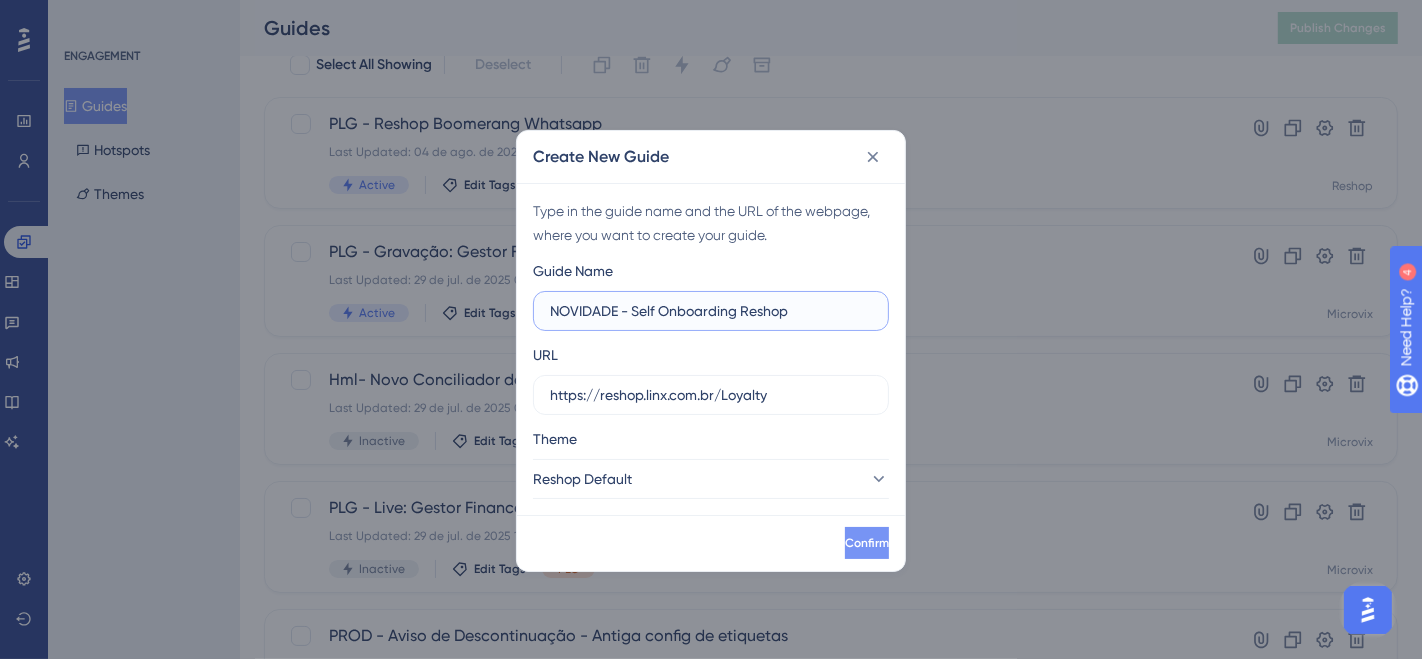 type on "NOVIDADE - Self Onboarding Reshop" 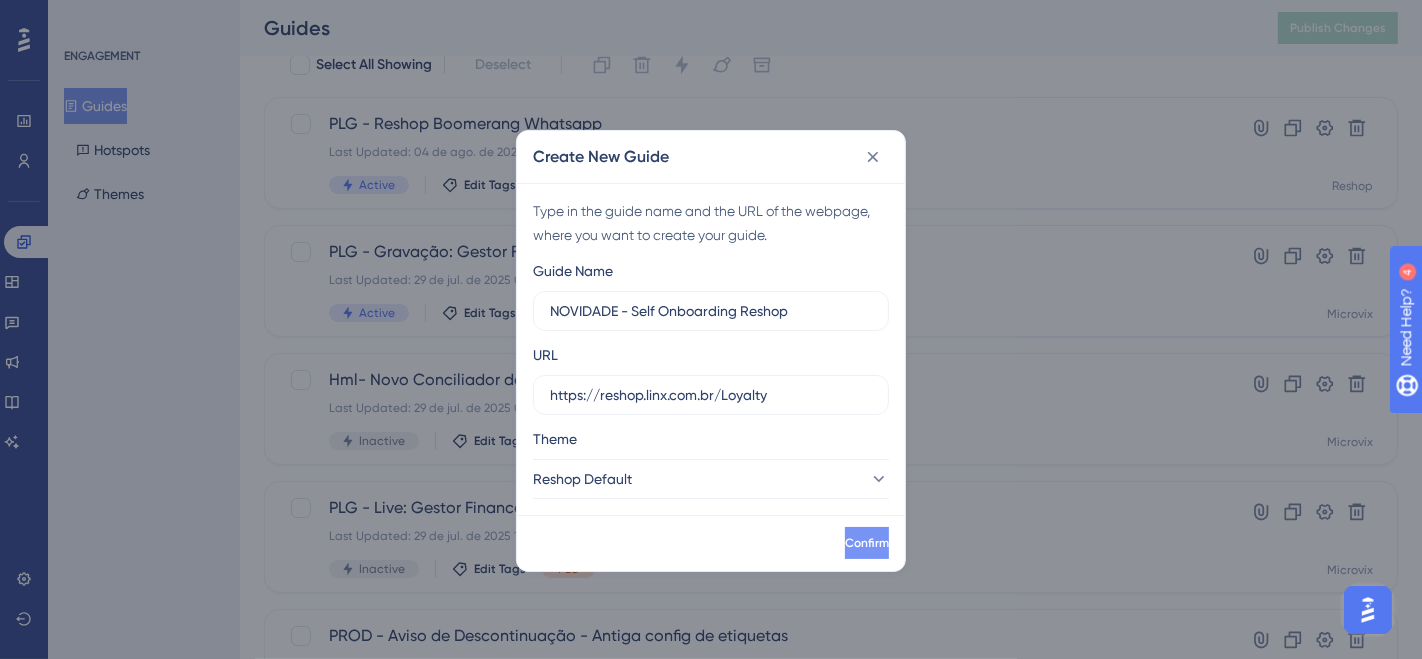 click on "Confirm" at bounding box center [867, 543] 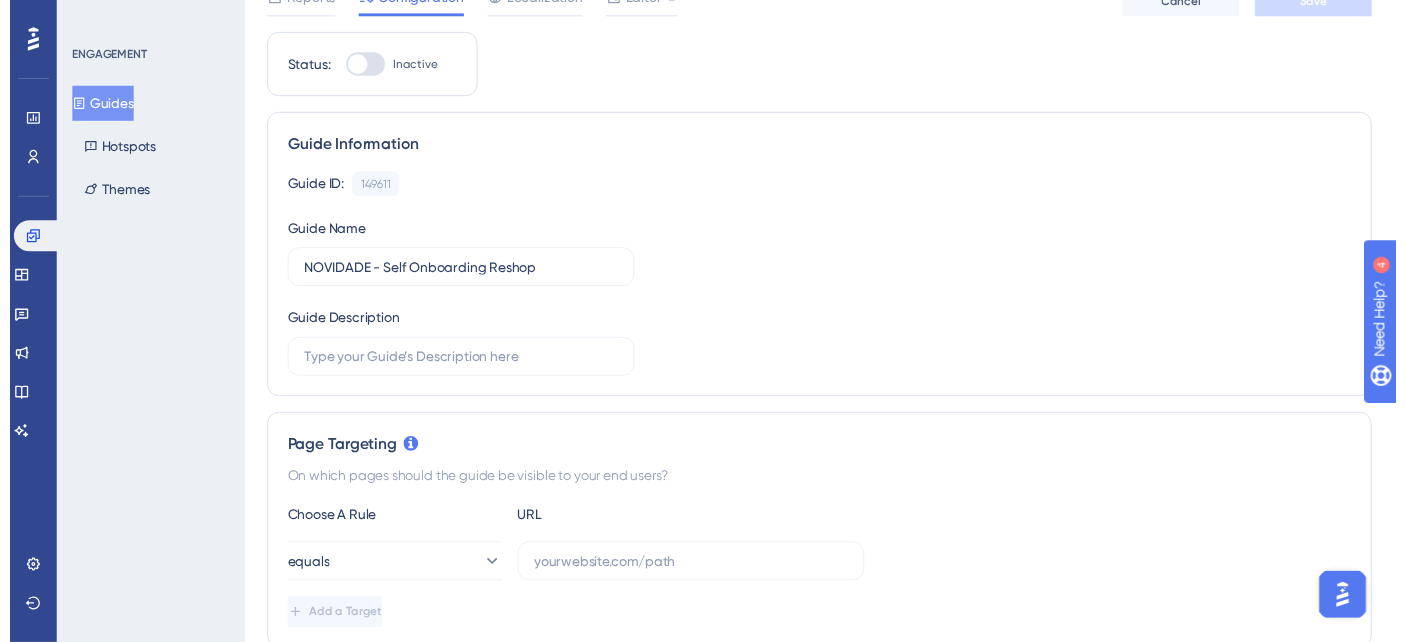 scroll, scrollTop: 0, scrollLeft: 0, axis: both 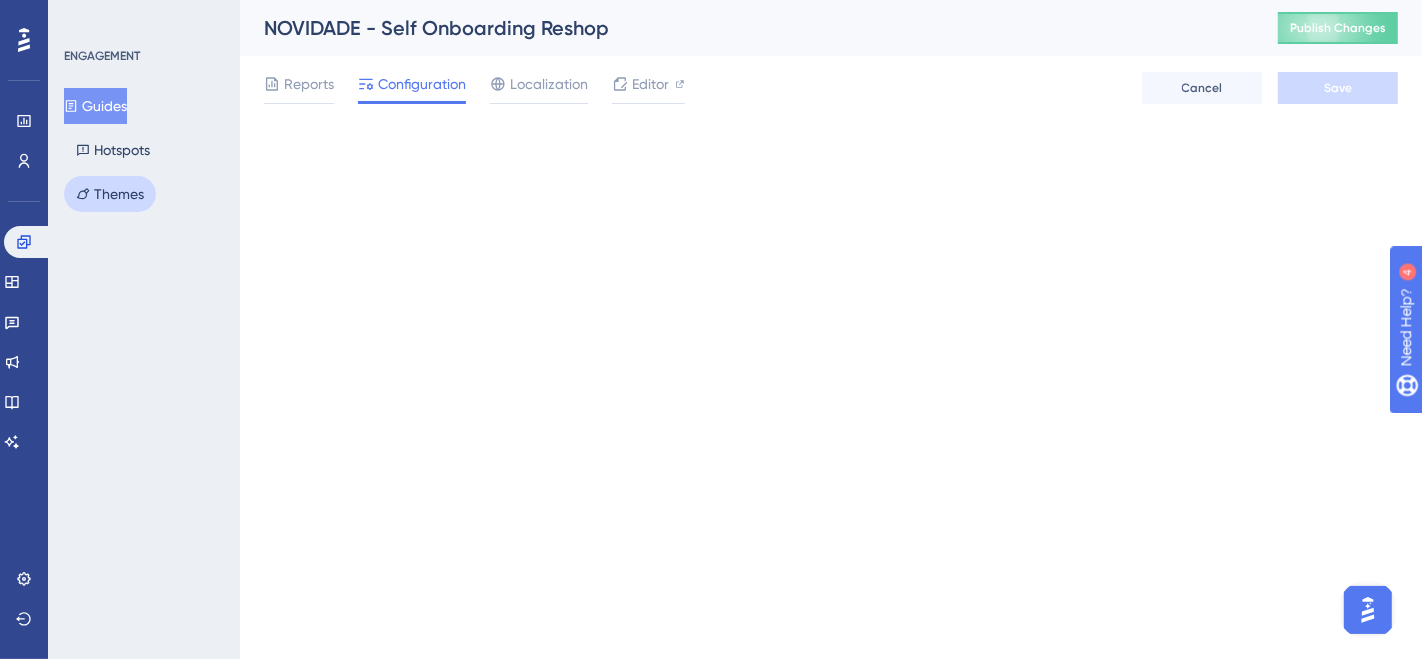 click on "Themes" at bounding box center (110, 194) 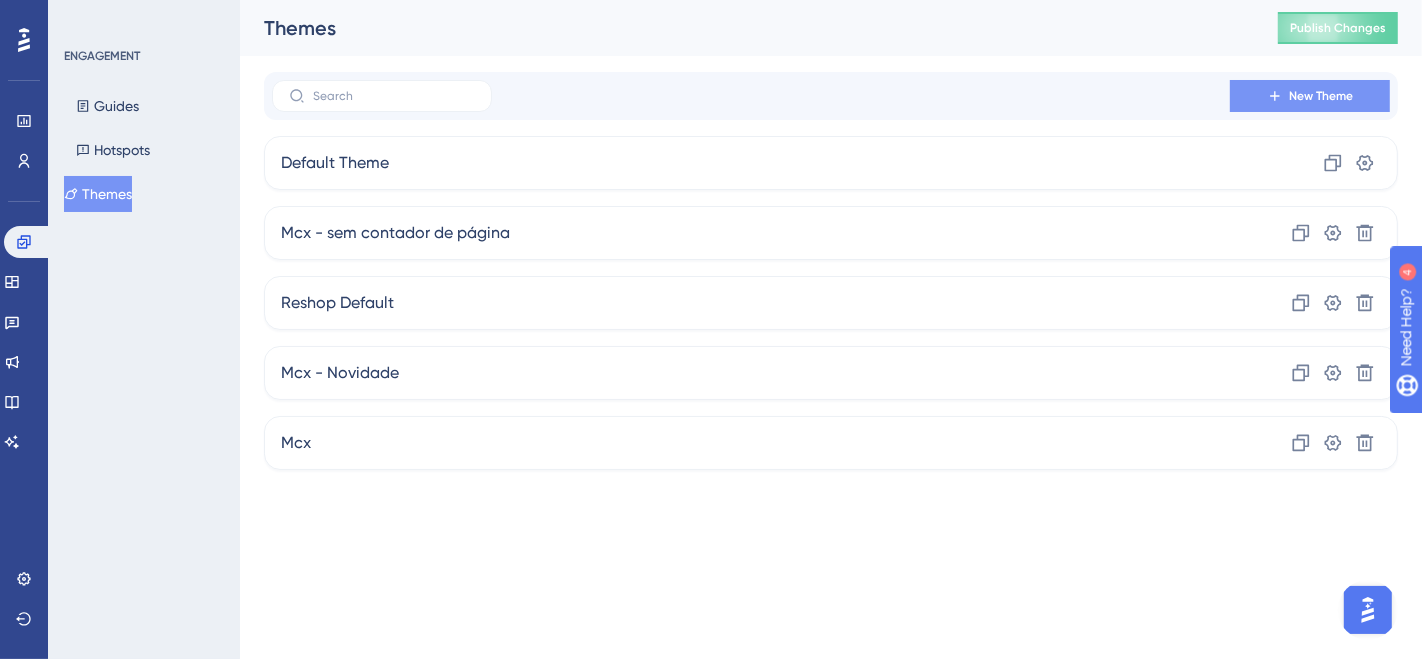click on "New Theme" at bounding box center (1321, 96) 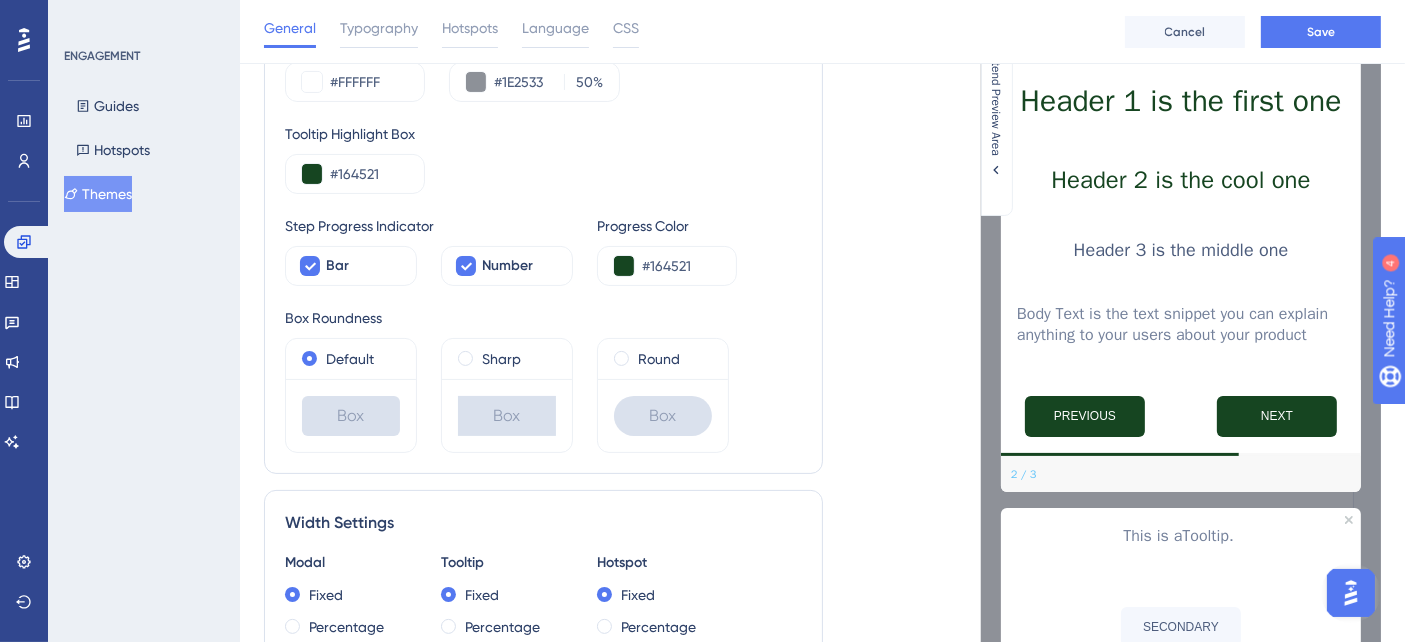 scroll, scrollTop: 0, scrollLeft: 0, axis: both 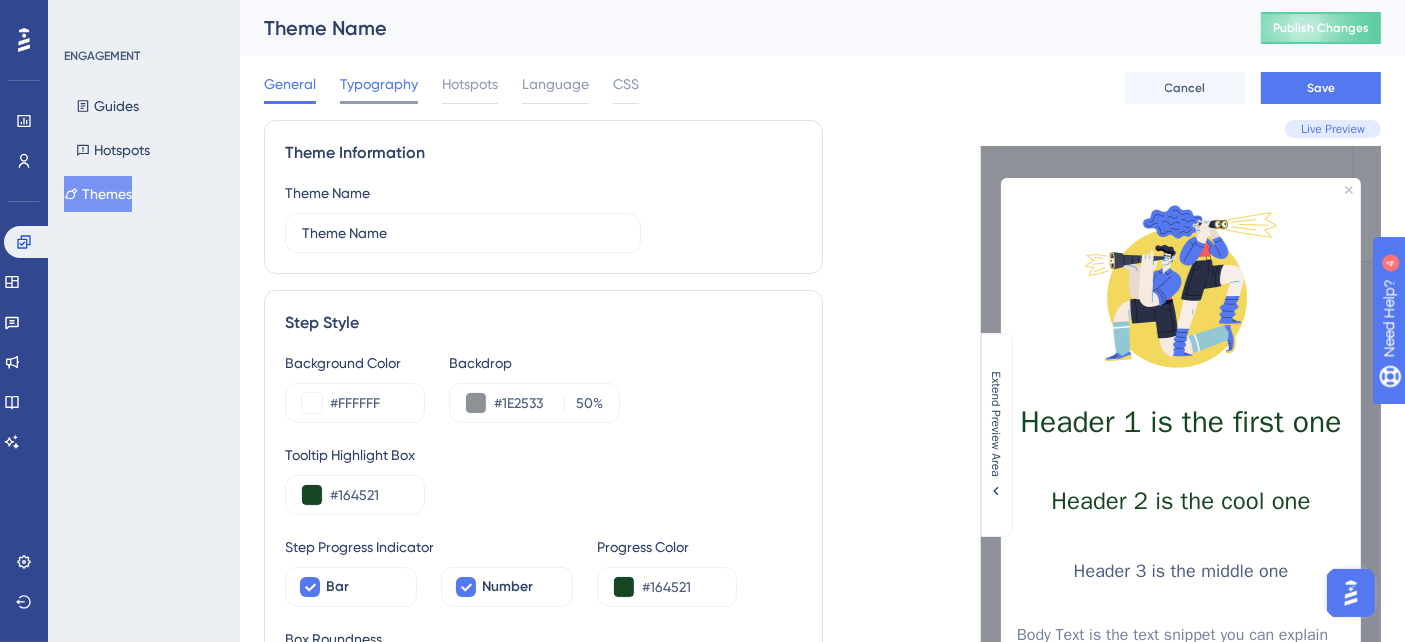 click on "Typography" at bounding box center [379, 84] 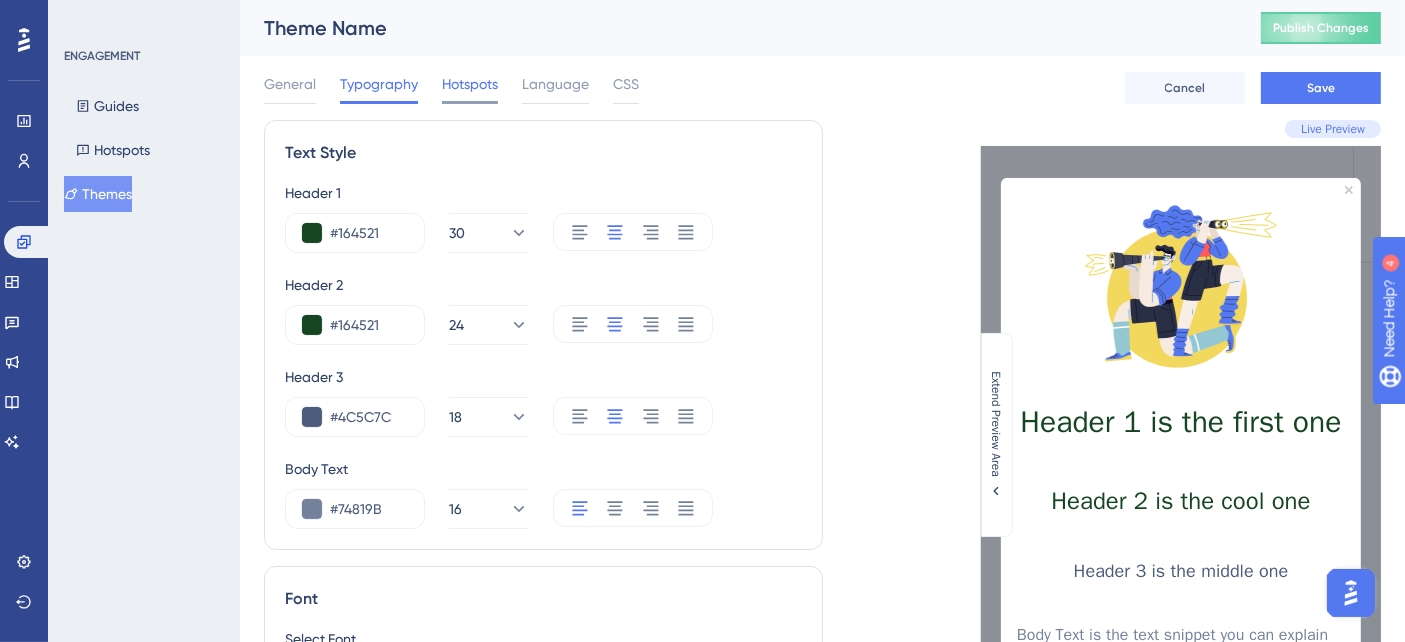 click on "Hotspots" at bounding box center (470, 84) 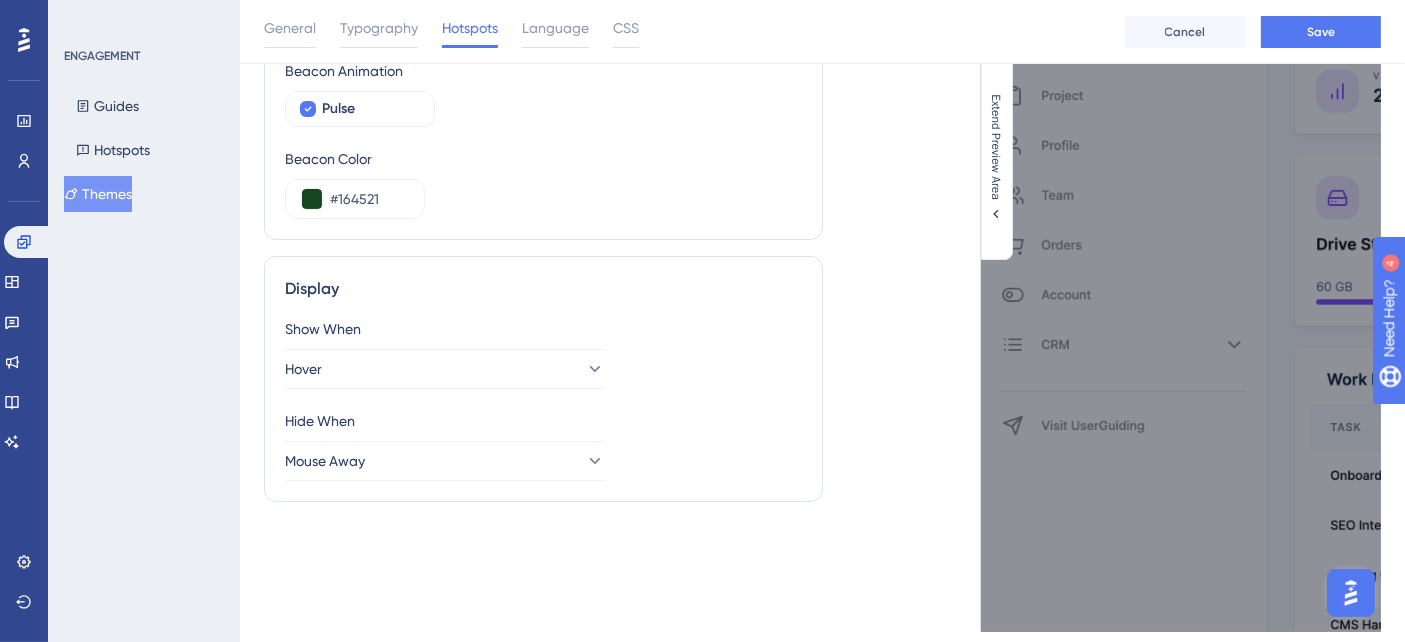 scroll, scrollTop: 0, scrollLeft: 0, axis: both 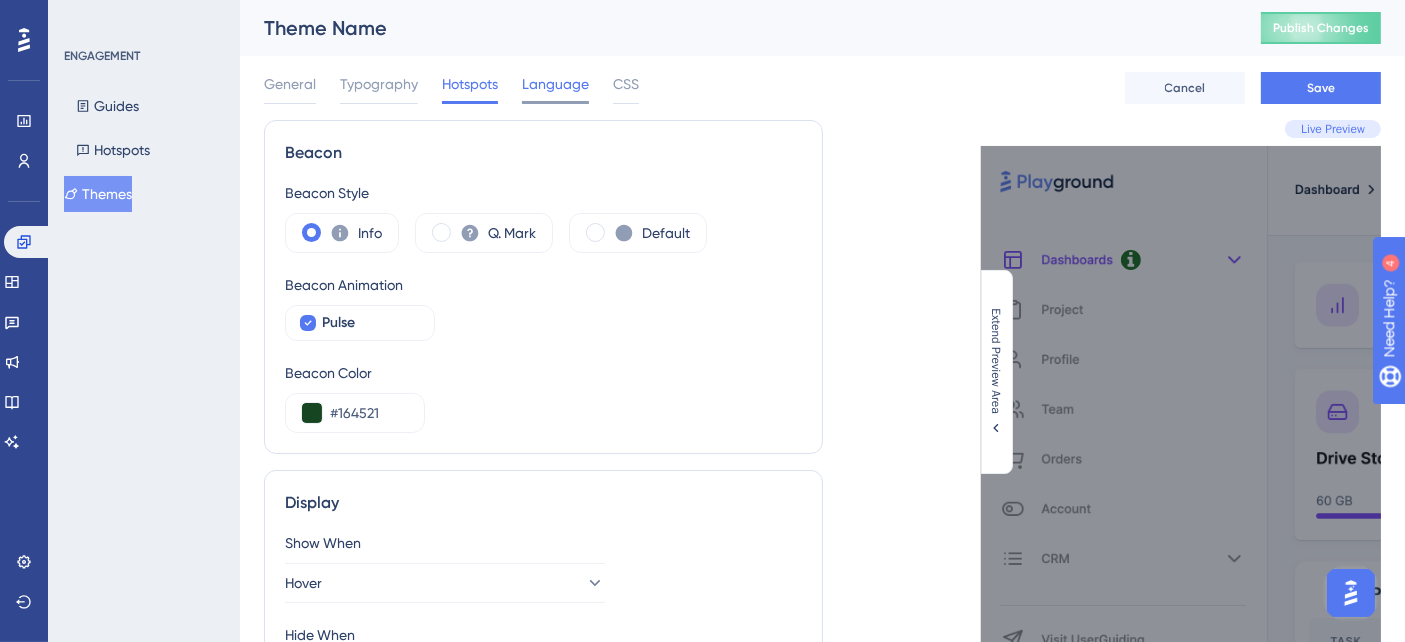 click on "Language" at bounding box center [555, 84] 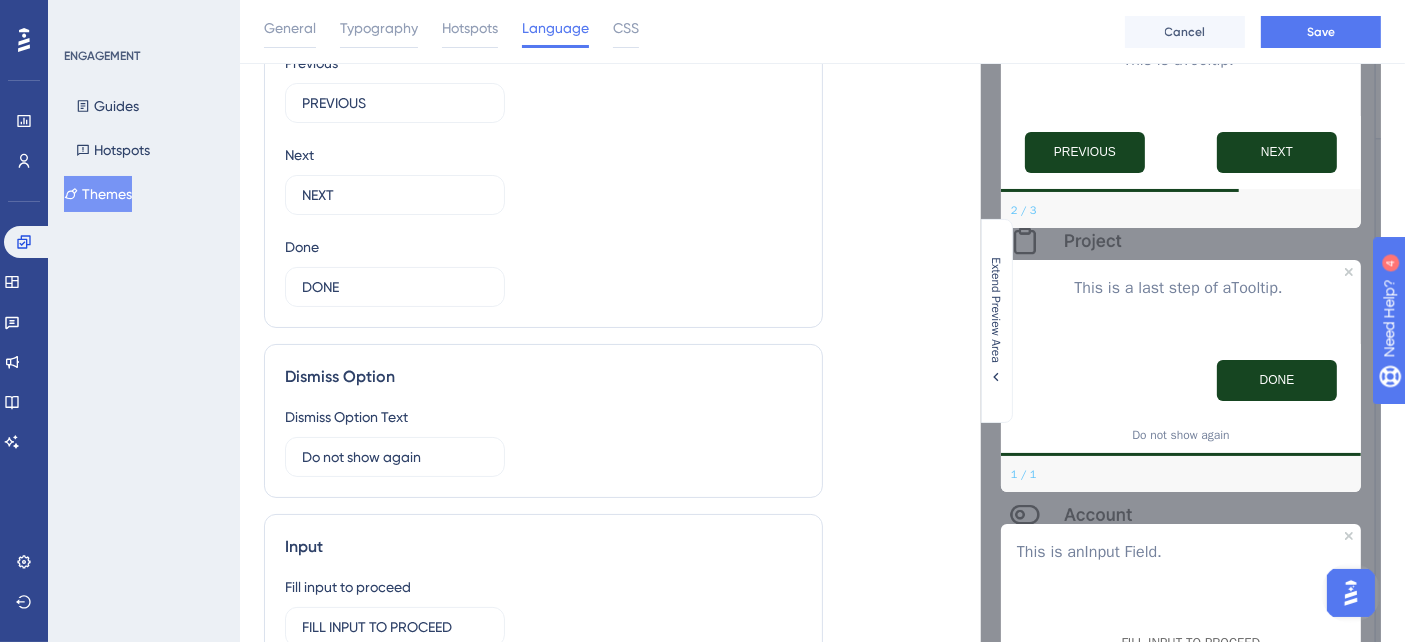 scroll, scrollTop: 0, scrollLeft: 0, axis: both 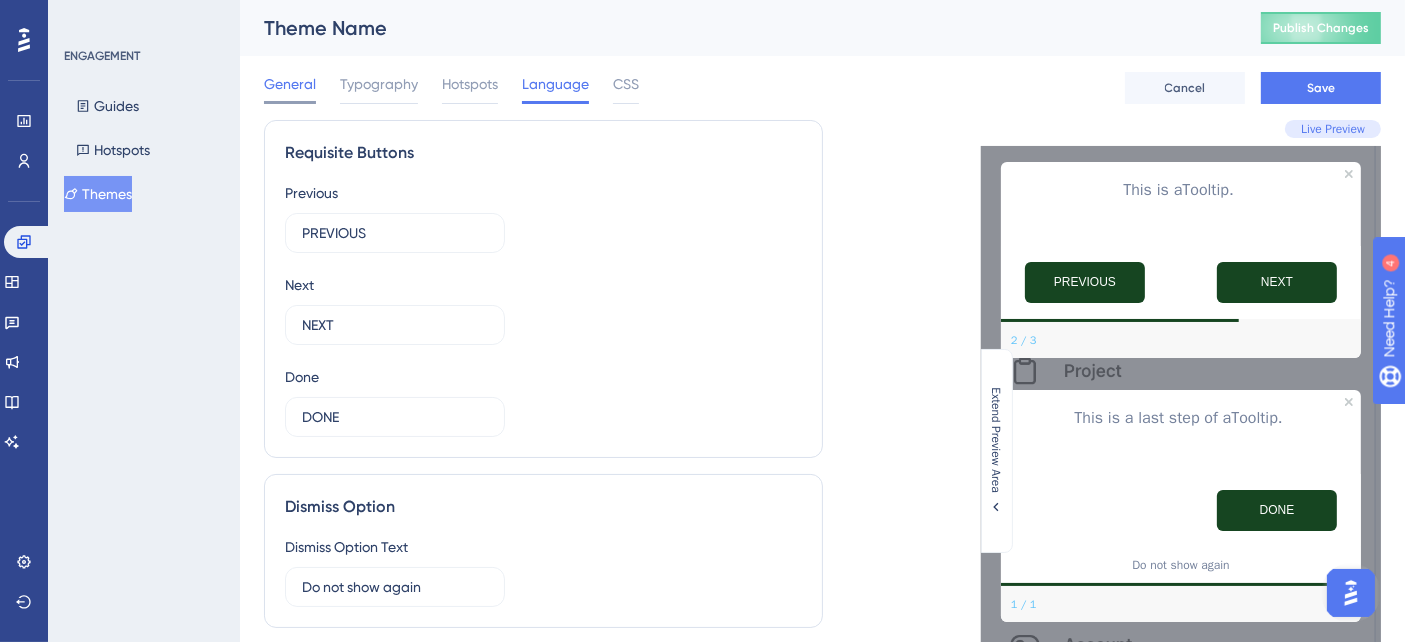 click on "General" at bounding box center (290, 84) 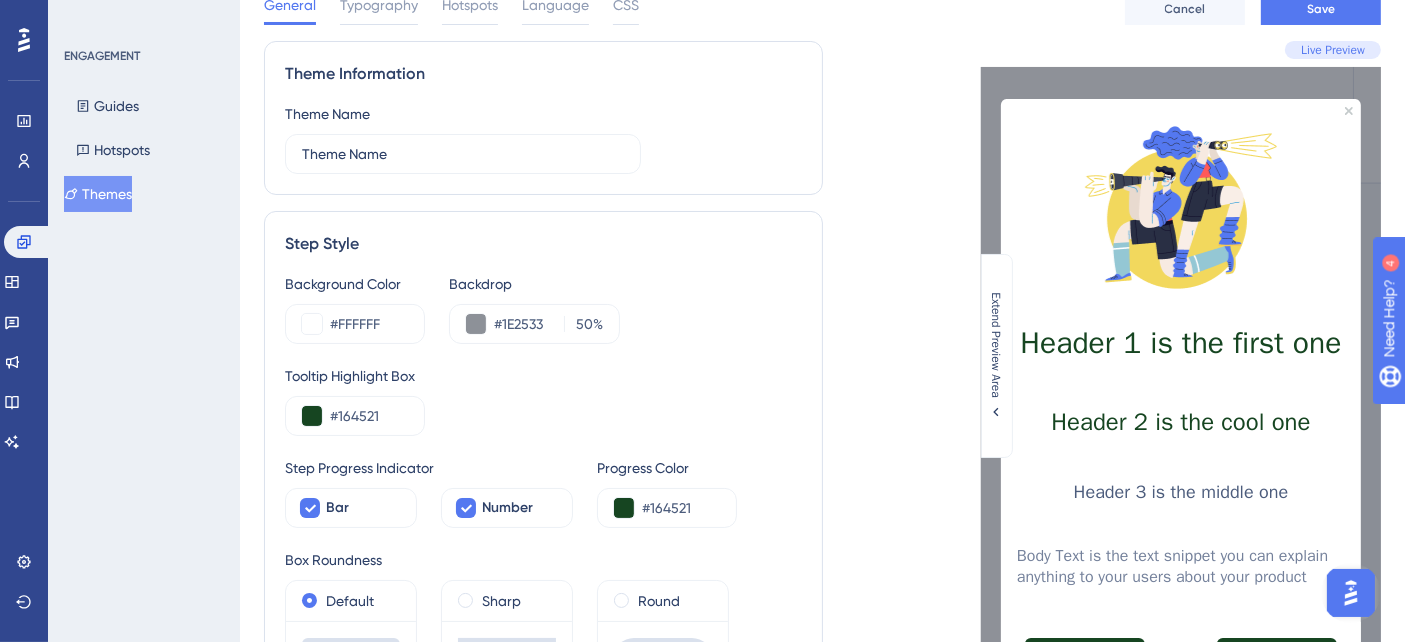 scroll, scrollTop: 0, scrollLeft: 0, axis: both 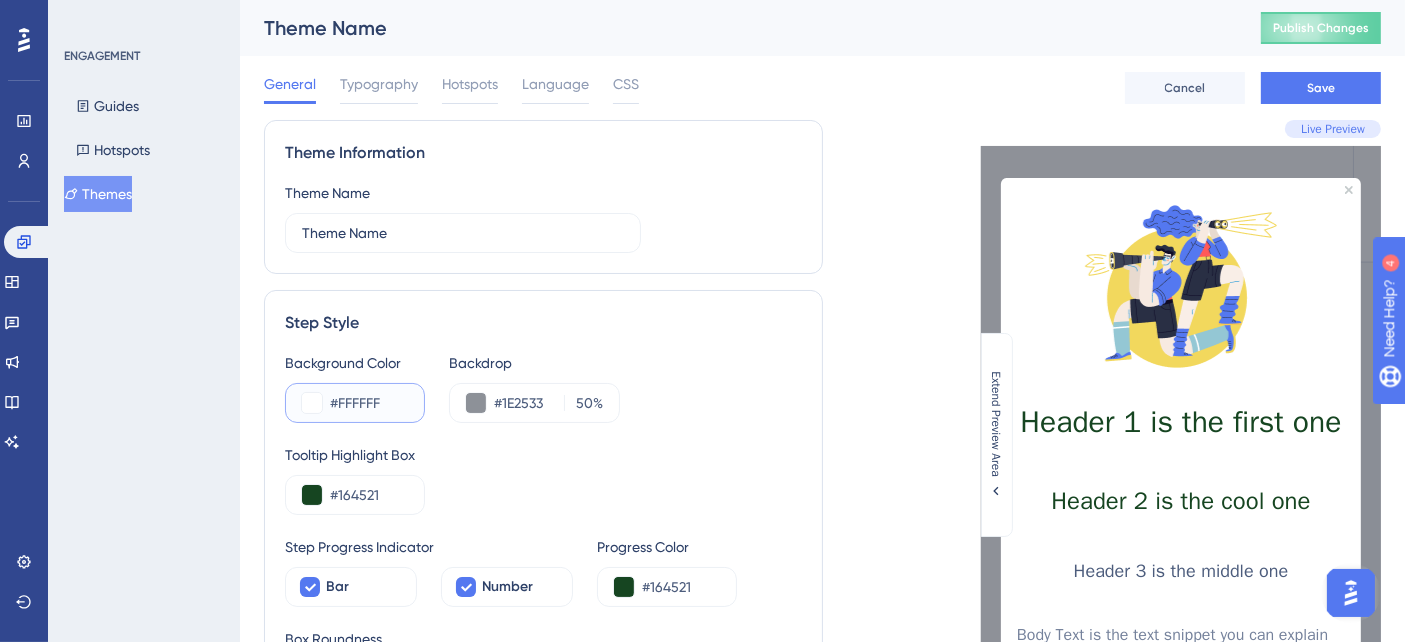 click on "#FFFFFF" at bounding box center [369, 403] 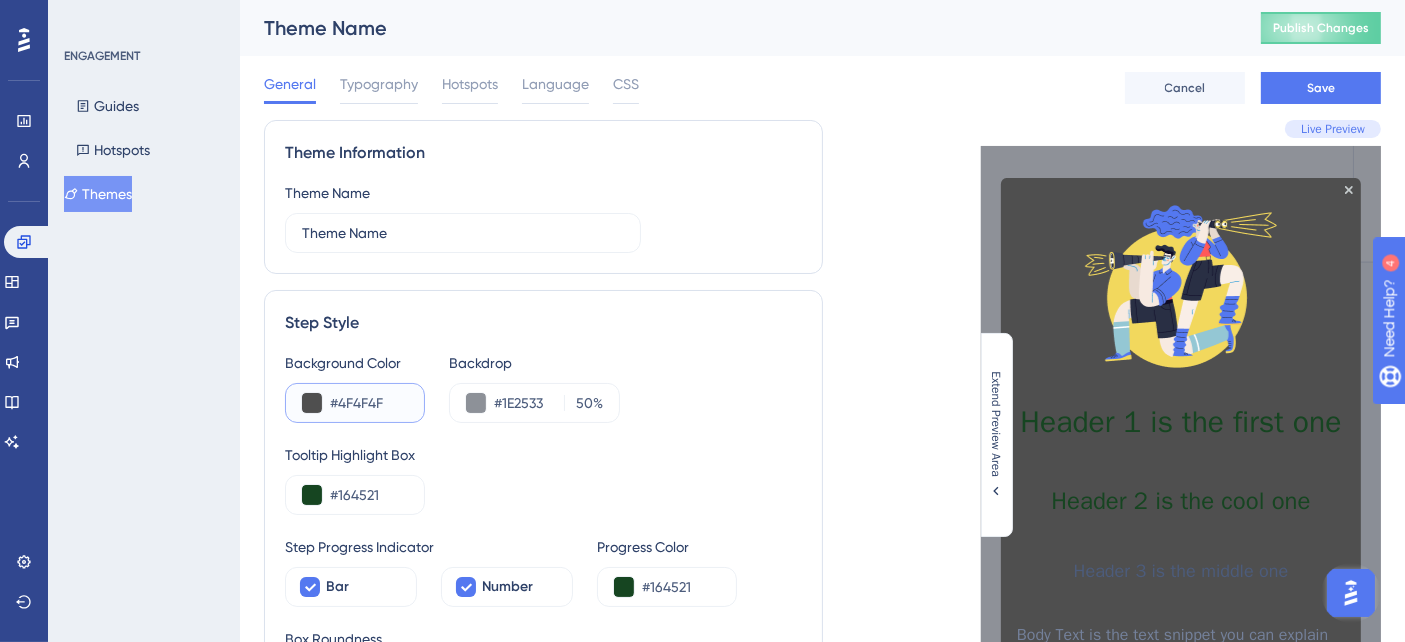 click on "#4F4F4F" at bounding box center (369, 403) 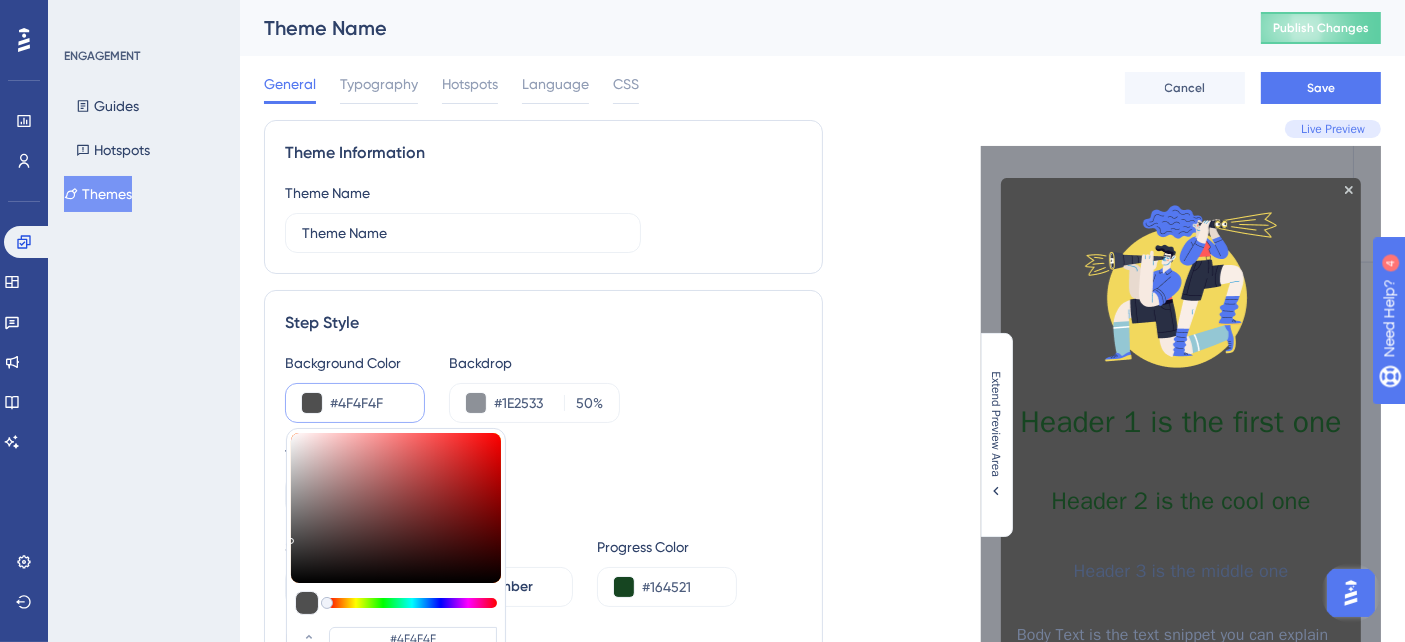 type on "#fef9f9" 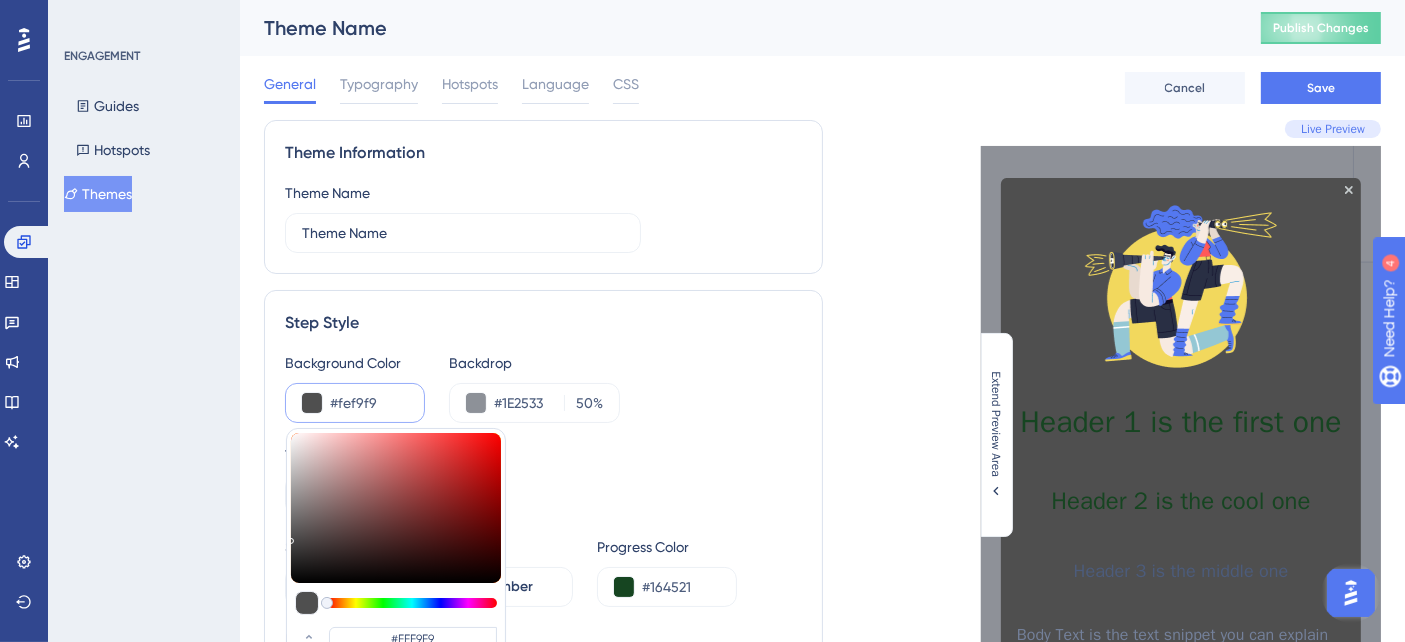 click at bounding box center (396, 508) 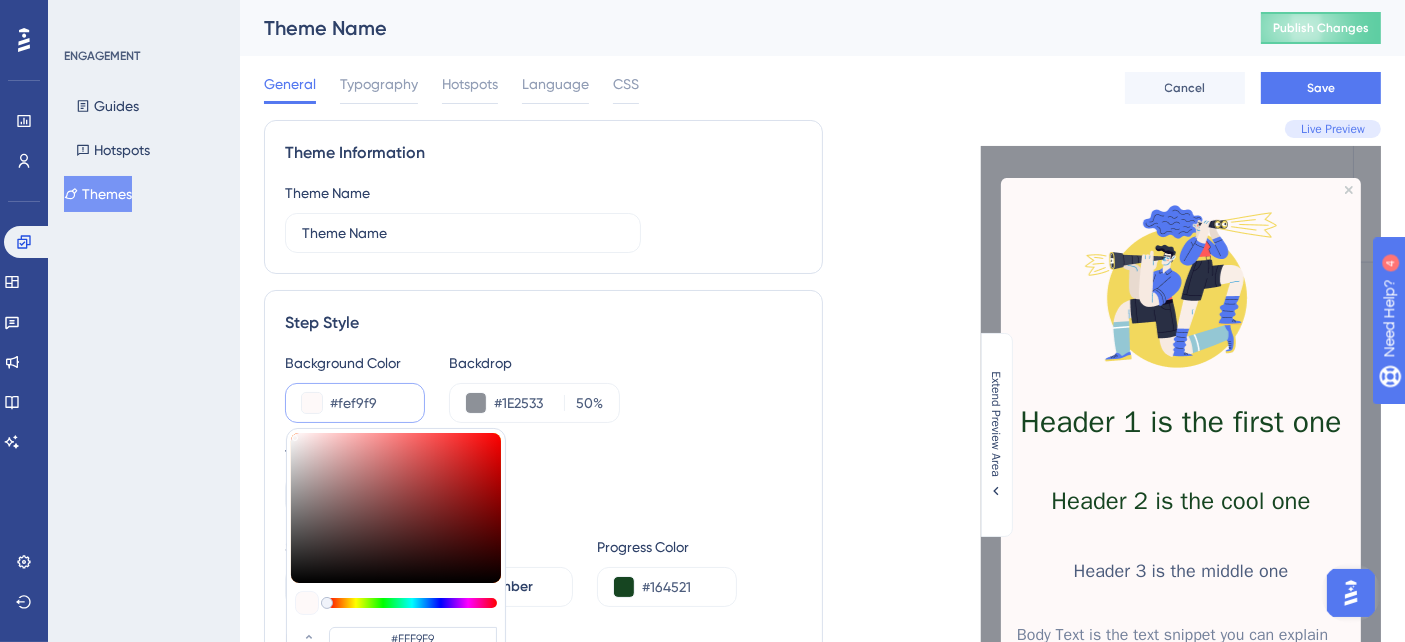 type on "#f6f0f0" 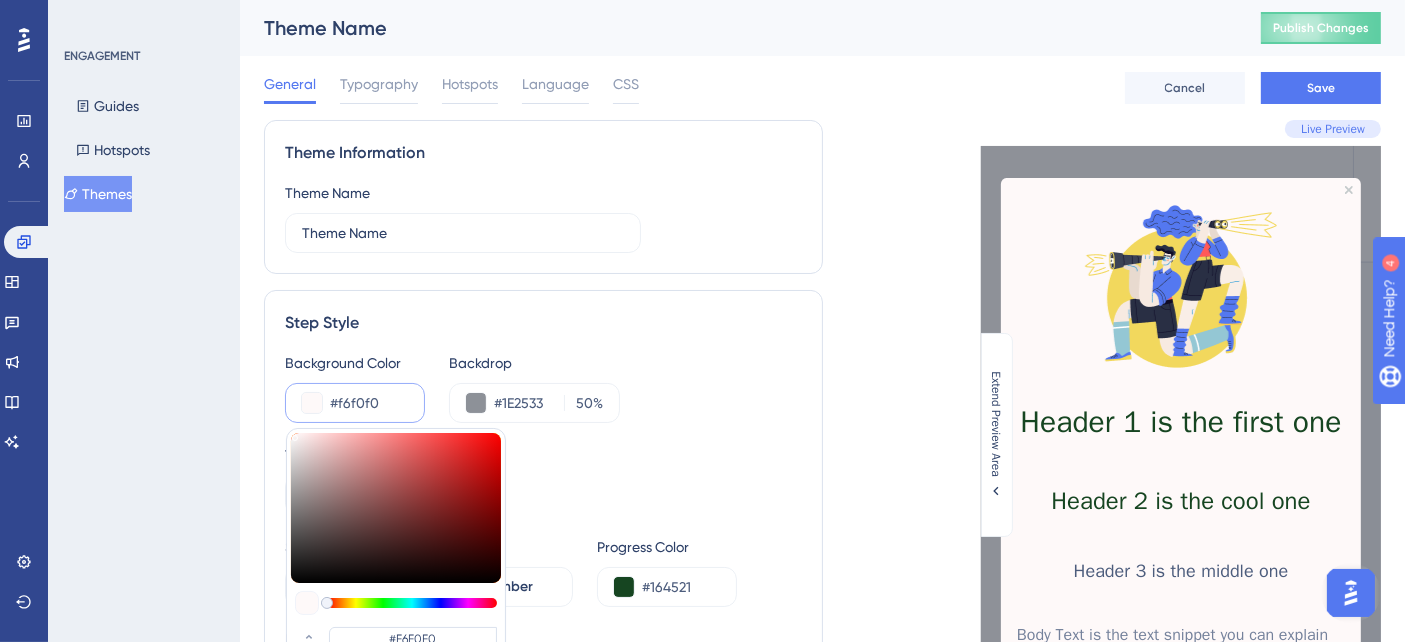 click at bounding box center [295, 438] 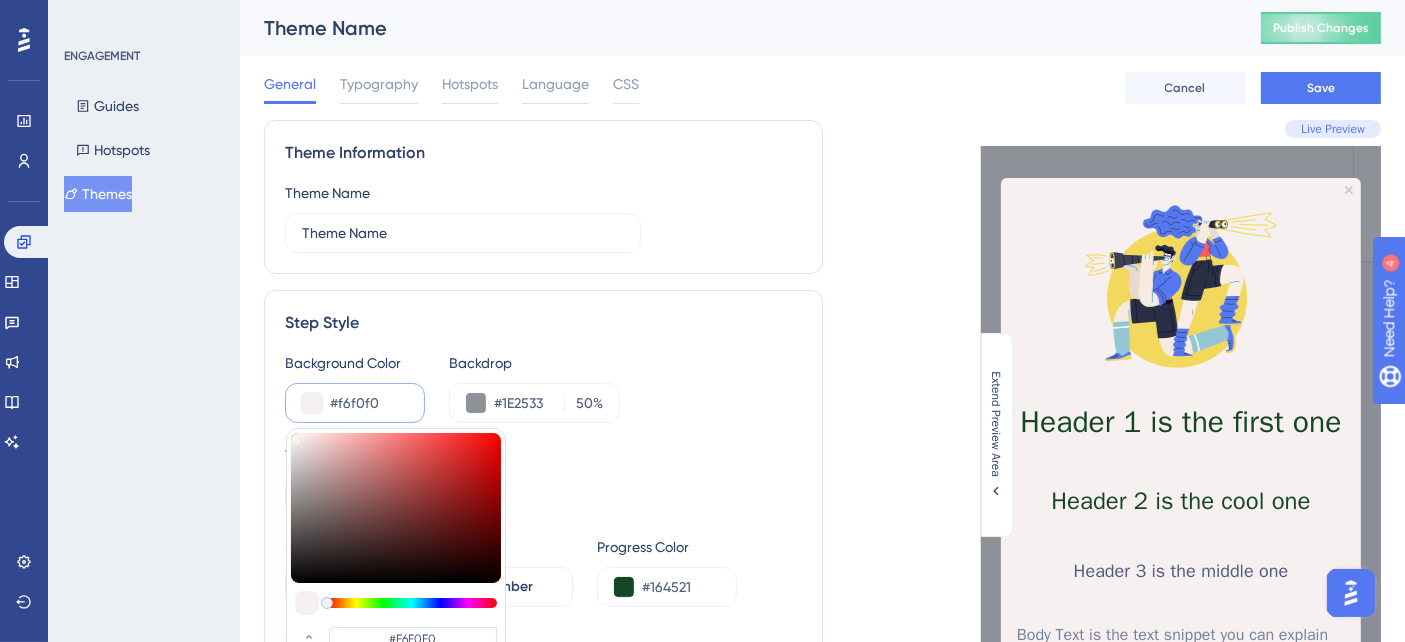 type on "#f4efef" 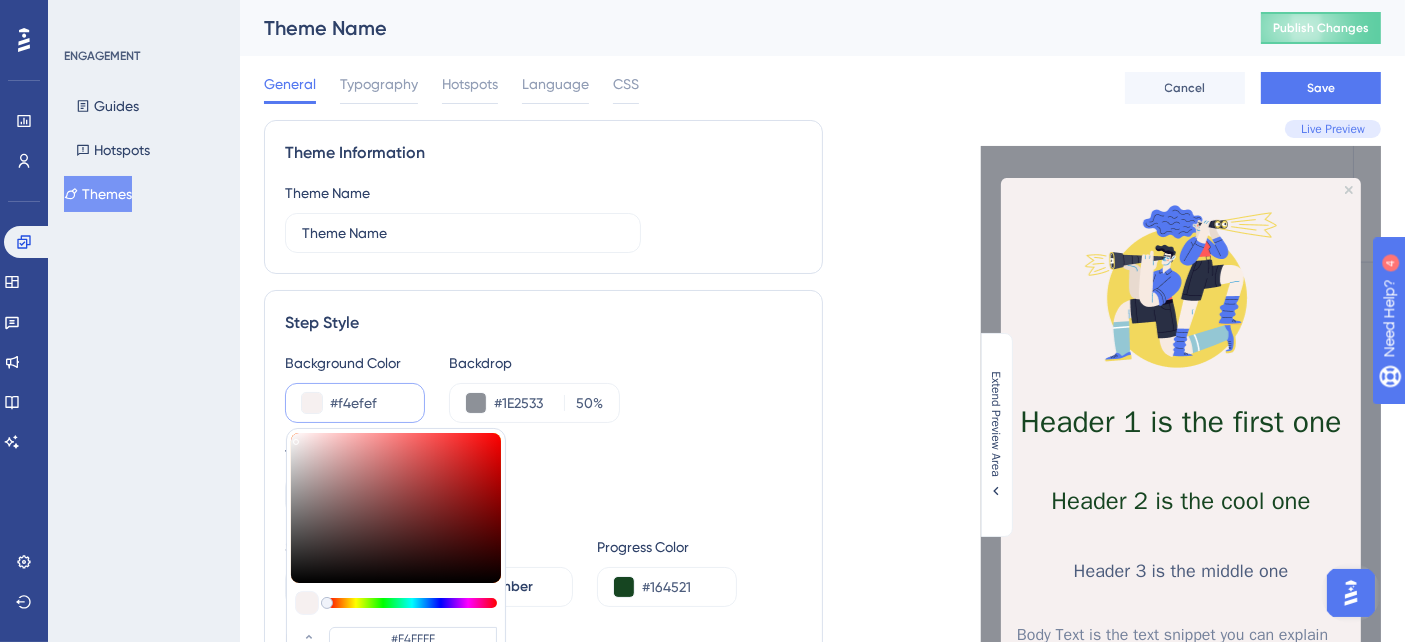click at bounding box center (297, 441) 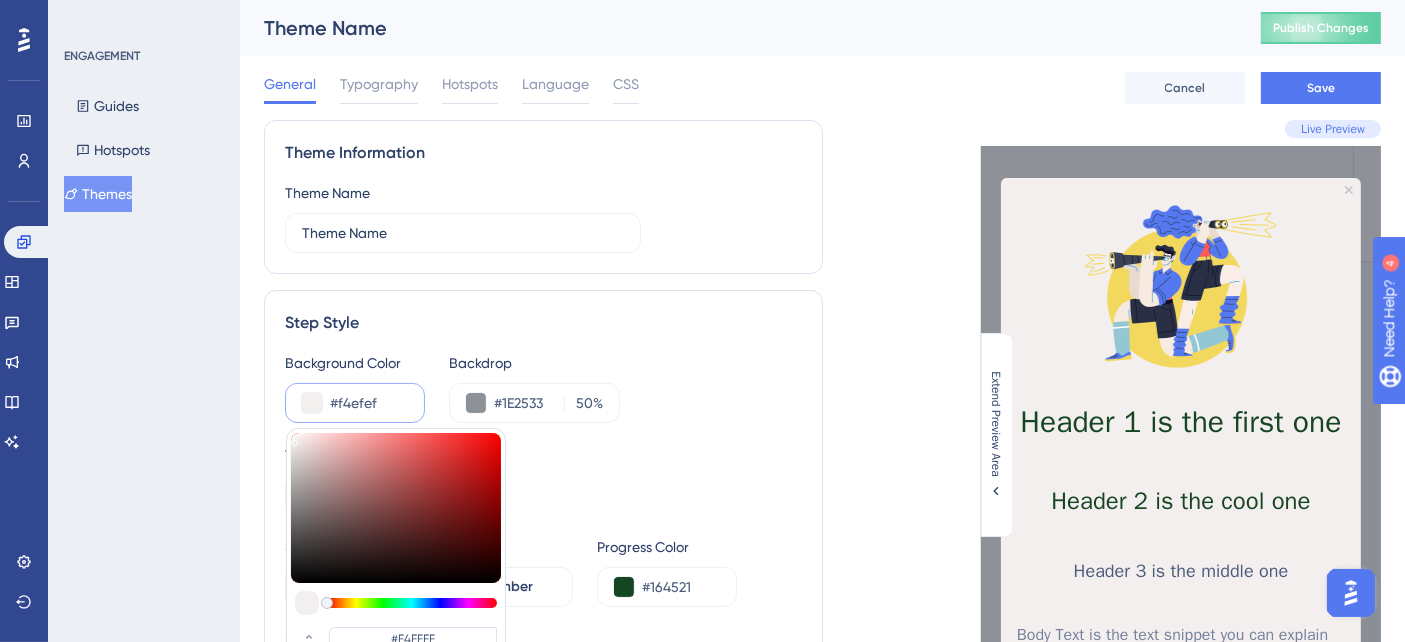type on "#fbf5f5" 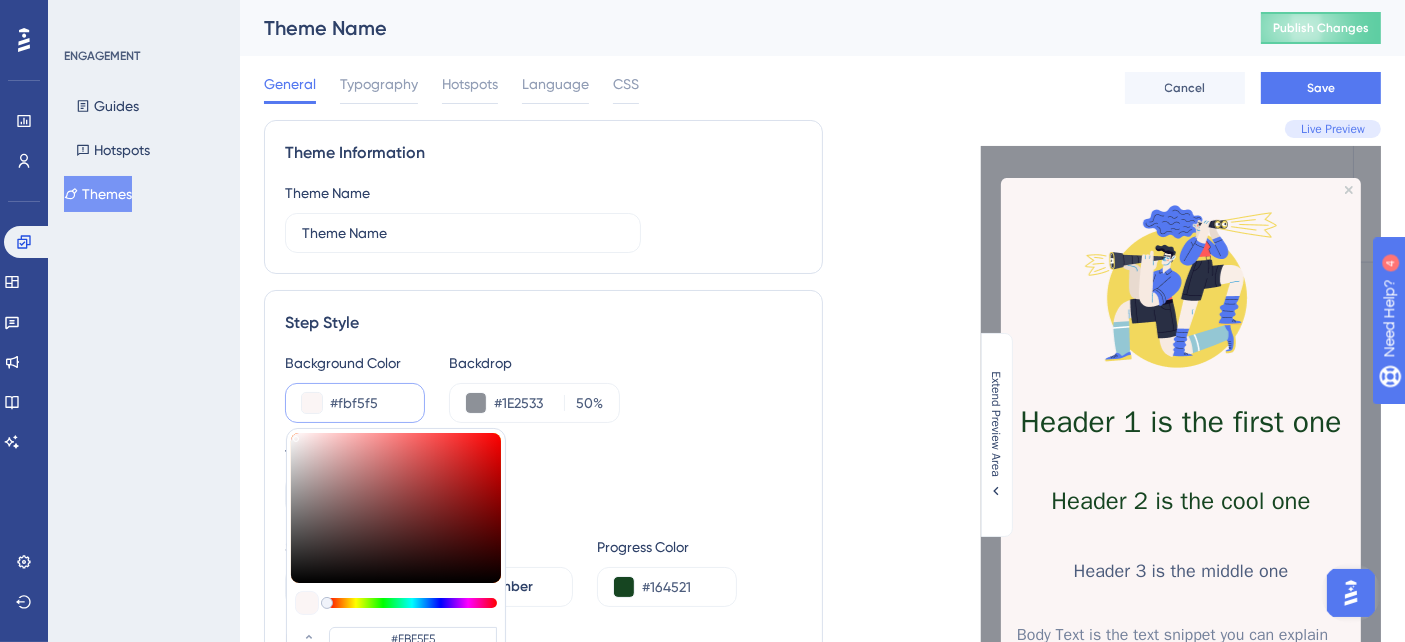 click at bounding box center [396, 508] 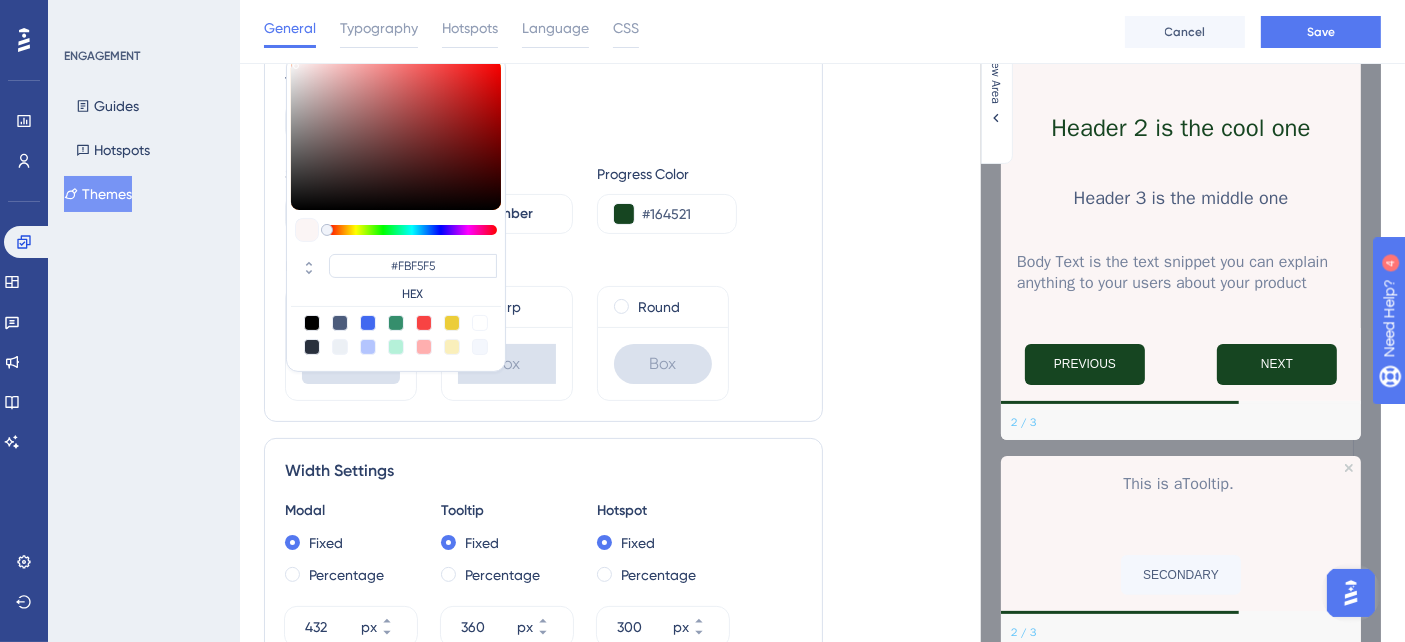 scroll, scrollTop: 333, scrollLeft: 0, axis: vertical 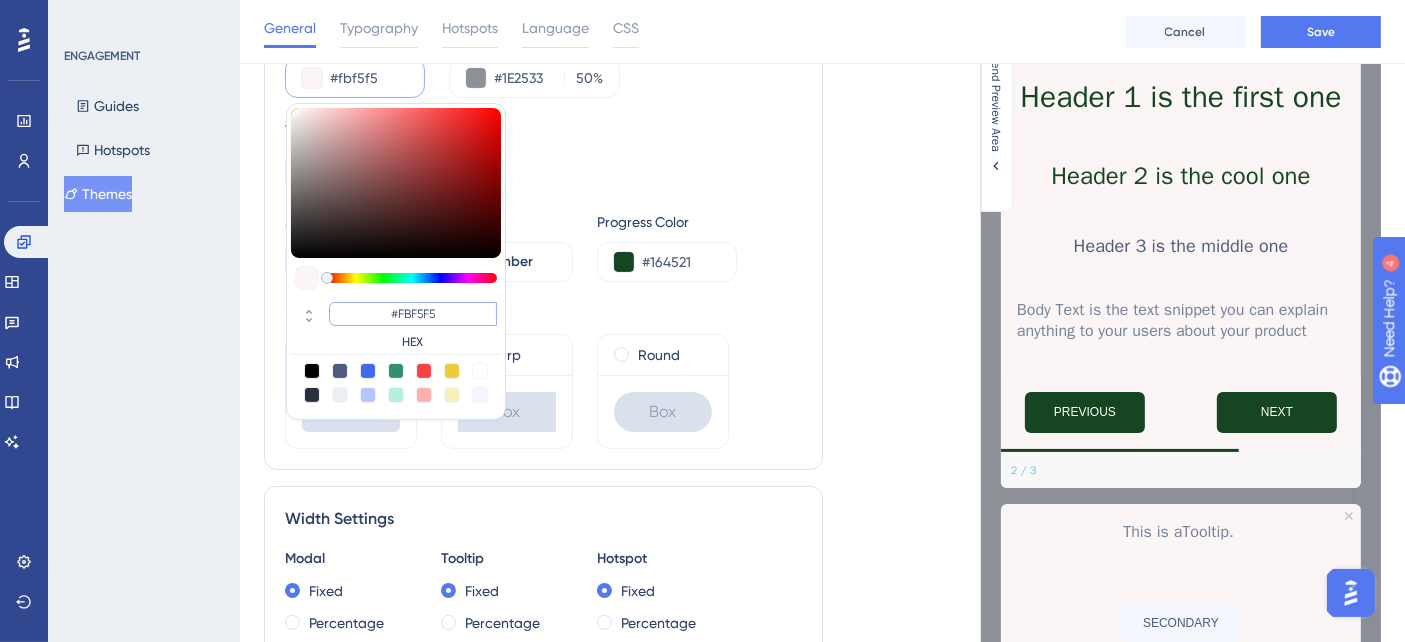click on "#FBF5F5" at bounding box center [413, 314] 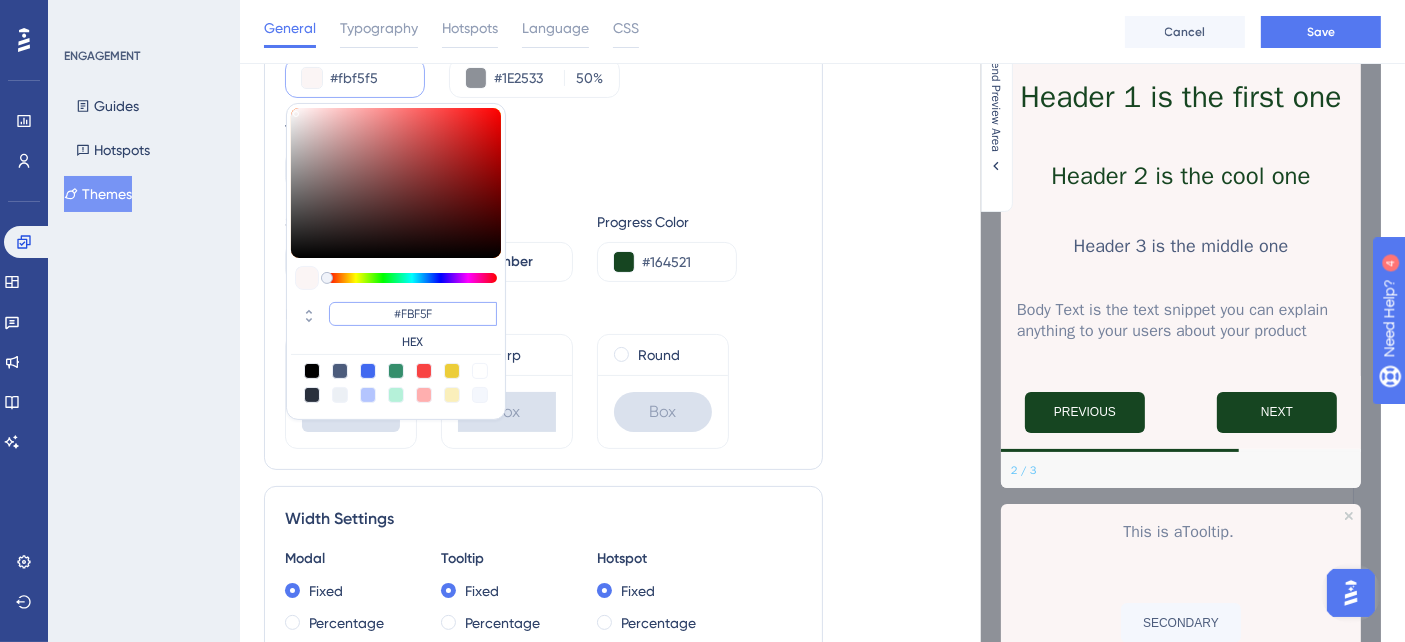 type on "#FBF5" 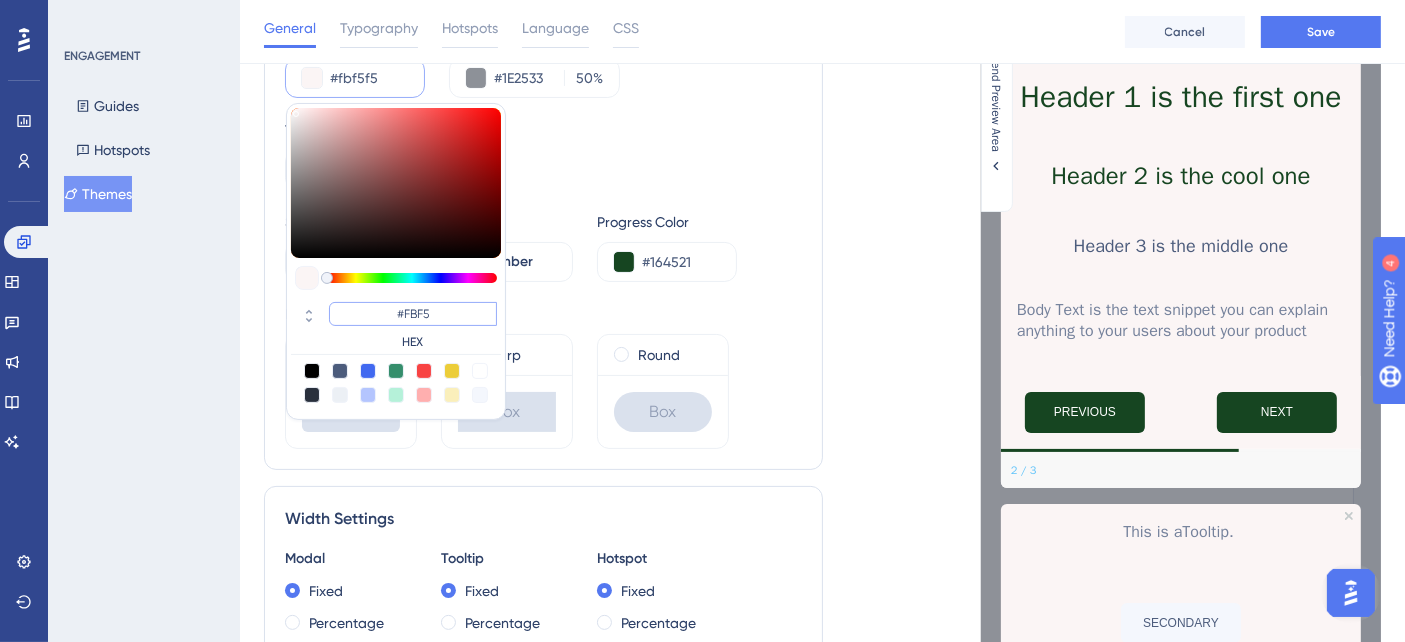 type on "#ffbbff" 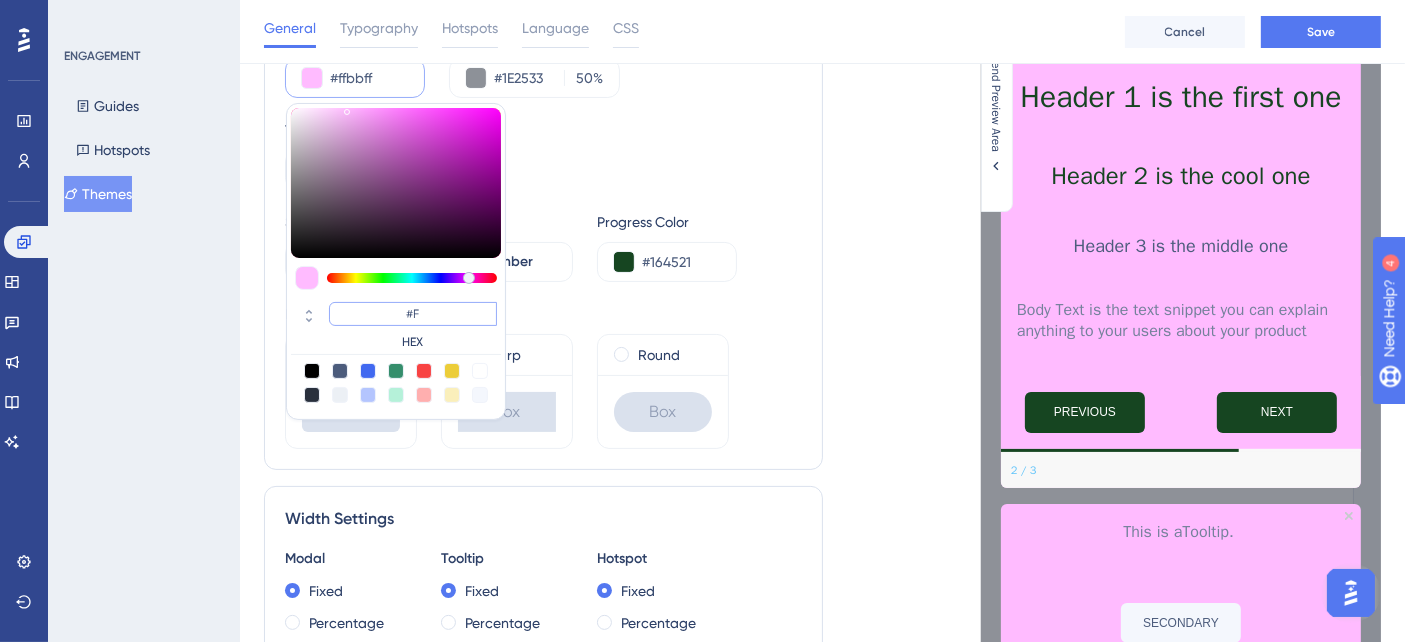 type on "#FF" 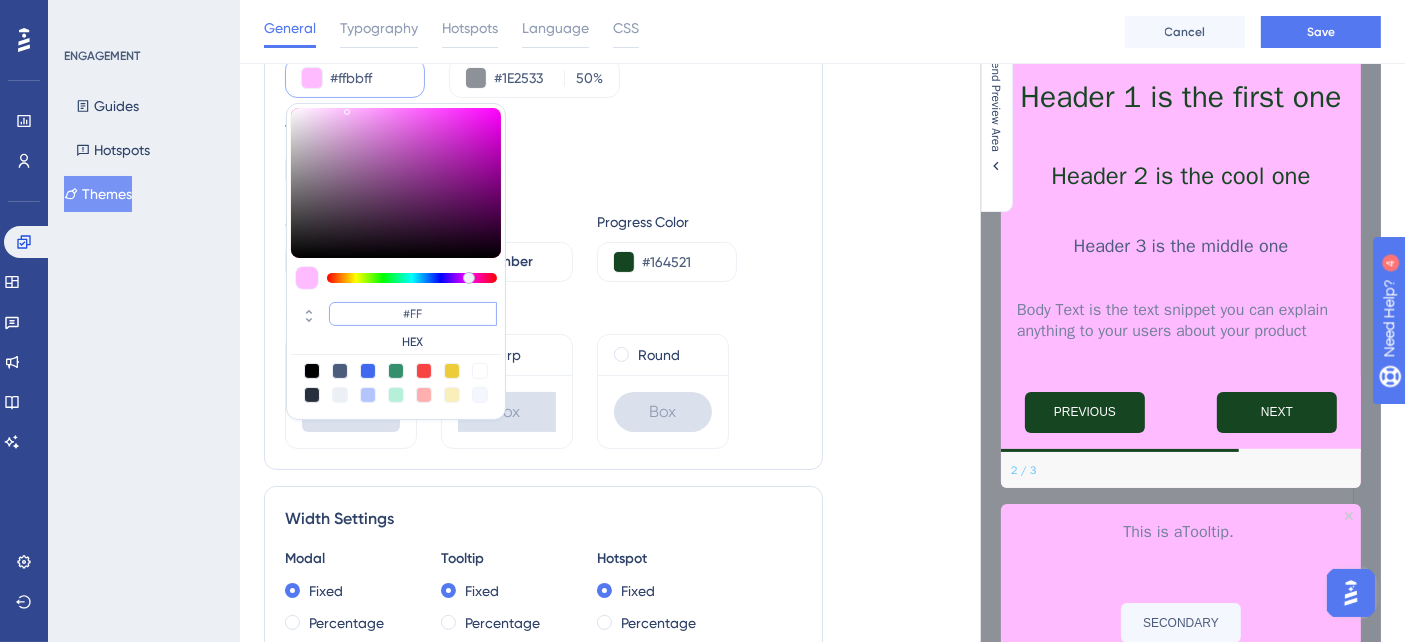 type on "#ffffff" 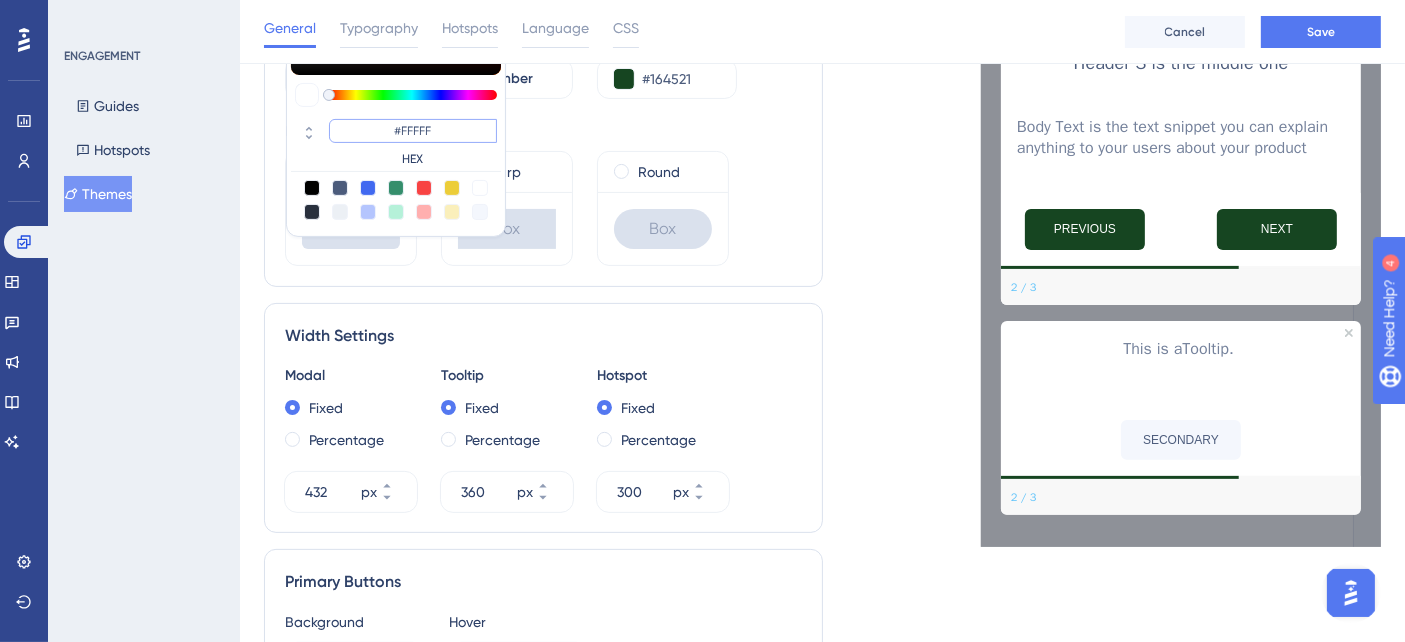 scroll, scrollTop: 444, scrollLeft: 0, axis: vertical 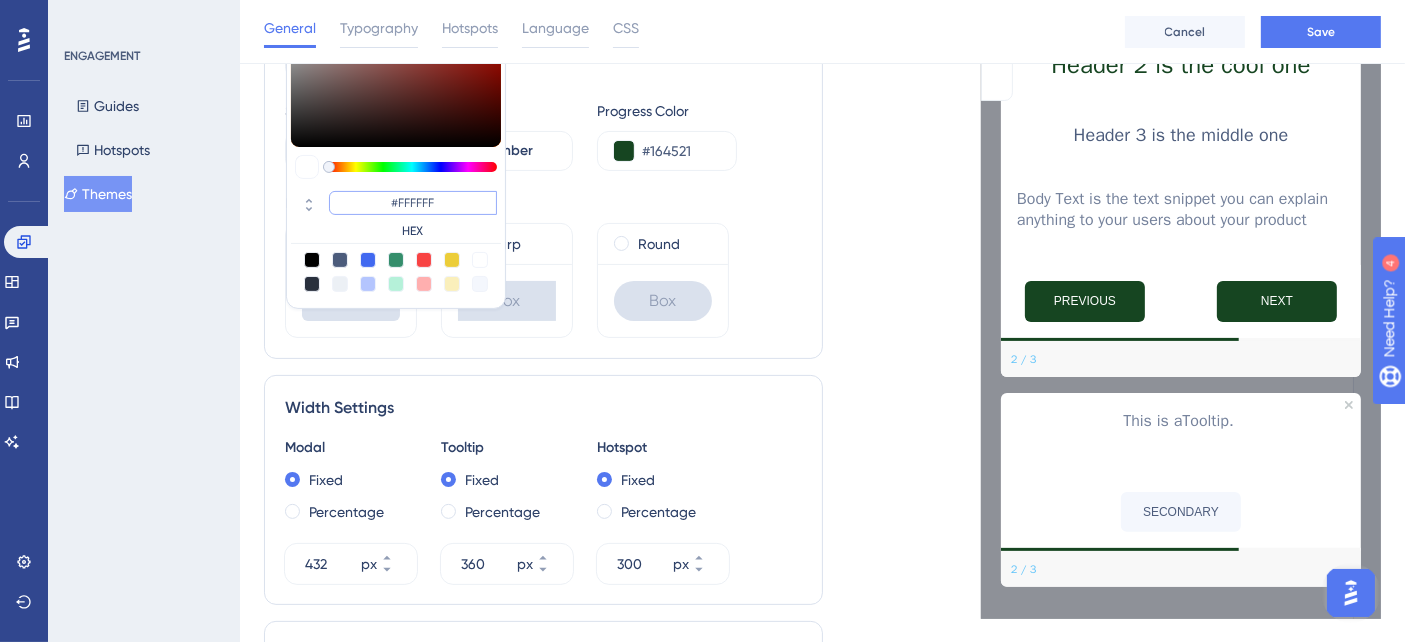 type on "#FFFFFF" 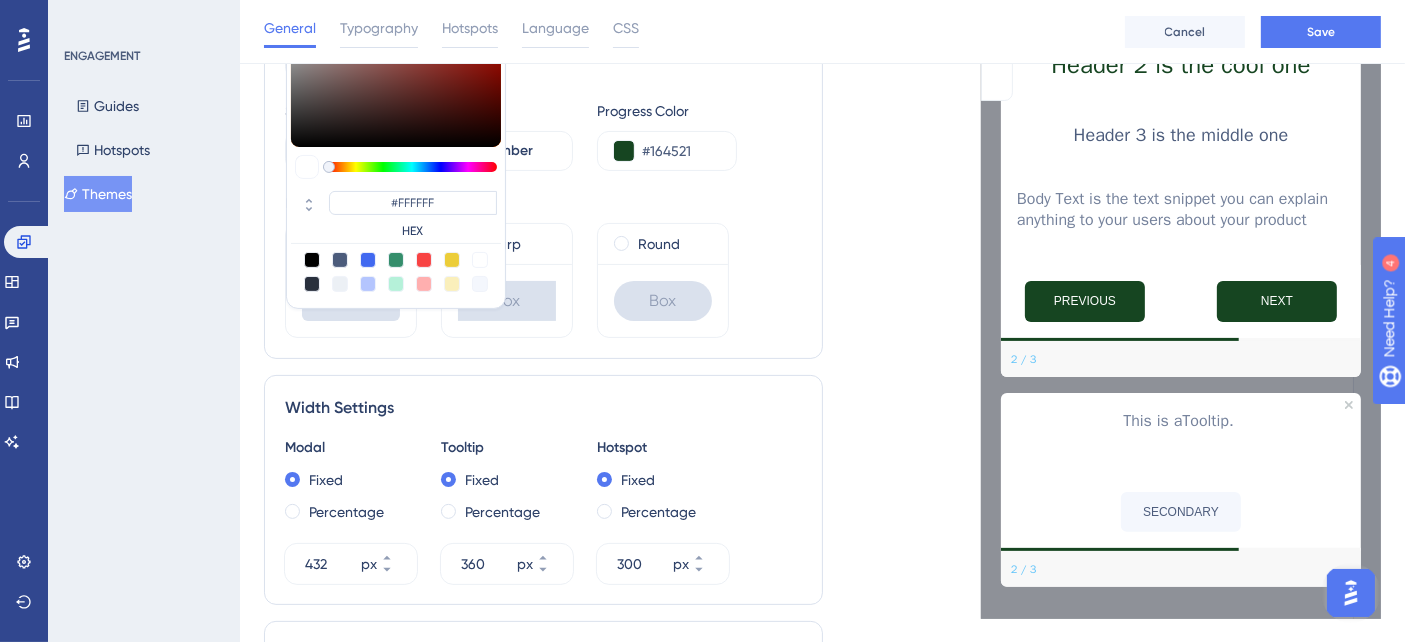 click on "Backdrop #1E2533 50 % Tooltip Highlight Box #164521 Step Progress Indicator Bar Number Progress Color #164521 Box Roundness Default Box Sharp Box Round Box" at bounding box center [543, 126] 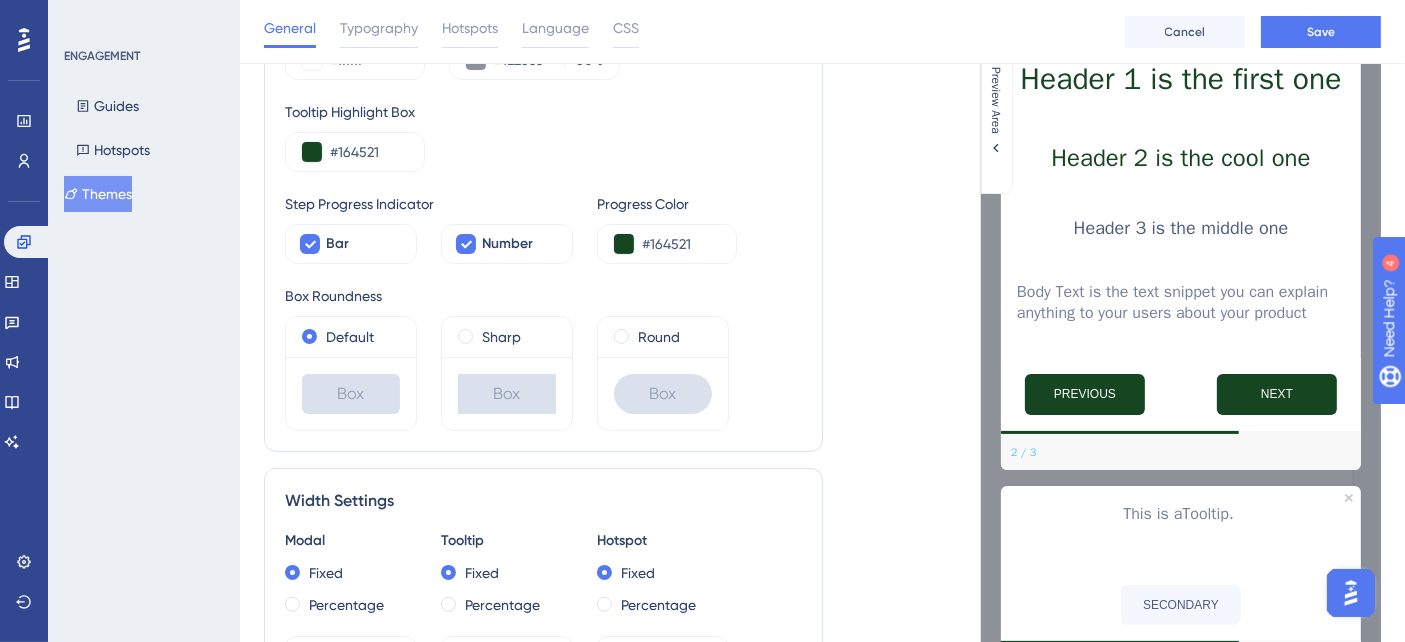 scroll, scrollTop: 222, scrollLeft: 0, axis: vertical 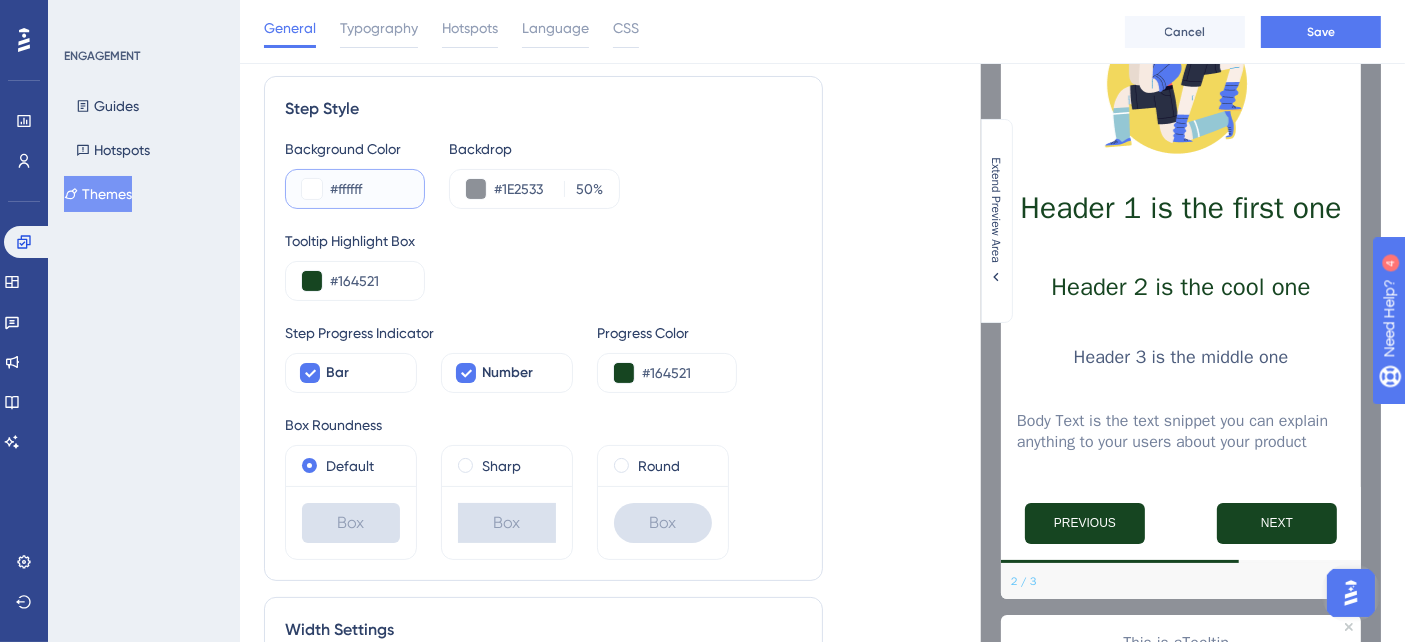 click on "#ffffff" at bounding box center [369, 189] 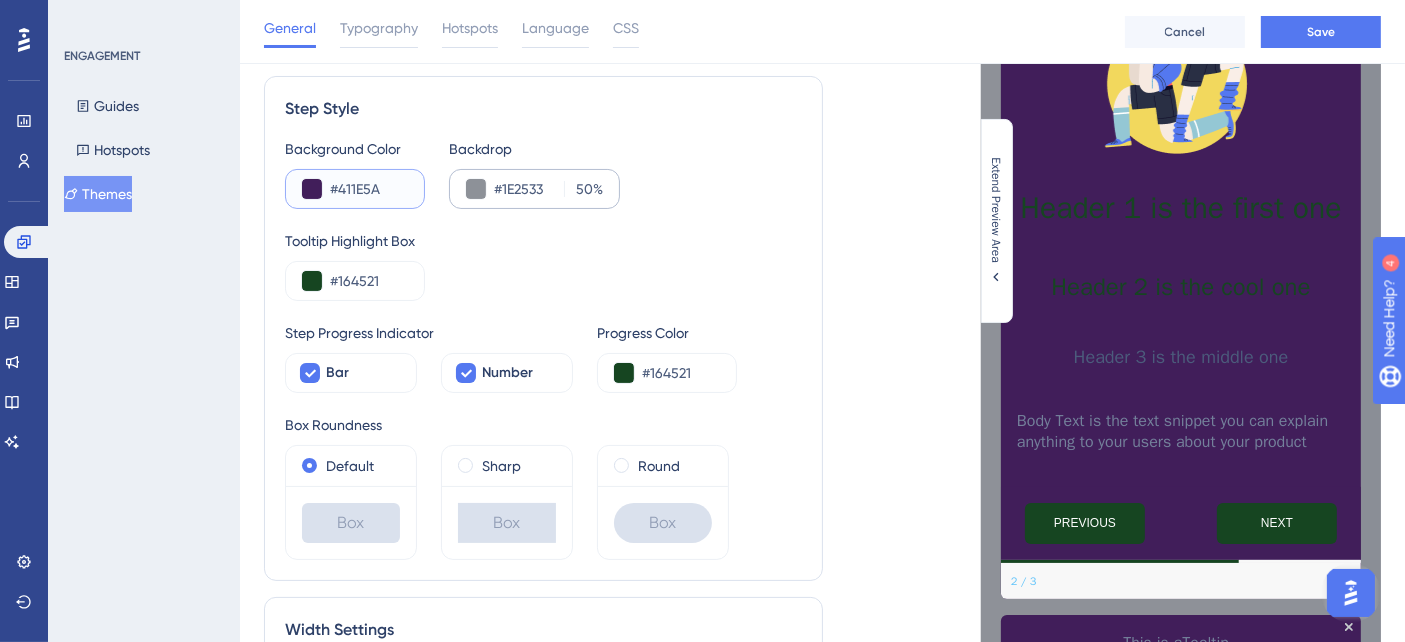 type on "#411E5A" 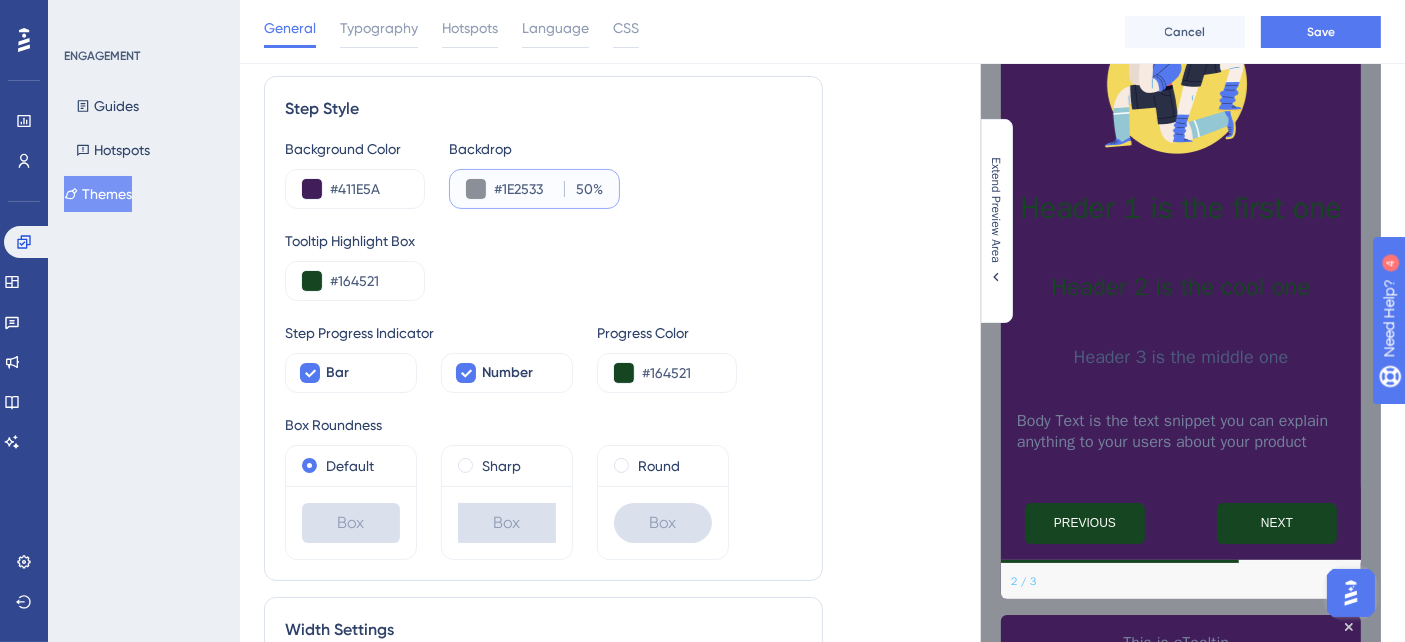 drag, startPoint x: 547, startPoint y: 188, endPoint x: 500, endPoint y: 178, distance: 48.052055 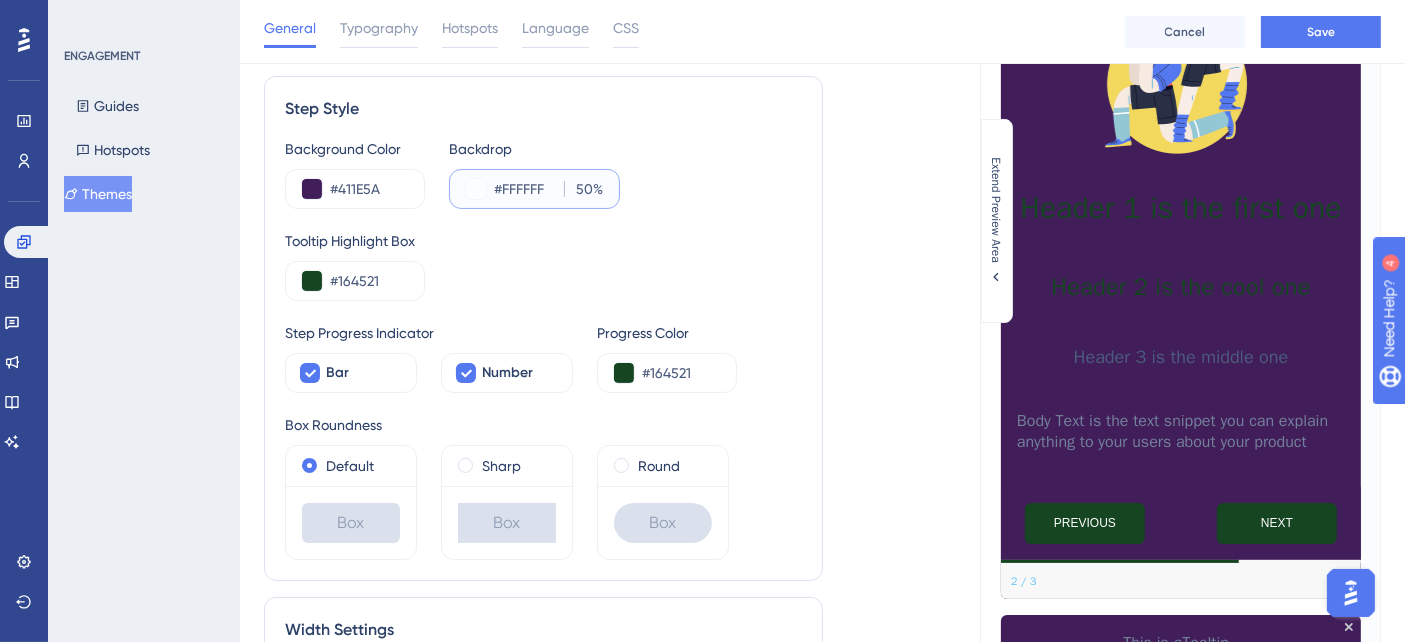 type on "#FFFFFF" 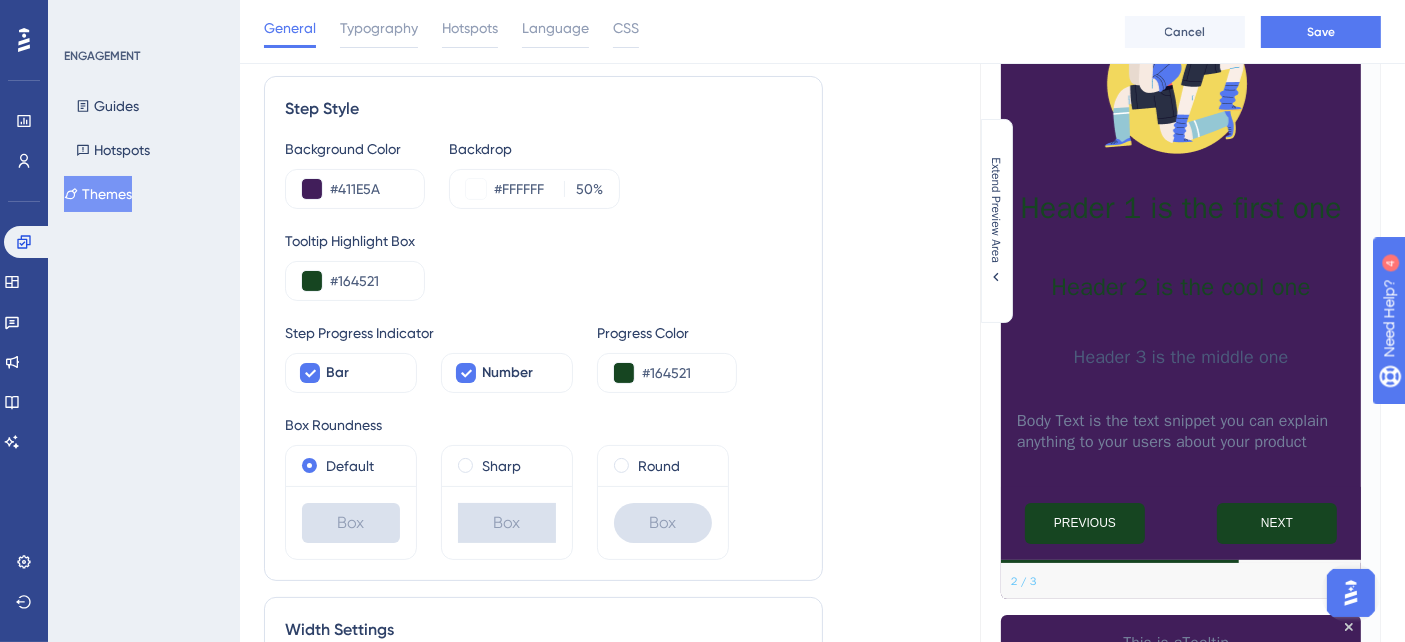 click on "Background Color #411E5A Backdrop #FFFFFF 50 % Tooltip Highlight Box #164521 Step Progress Indicator Bar Number Progress Color #164521 Box Roundness Default Box Sharp Box Round Box" at bounding box center [543, 348] 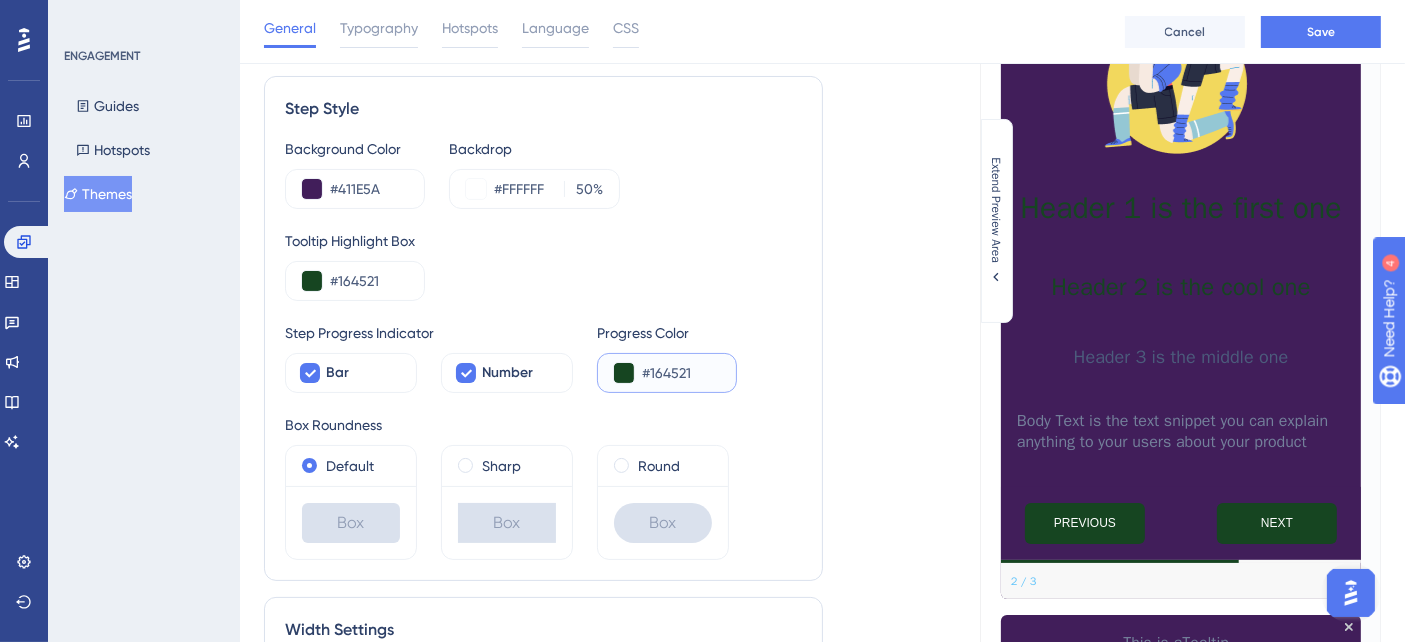 drag, startPoint x: 702, startPoint y: 370, endPoint x: 649, endPoint y: 369, distance: 53.009434 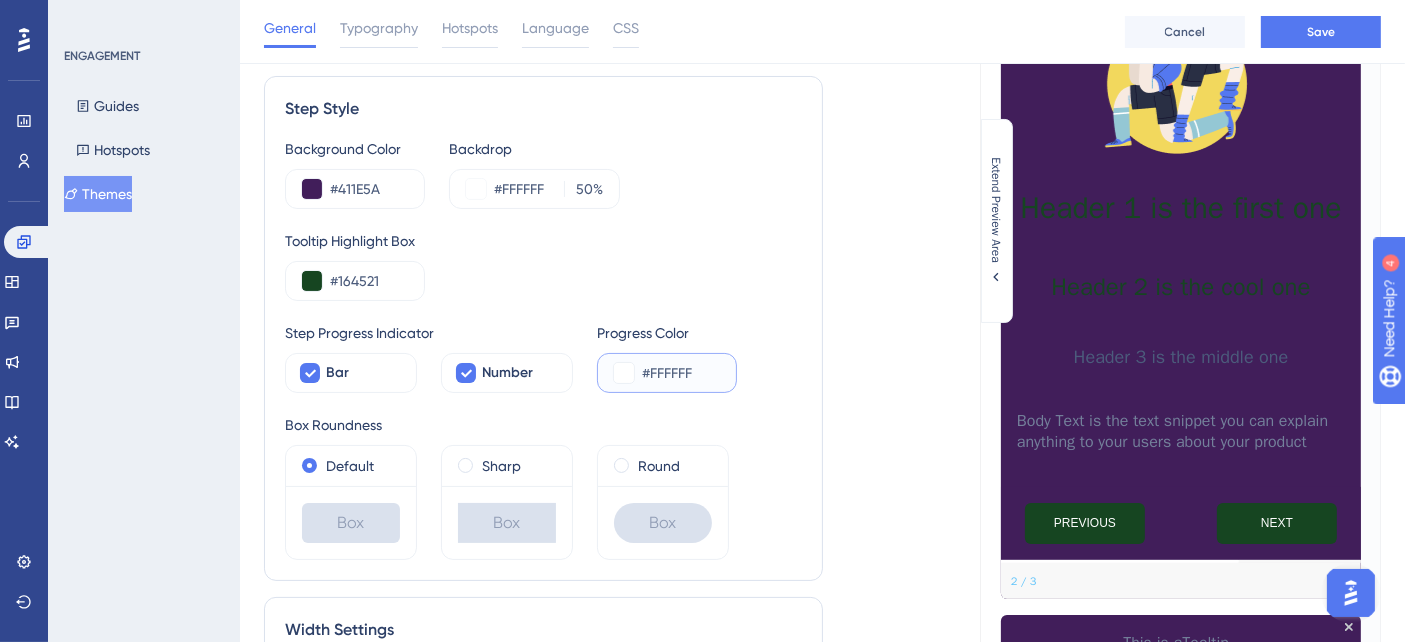 type on "#FFFFFF" 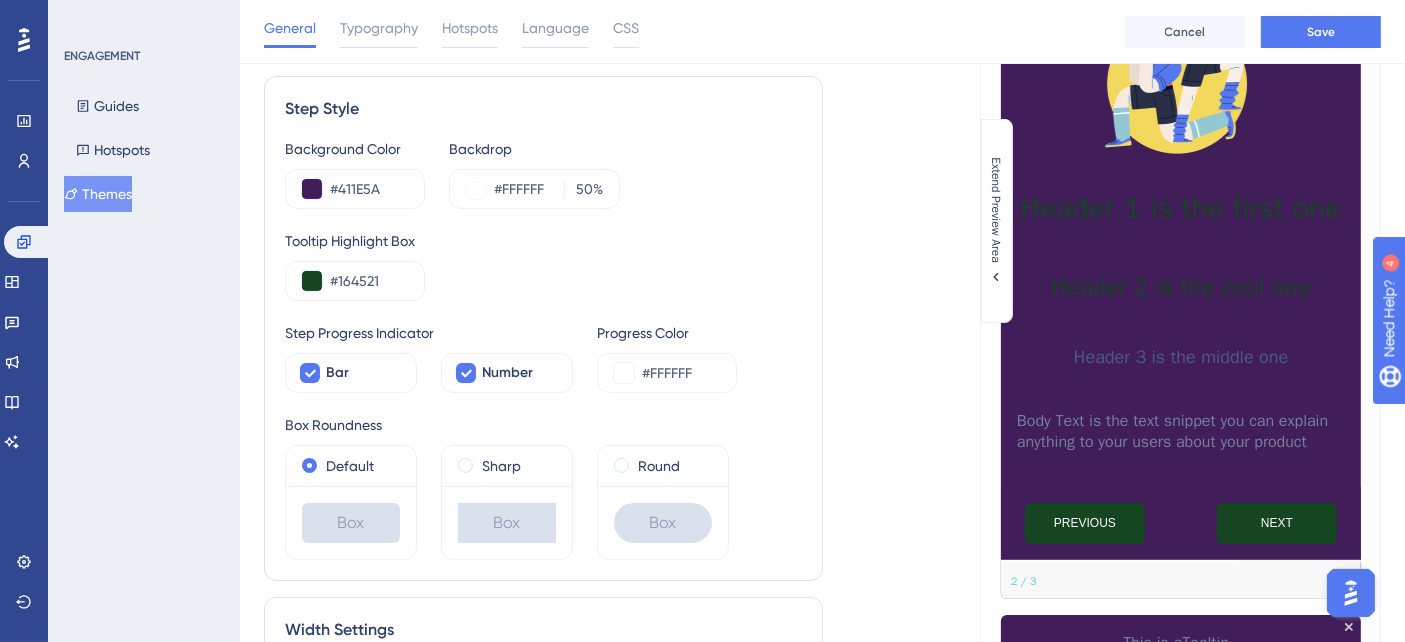 click on "Tooltip Highlight Box #164521" at bounding box center (543, 265) 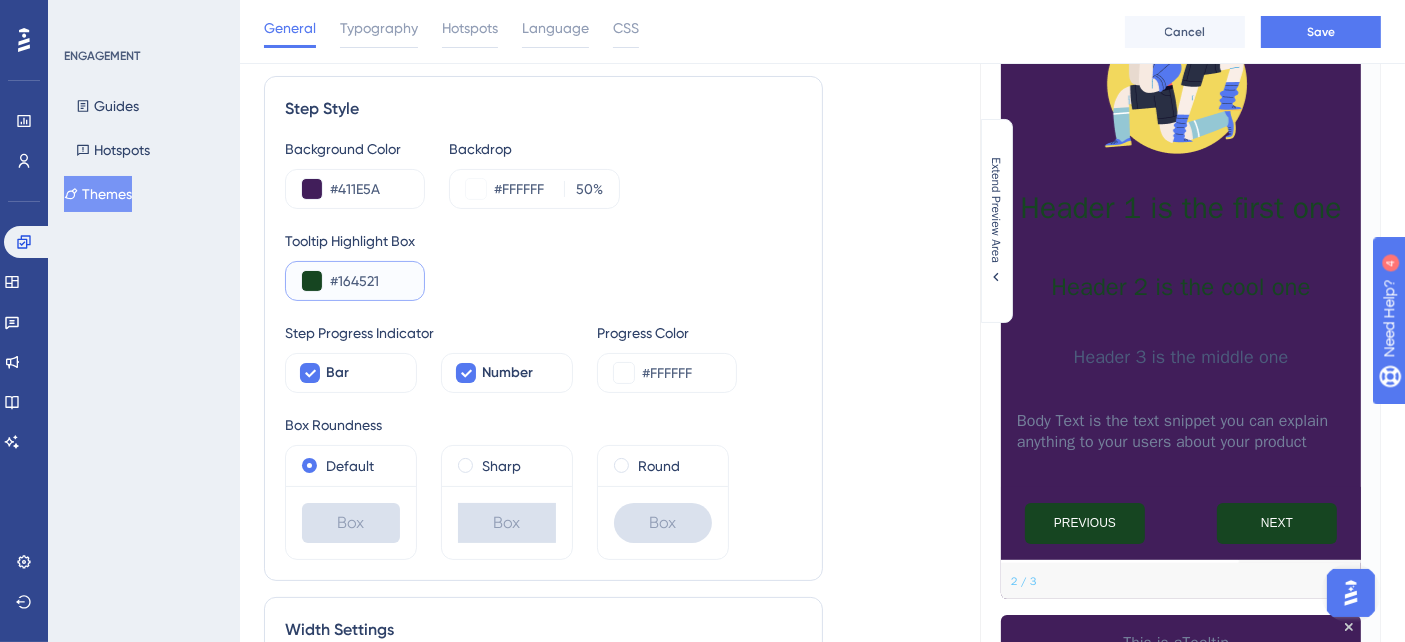 drag, startPoint x: 401, startPoint y: 275, endPoint x: 340, endPoint y: 271, distance: 61.13101 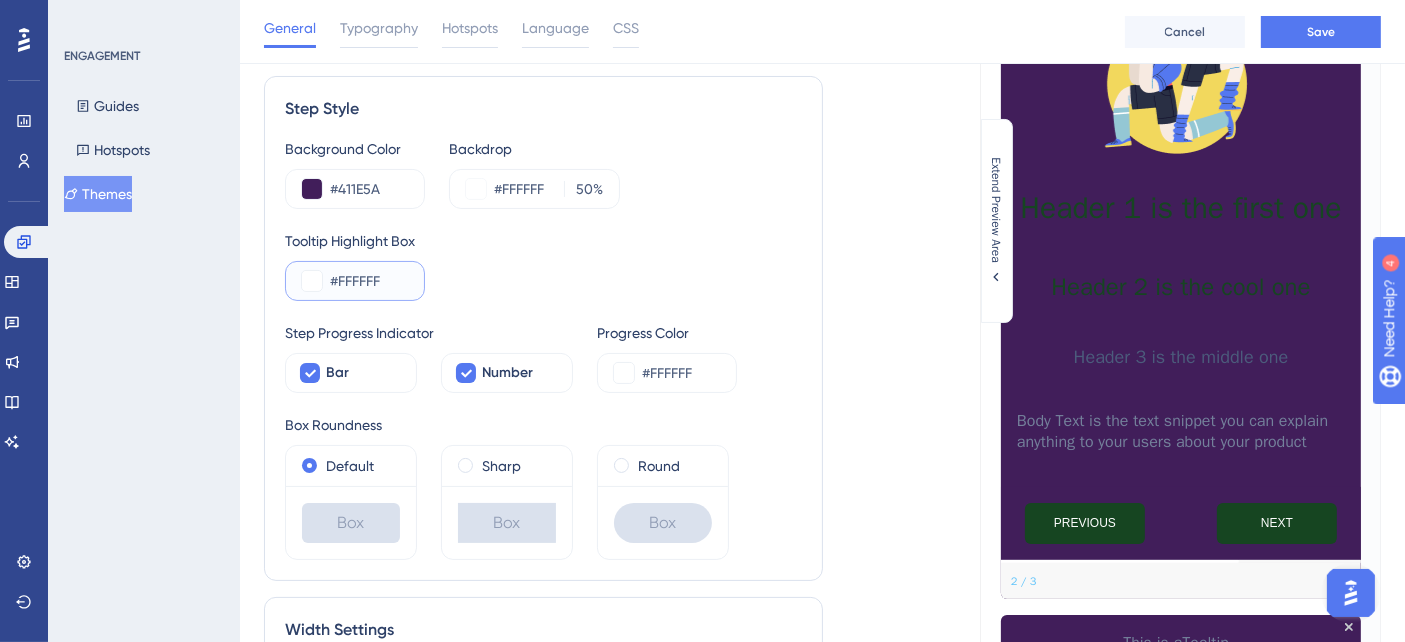 type on "#FFFFFF" 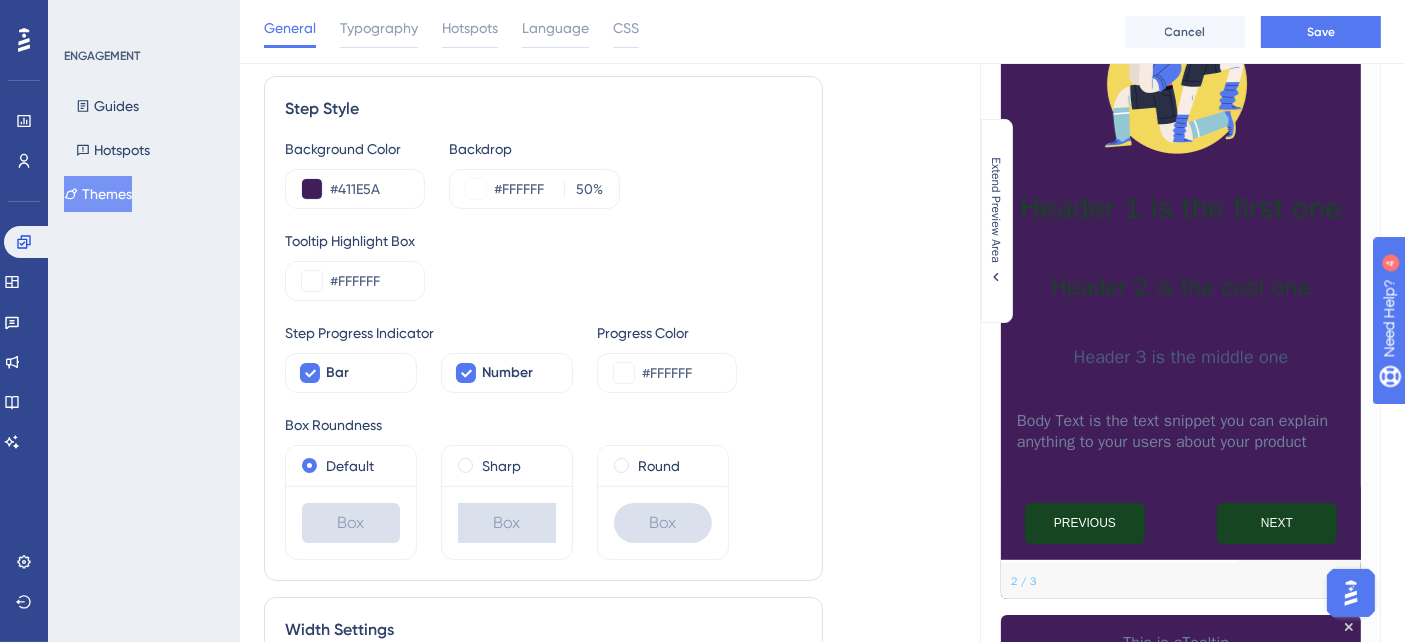 click on "Background Color #[HEX] Backdrop #[HEX] [PERCENT] Tooltip Highlight Box #[HEX] Step Progress Indicator Bar Number Progress Color #[HEX] Box Roundness Default Box Sharp Box Round Box" at bounding box center (543, 348) 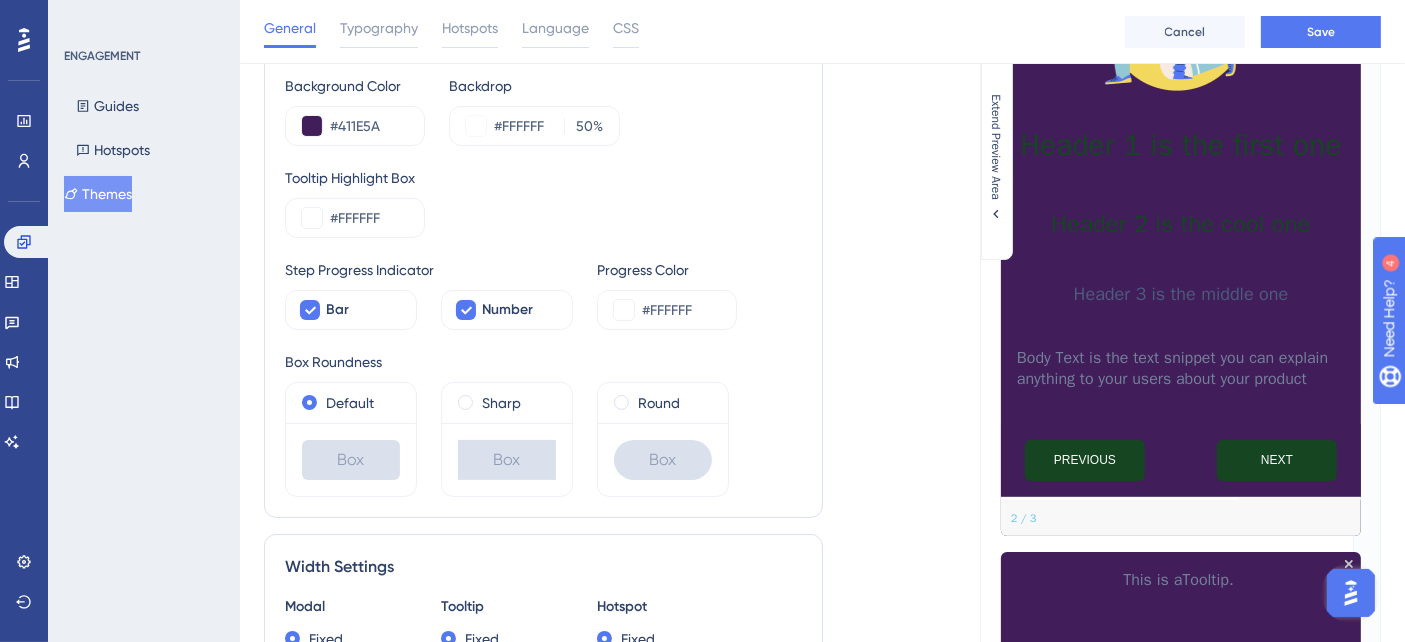 scroll, scrollTop: 222, scrollLeft: 0, axis: vertical 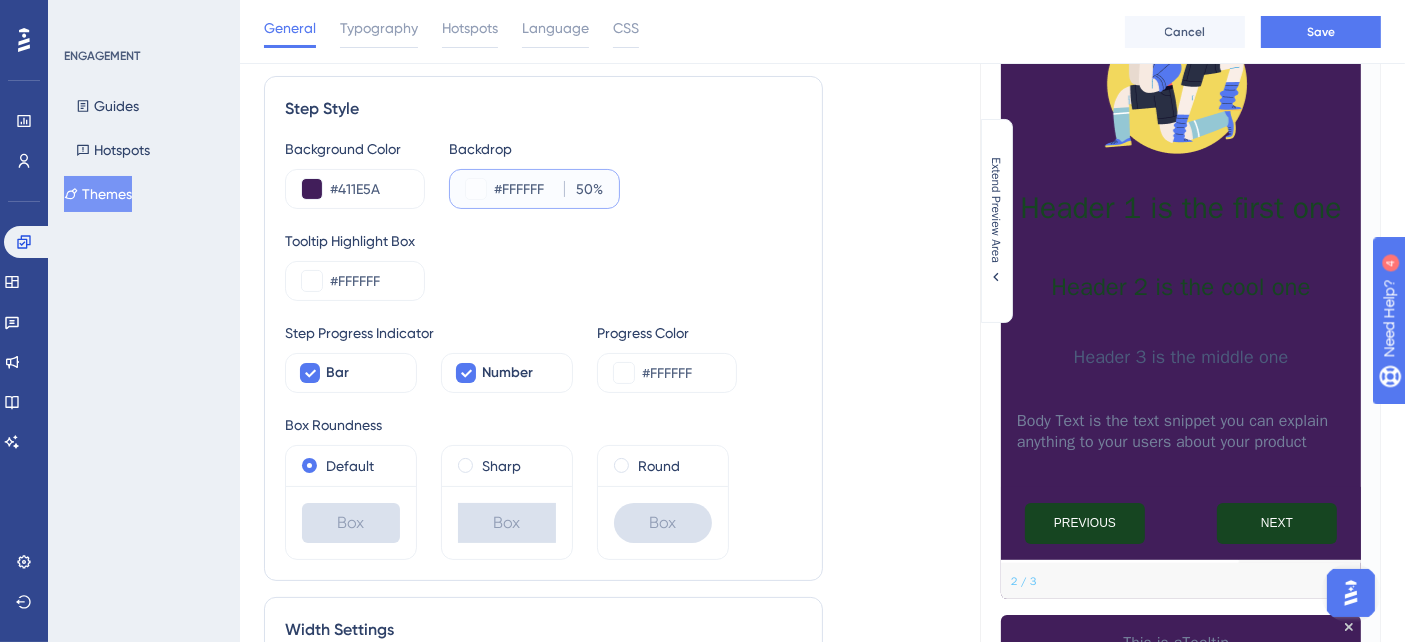 drag, startPoint x: 498, startPoint y: 187, endPoint x: 546, endPoint y: 193, distance: 48.373547 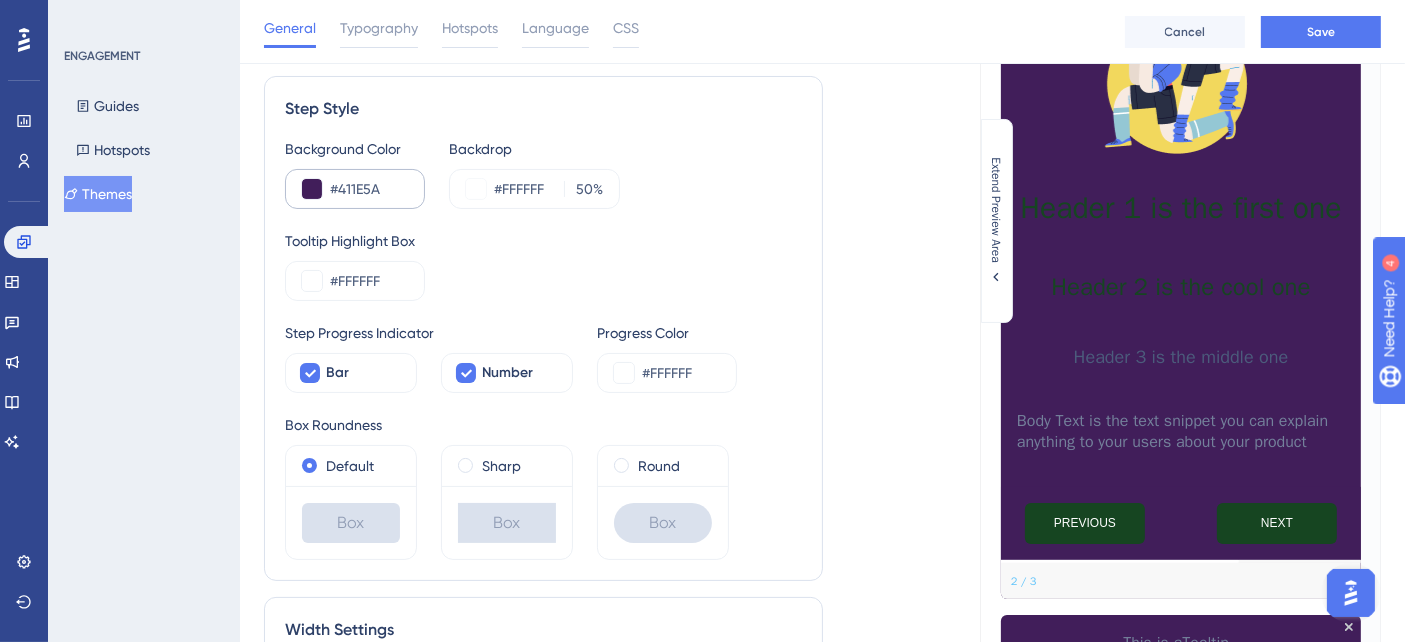 drag, startPoint x: 408, startPoint y: 182, endPoint x: 356, endPoint y: 181, distance: 52.009613 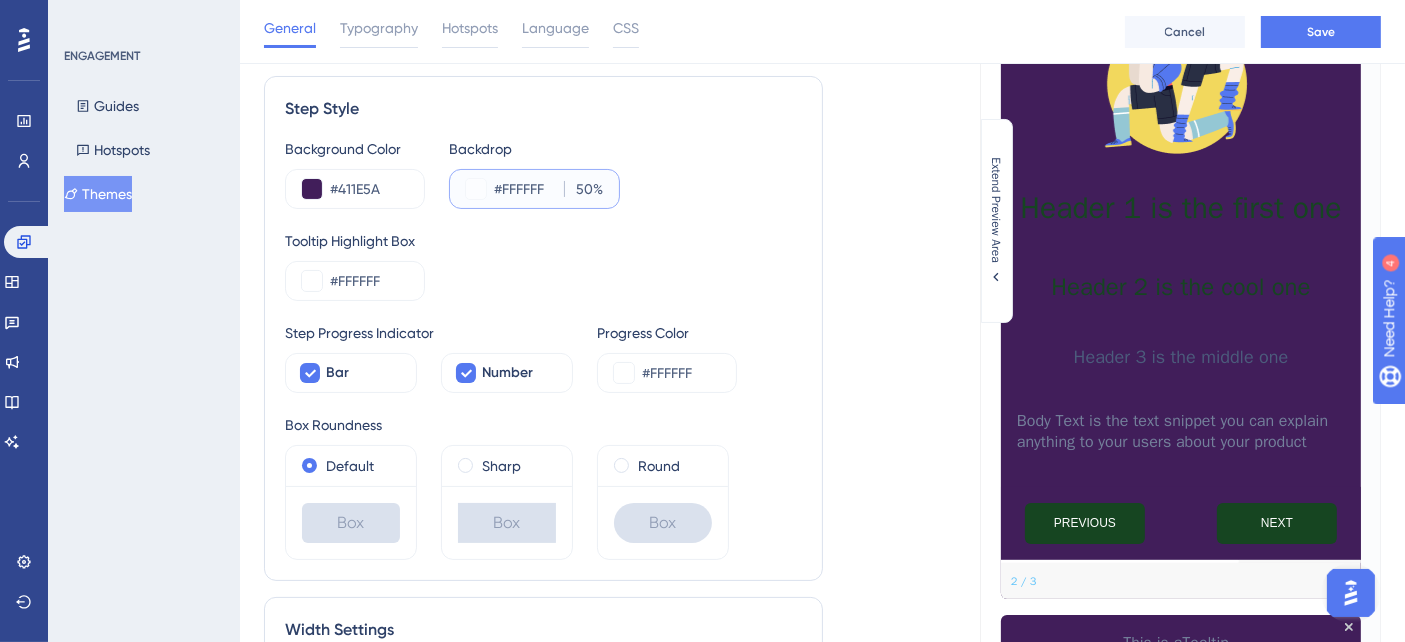 drag, startPoint x: 501, startPoint y: 185, endPoint x: 550, endPoint y: 191, distance: 49.365982 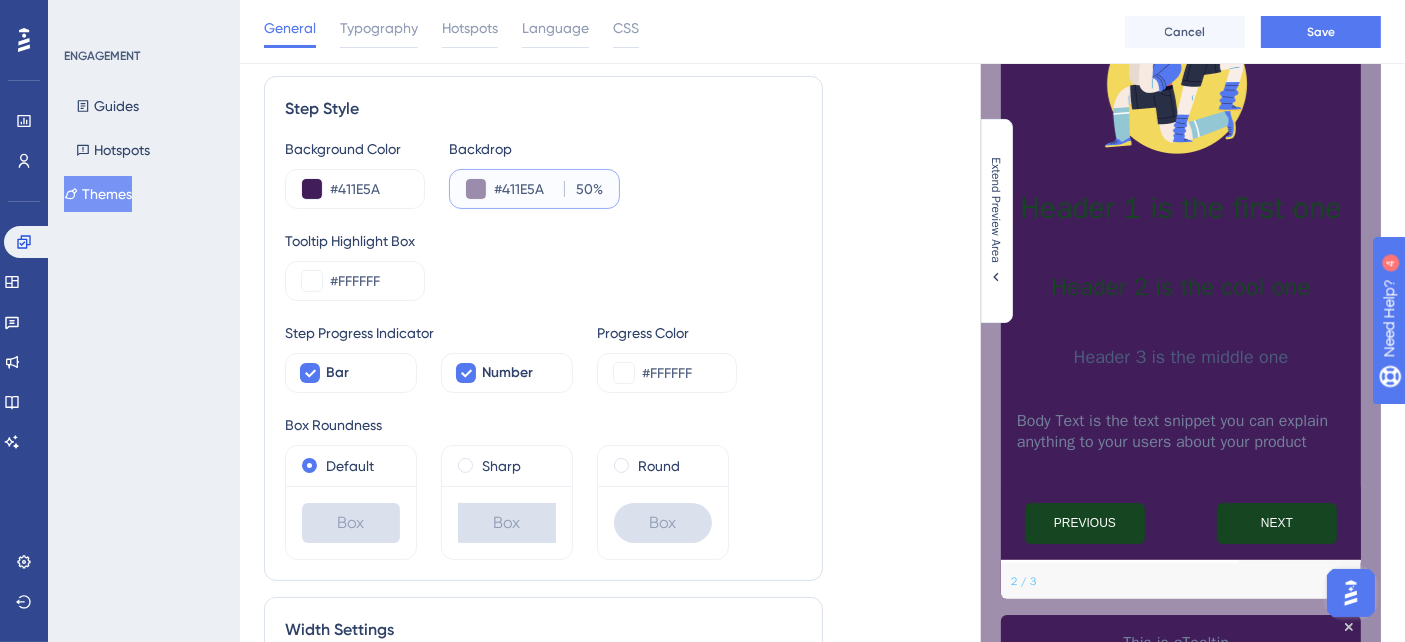 type on "#411E5A" 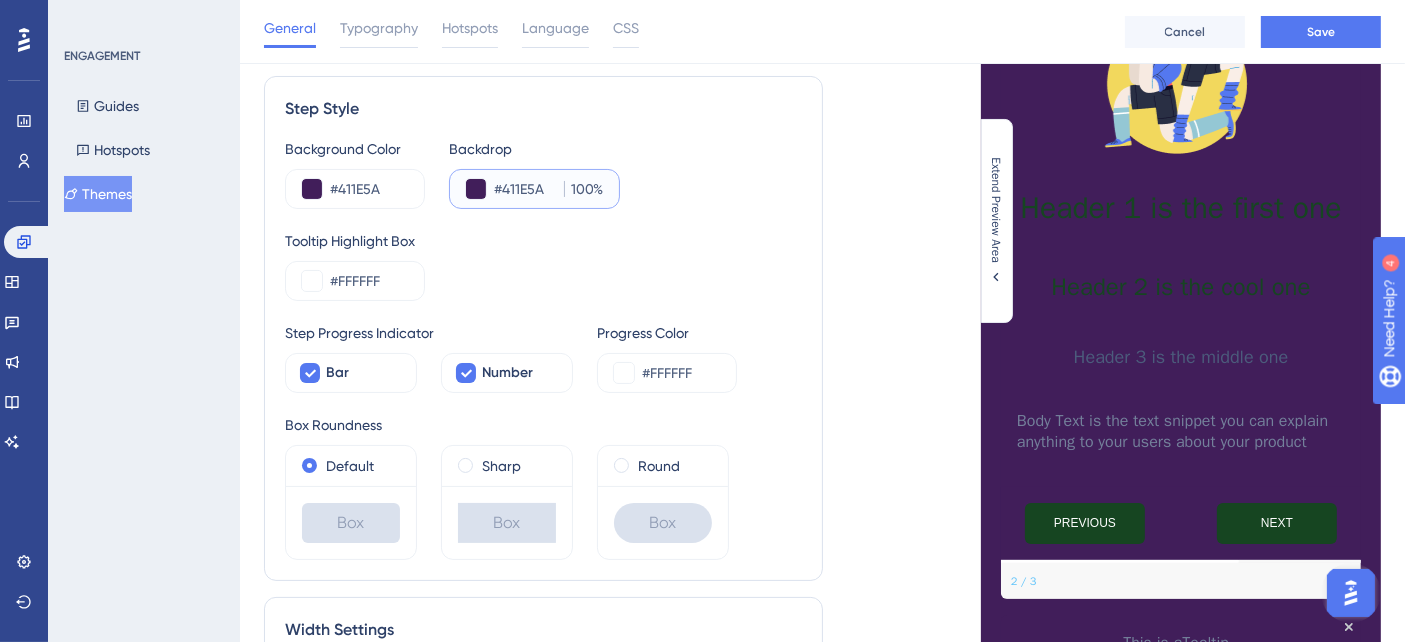 type on "100" 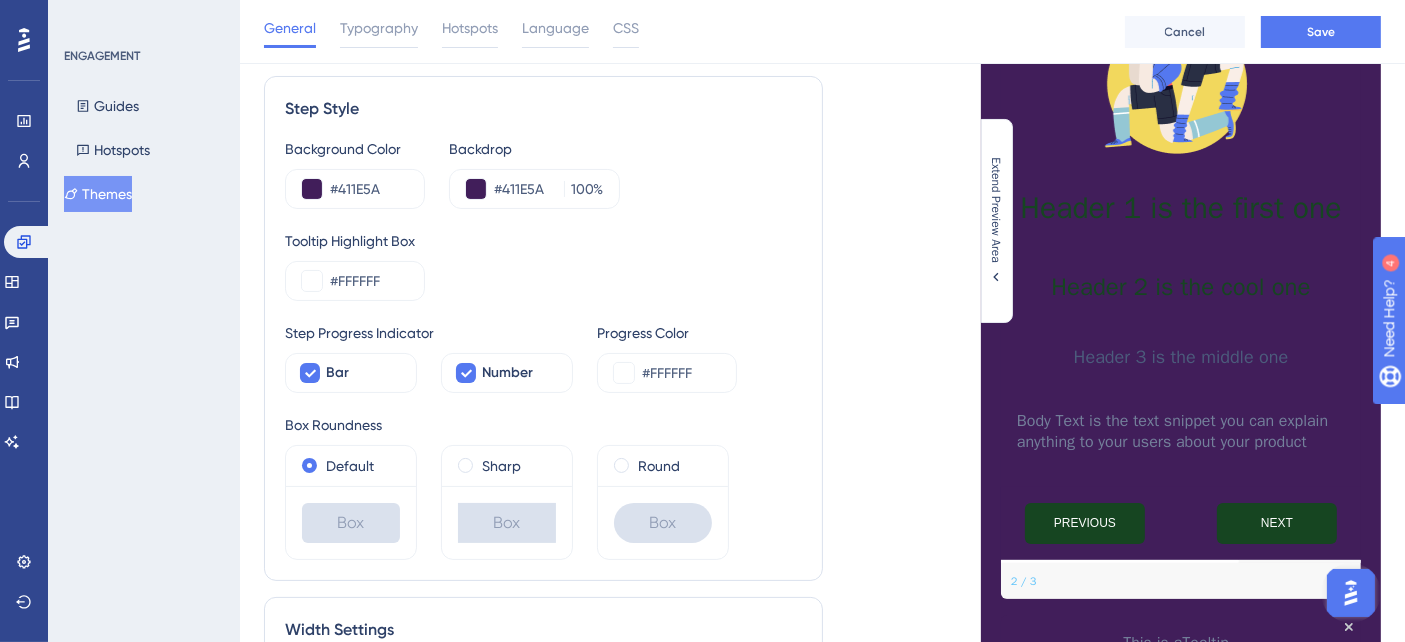 click on "Tooltip Highlight Box #FFFFFF" at bounding box center [543, 265] 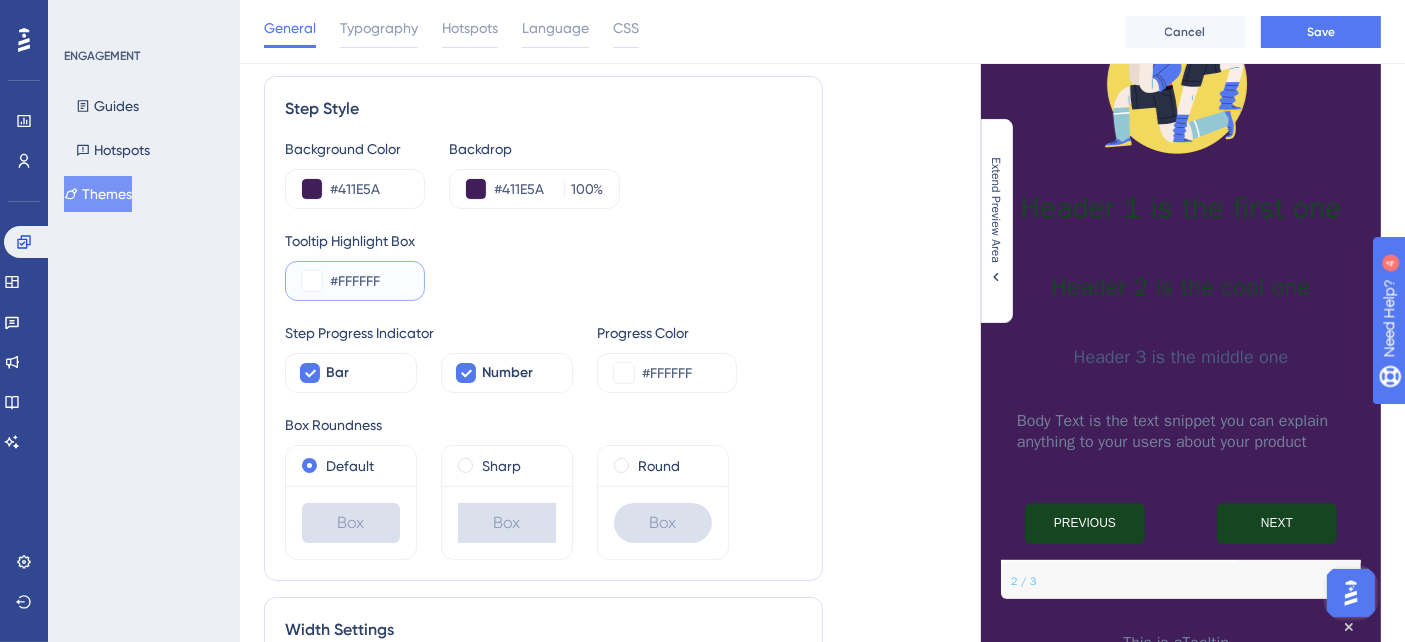 drag, startPoint x: 403, startPoint y: 282, endPoint x: 337, endPoint y: 287, distance: 66.189125 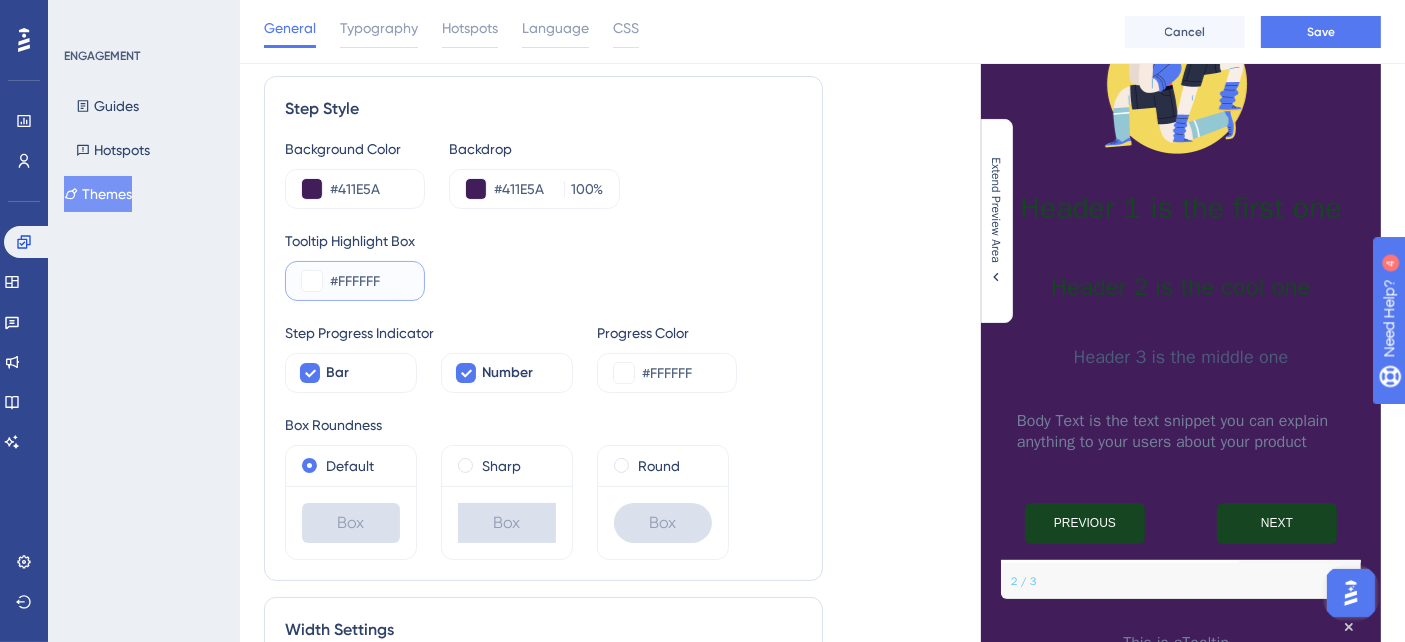 click on "#FFFFFF" at bounding box center [369, 281] 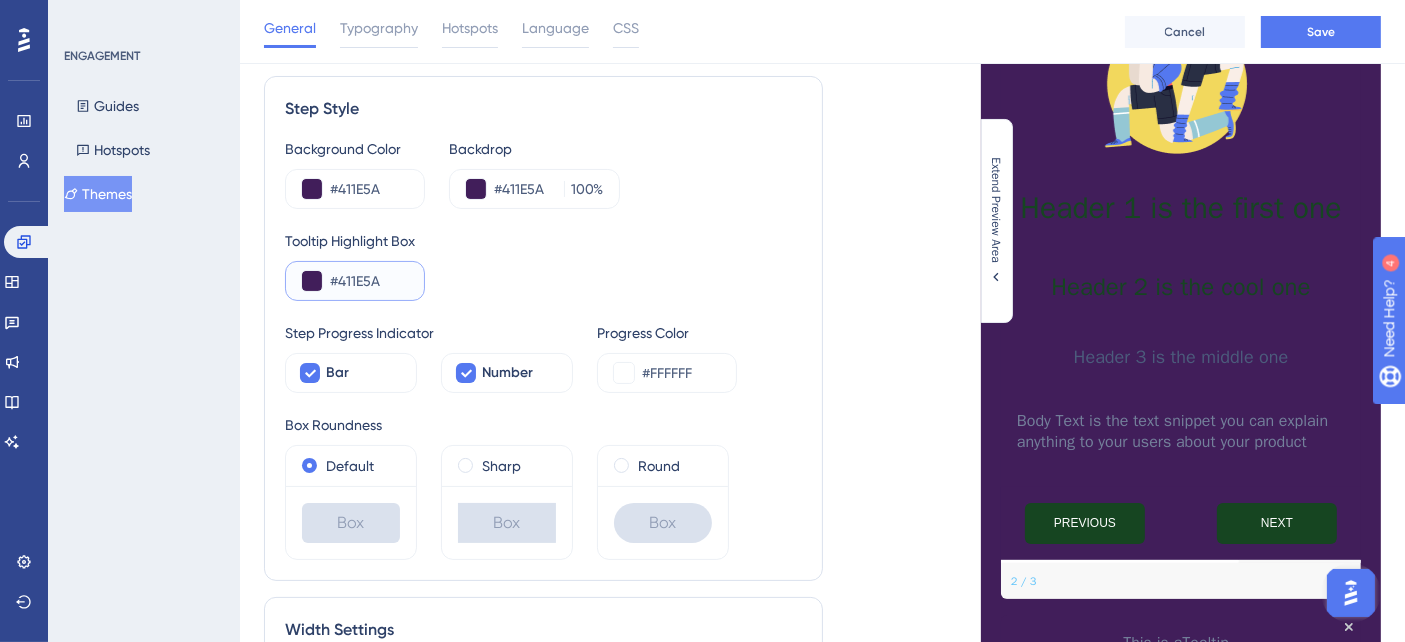 type on "#411E5A" 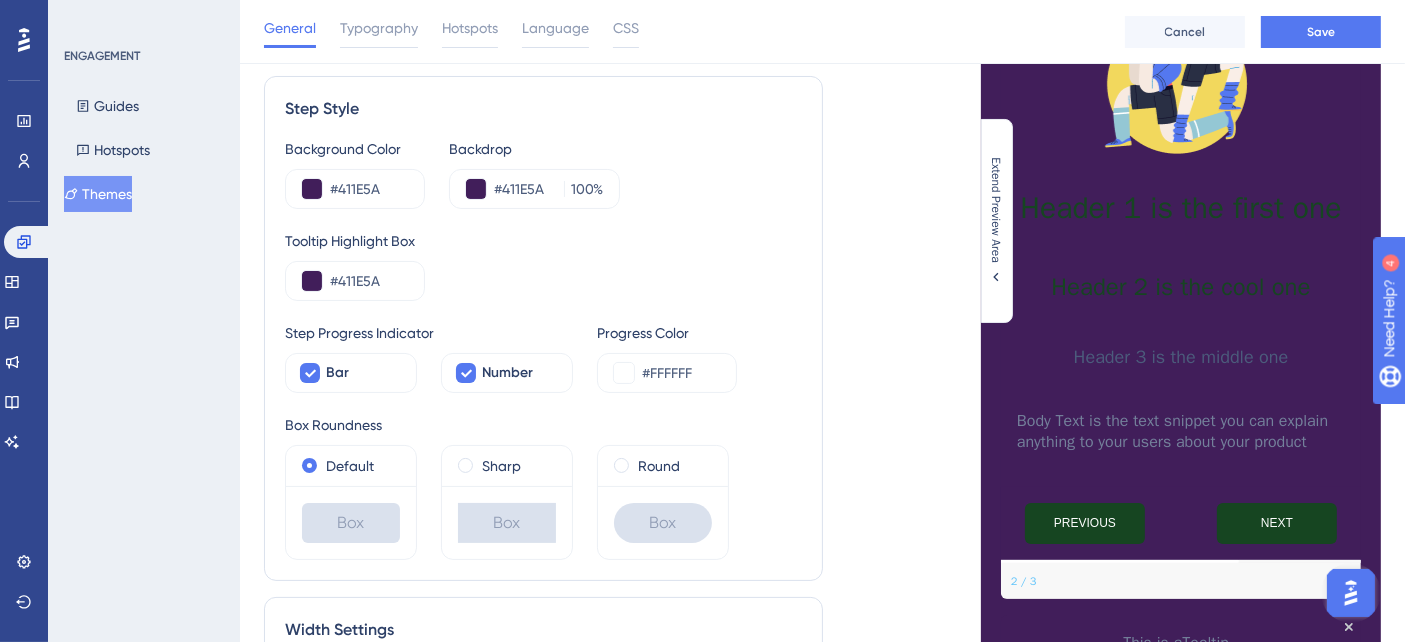 click on "Tooltip Highlight Box #411E5A" at bounding box center [543, 265] 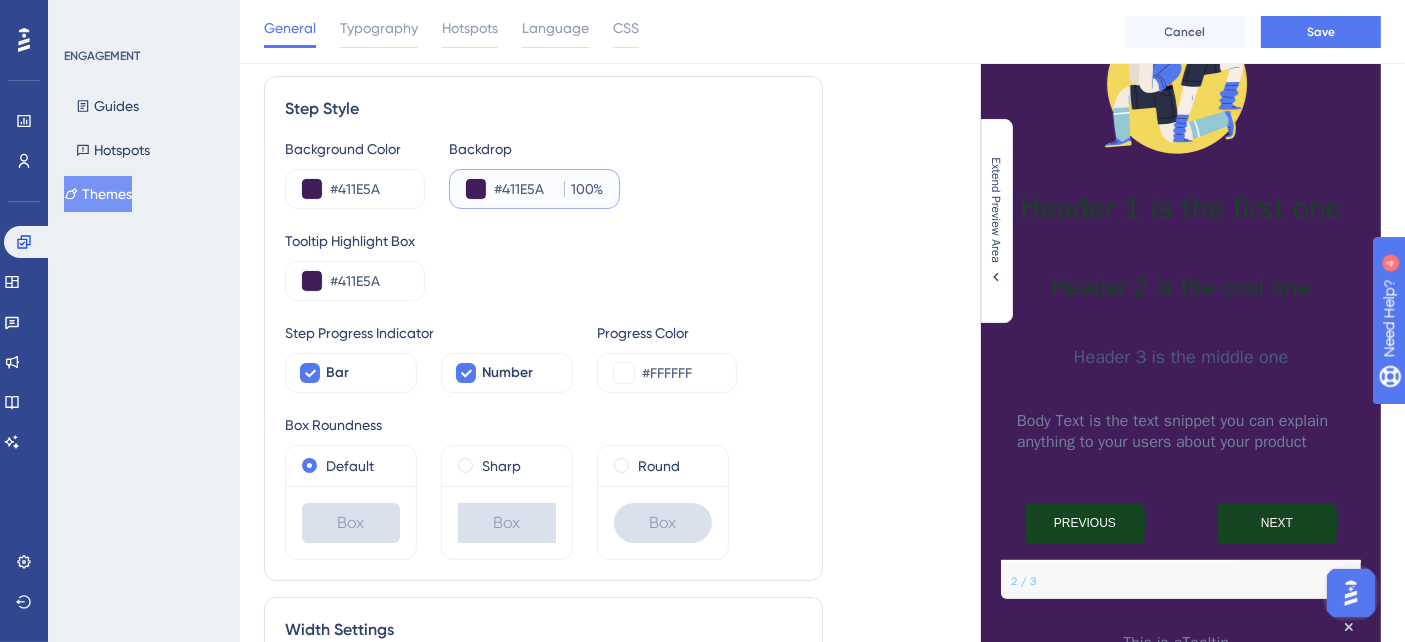 drag, startPoint x: 545, startPoint y: 183, endPoint x: 500, endPoint y: 186, distance: 45.099888 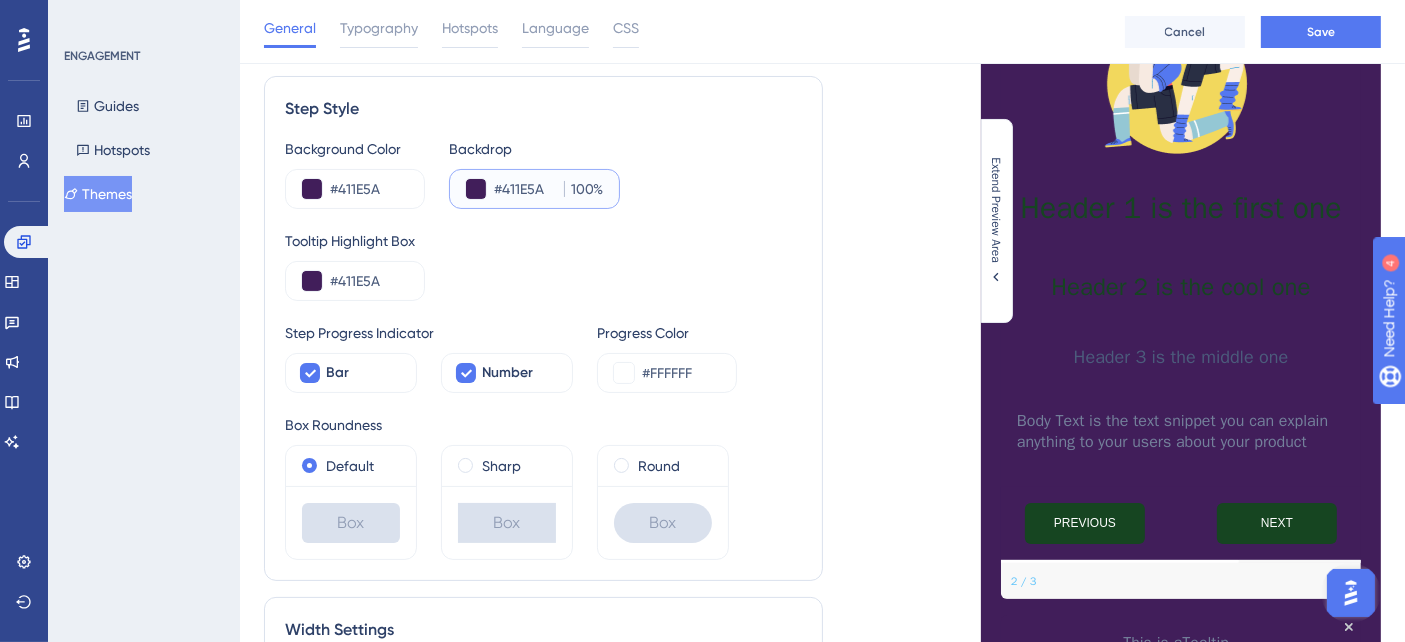 click on "#411E5A" at bounding box center (525, 189) 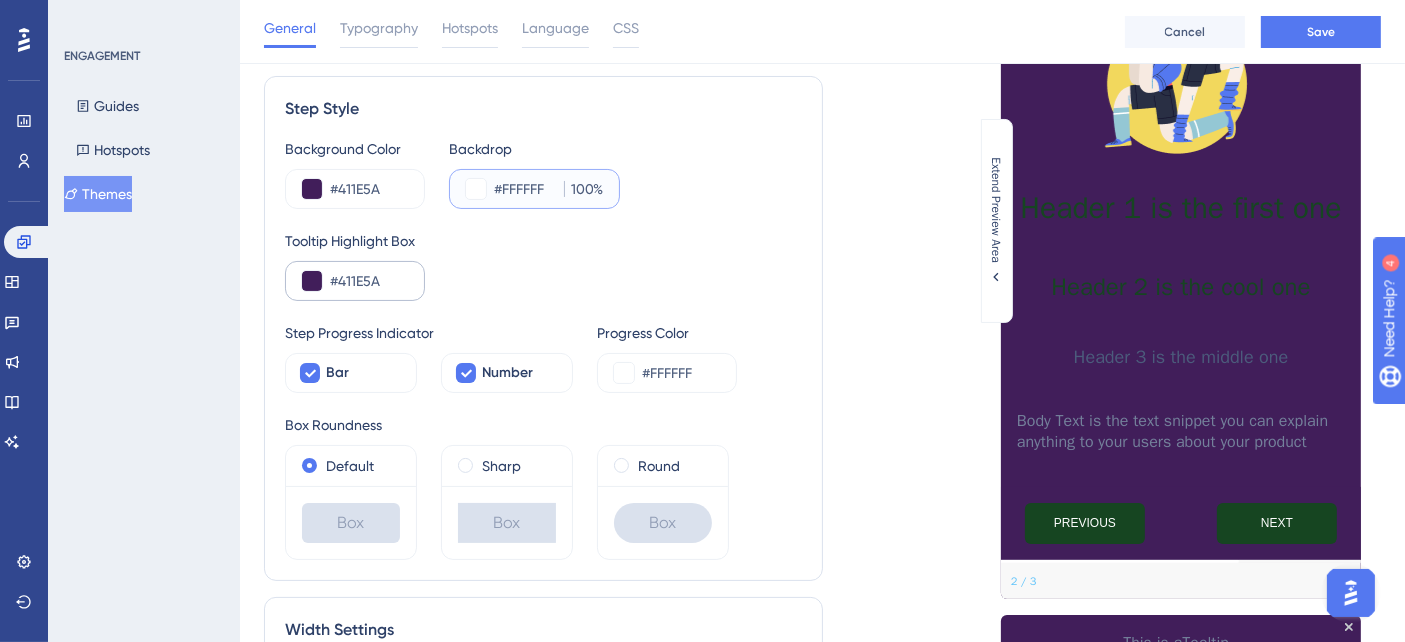 type on "#FFFFFF" 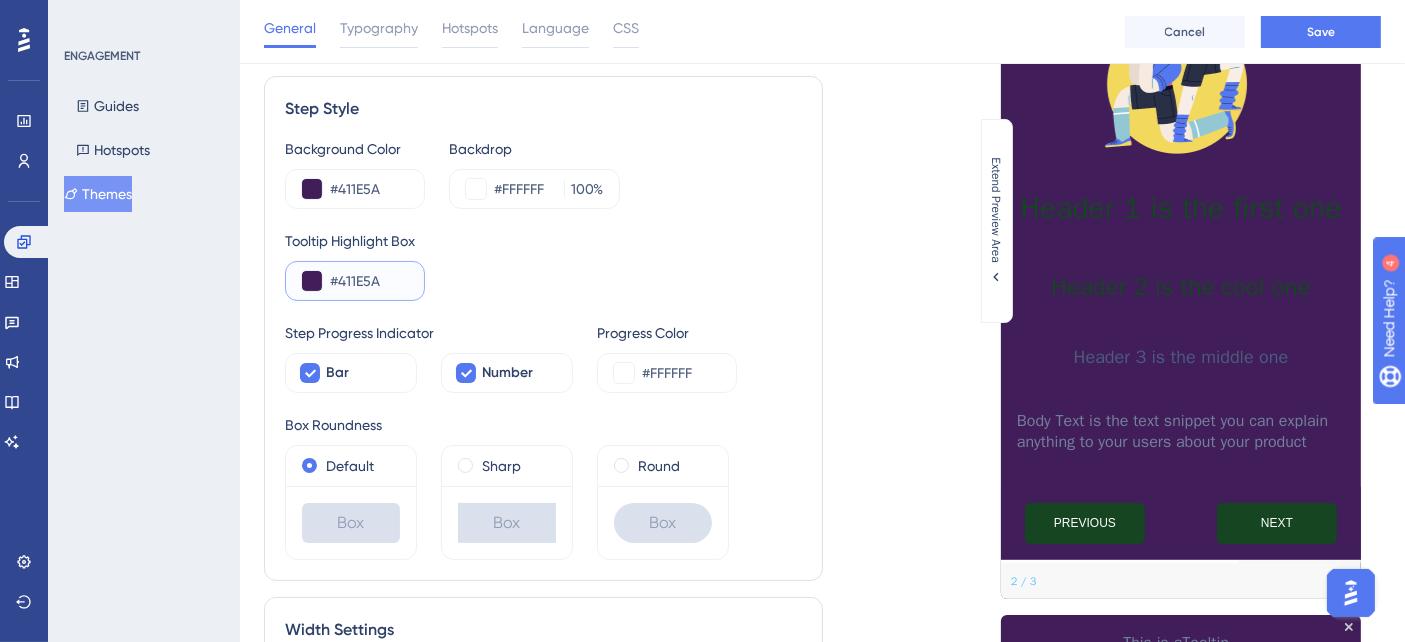 drag, startPoint x: 389, startPoint y: 282, endPoint x: 337, endPoint y: 278, distance: 52.153618 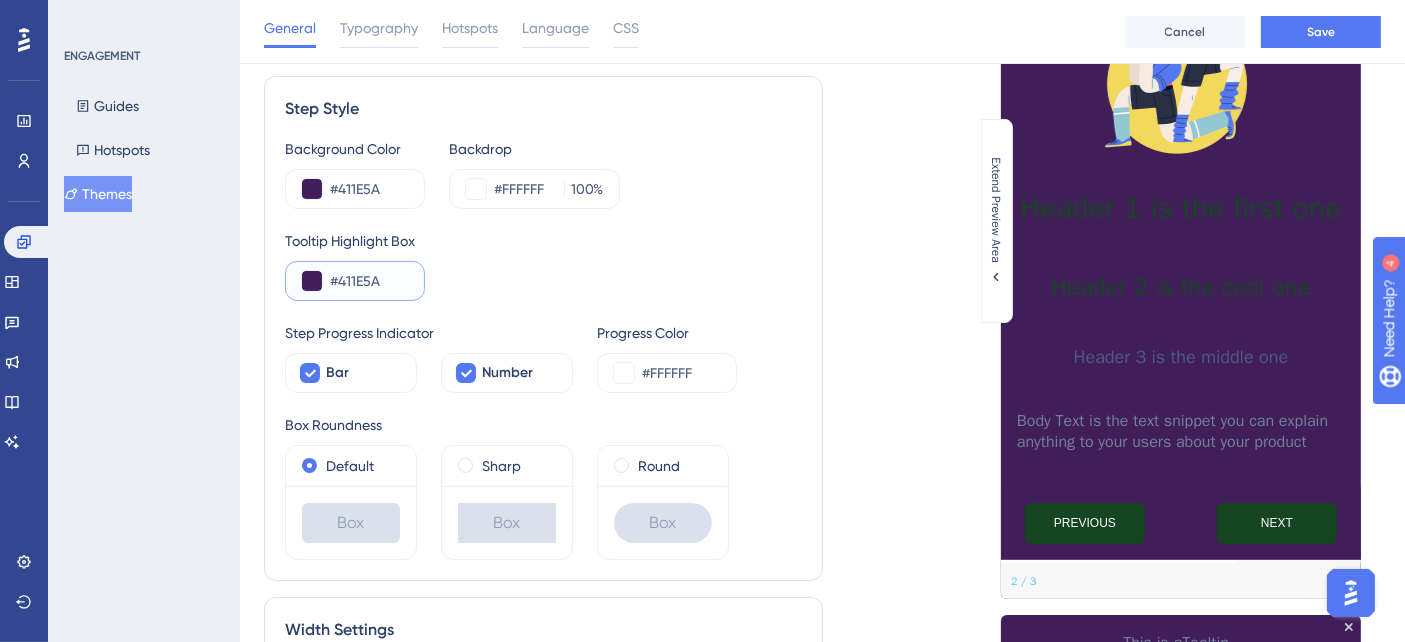click on "#411E5A" at bounding box center (369, 281) 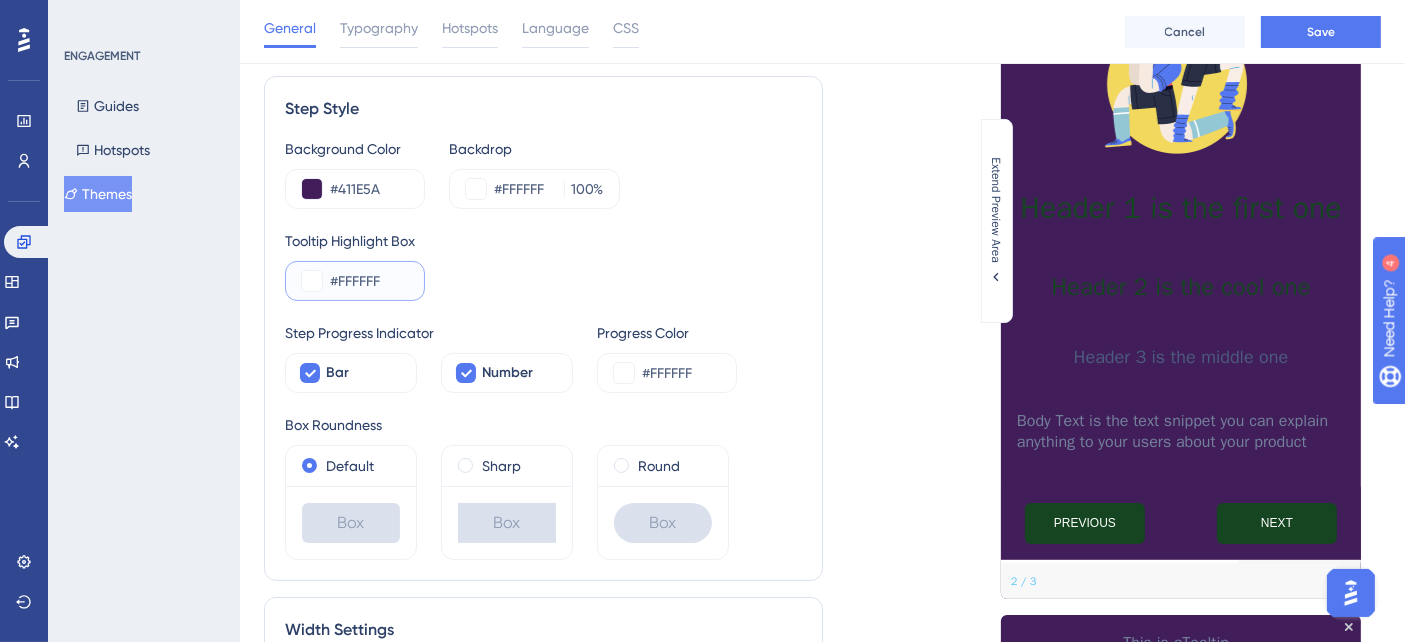 type on "#FFFFFF" 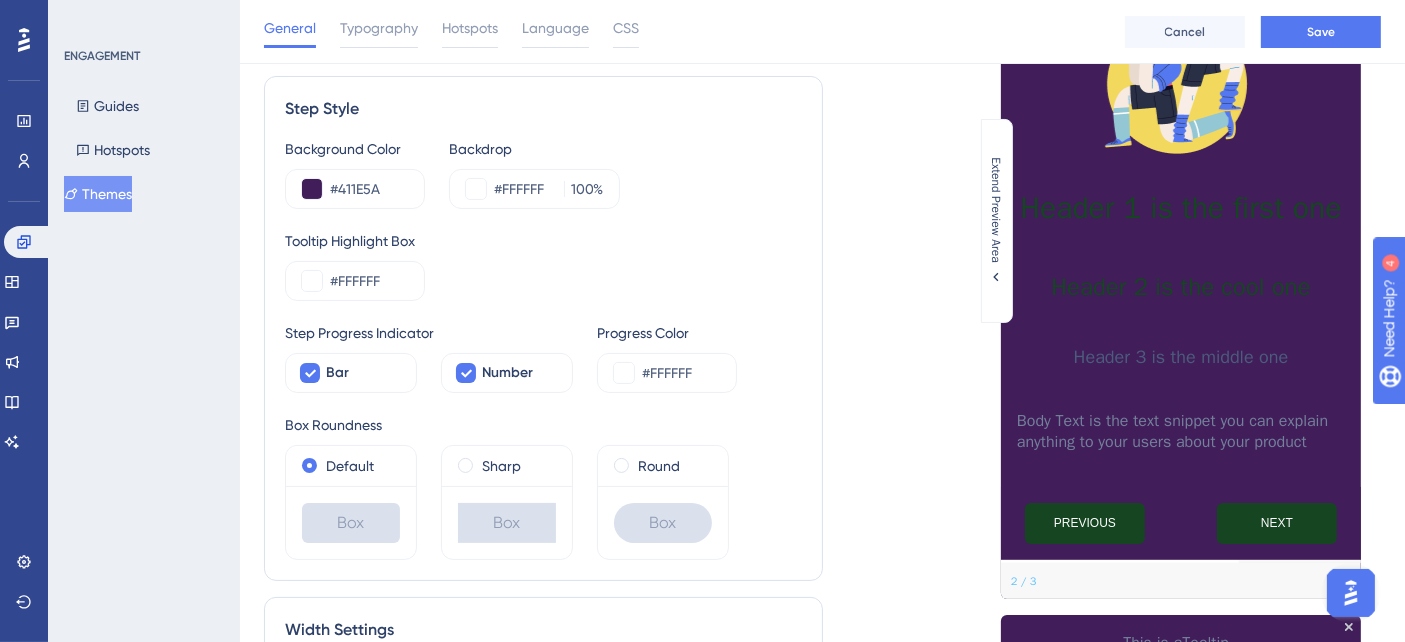 click on "Tooltip Highlight Box #FFFFFF" at bounding box center [543, 265] 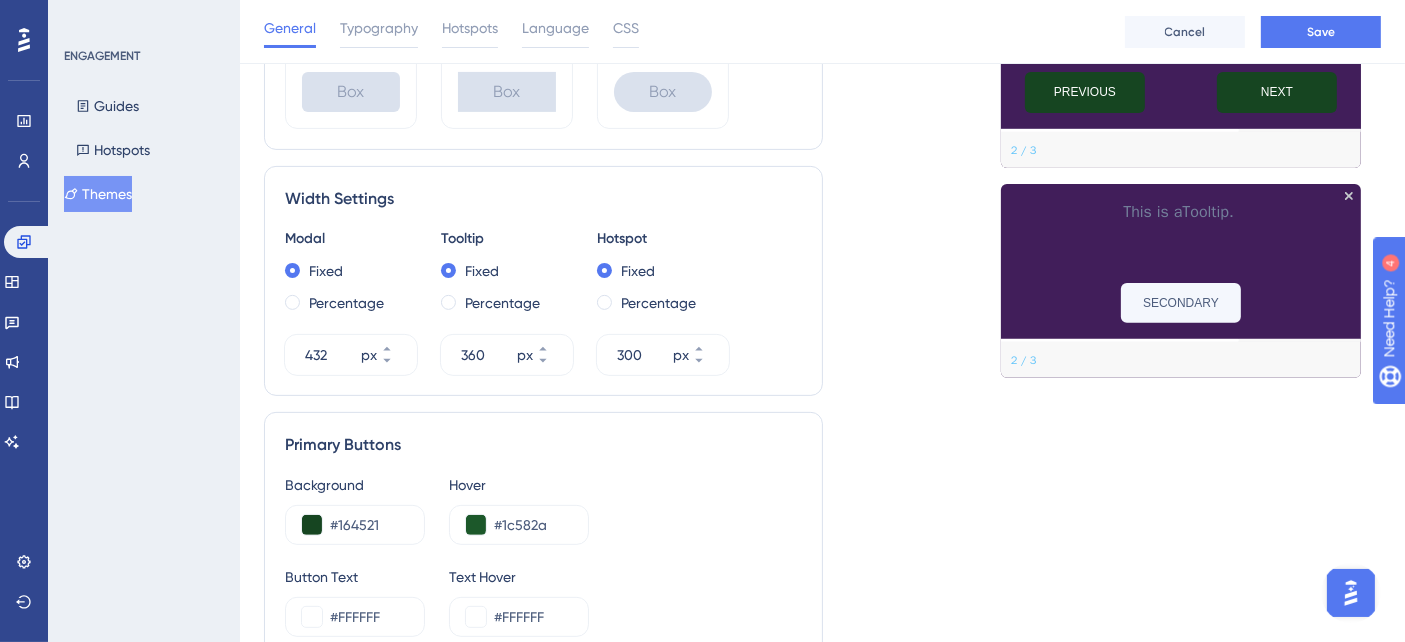 scroll, scrollTop: 777, scrollLeft: 0, axis: vertical 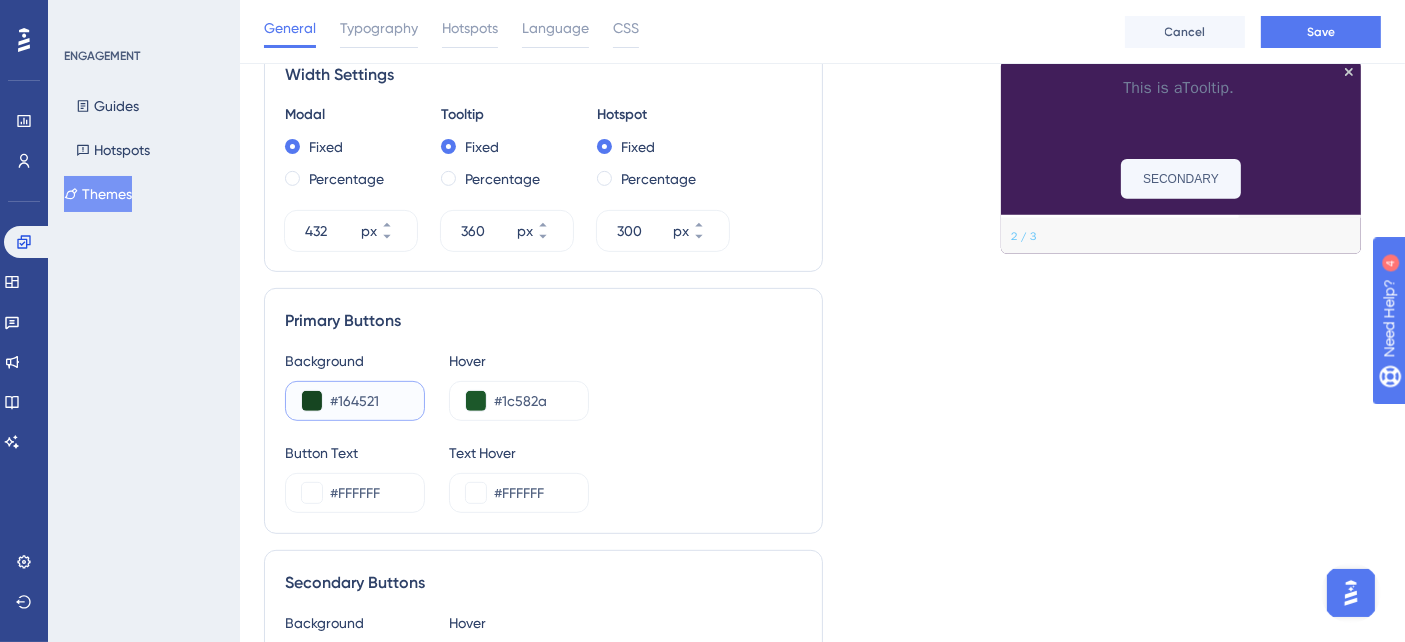 drag, startPoint x: 384, startPoint y: 397, endPoint x: 337, endPoint y: 395, distance: 47.042534 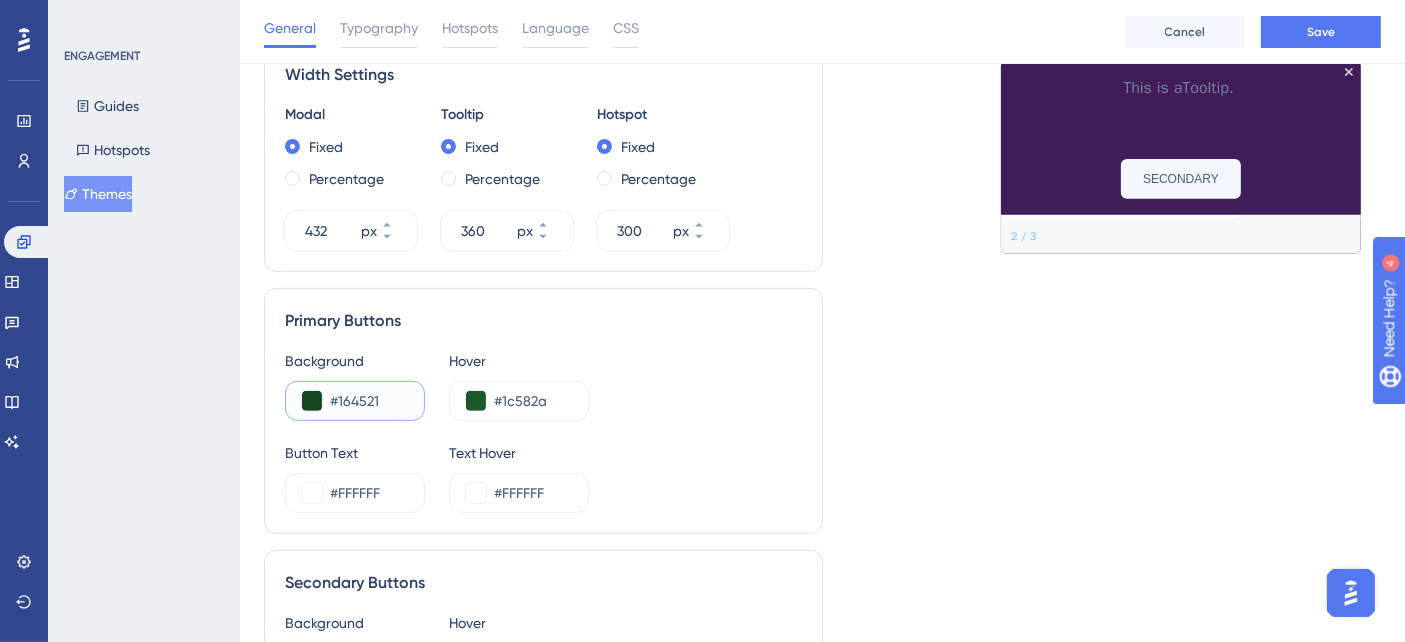 click on "#164521" at bounding box center [369, 401] 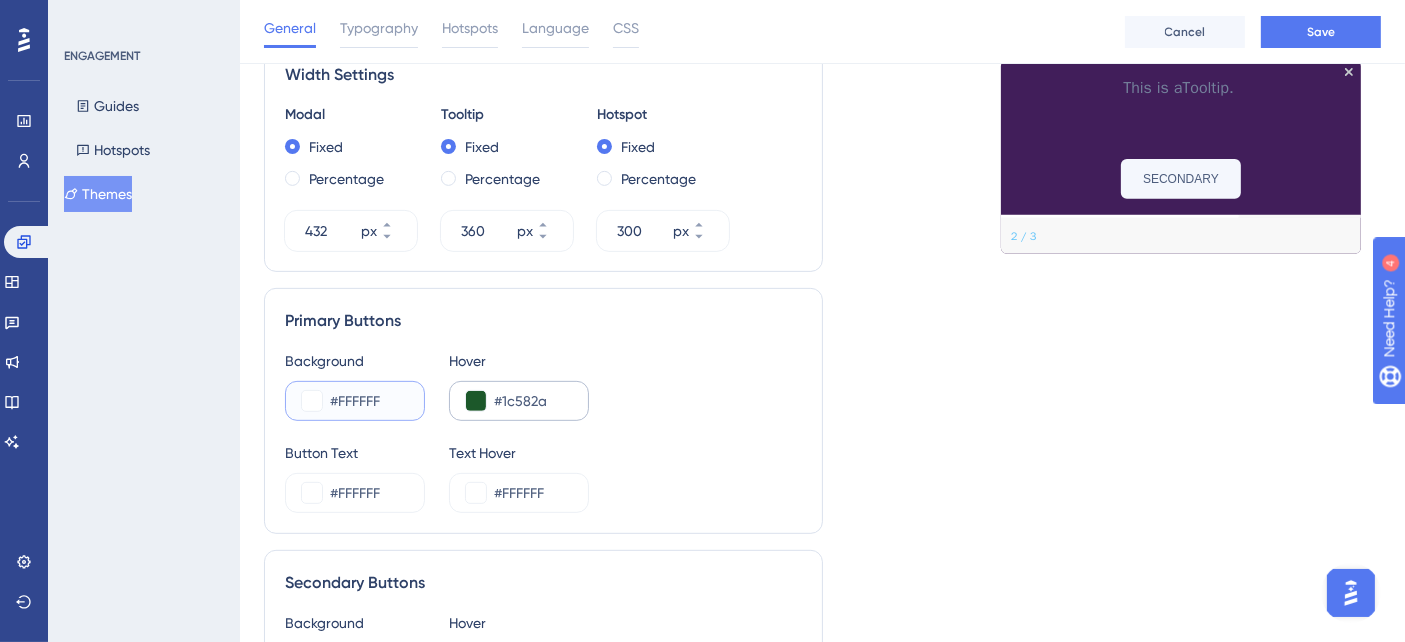 type on "#FFFFFF" 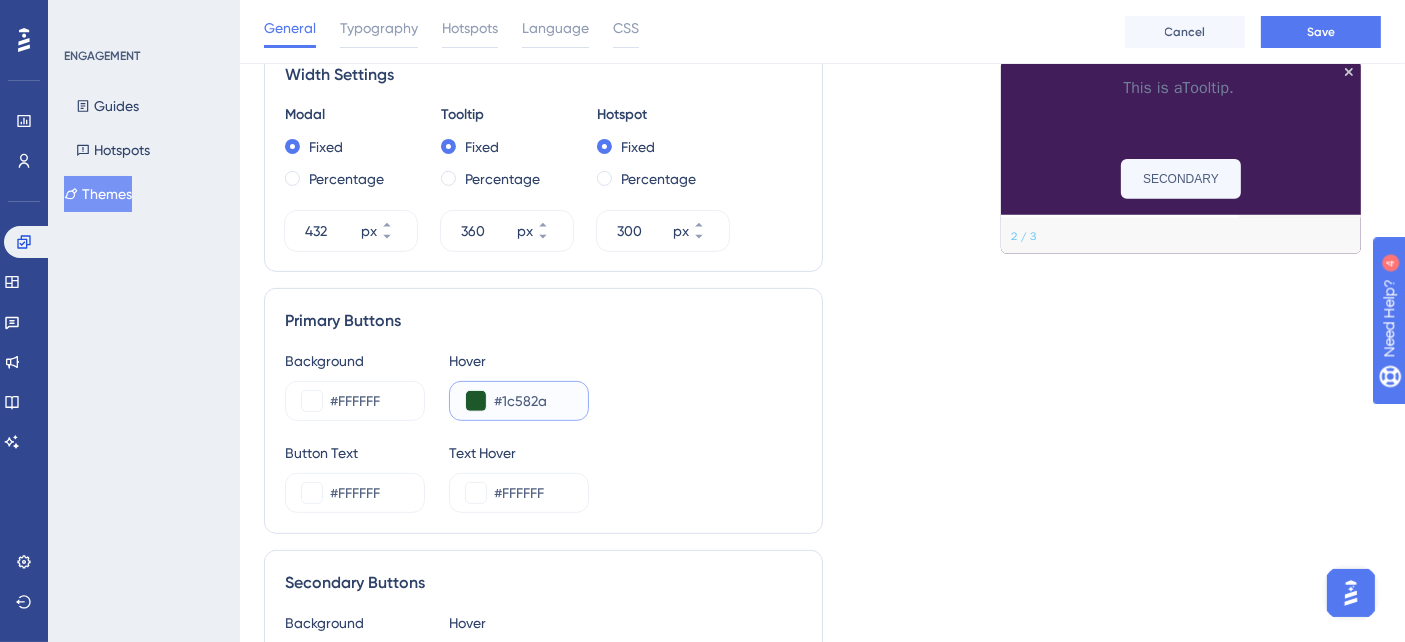 click on "#1c582a" at bounding box center (533, 401) 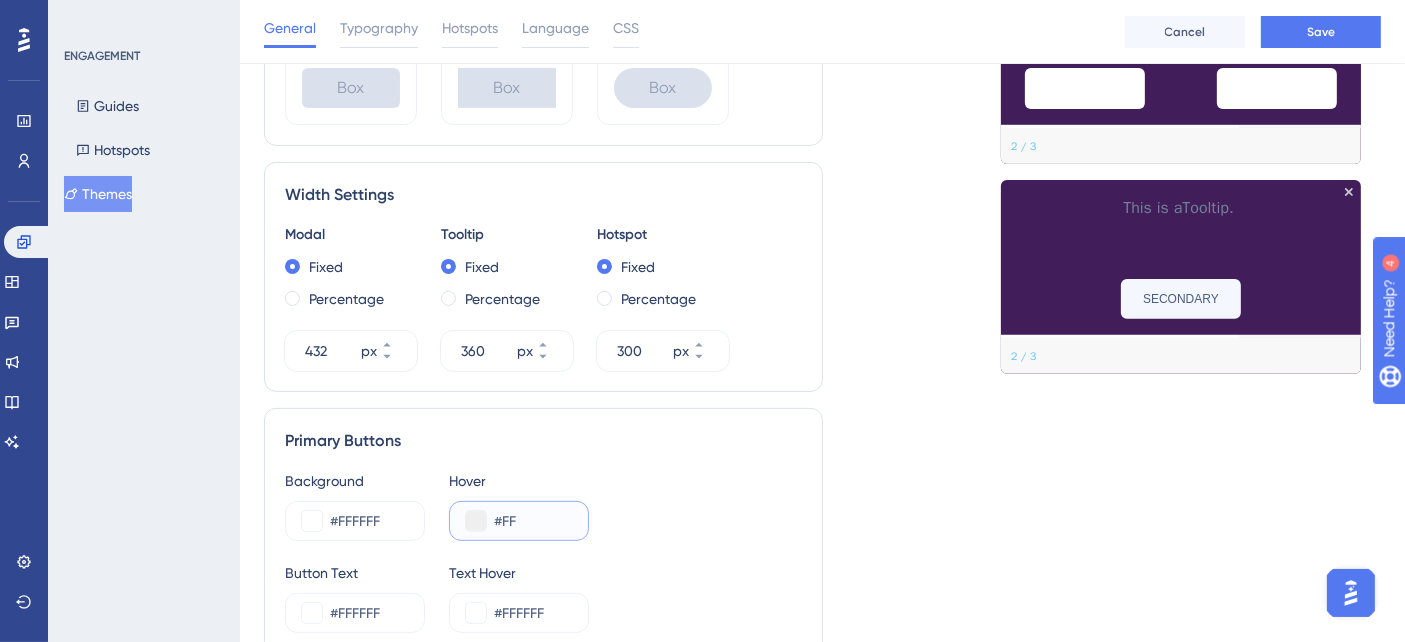 scroll, scrollTop: 555, scrollLeft: 0, axis: vertical 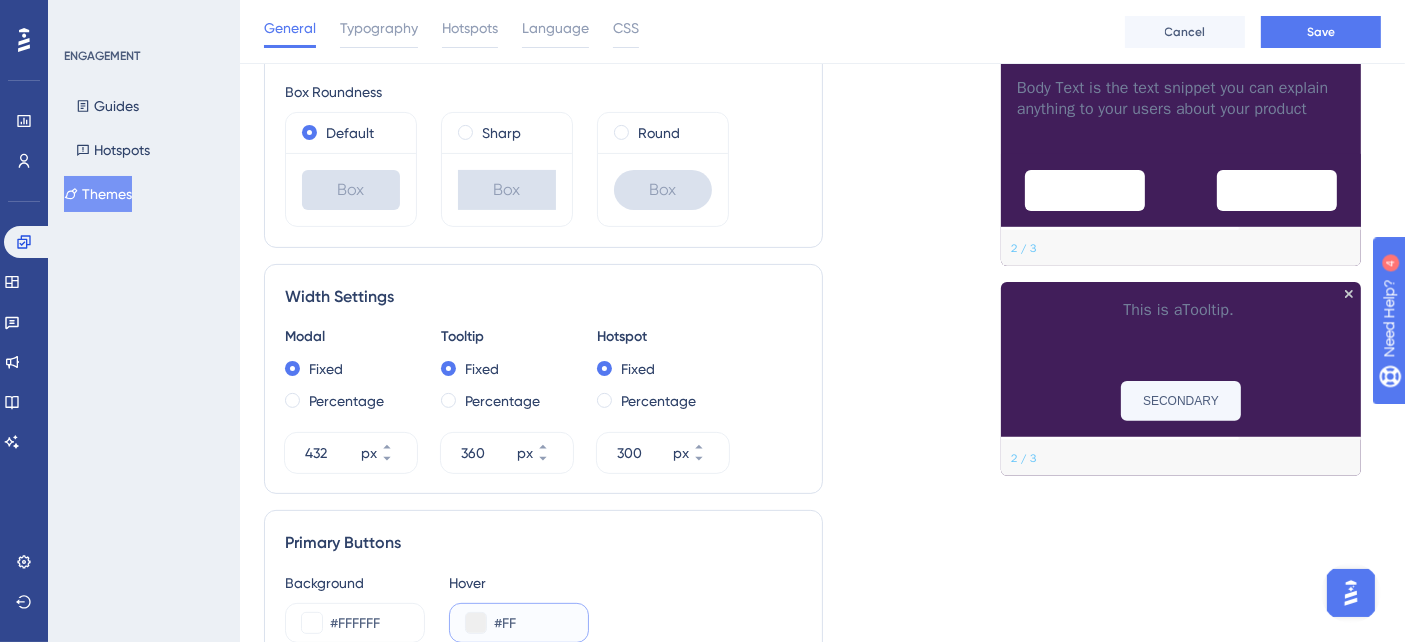 type on "#FF" 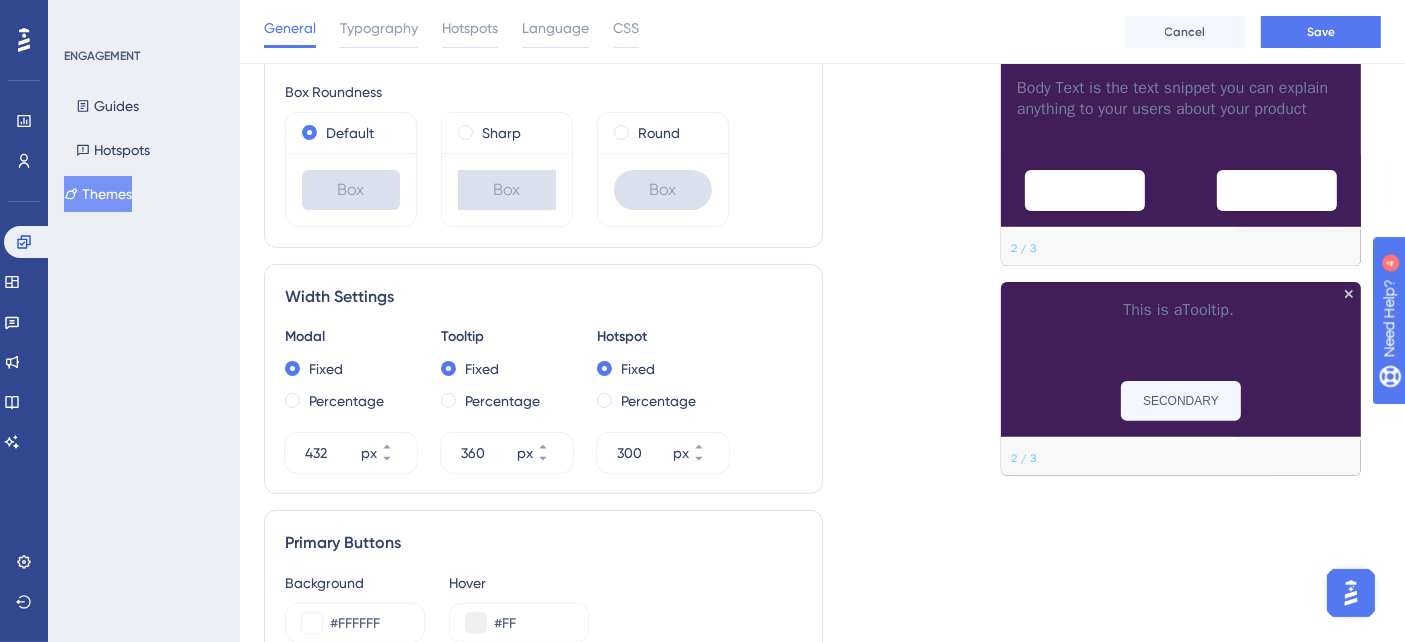 click on "PREVIOUS" at bounding box center (1085, 190) 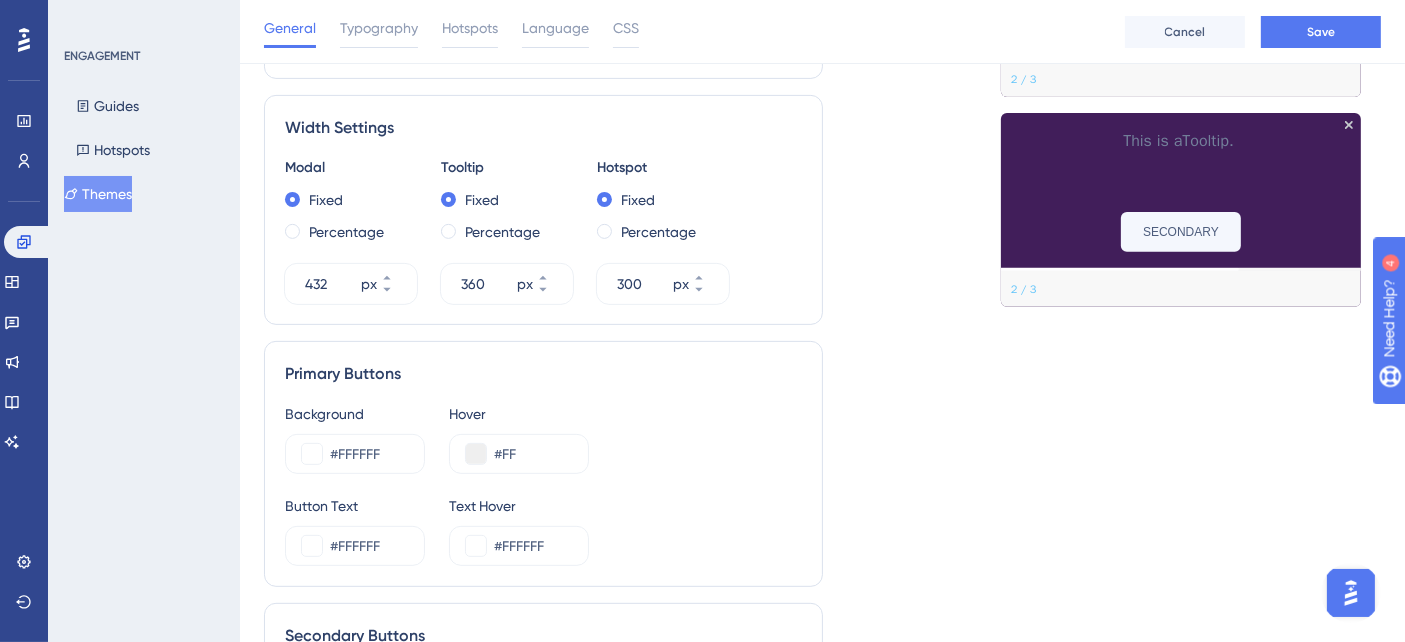 scroll, scrollTop: 777, scrollLeft: 0, axis: vertical 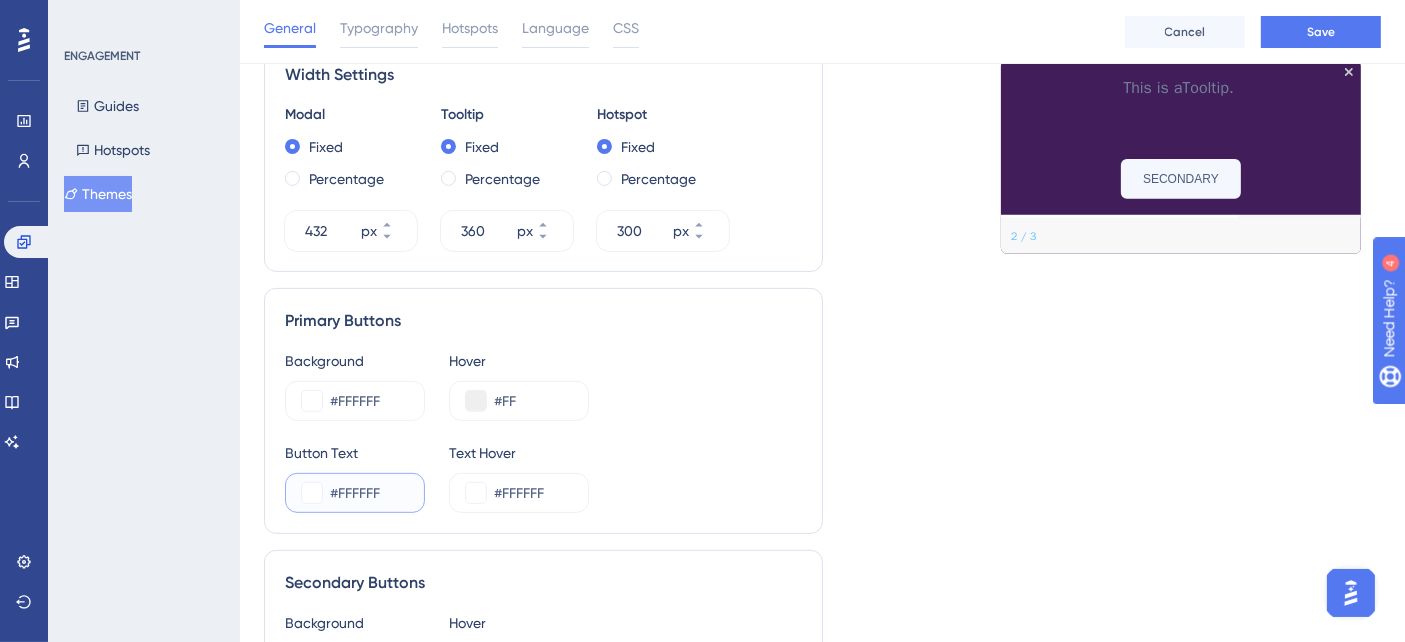 drag, startPoint x: 396, startPoint y: 487, endPoint x: 338, endPoint y: 492, distance: 58.21512 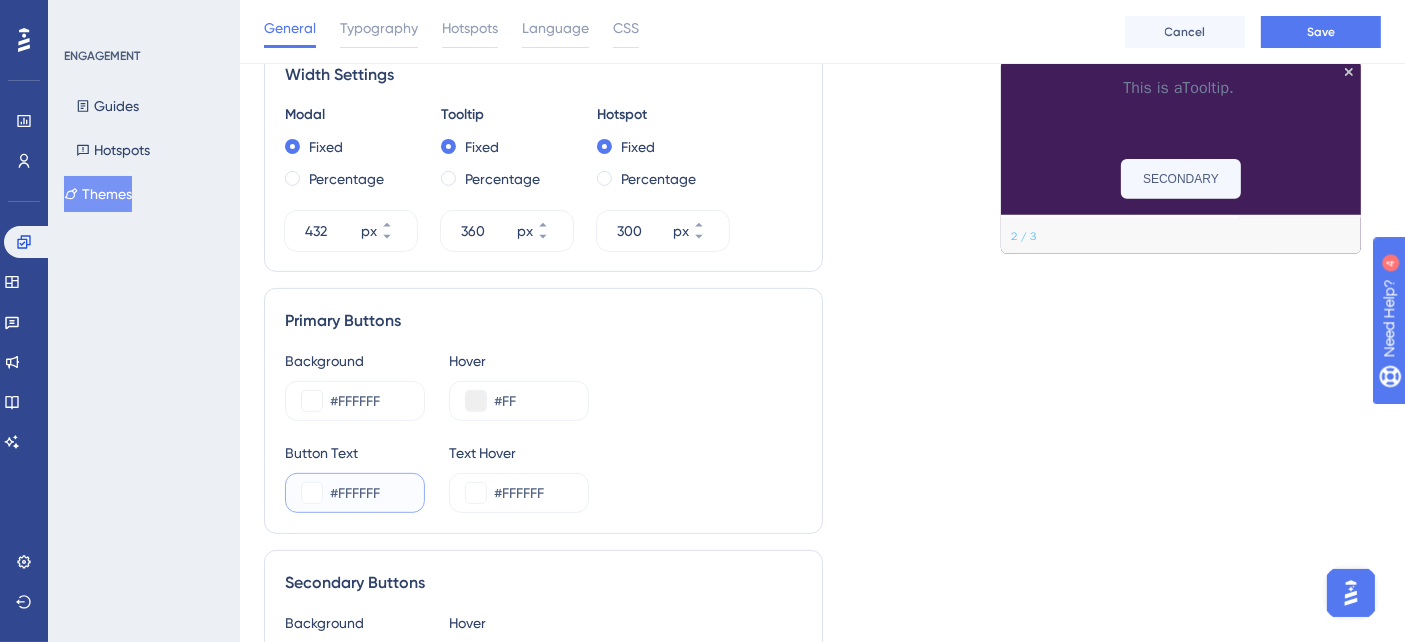 click on "#FFFFFF" at bounding box center (369, 493) 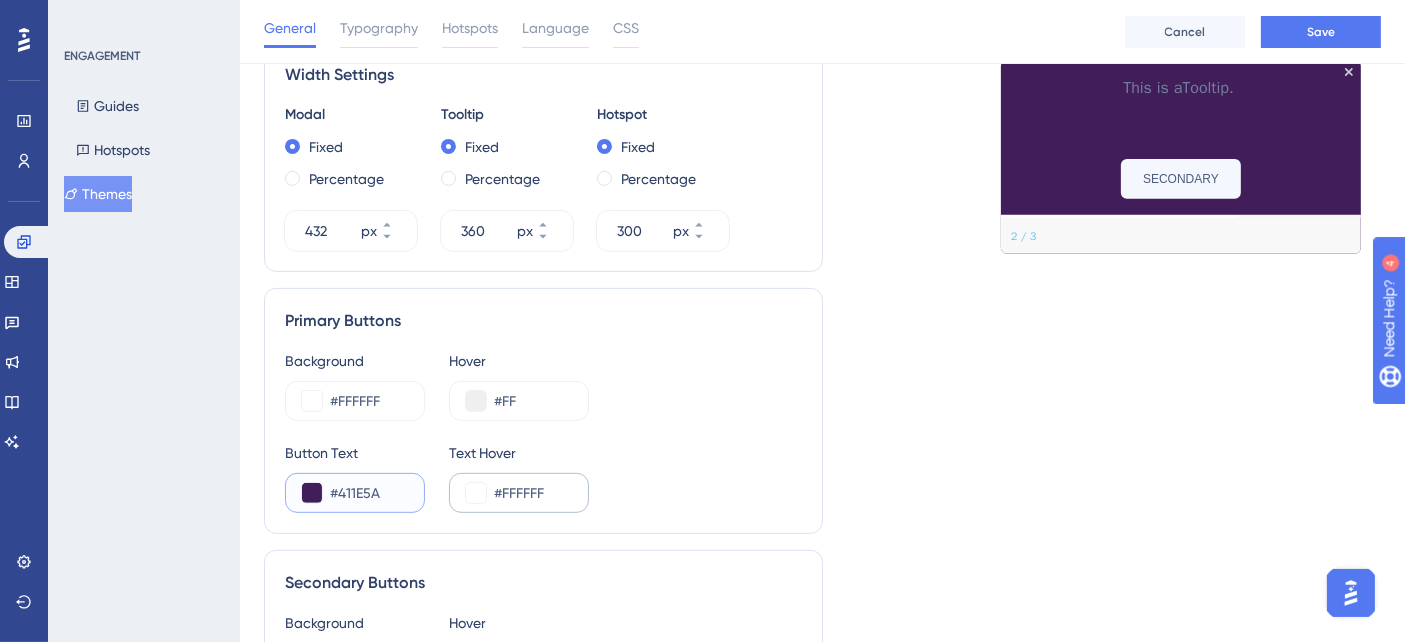 type on "#411E5A" 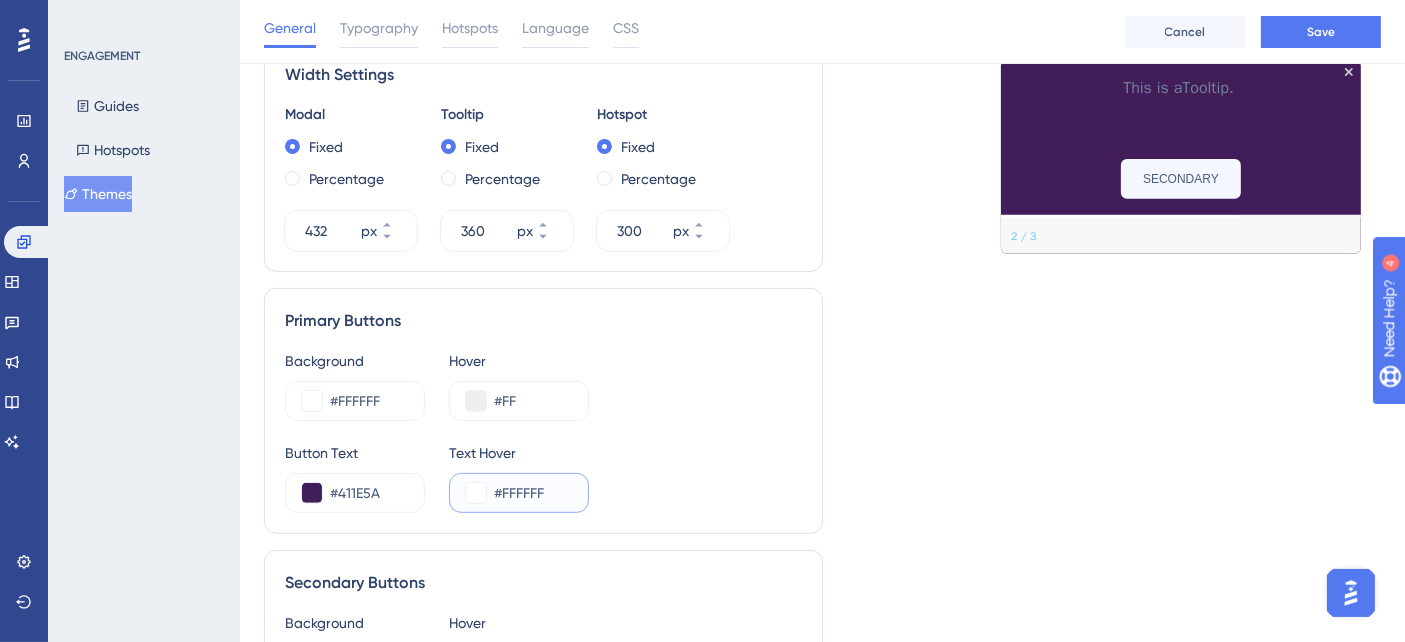 drag, startPoint x: 494, startPoint y: 492, endPoint x: 568, endPoint y: 487, distance: 74.168724 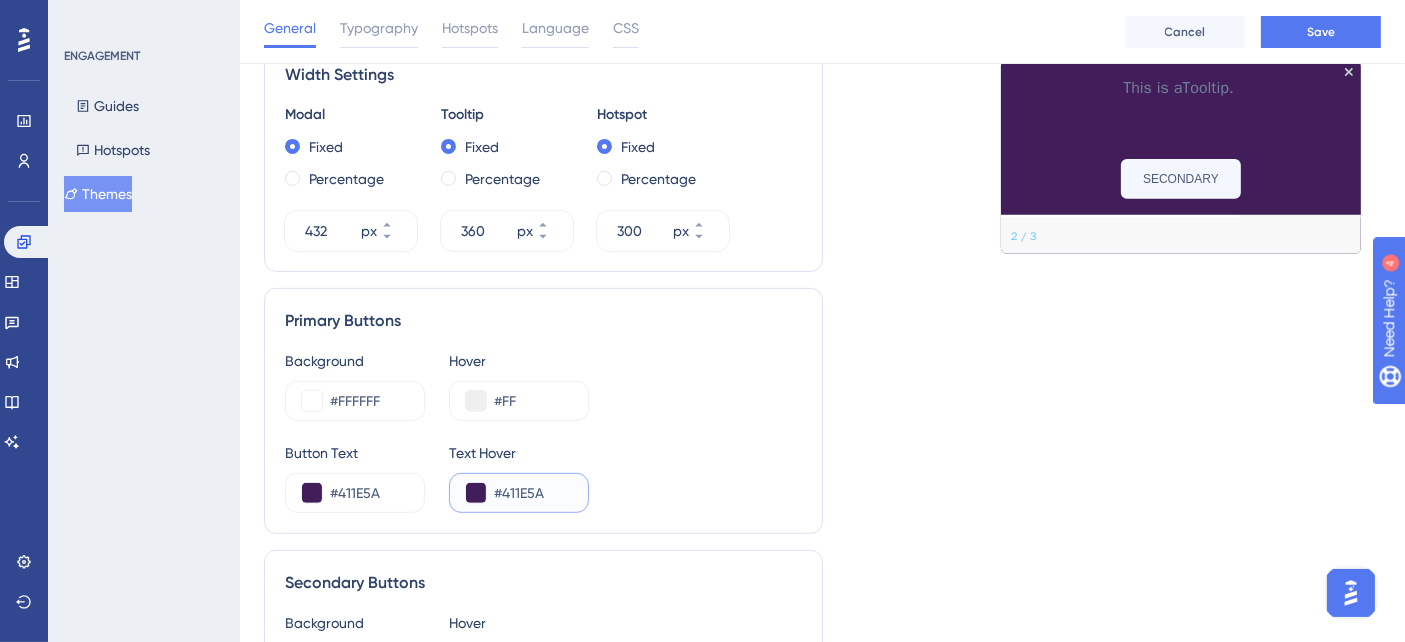 type on "#411E5A" 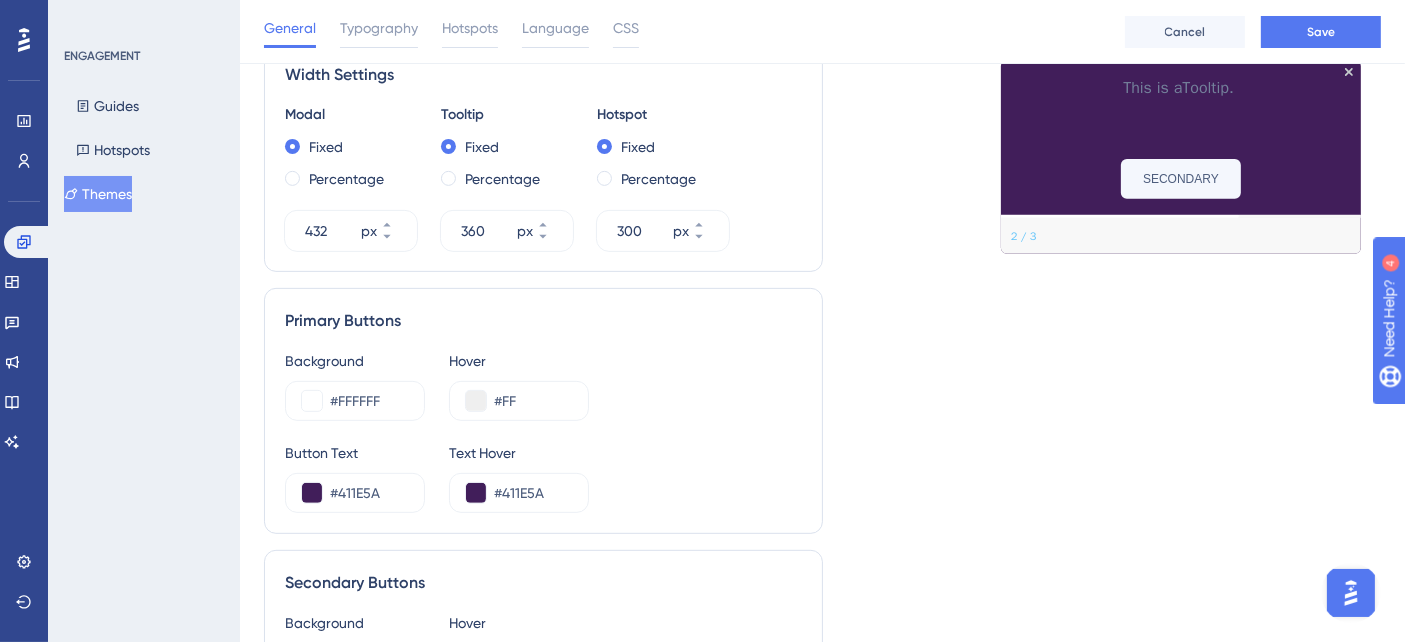 click on "Button Text #411E5A Text Hover #411E5A" at bounding box center (543, 477) 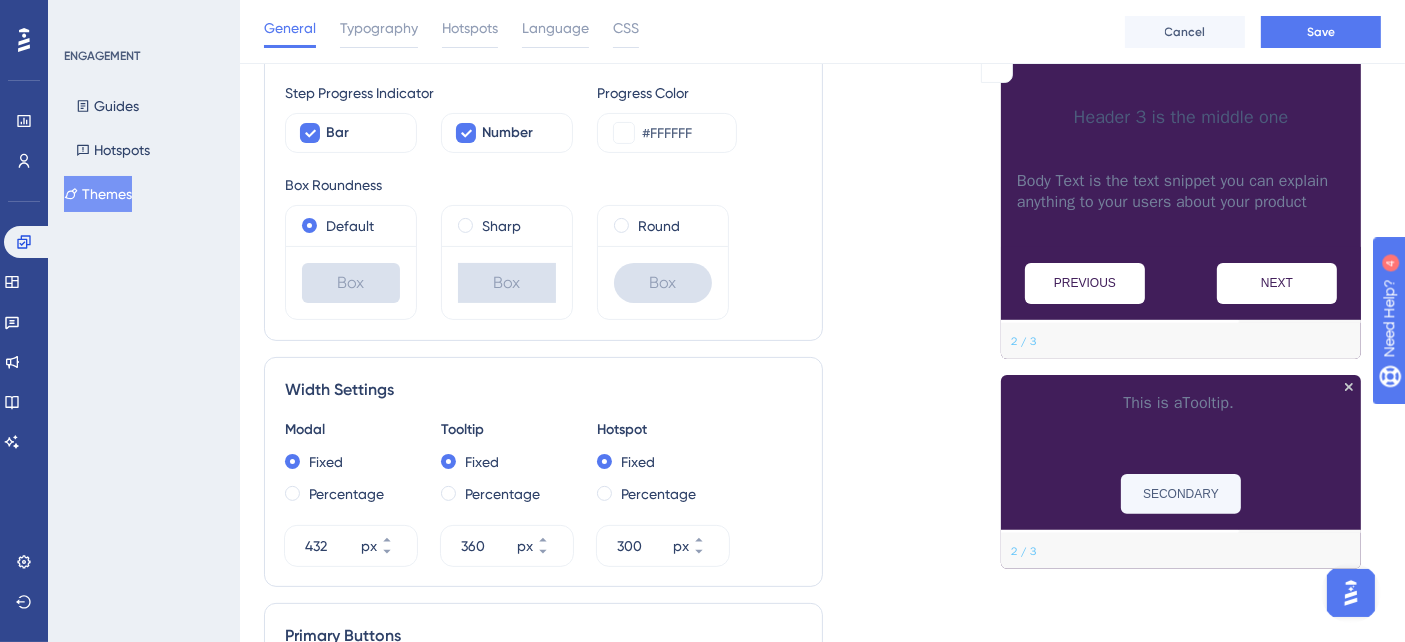 scroll, scrollTop: 333, scrollLeft: 0, axis: vertical 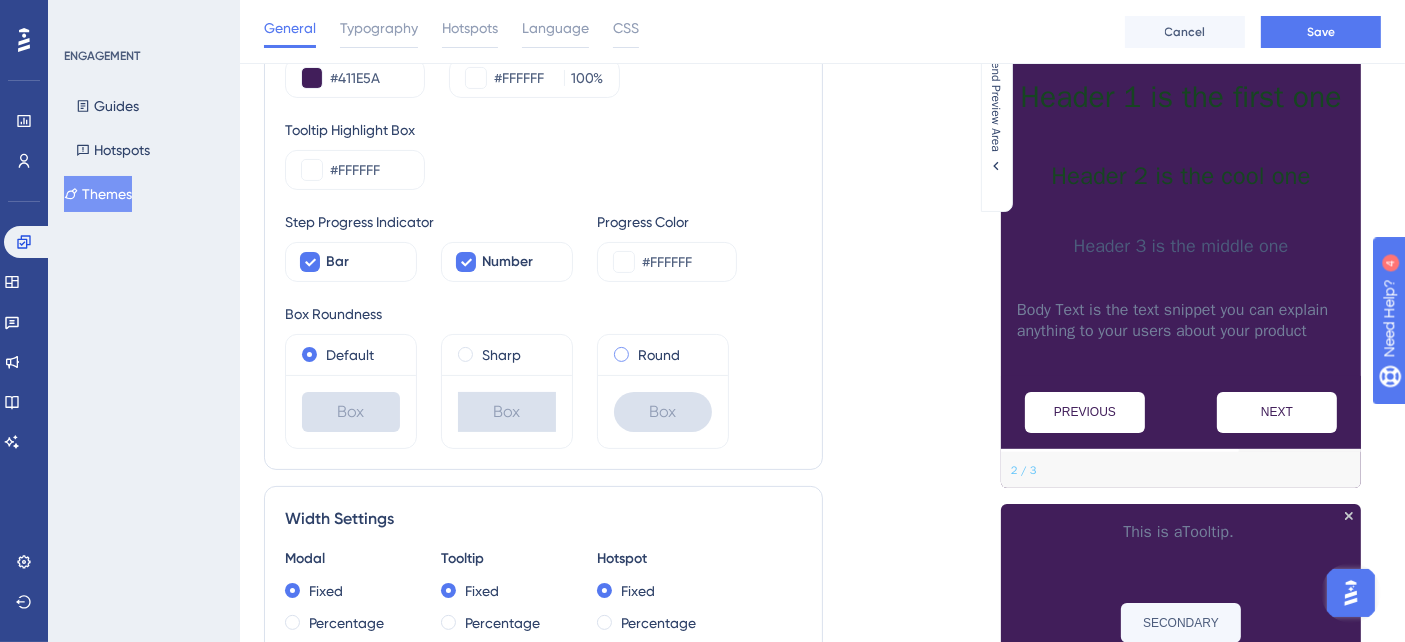 click at bounding box center (621, 354) 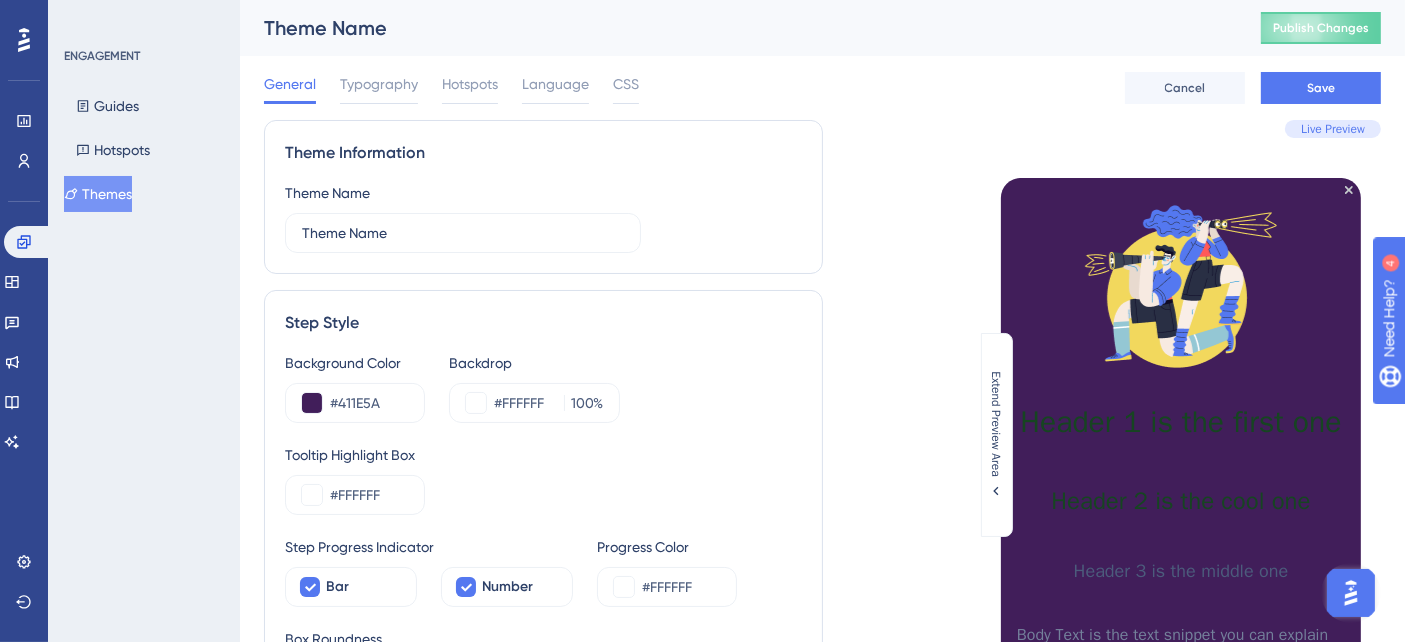 scroll, scrollTop: 333, scrollLeft: 0, axis: vertical 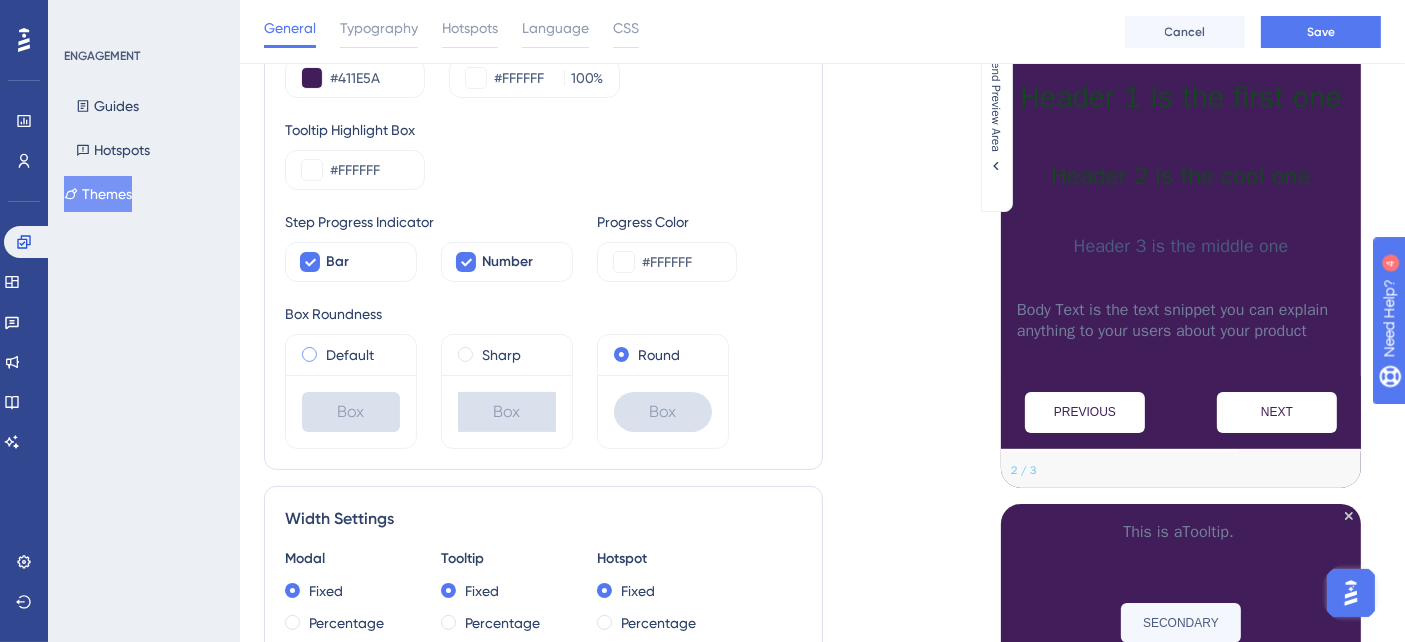 click on "Default" at bounding box center [351, 355] 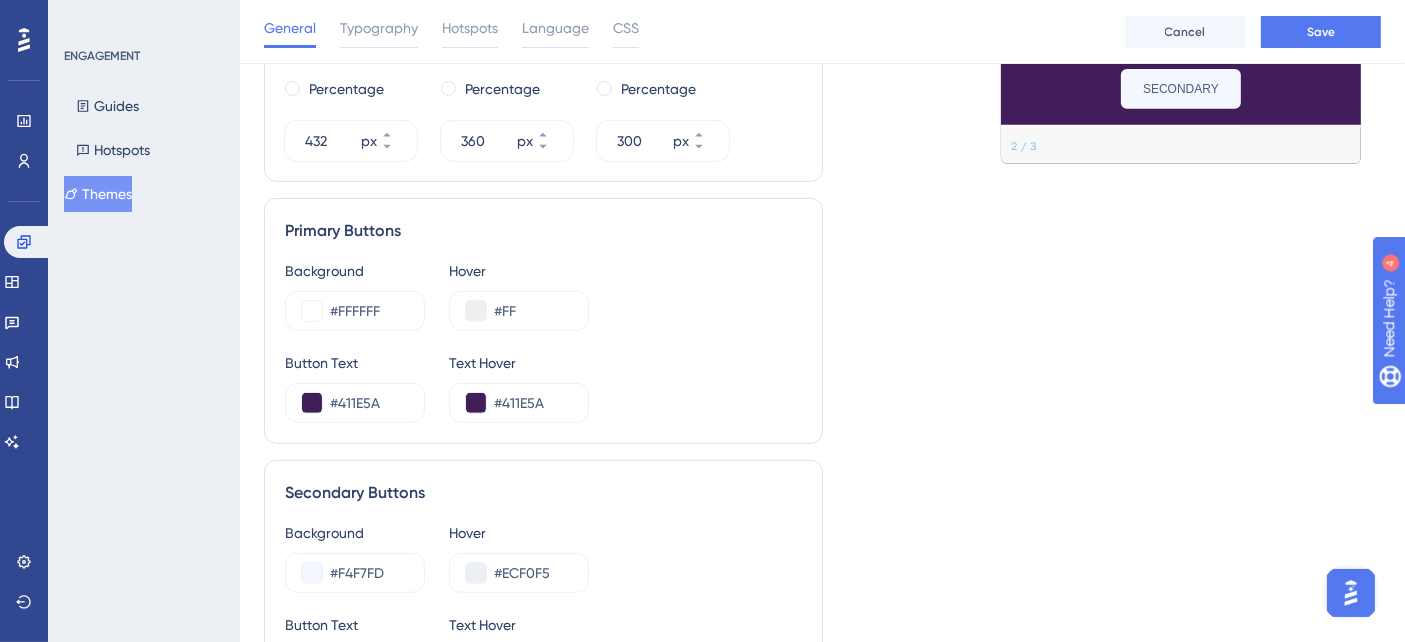 scroll, scrollTop: 888, scrollLeft: 0, axis: vertical 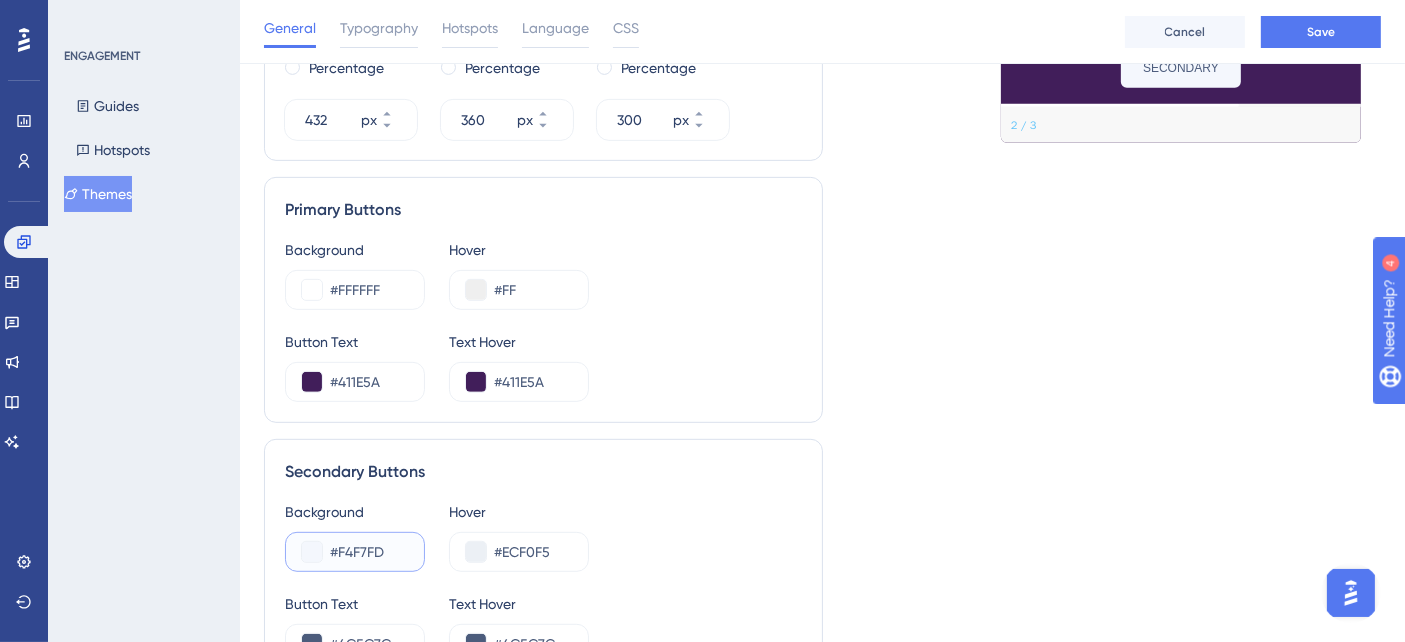click on "#F4F7FD" at bounding box center [369, 552] 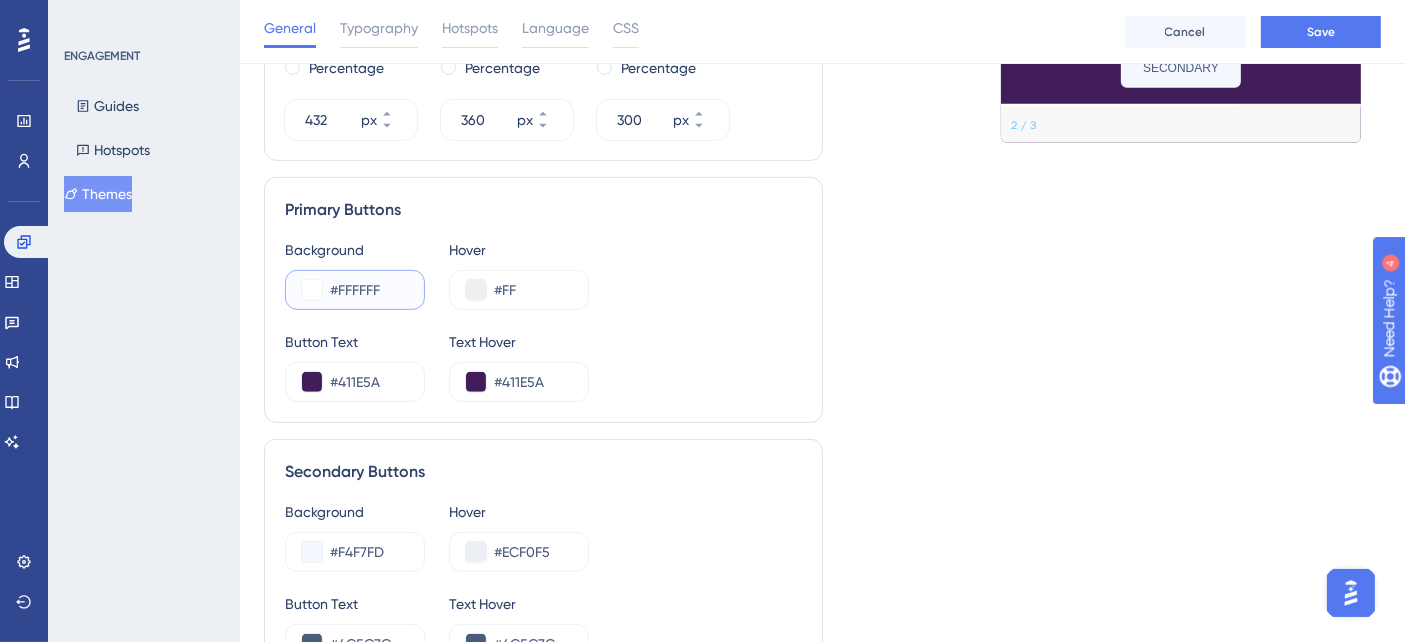 drag, startPoint x: 387, startPoint y: 282, endPoint x: 321, endPoint y: 288, distance: 66.27216 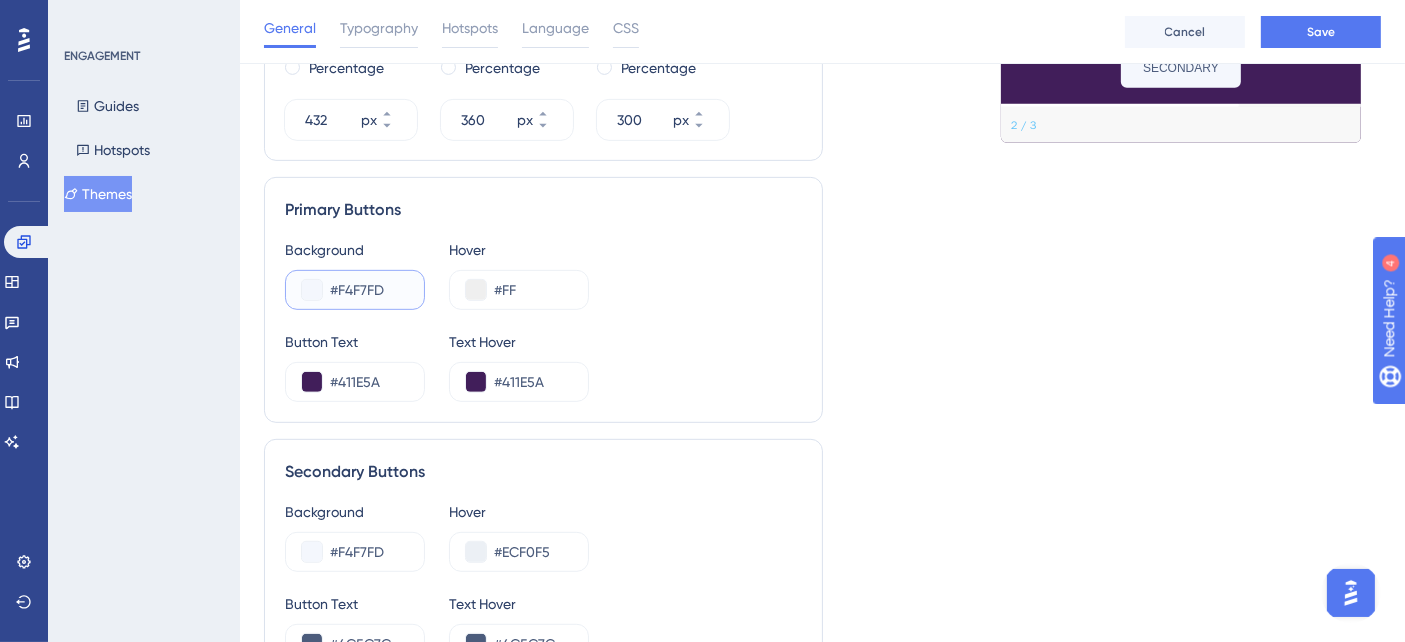 scroll, scrollTop: 1000, scrollLeft: 0, axis: vertical 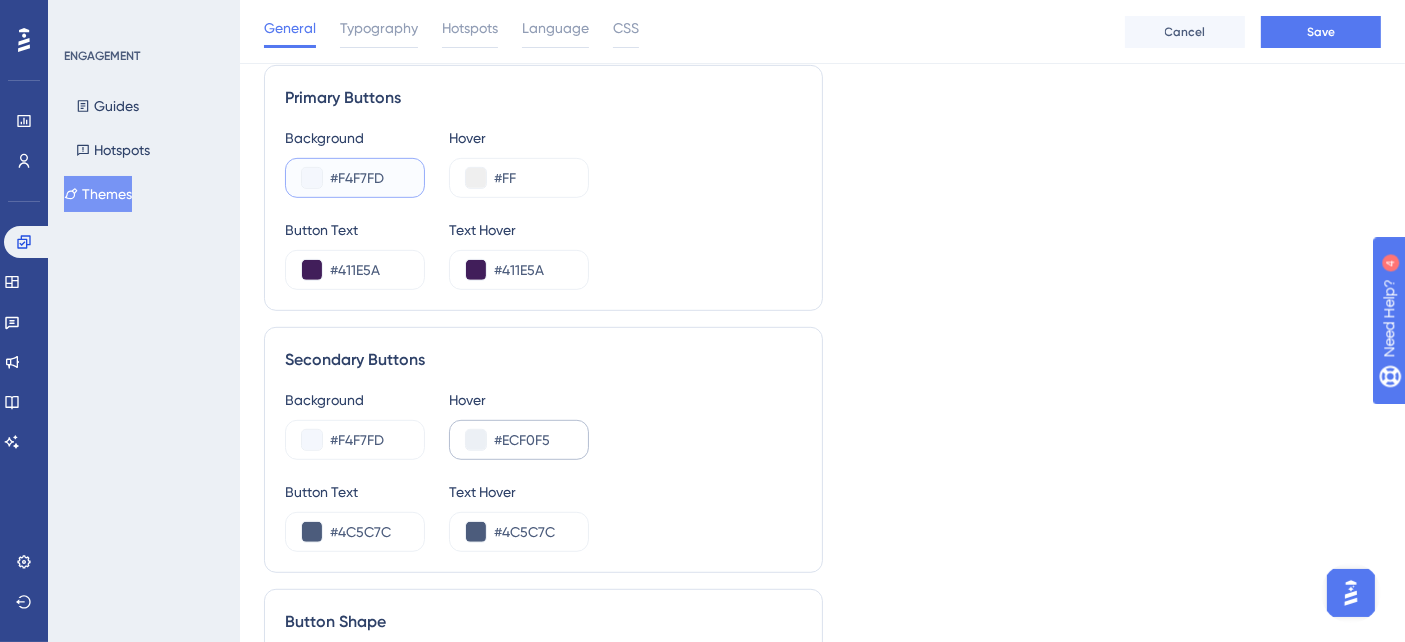 type on "#F4F7FD" 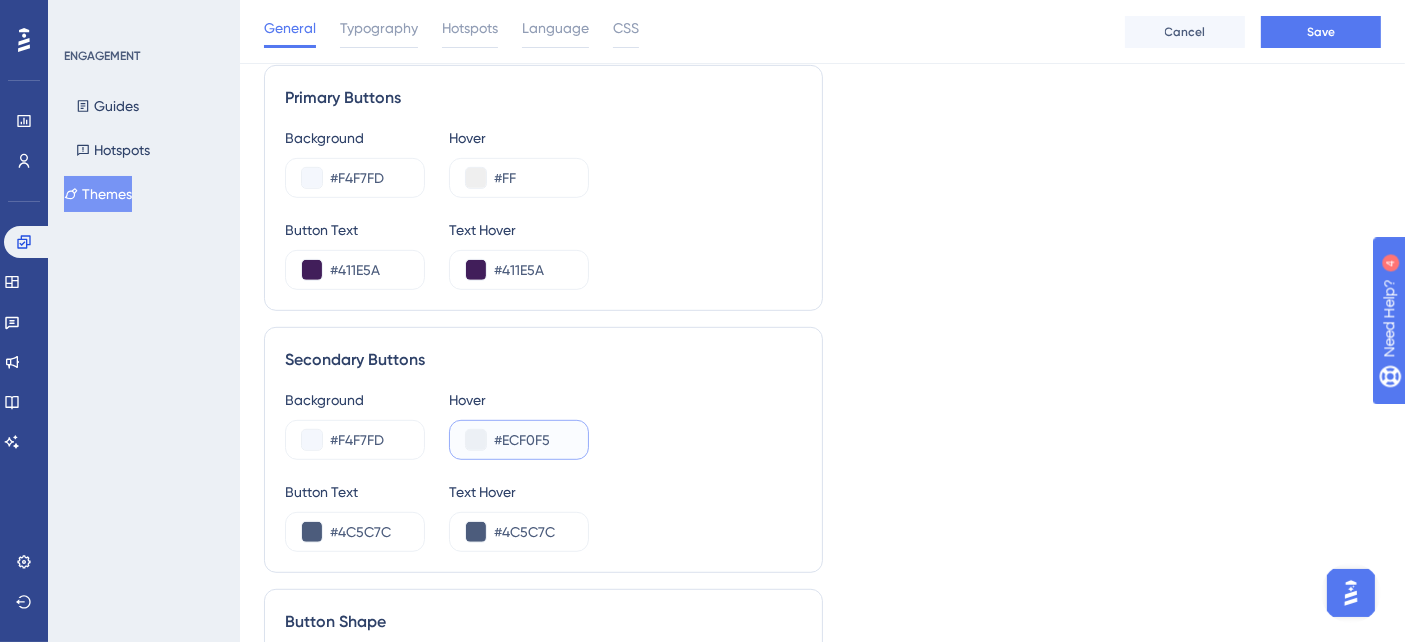 drag, startPoint x: 565, startPoint y: 427, endPoint x: 491, endPoint y: 434, distance: 74.330345 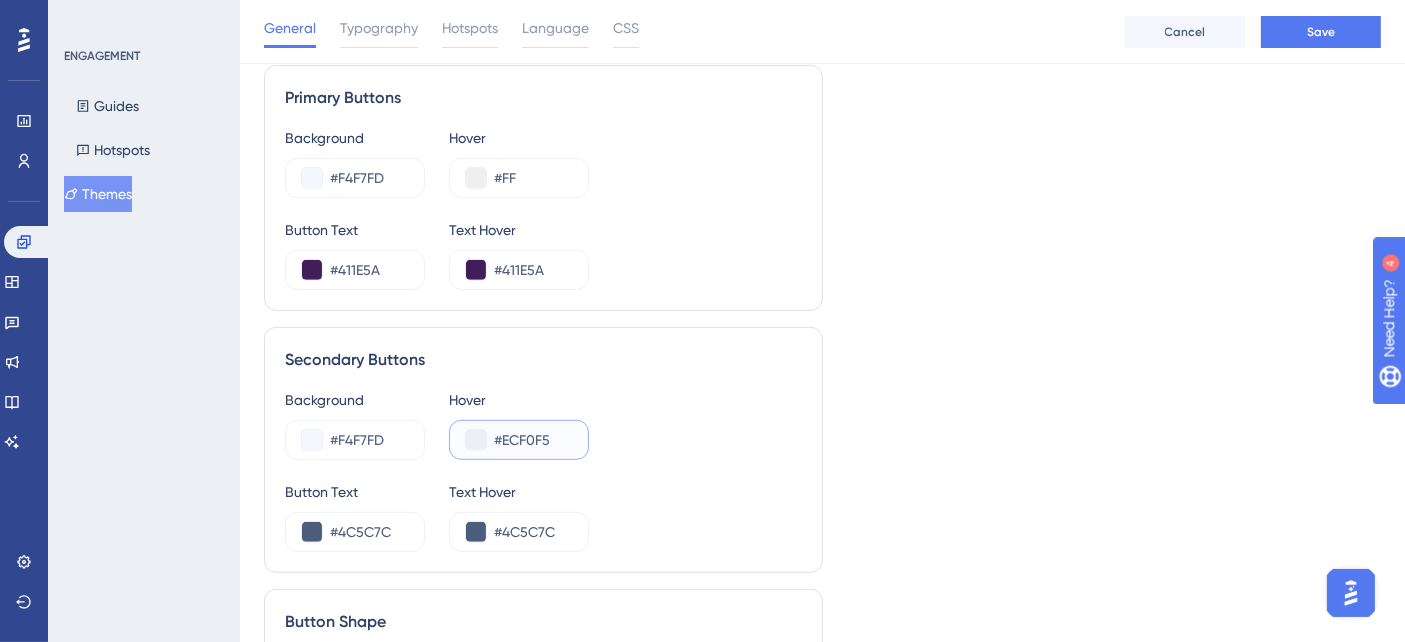 click on "#ECF0F5" at bounding box center [519, 440] 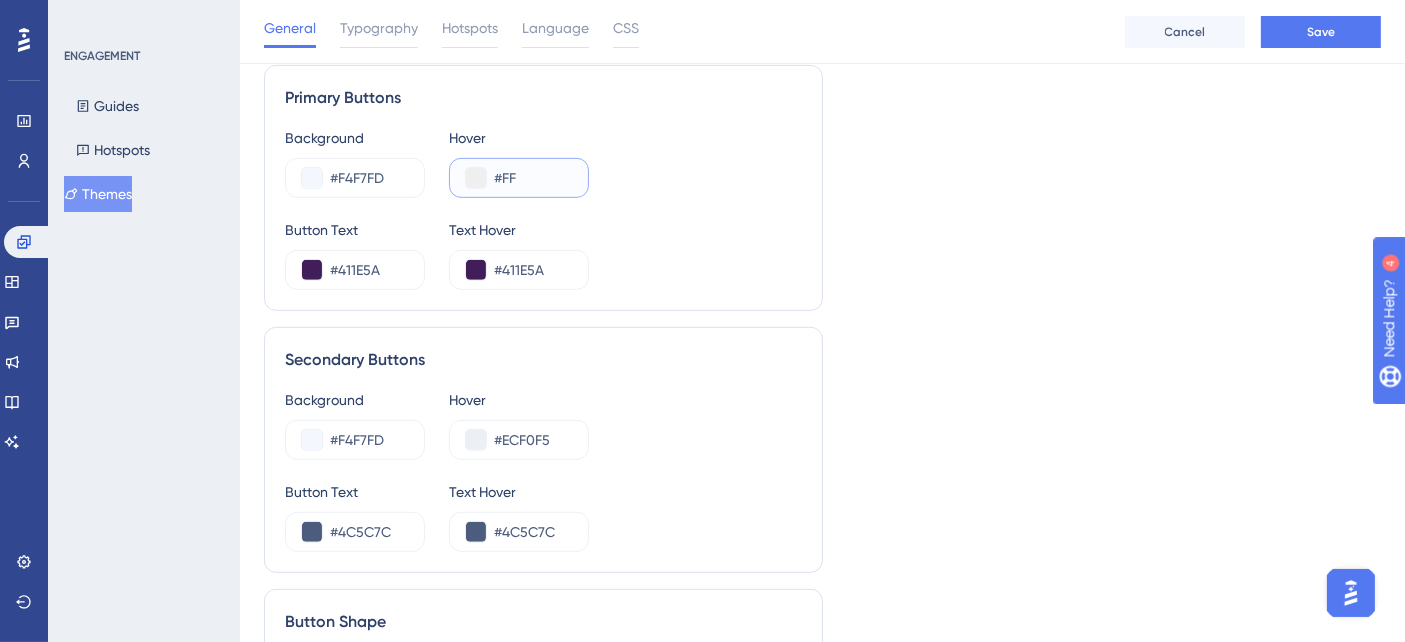 drag, startPoint x: 533, startPoint y: 170, endPoint x: 484, endPoint y: 170, distance: 49 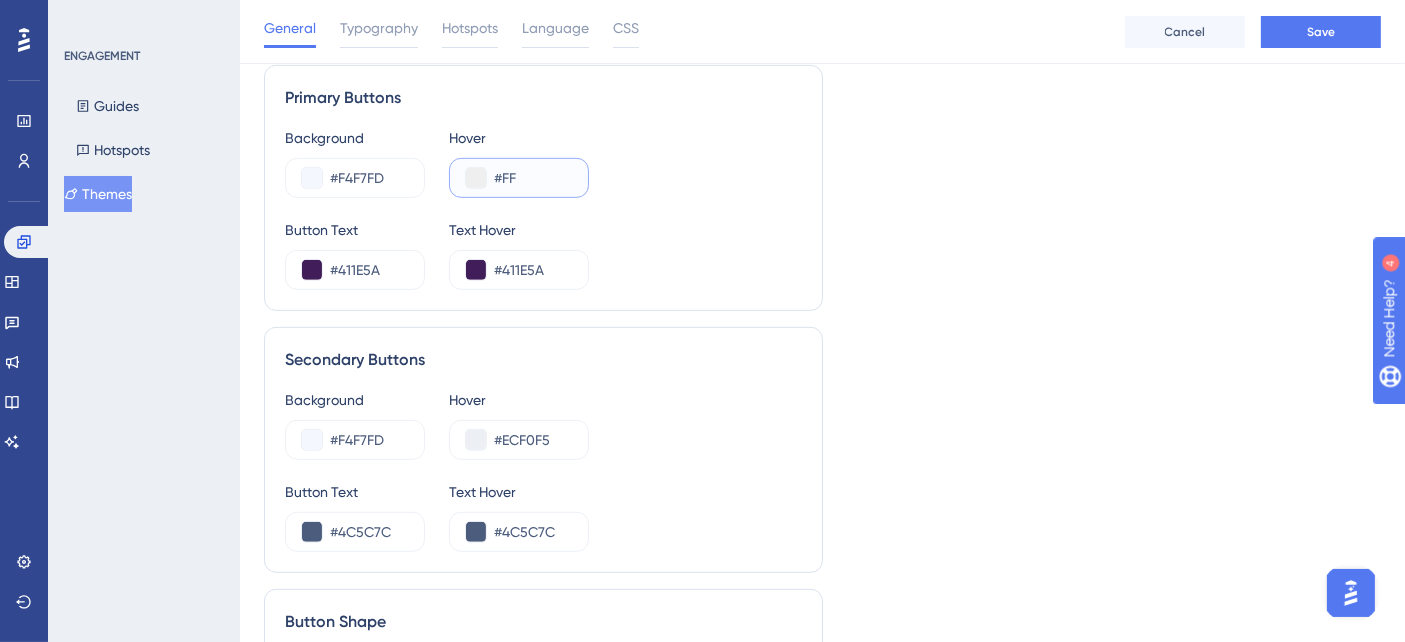 click on "#FF" at bounding box center (519, 178) 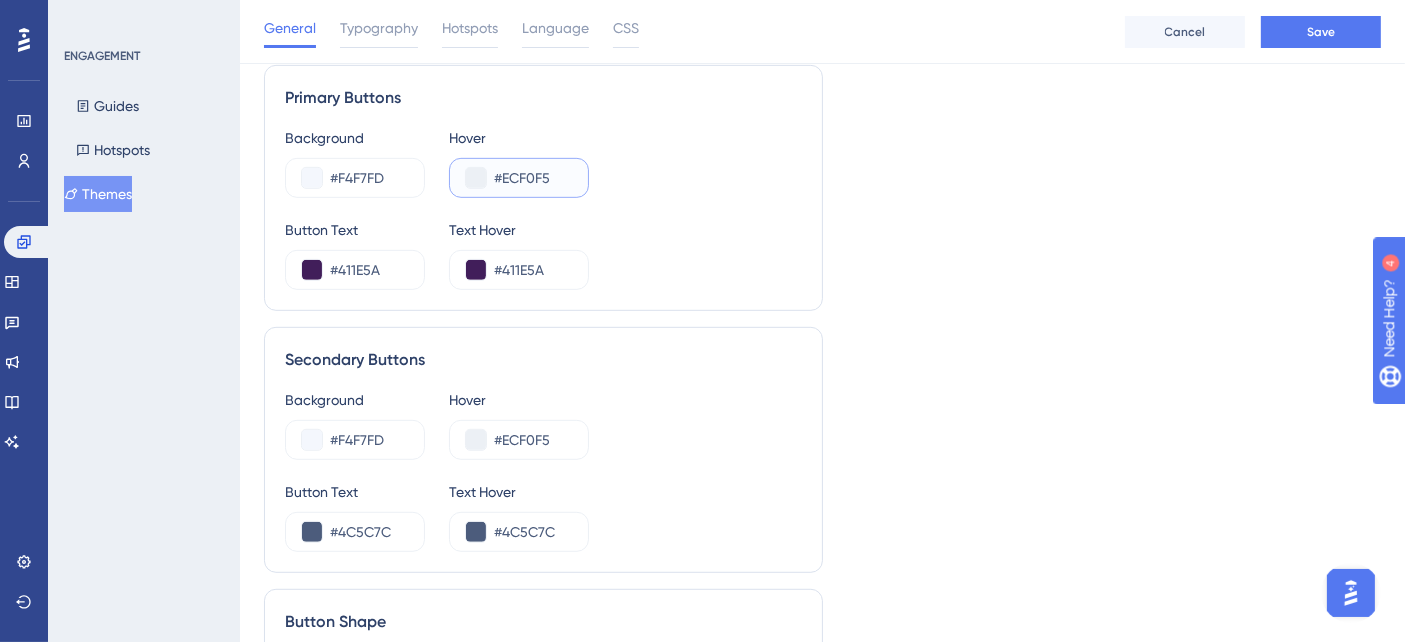 type on "#ECF0F5" 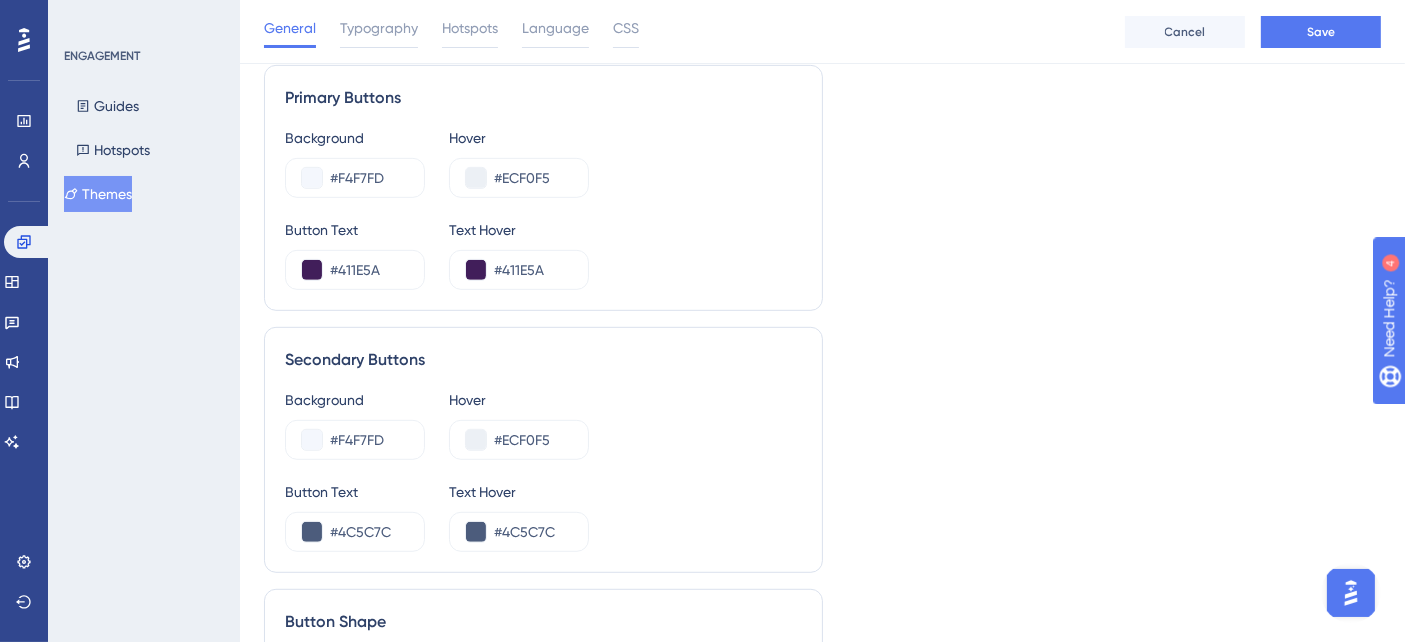 click on "Background #F4F7FD Hover #ECF0F5 Button Text #411E5A Text Hover #411E5A" at bounding box center [543, 208] 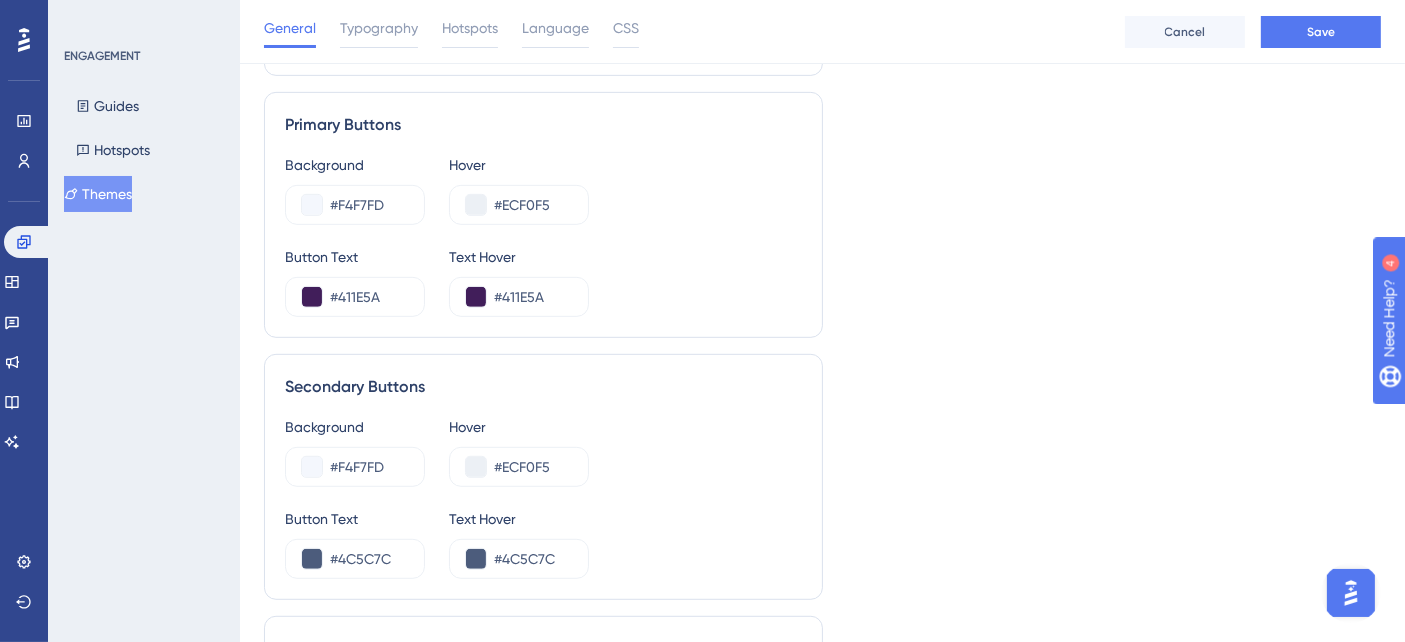 scroll, scrollTop: 1111, scrollLeft: 0, axis: vertical 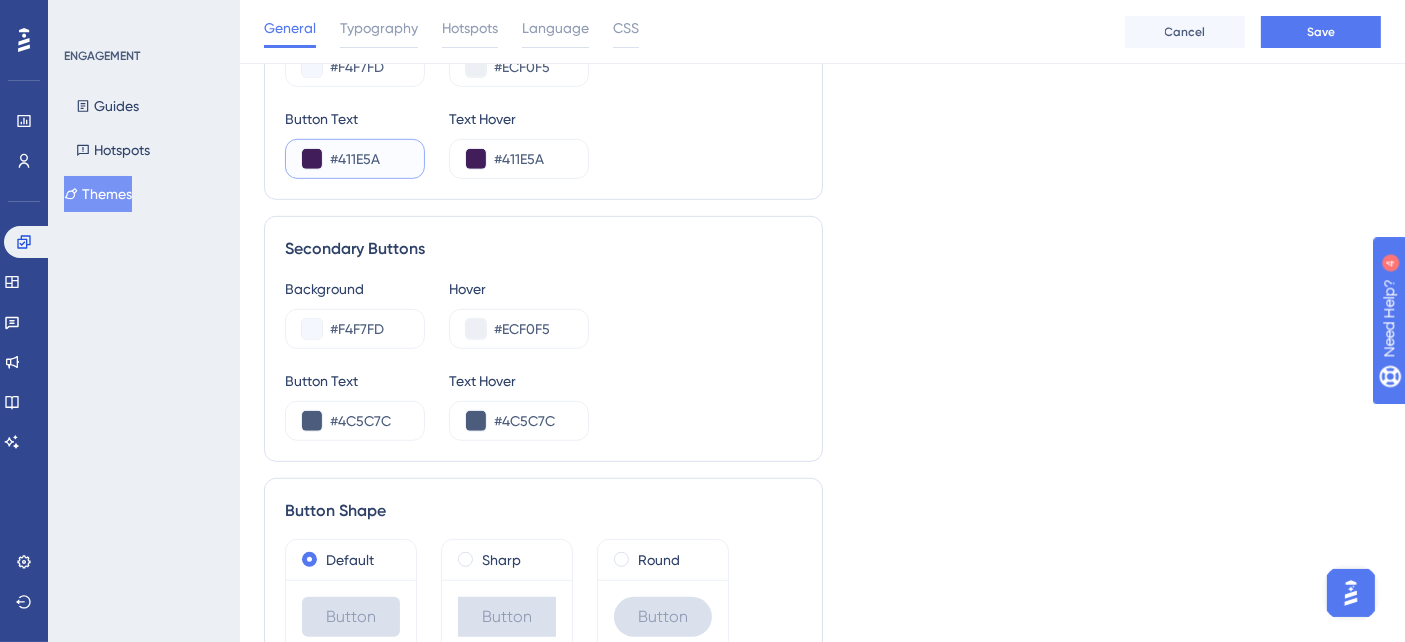 drag, startPoint x: 399, startPoint y: 150, endPoint x: 329, endPoint y: 152, distance: 70.028564 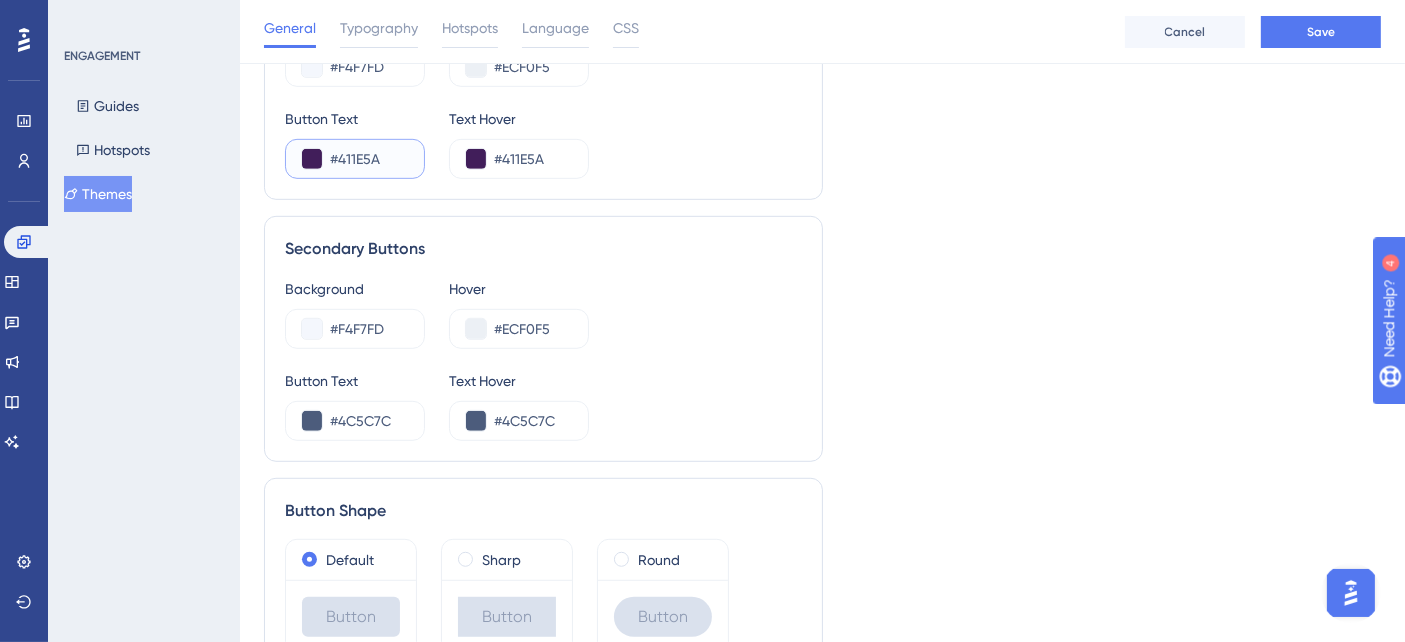 click on "#411E5A" at bounding box center (369, 159) 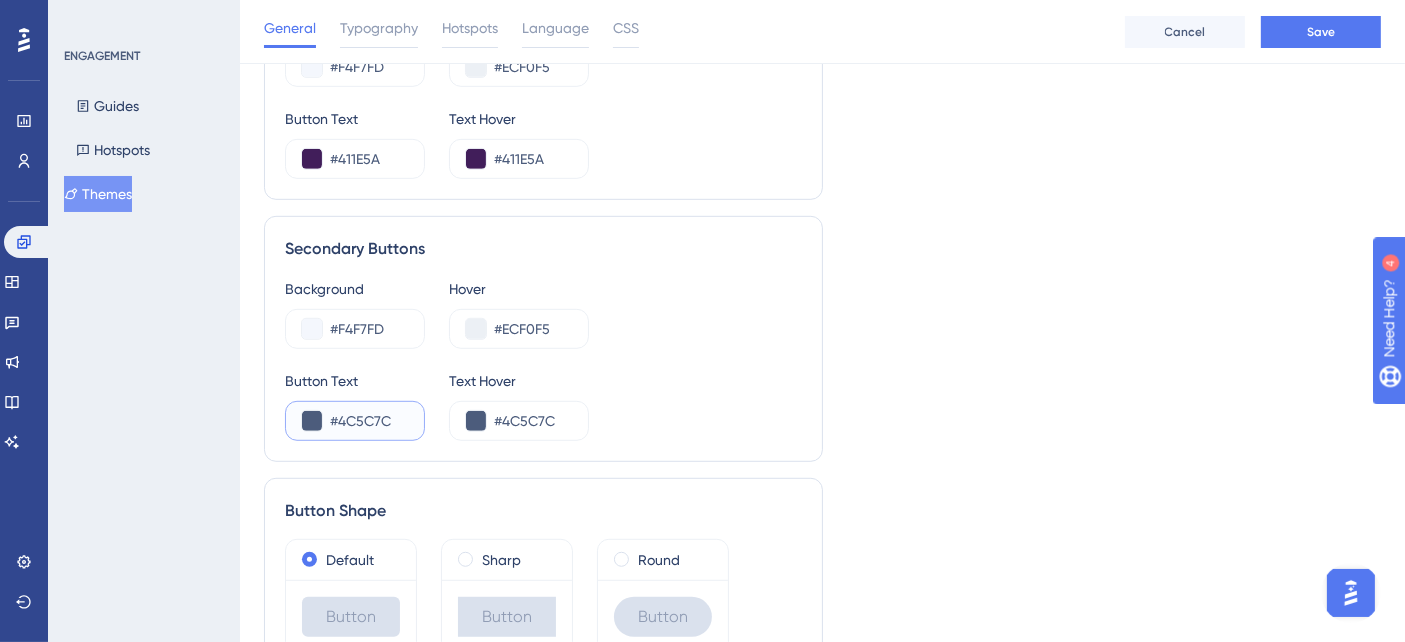 drag, startPoint x: 377, startPoint y: 413, endPoint x: 325, endPoint y: 404, distance: 52.773098 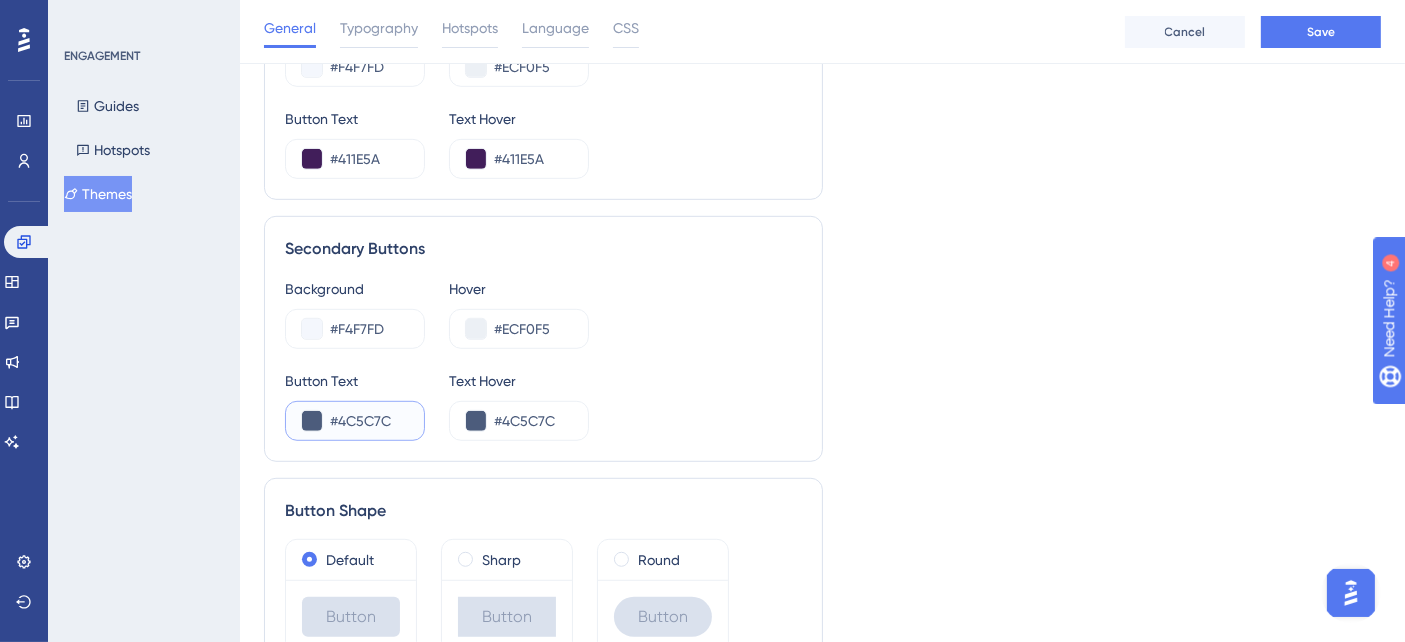 click on "#4C5C7C" at bounding box center [355, 421] 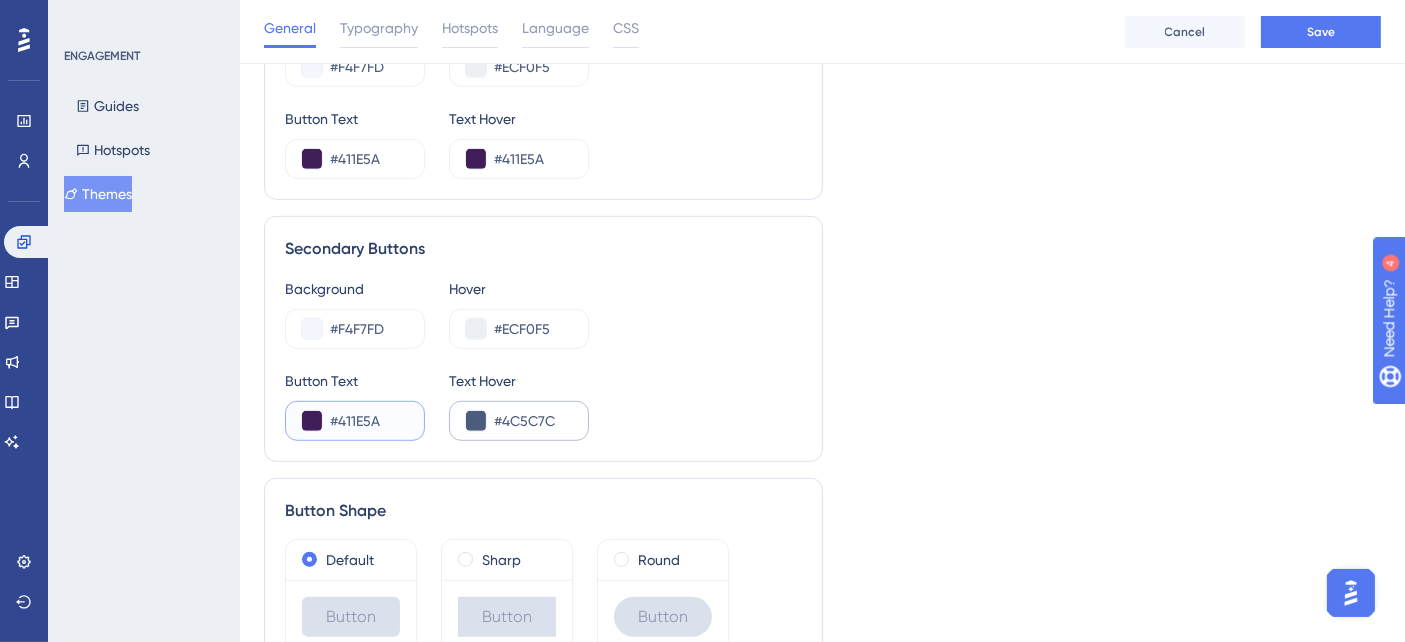 type on "#411E5A" 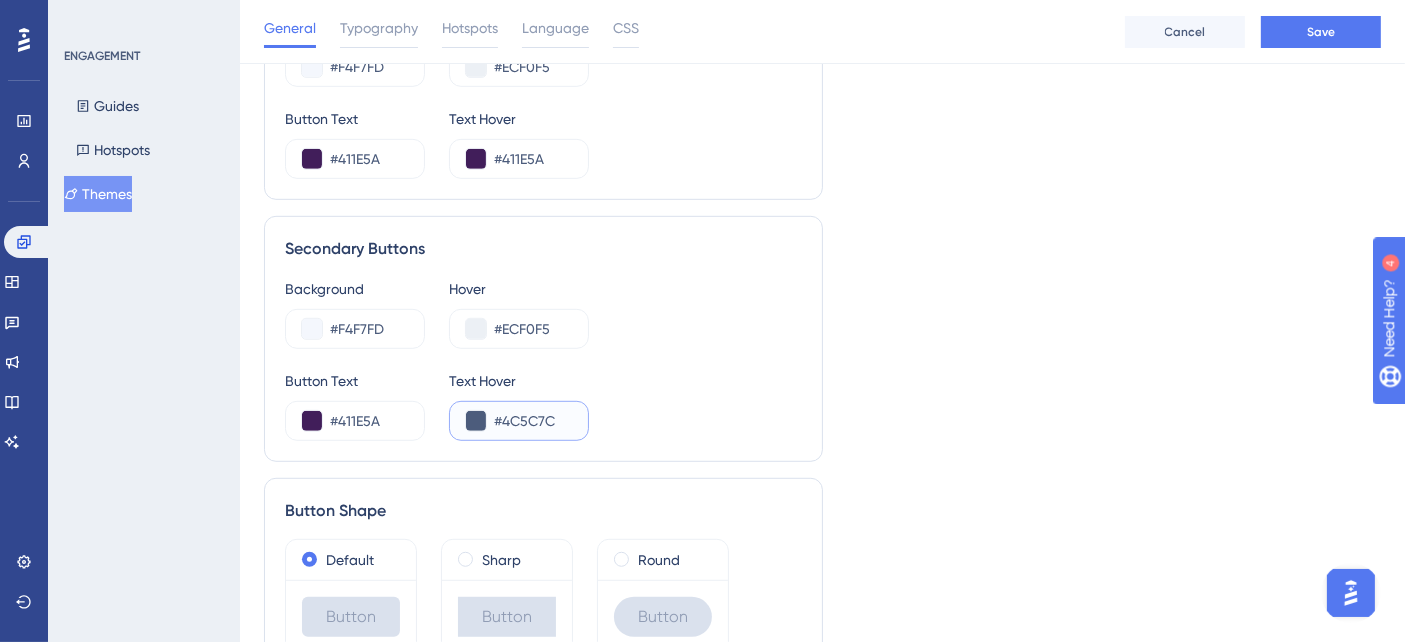 drag, startPoint x: 562, startPoint y: 415, endPoint x: 495, endPoint y: 418, distance: 67.06713 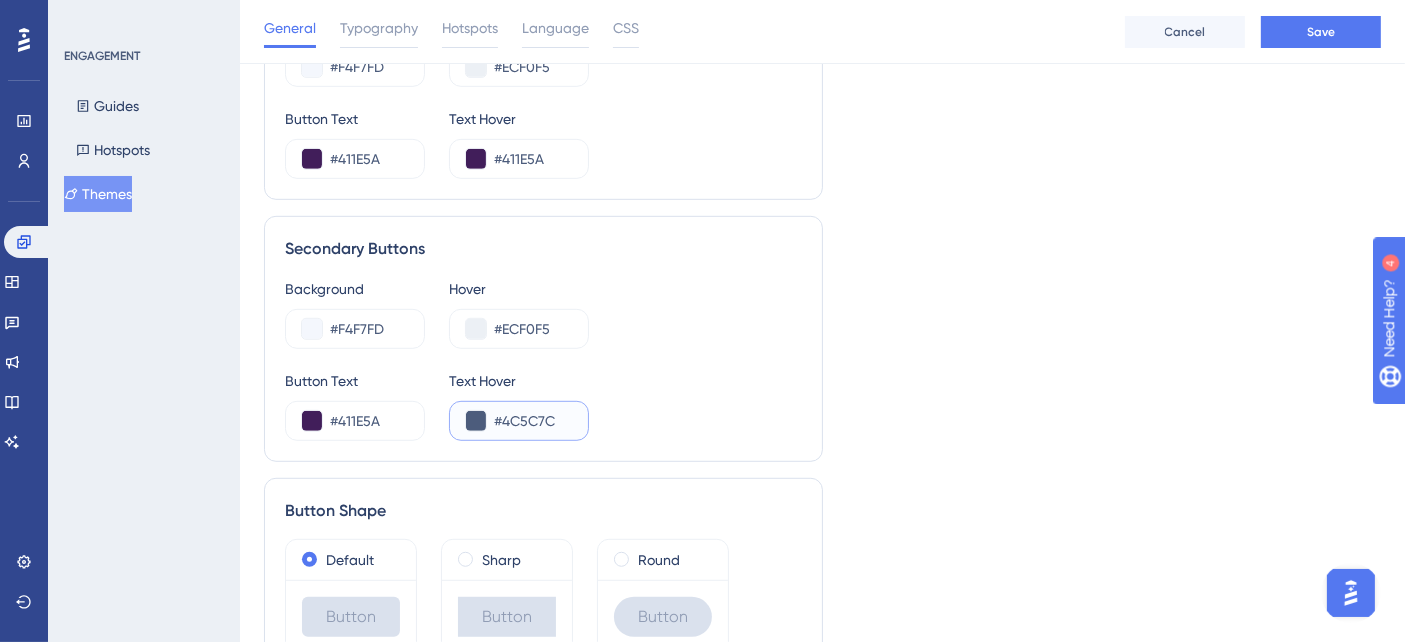 click on "#4C5C7C" at bounding box center [533, 421] 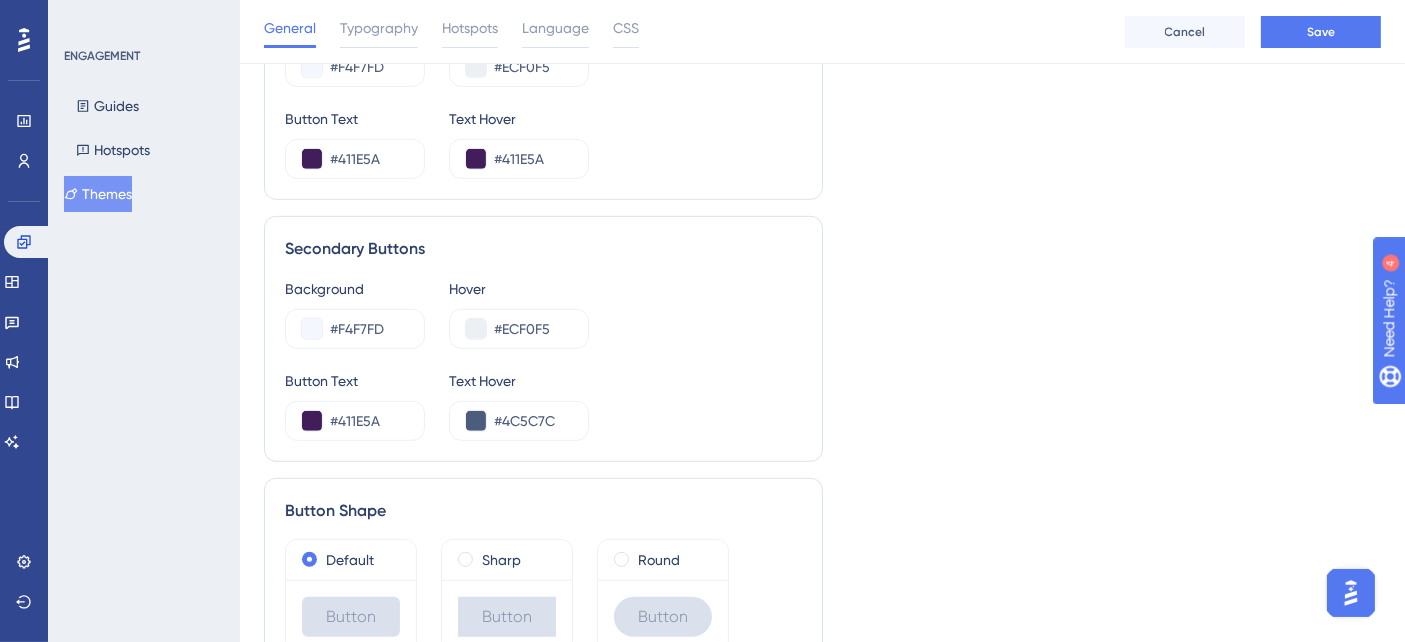 click on "Button Text #411E5A Text Hover #4C5C7C" at bounding box center (543, 405) 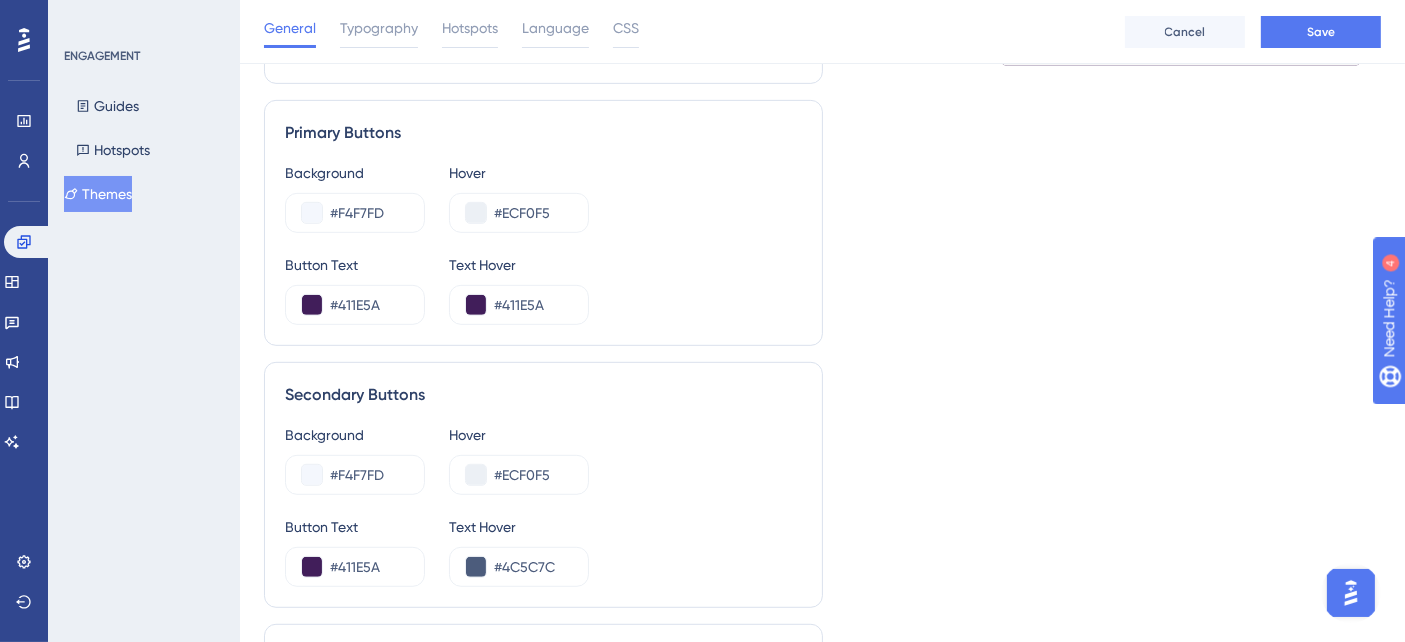 scroll, scrollTop: 1000, scrollLeft: 0, axis: vertical 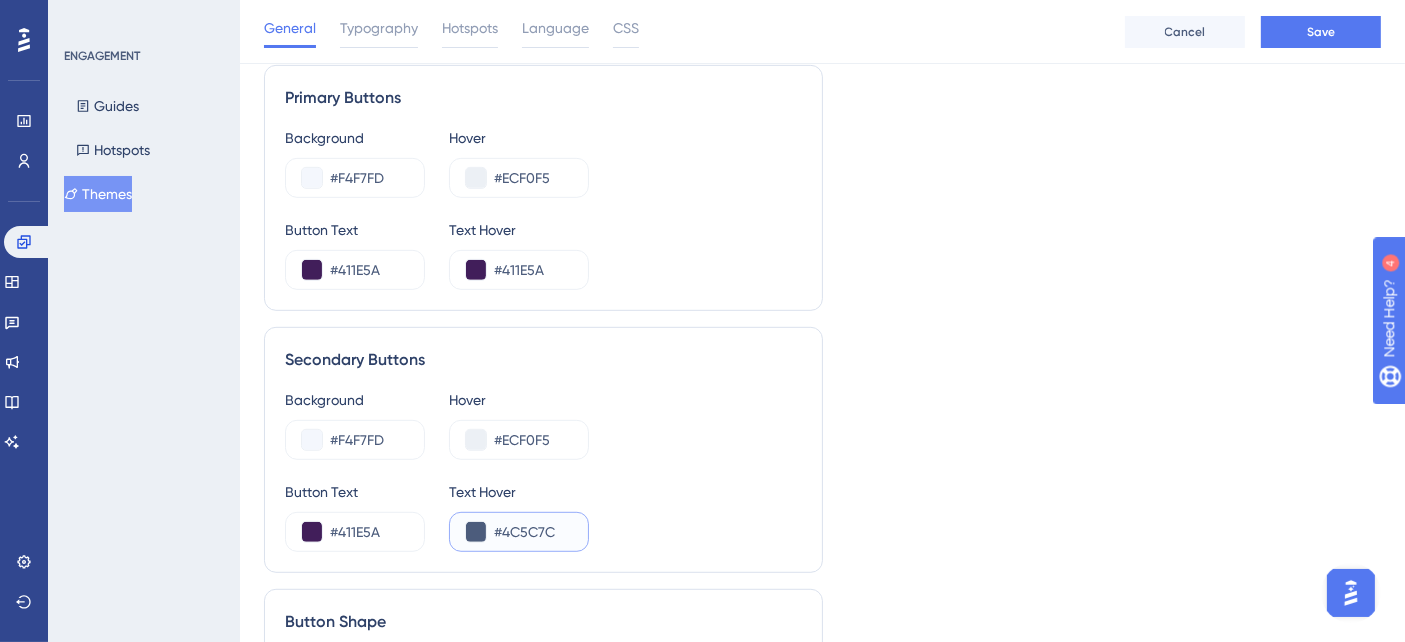 drag, startPoint x: 559, startPoint y: 527, endPoint x: 485, endPoint y: 530, distance: 74.06078 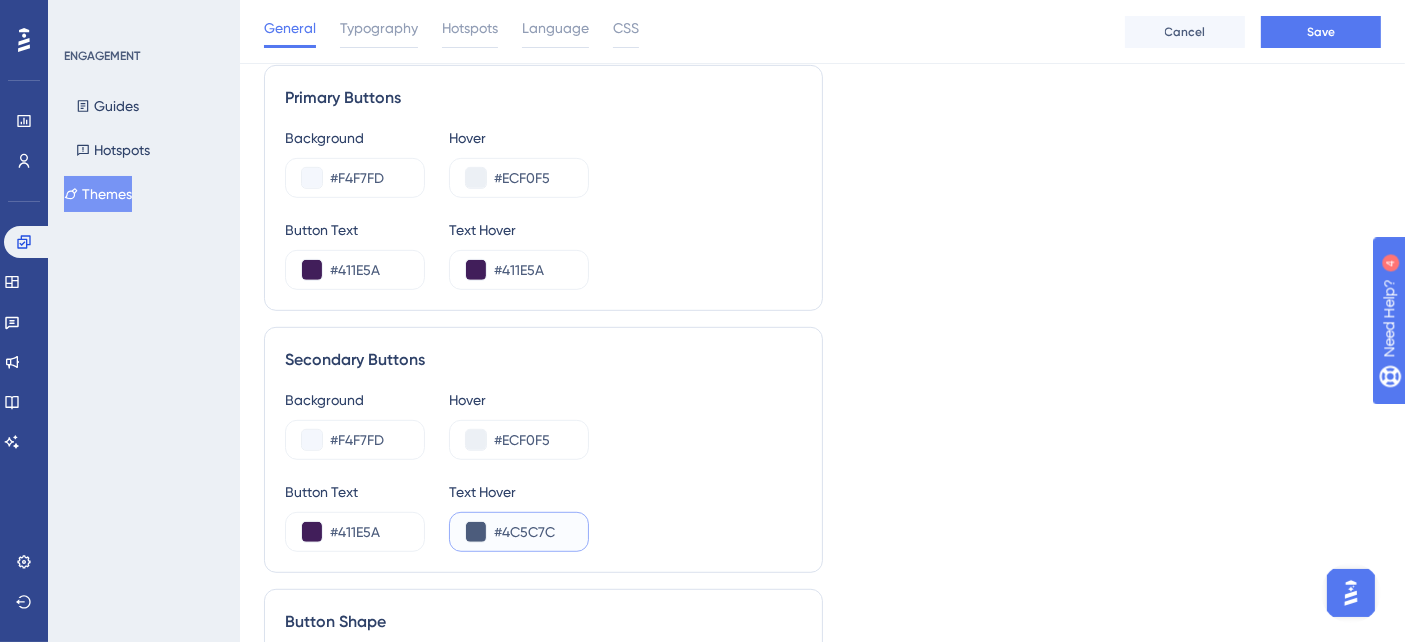 click on "#4C5C7C" at bounding box center [519, 532] 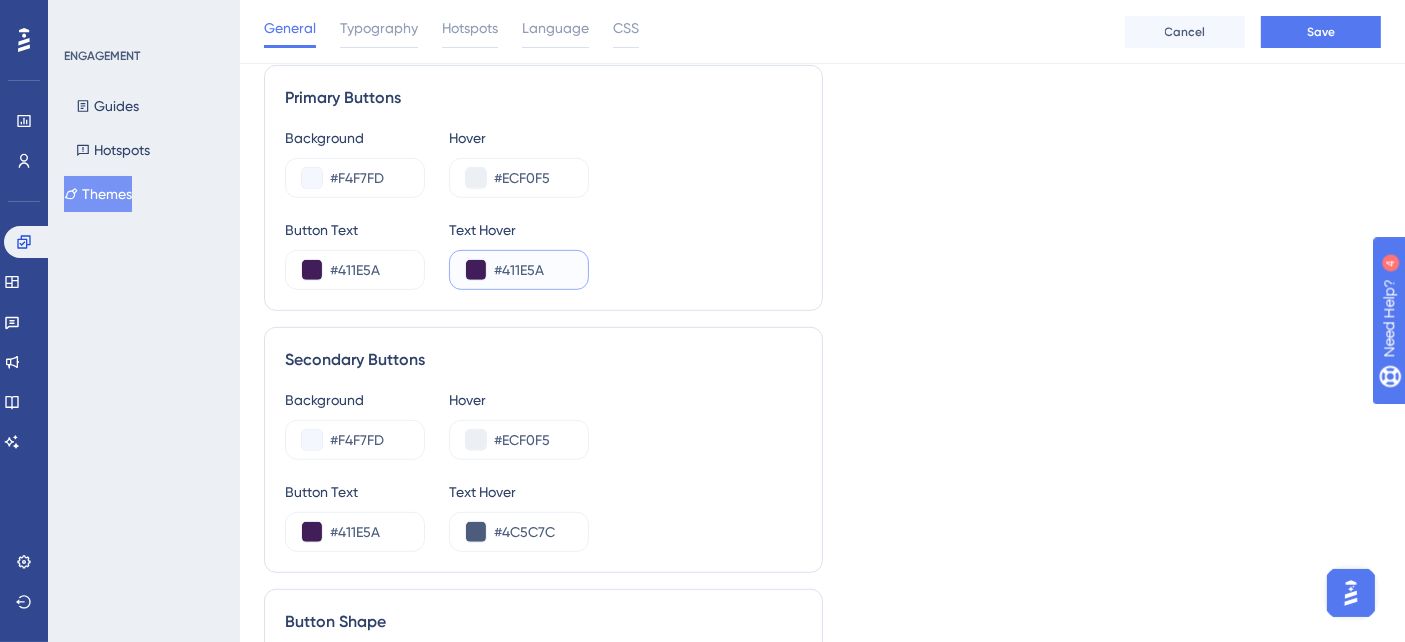 drag, startPoint x: 543, startPoint y: 270, endPoint x: 485, endPoint y: 275, distance: 58.21512 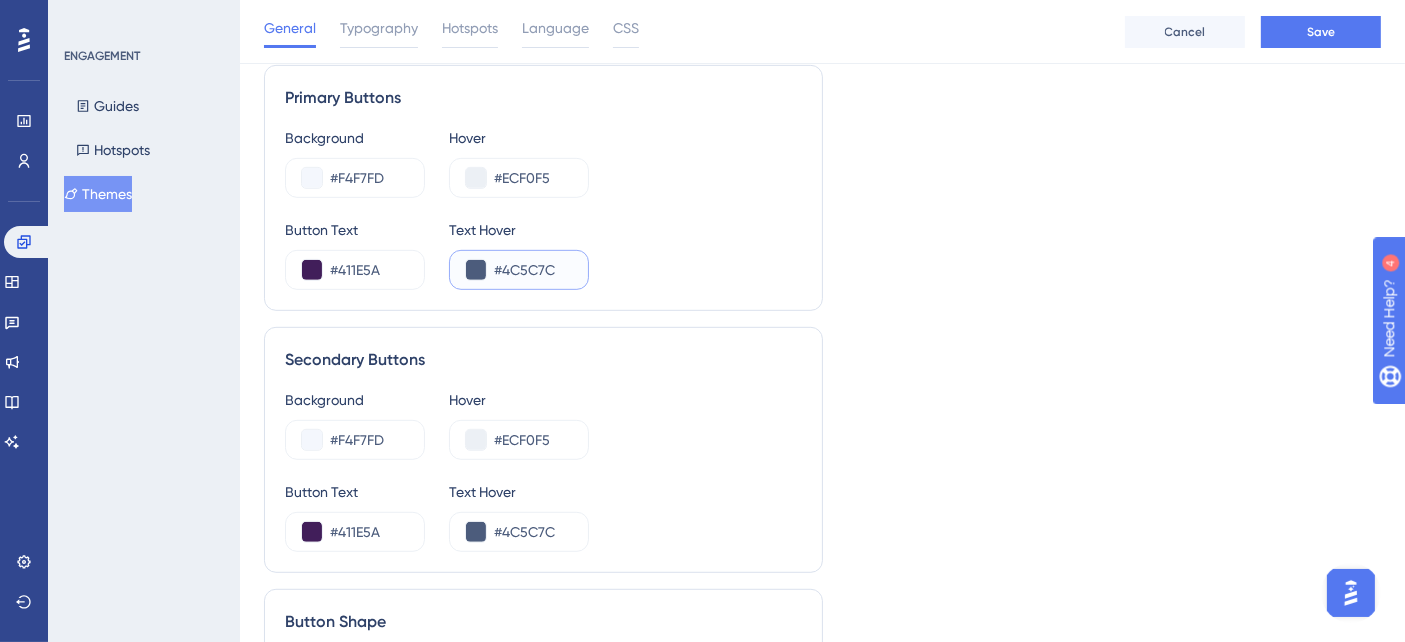 type on "#4C5C7C" 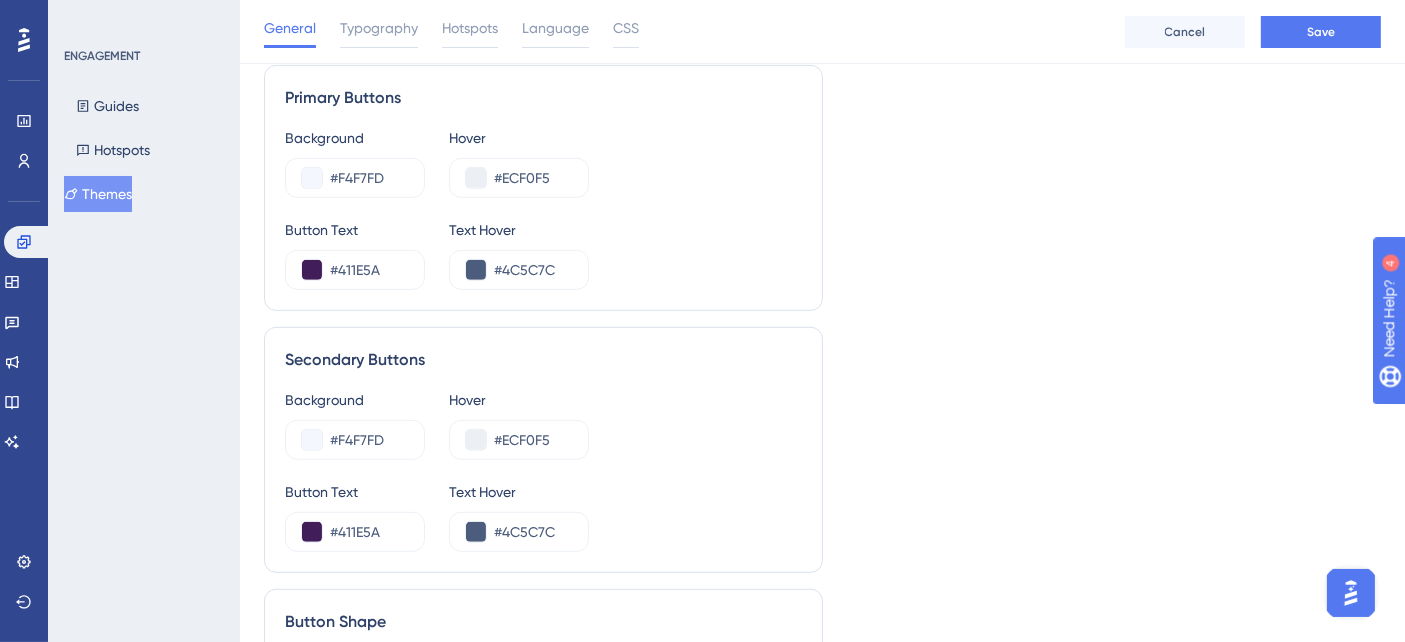 click on "Button Text #411E5A Text Hover #4C5C7C" at bounding box center [543, 254] 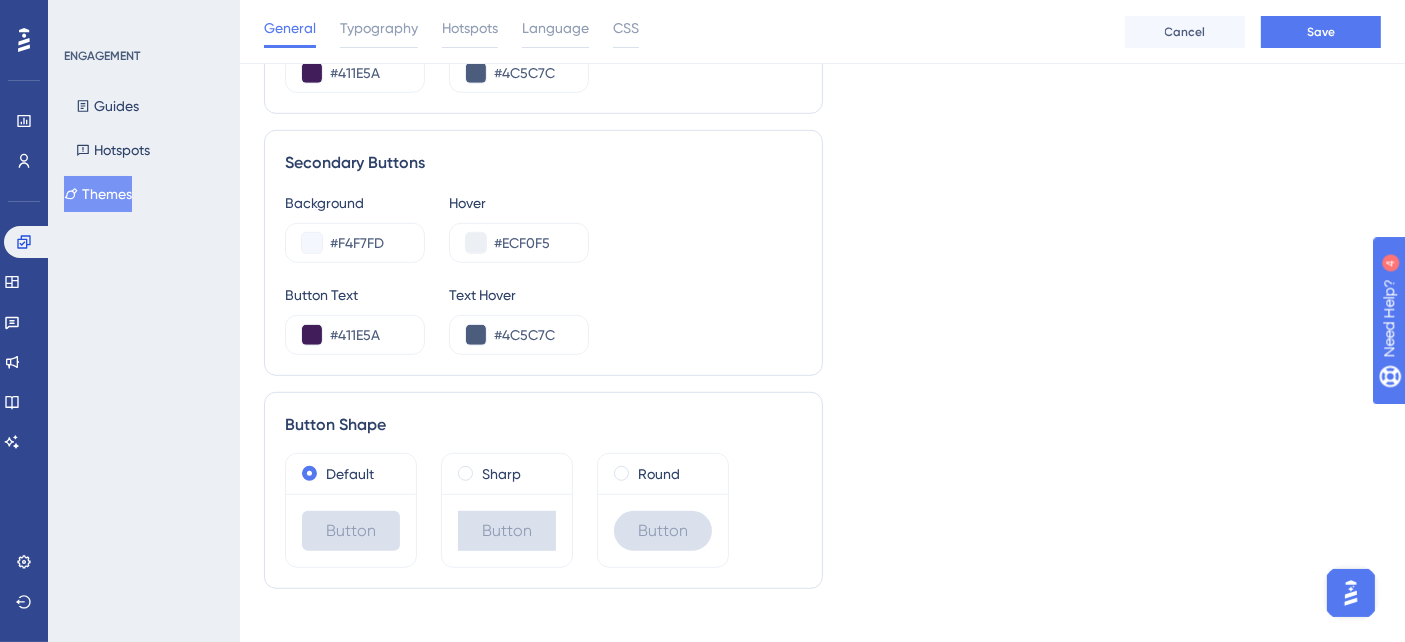 scroll, scrollTop: 1218, scrollLeft: 0, axis: vertical 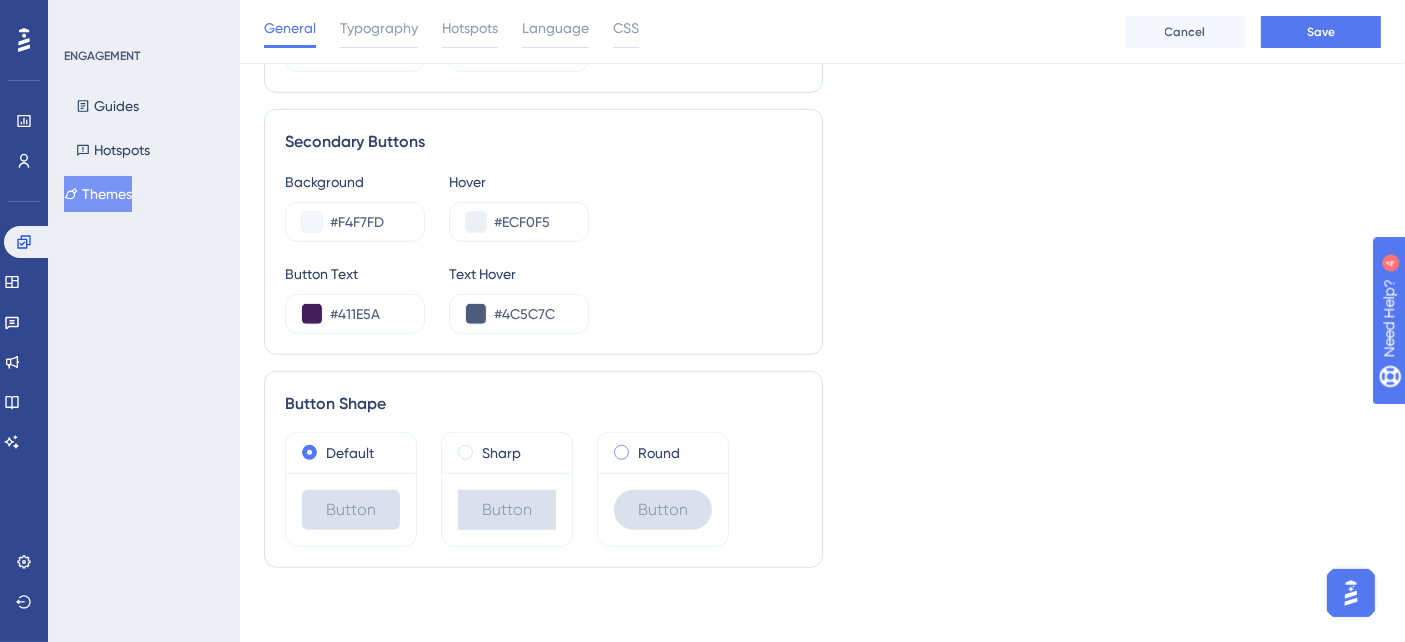 click at bounding box center (621, 452) 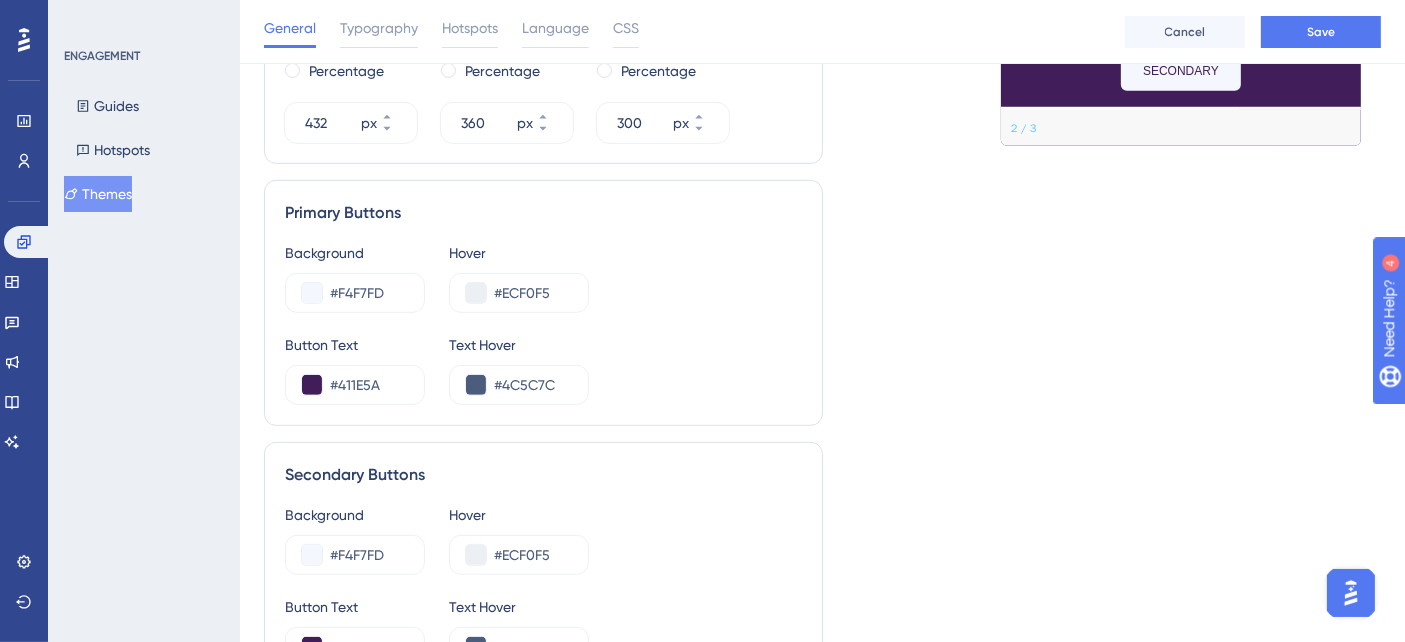scroll, scrollTop: 1218, scrollLeft: 0, axis: vertical 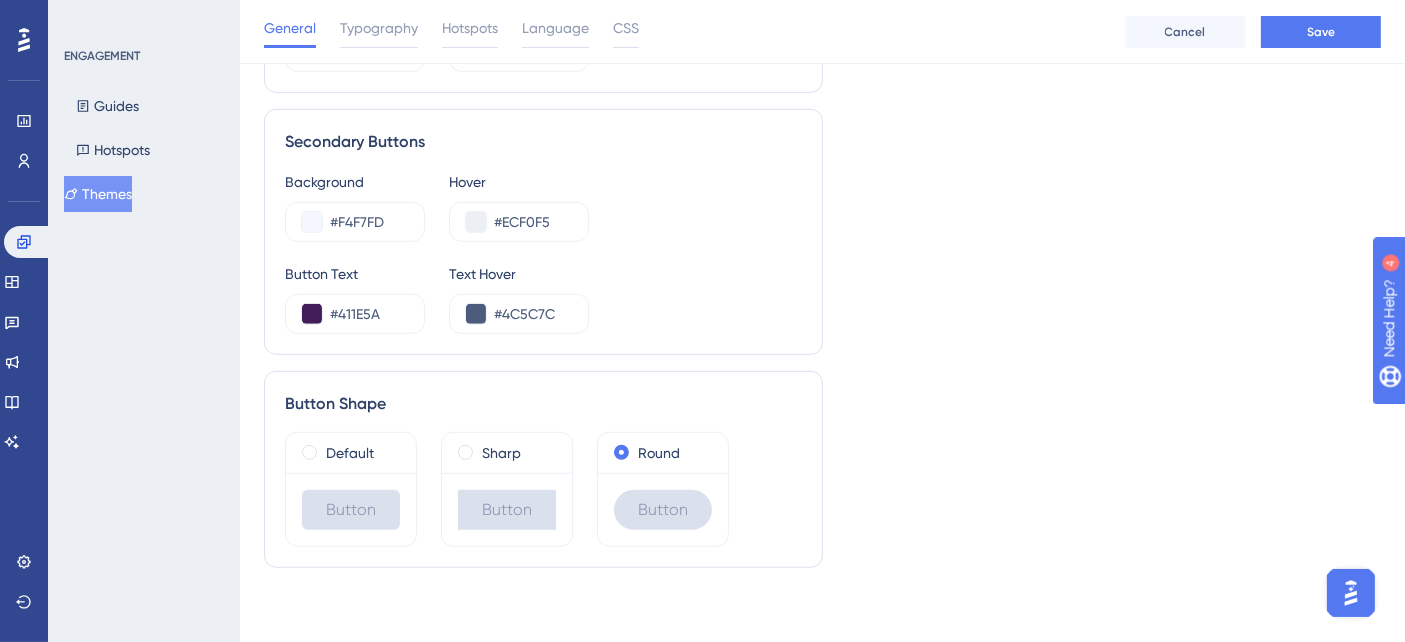 click on "Button Shape Default Button Sharp Button Round Button" at bounding box center (543, 469) 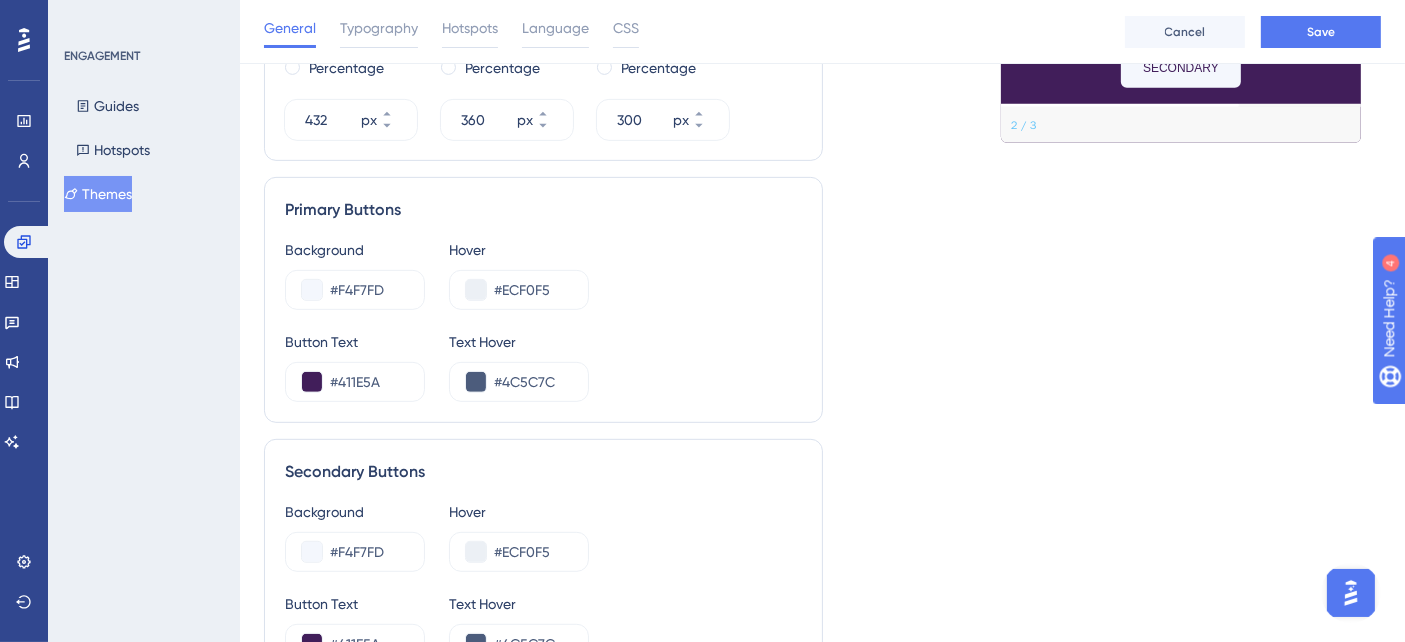 scroll, scrollTop: 774, scrollLeft: 0, axis: vertical 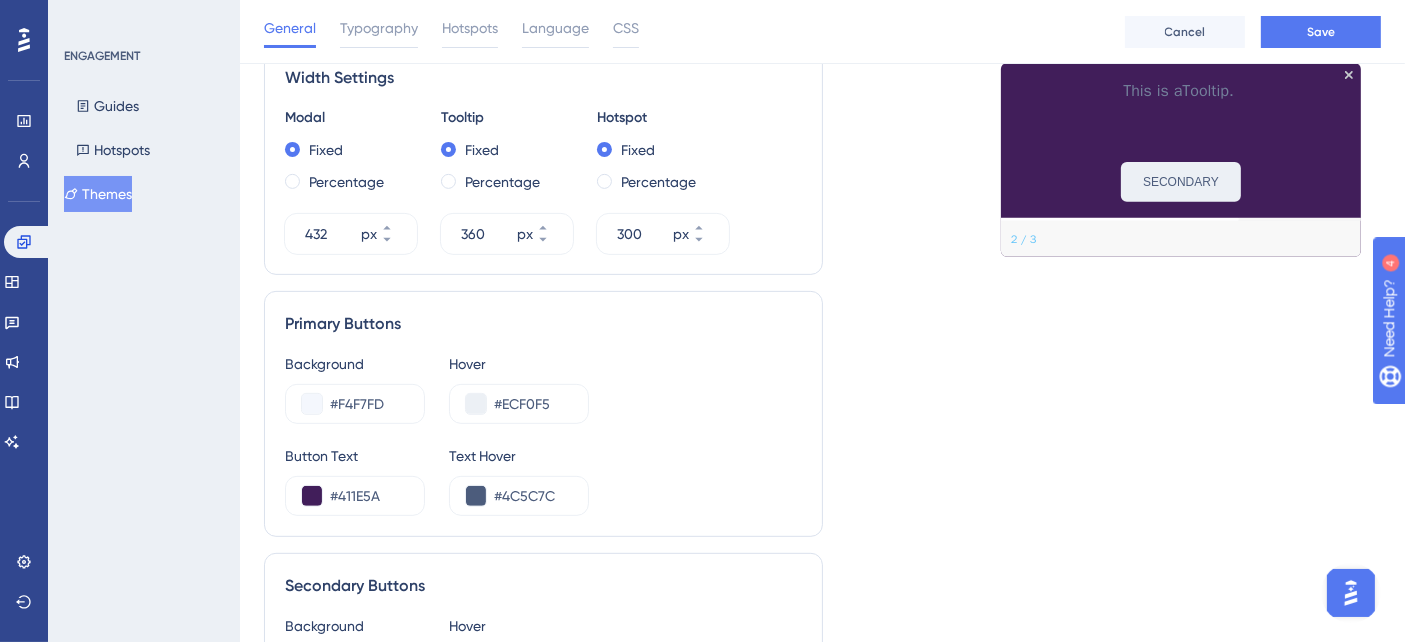 click on "SECONDARY" at bounding box center [1181, 182] 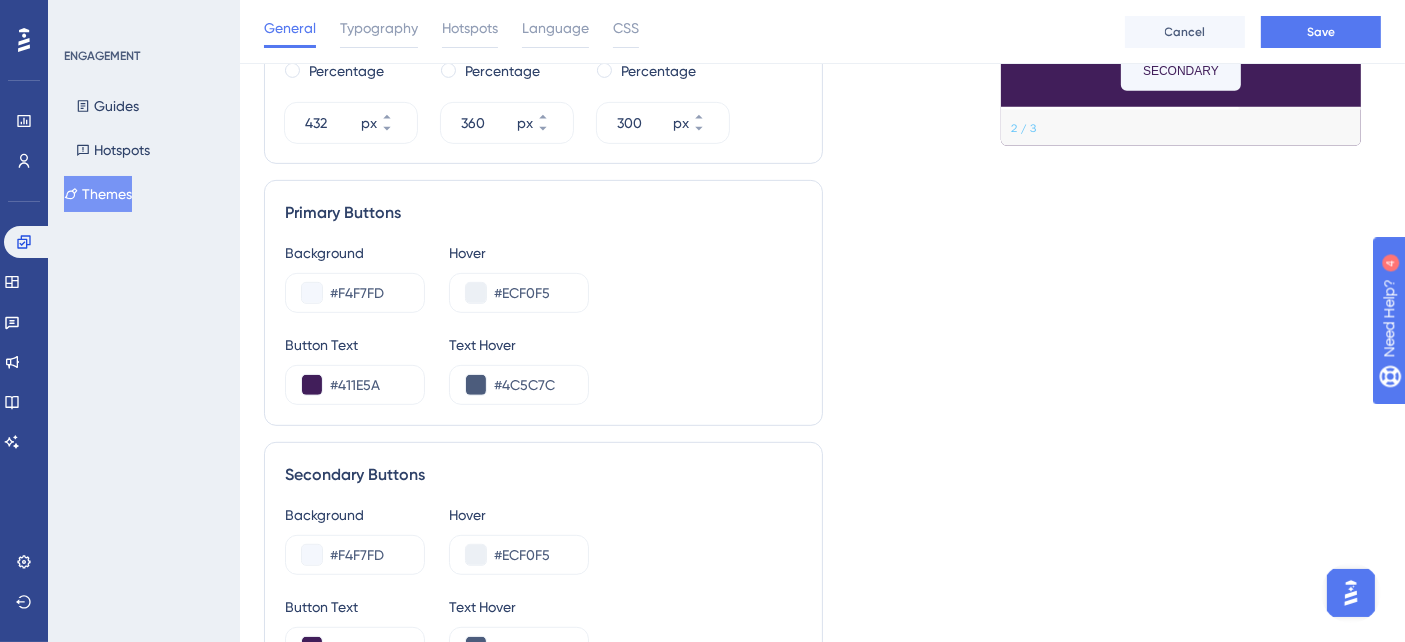 scroll, scrollTop: 1218, scrollLeft: 0, axis: vertical 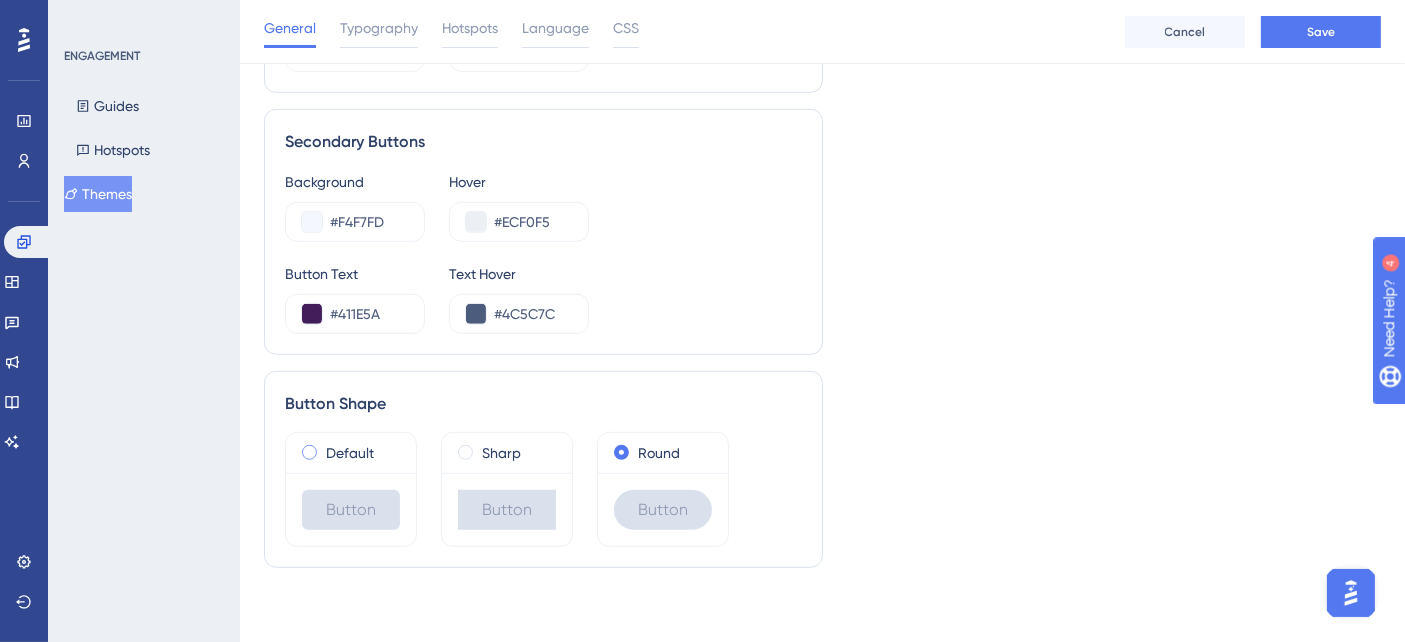 click on "Default" at bounding box center (350, 453) 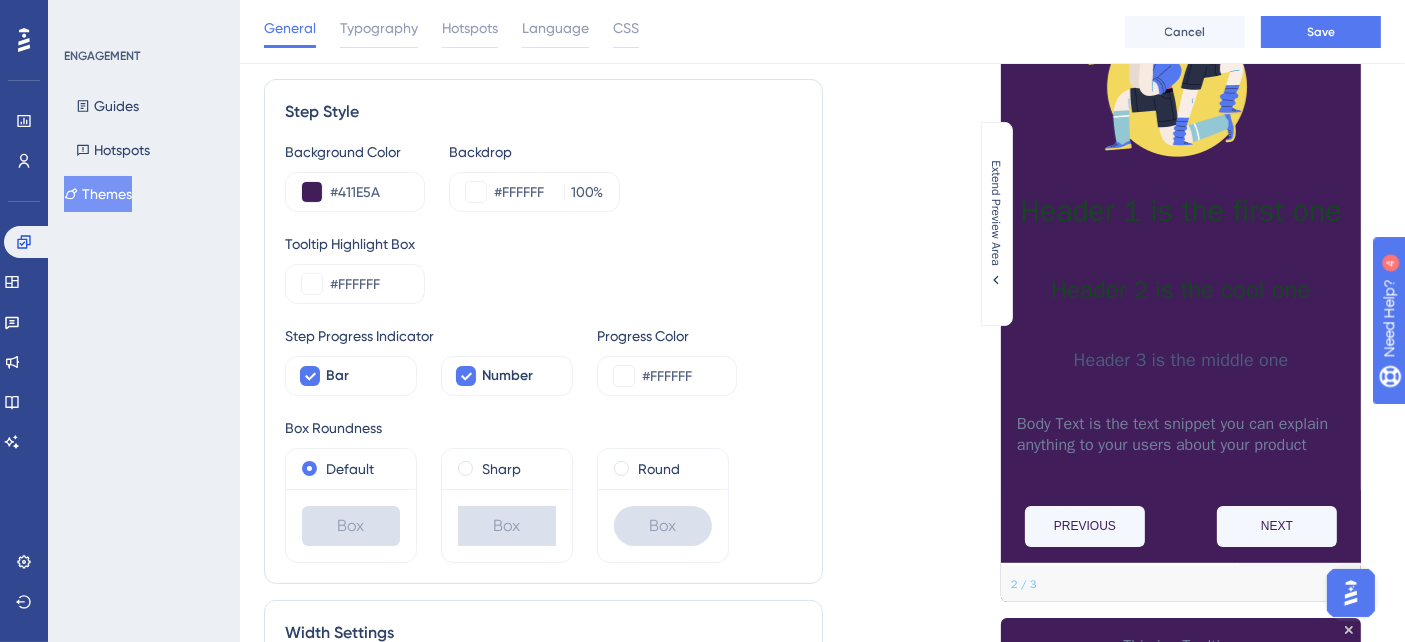 scroll, scrollTop: 222, scrollLeft: 0, axis: vertical 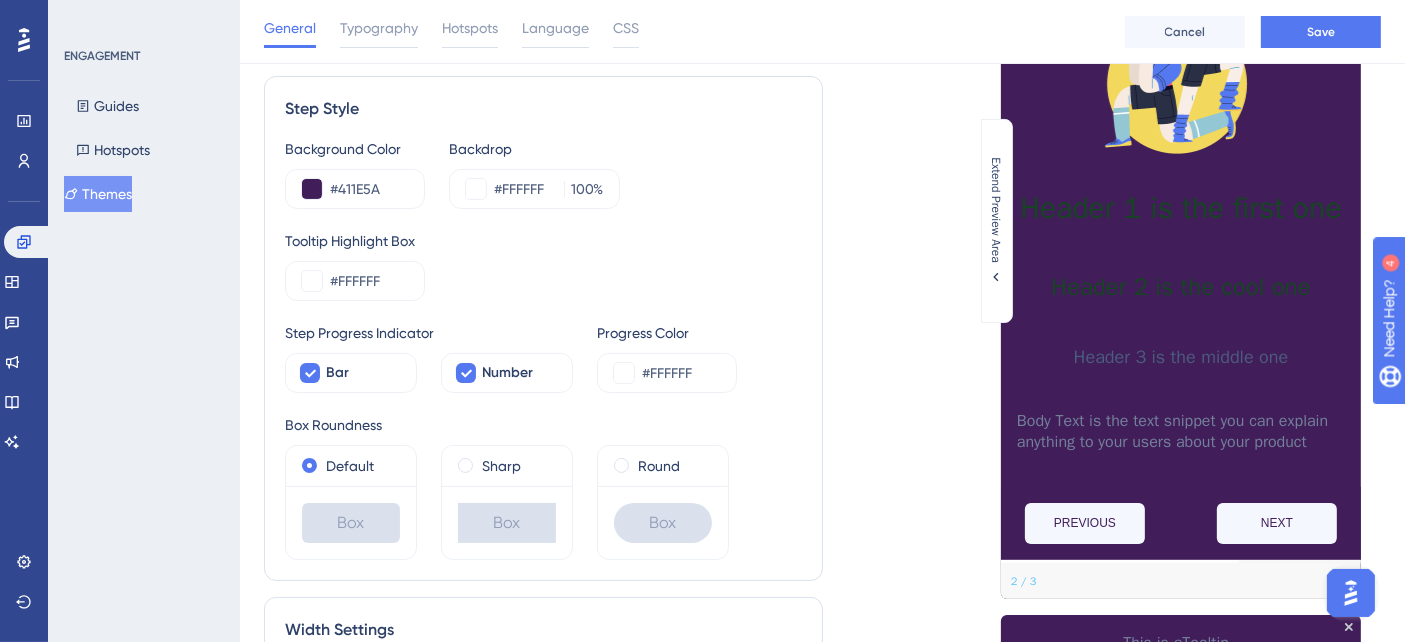 click on "Body Text is the text snippet you can explain anything to your users about your product" at bounding box center (1181, 445) 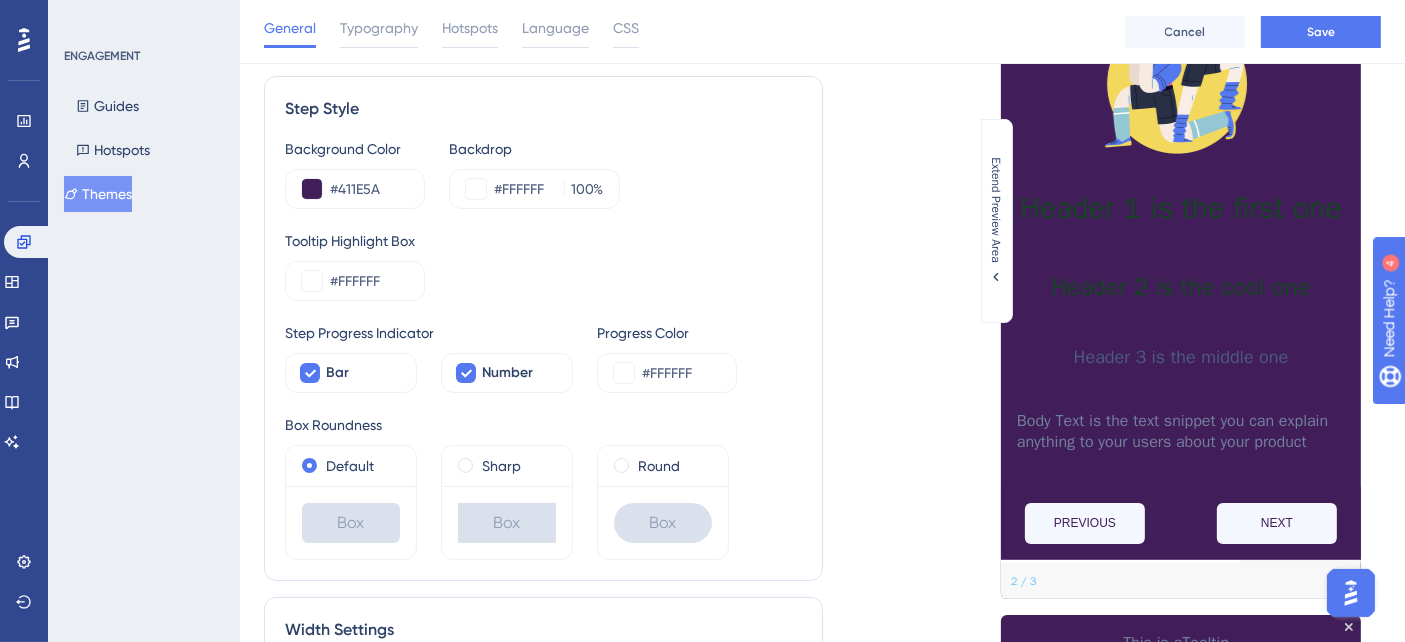 scroll, scrollTop: 333, scrollLeft: 0, axis: vertical 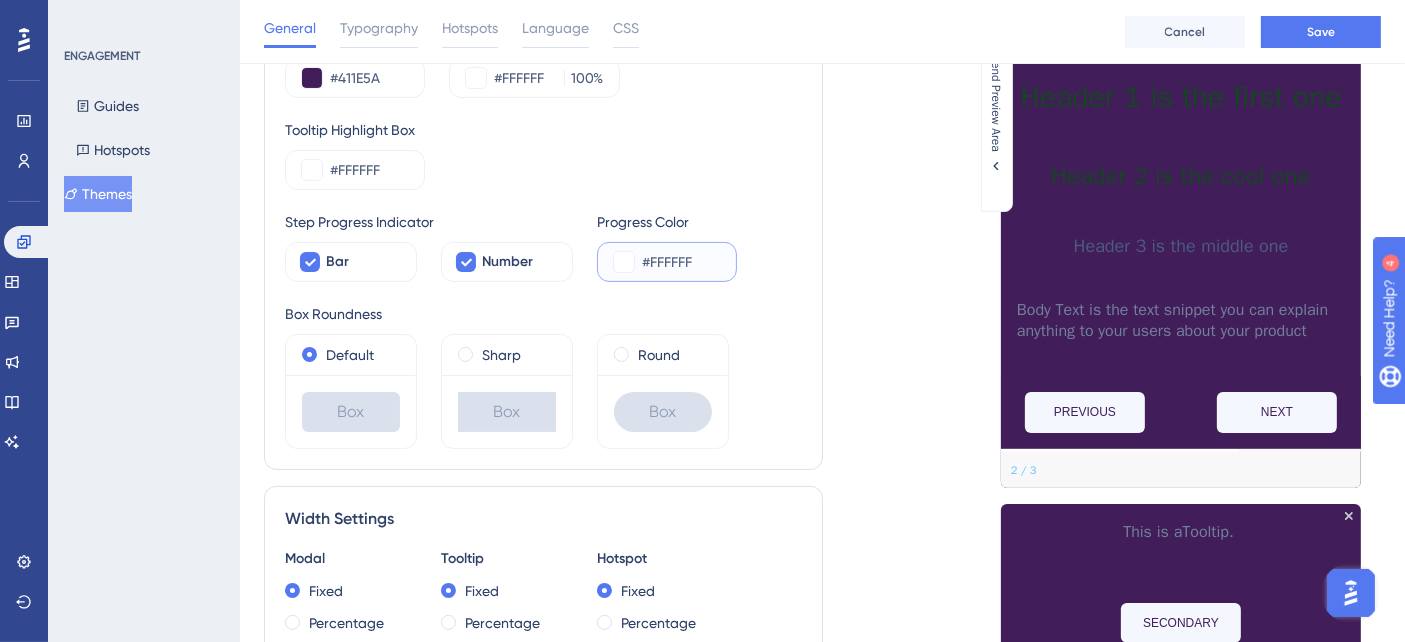 drag, startPoint x: 642, startPoint y: 261, endPoint x: 707, endPoint y: 262, distance: 65.00769 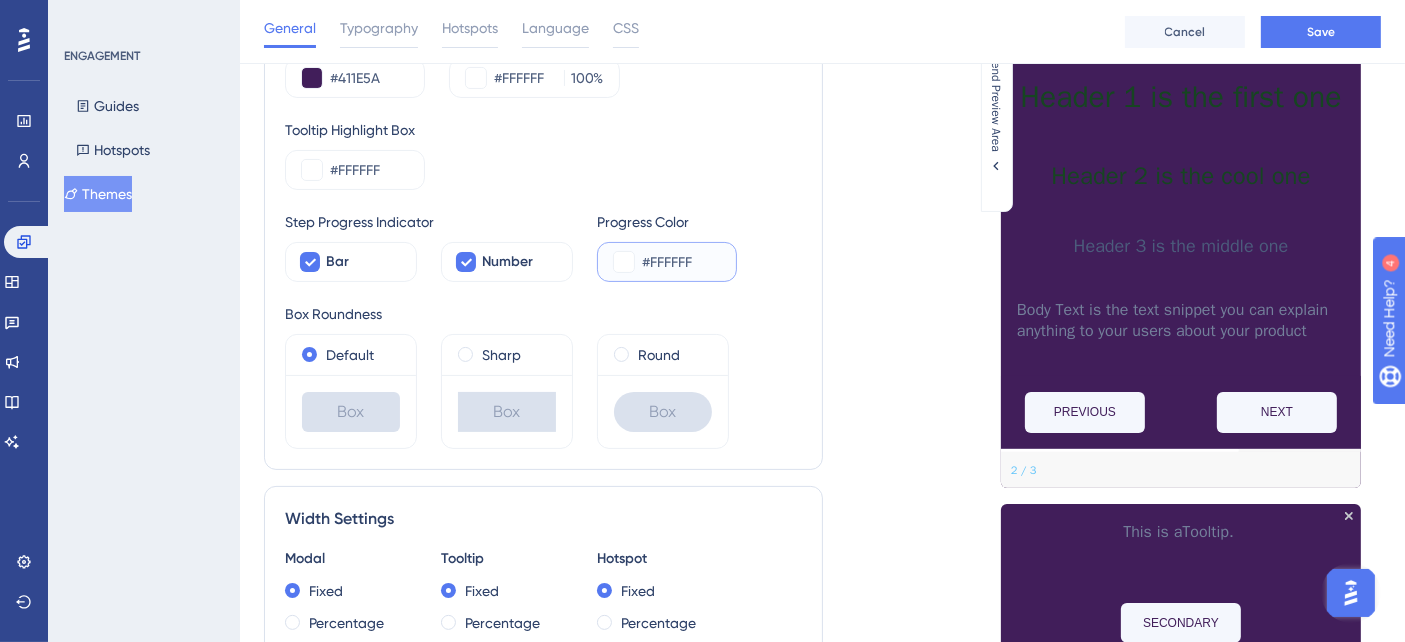 paste on "4C5C7C" 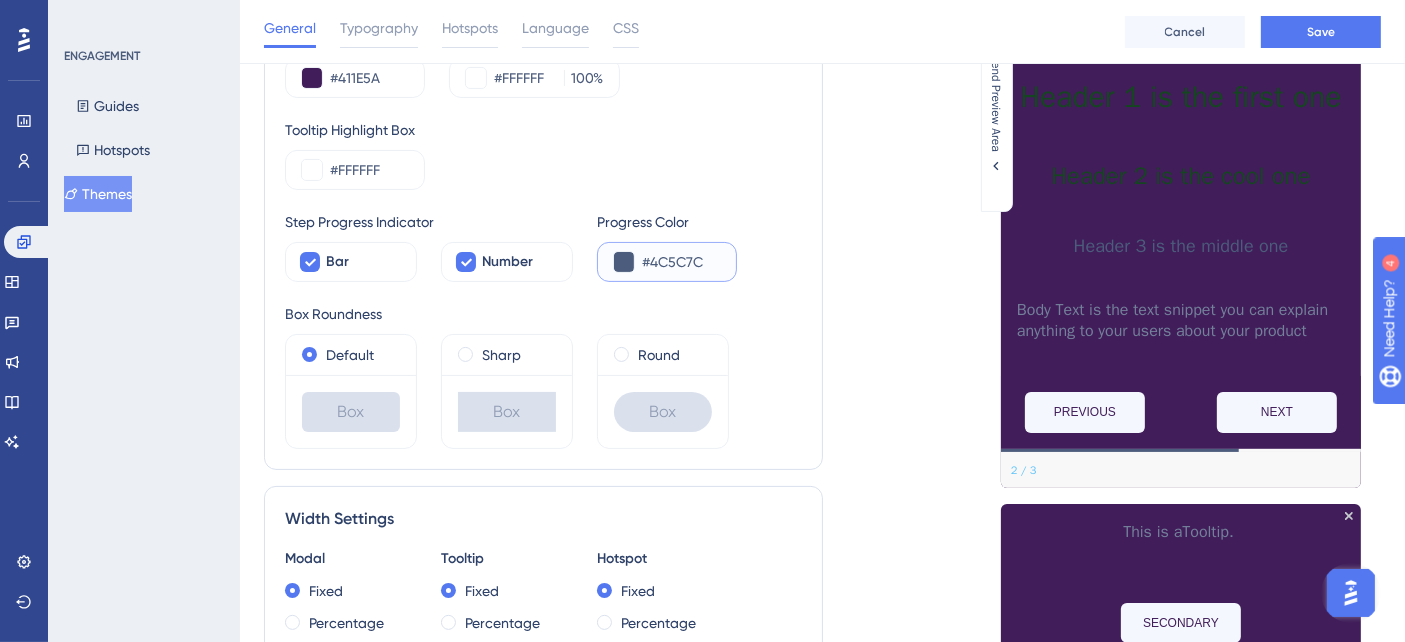 drag, startPoint x: 711, startPoint y: 262, endPoint x: 658, endPoint y: 252, distance: 53.935146 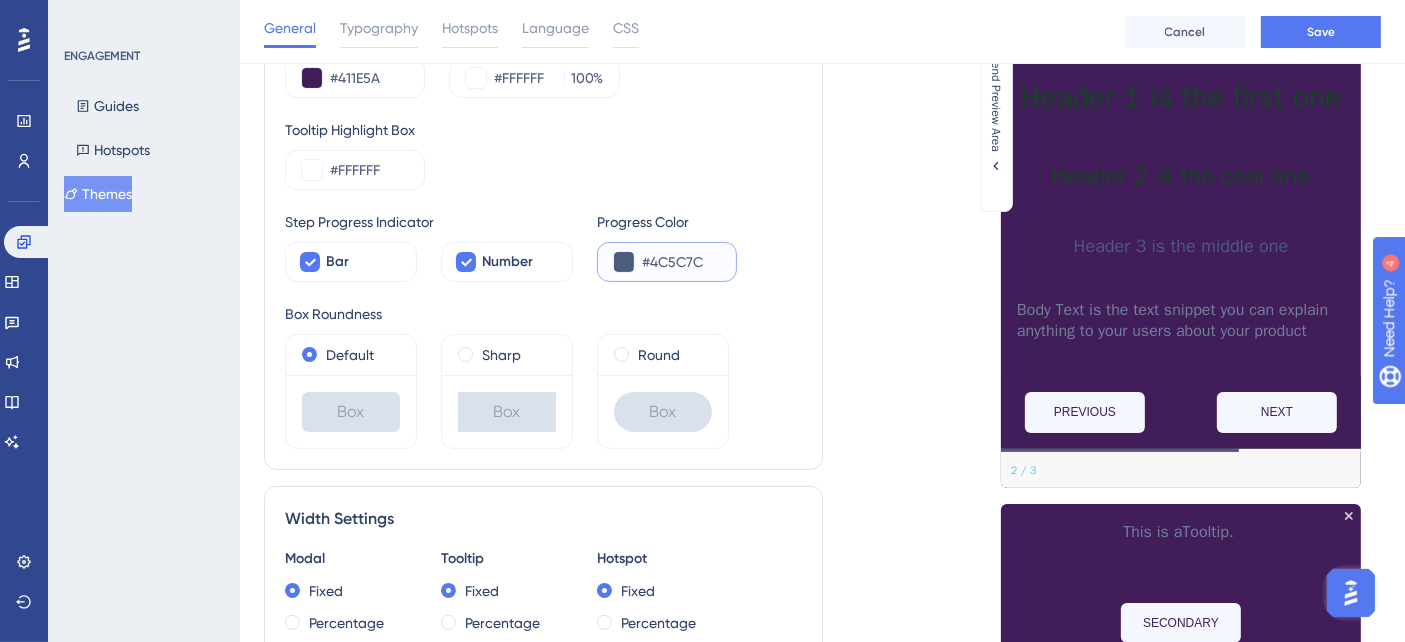 click on "#4C5C7C" at bounding box center (681, 262) 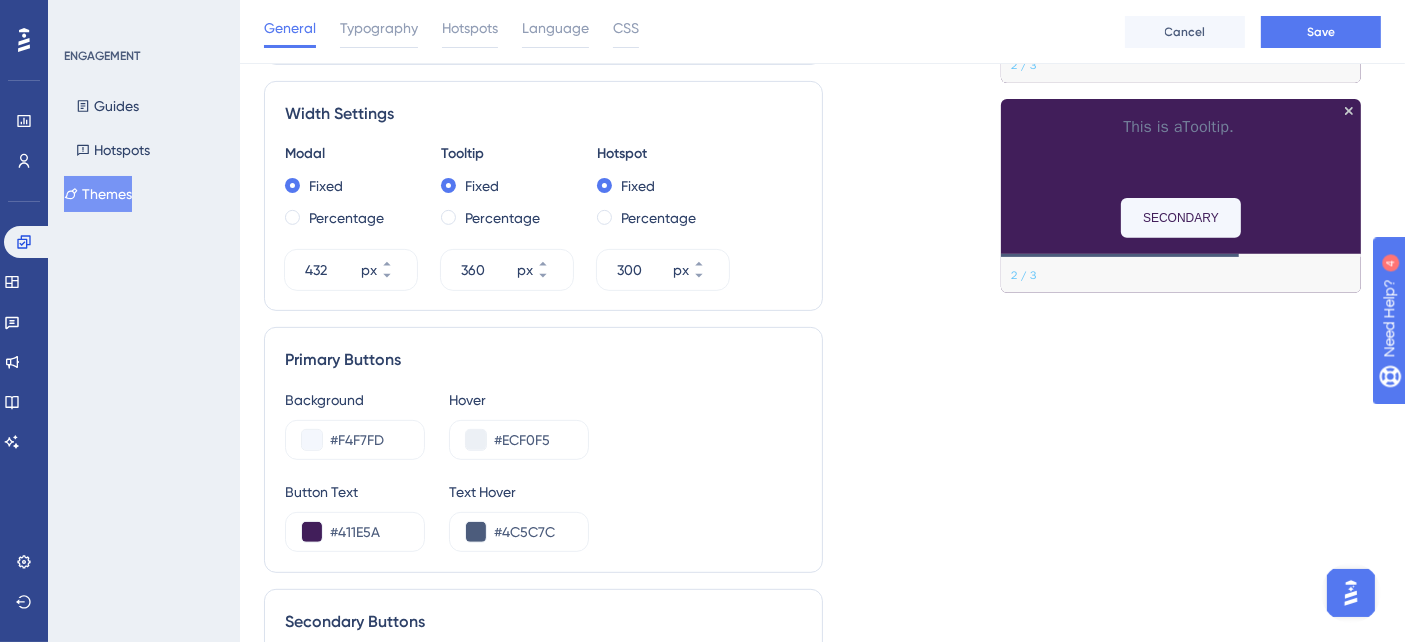scroll, scrollTop: 888, scrollLeft: 0, axis: vertical 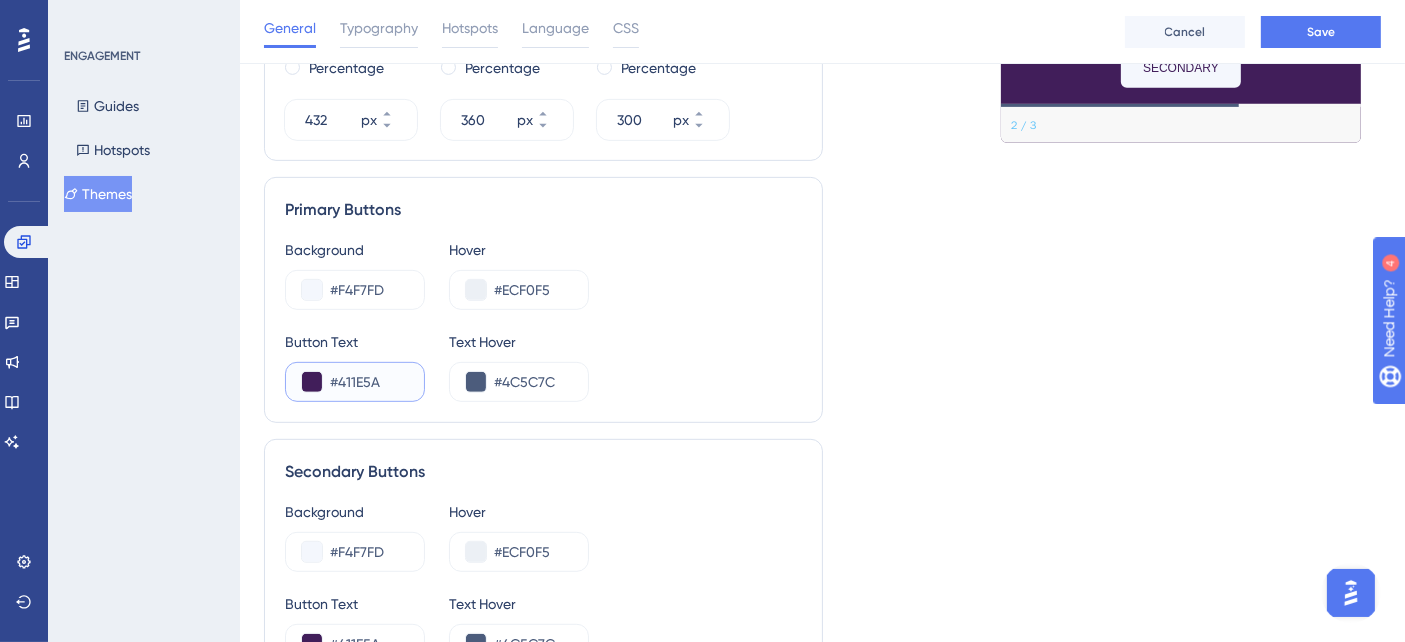 drag, startPoint x: 383, startPoint y: 381, endPoint x: 325, endPoint y: 381, distance: 58 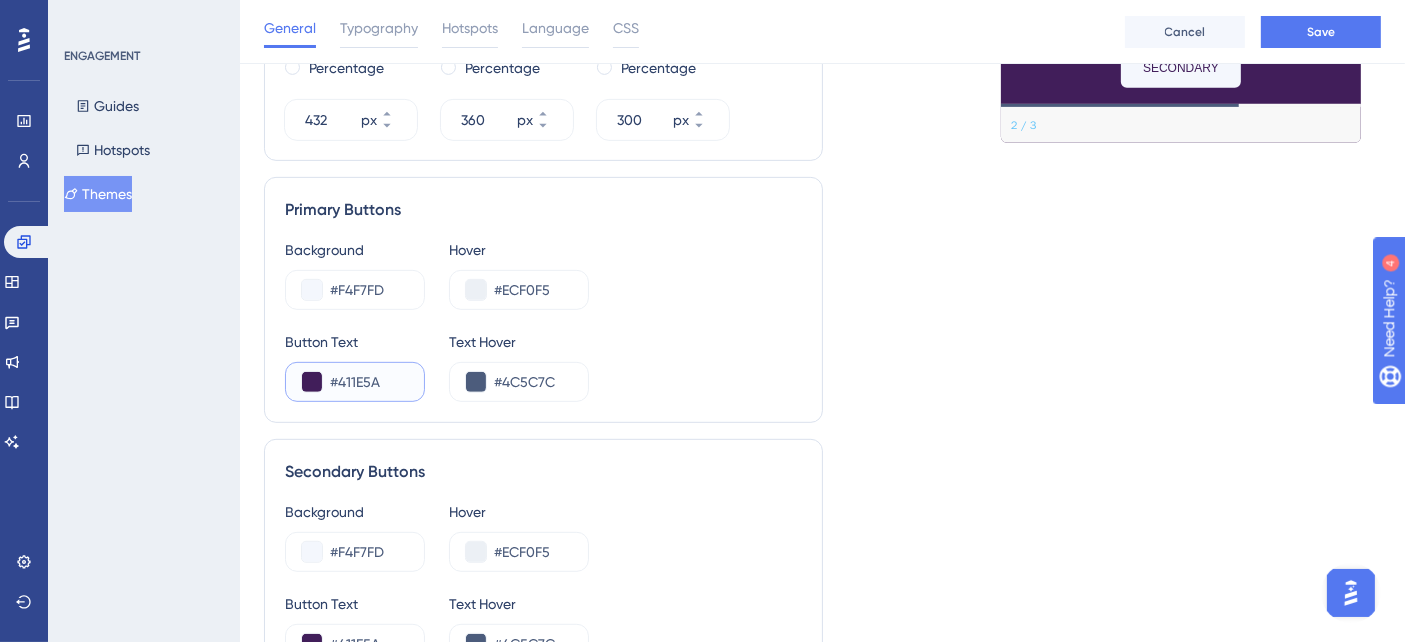 click on "#411E5A" at bounding box center [355, 382] 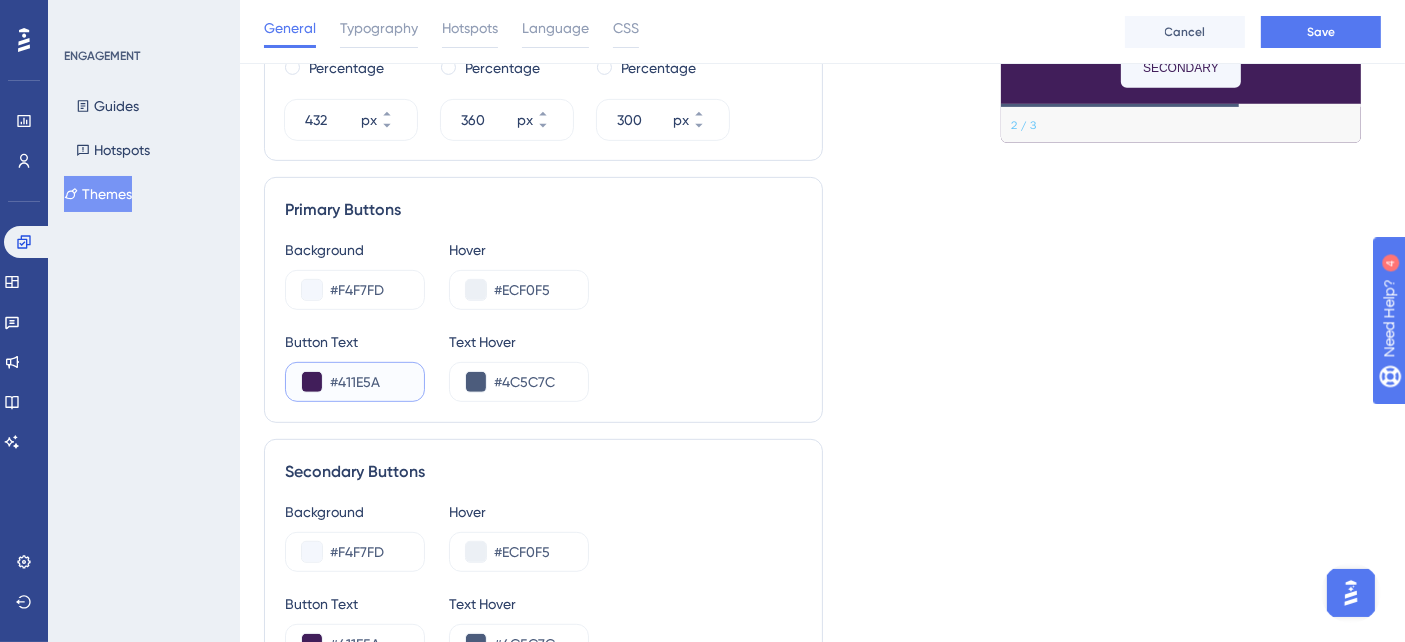 scroll, scrollTop: 444, scrollLeft: 0, axis: vertical 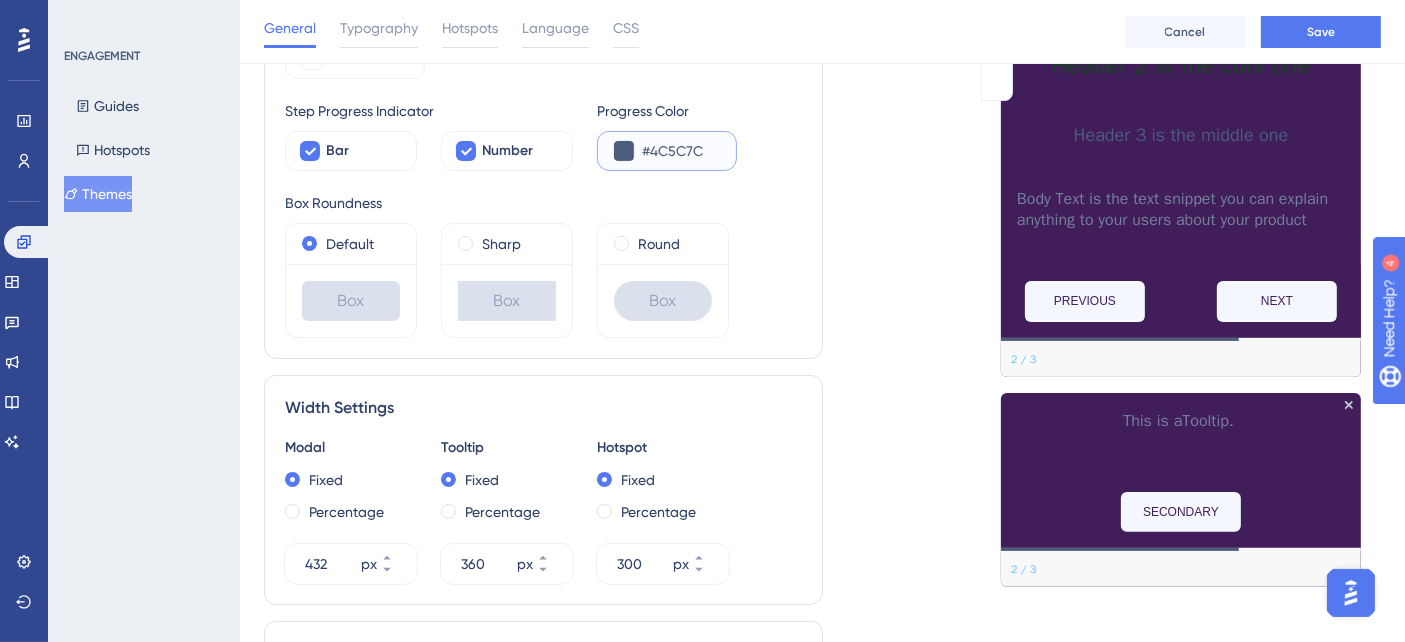 drag, startPoint x: 705, startPoint y: 150, endPoint x: 637, endPoint y: 141, distance: 68.593 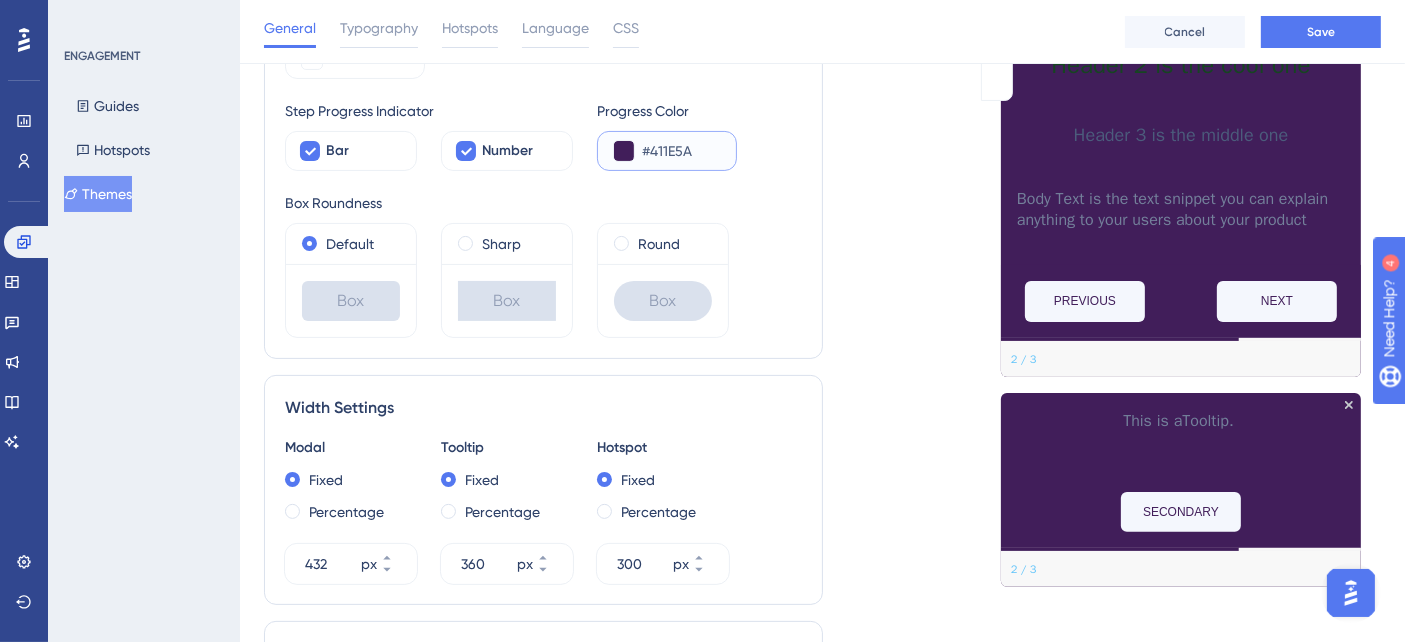type on "#411E5A" 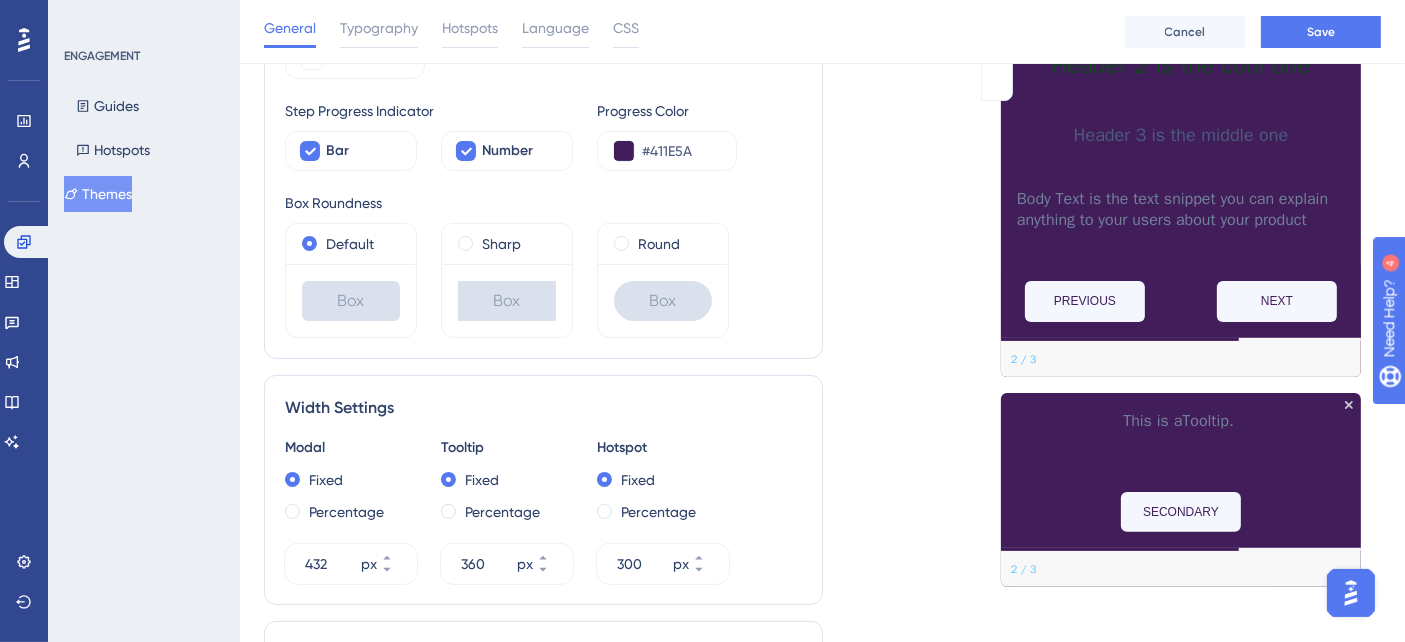 click on "Box Roundness" at bounding box center (543, 203) 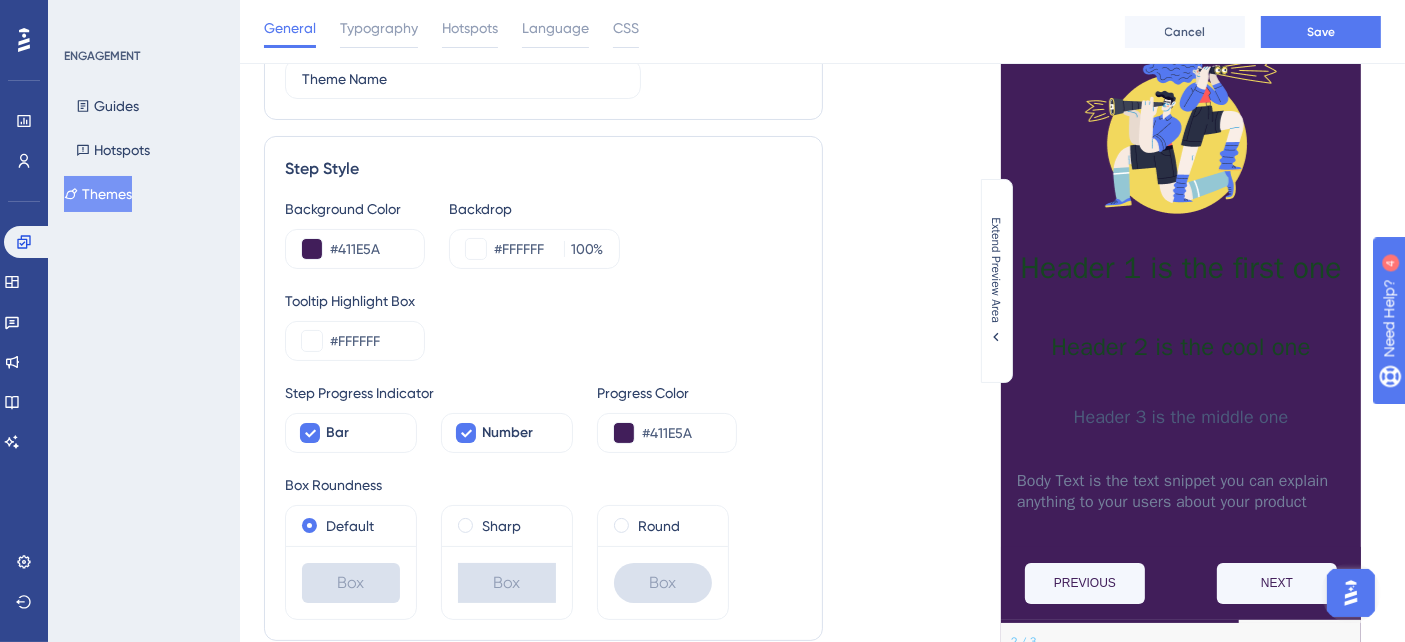 scroll, scrollTop: 111, scrollLeft: 0, axis: vertical 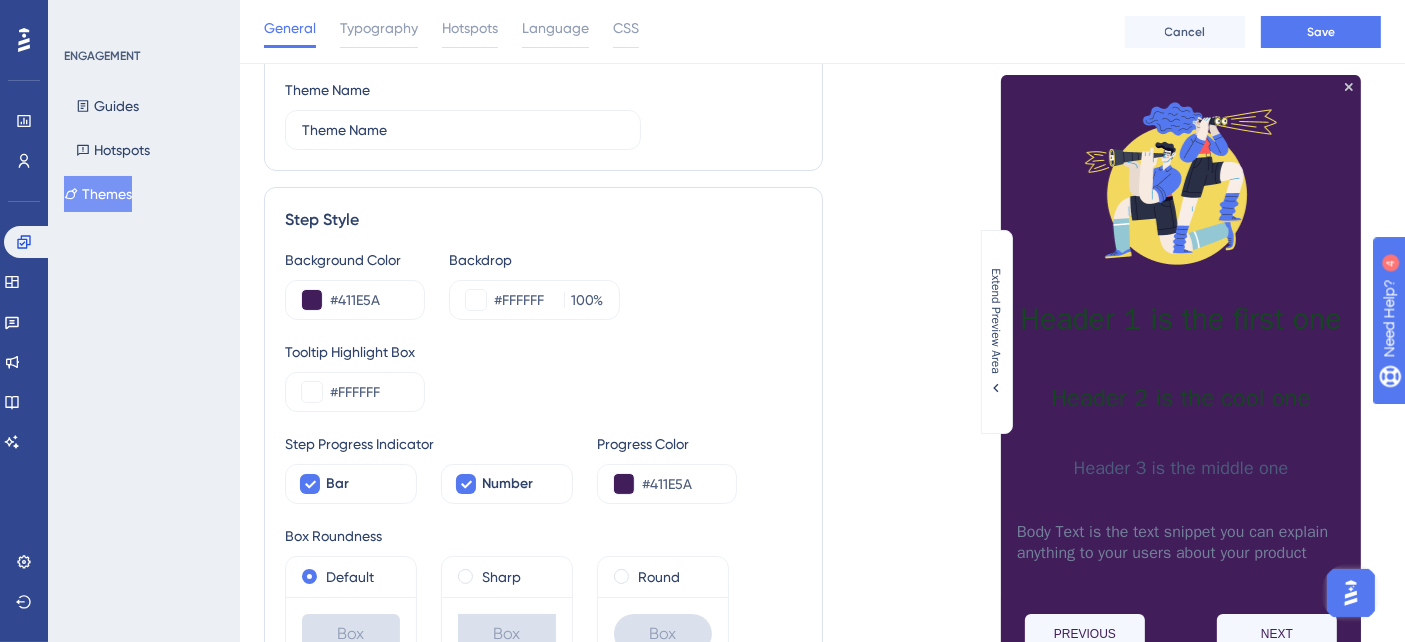 click on "Header 1 is the first one" at bounding box center (1181, 319) 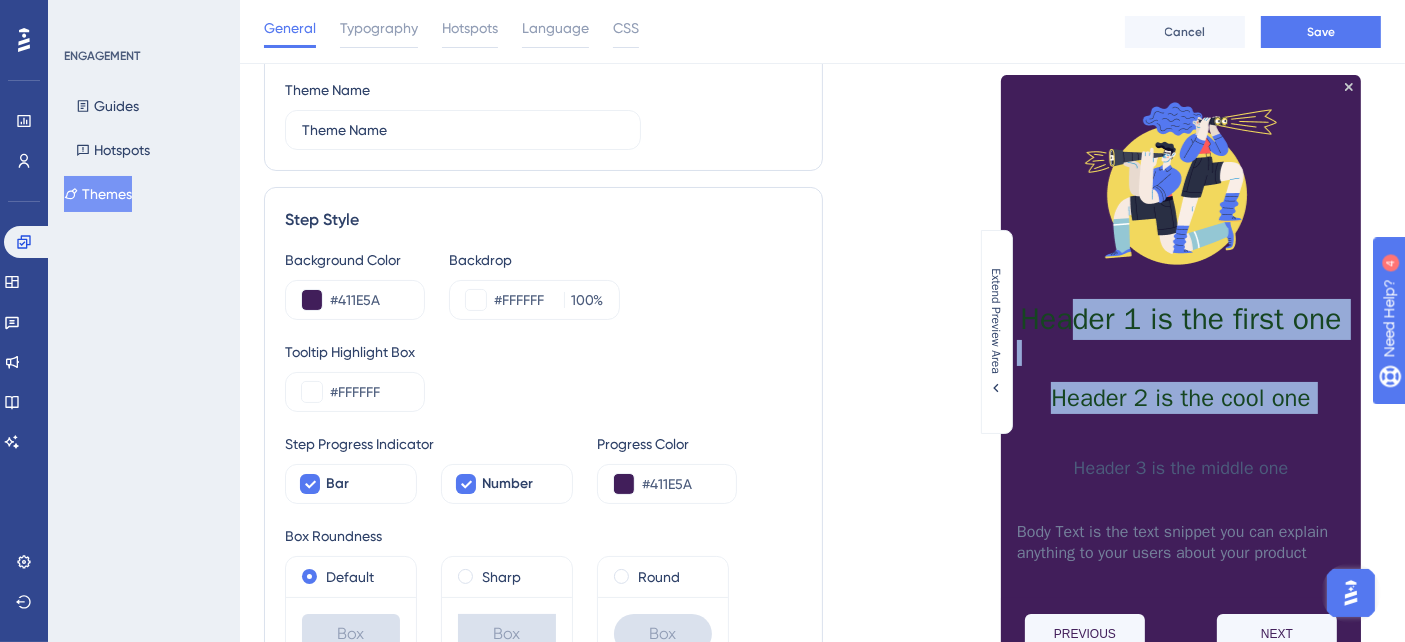 drag, startPoint x: 1080, startPoint y: 328, endPoint x: 1220, endPoint y: 418, distance: 166.43317 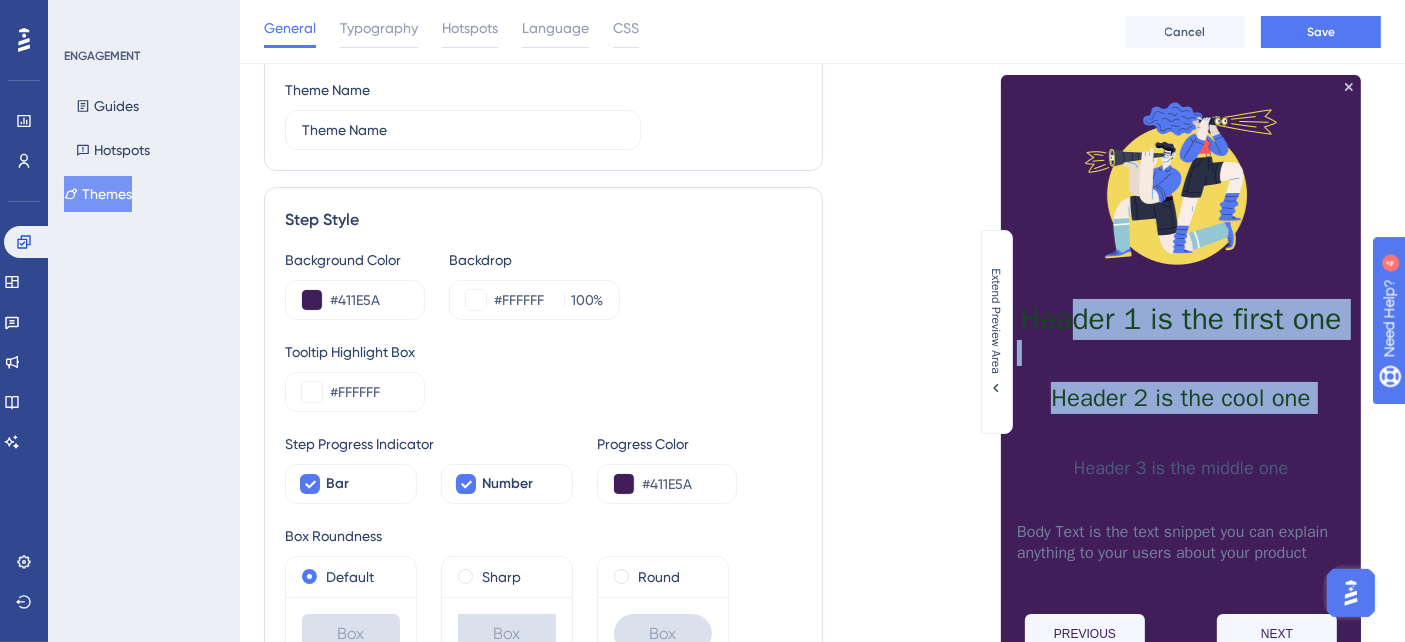 click on "Header 1 is the first one
Header 2 is the cool one
Header 3 is the middle one
Body Text is the text snippet you can explain anything to your users about your product" at bounding box center [1181, 336] 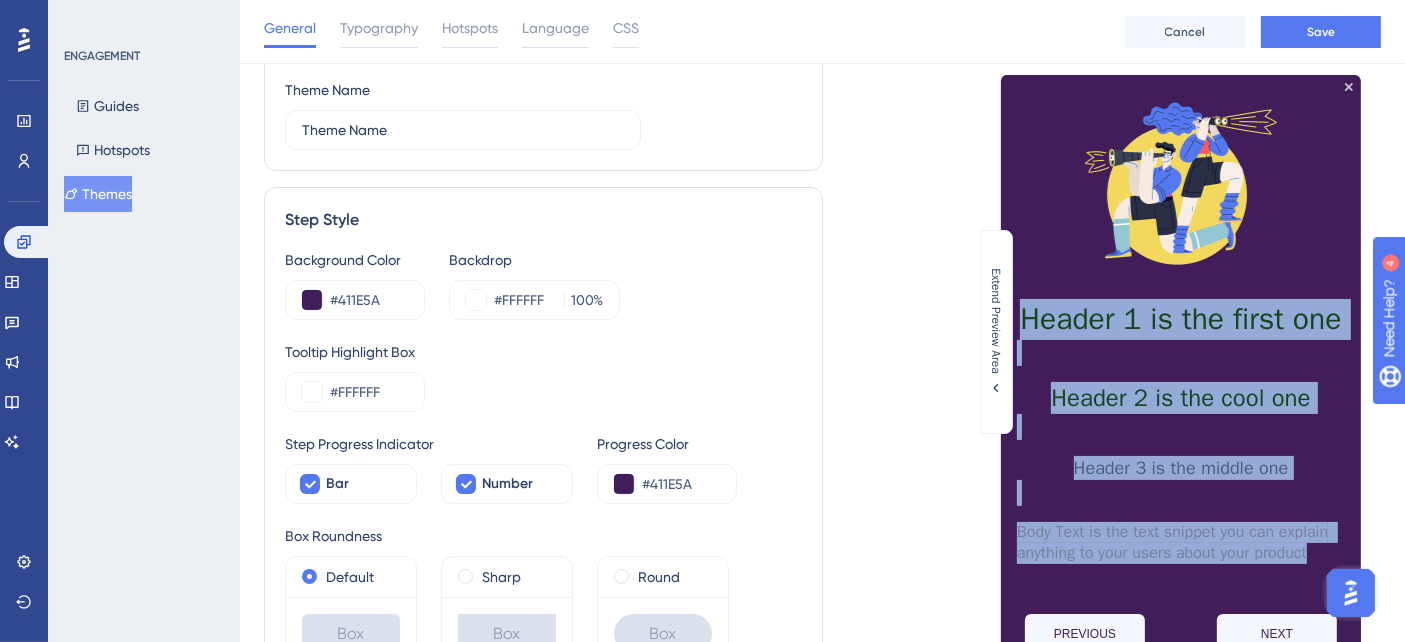drag, startPoint x: 1026, startPoint y: 327, endPoint x: 1331, endPoint y: 555, distance: 380.80048 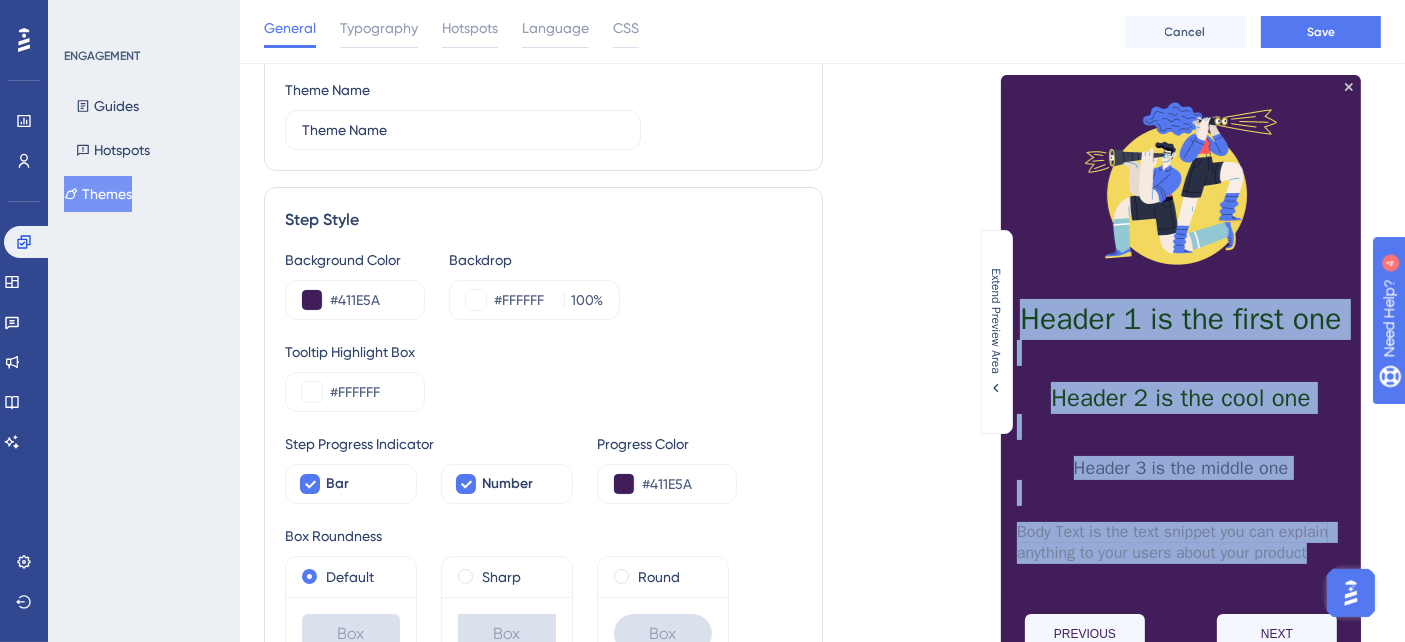 click on "Header 1 is the first one
Header 2 is the cool one
Header 3 is the middle one
Body Text is the text snippet you can explain anything to your users about your product" at bounding box center [1181, 336] 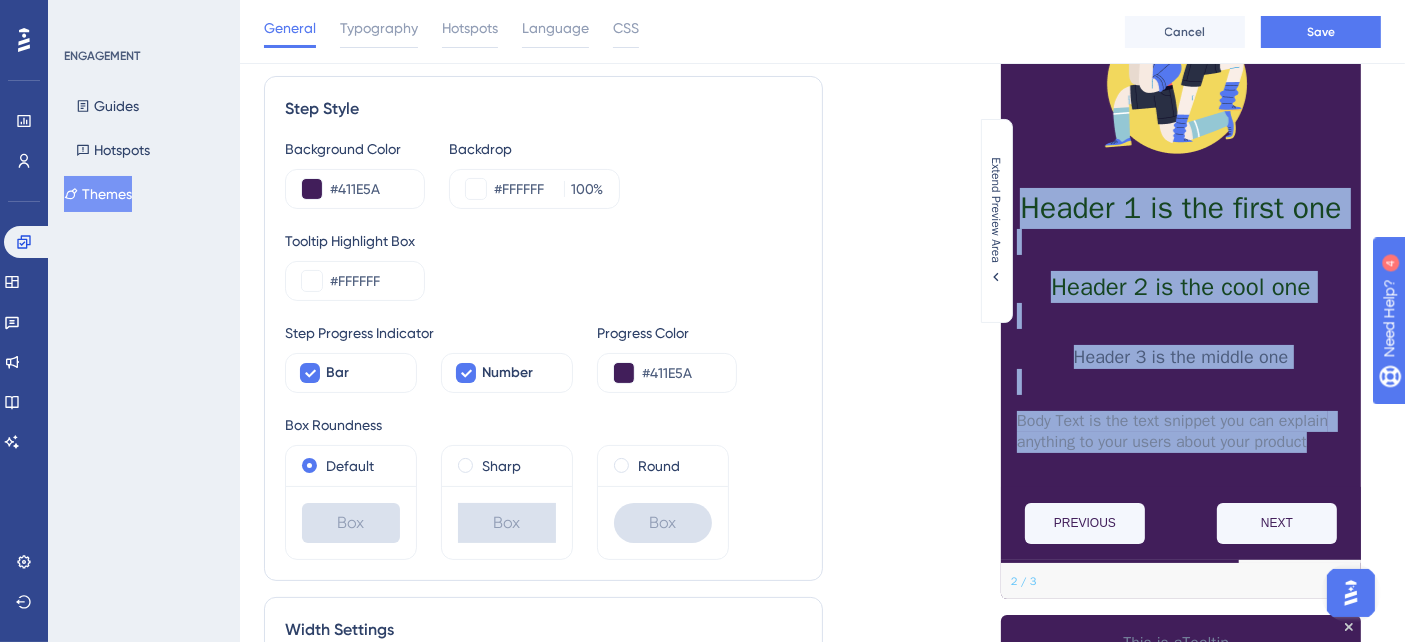 scroll, scrollTop: 111, scrollLeft: 0, axis: vertical 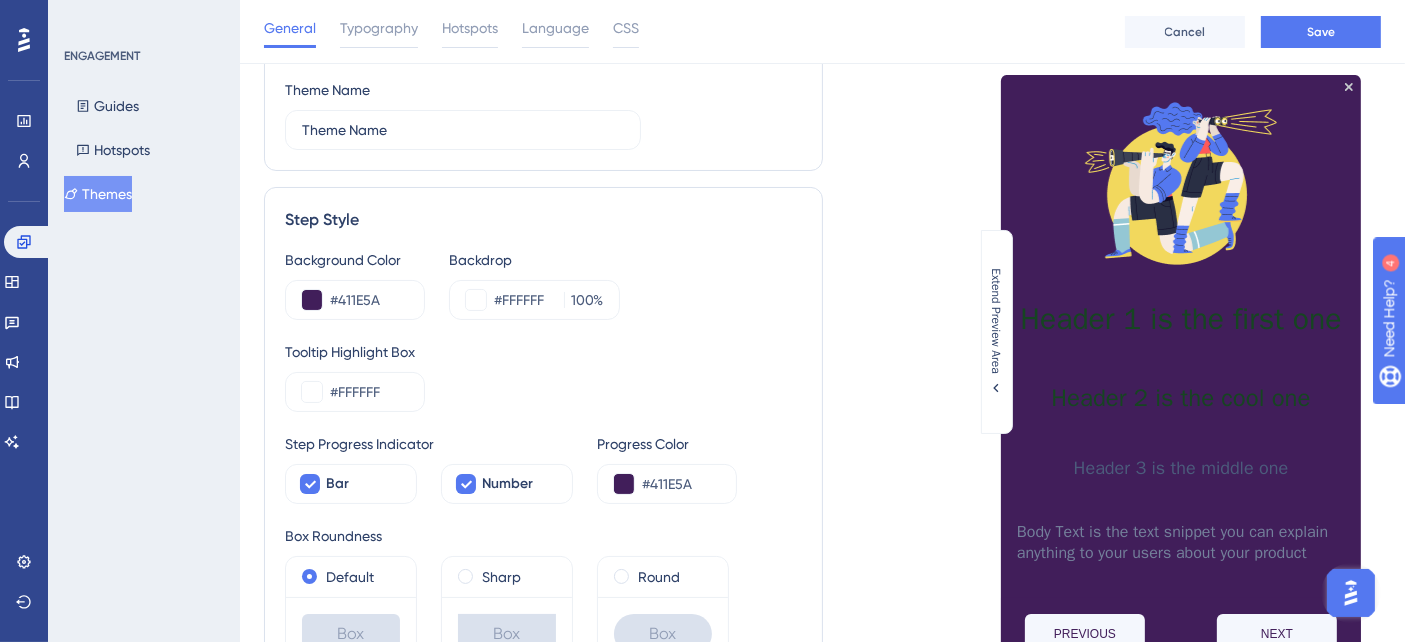 click on "Step Style Backdrop #FFFFFF 100 % Tooltip Highlight Box #FFFFFF Step Progress Indicator Bar Number Progress Color #411E5A Box Roundness Default Box Sharp Box Round Box" at bounding box center [543, 439] 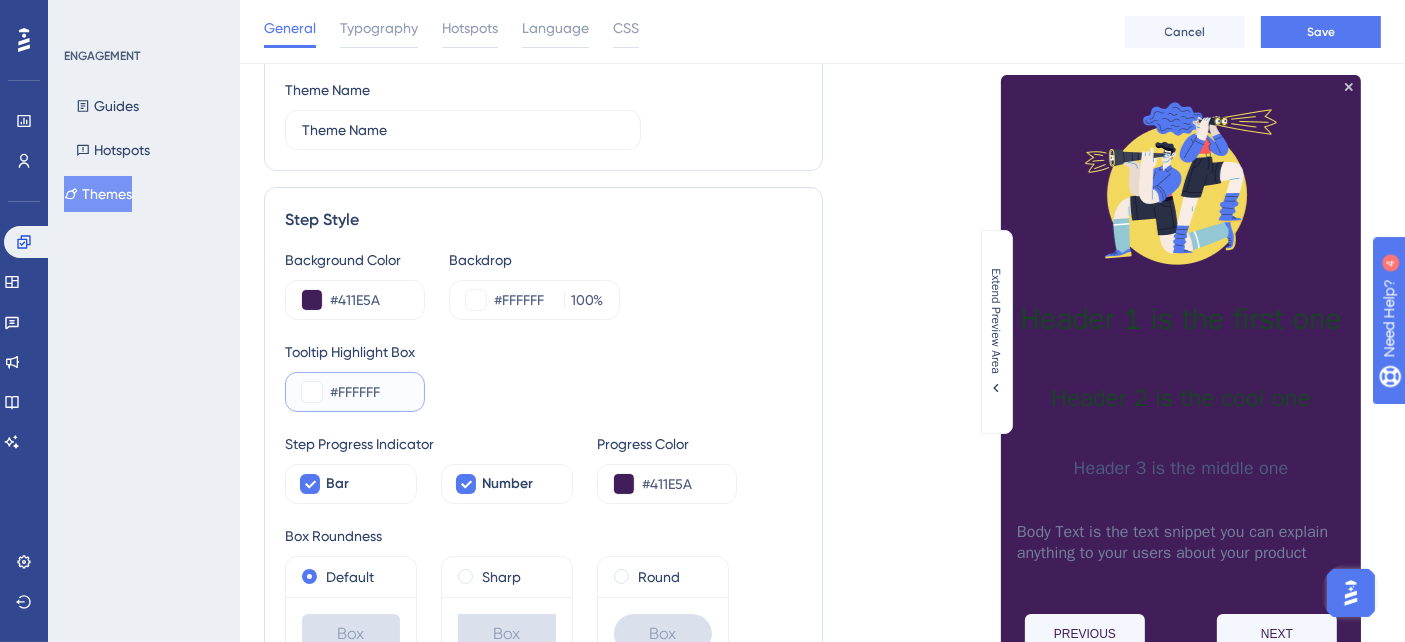 click on "#FFFFFF" at bounding box center (369, 392) 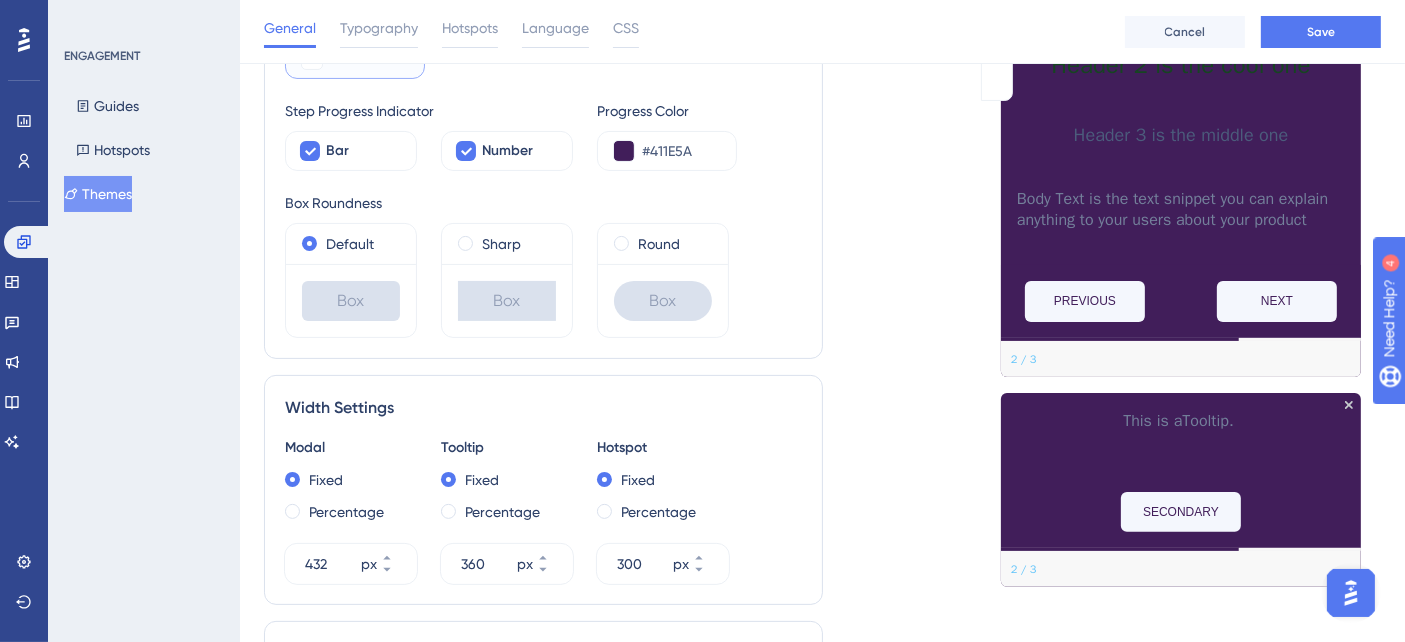 scroll, scrollTop: 333, scrollLeft: 0, axis: vertical 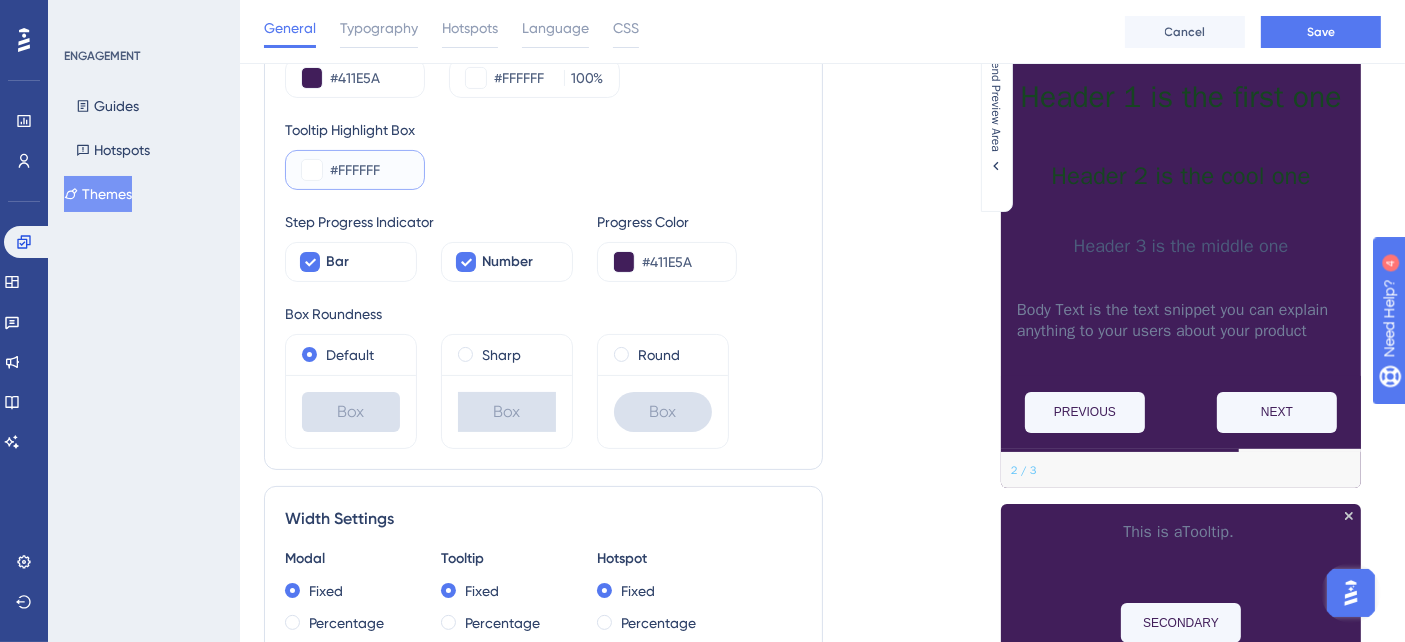 click on "#FFFFFF" at bounding box center [369, 170] 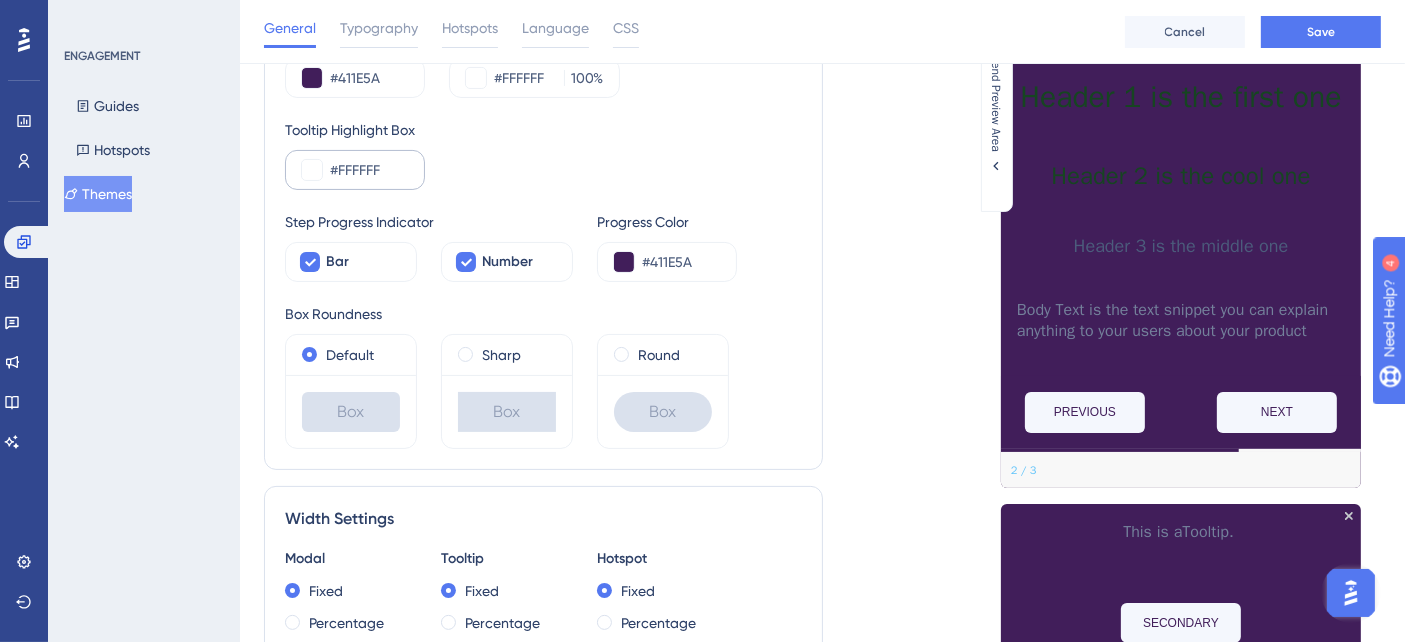 click on "#FFFFFF" at bounding box center (355, 170) 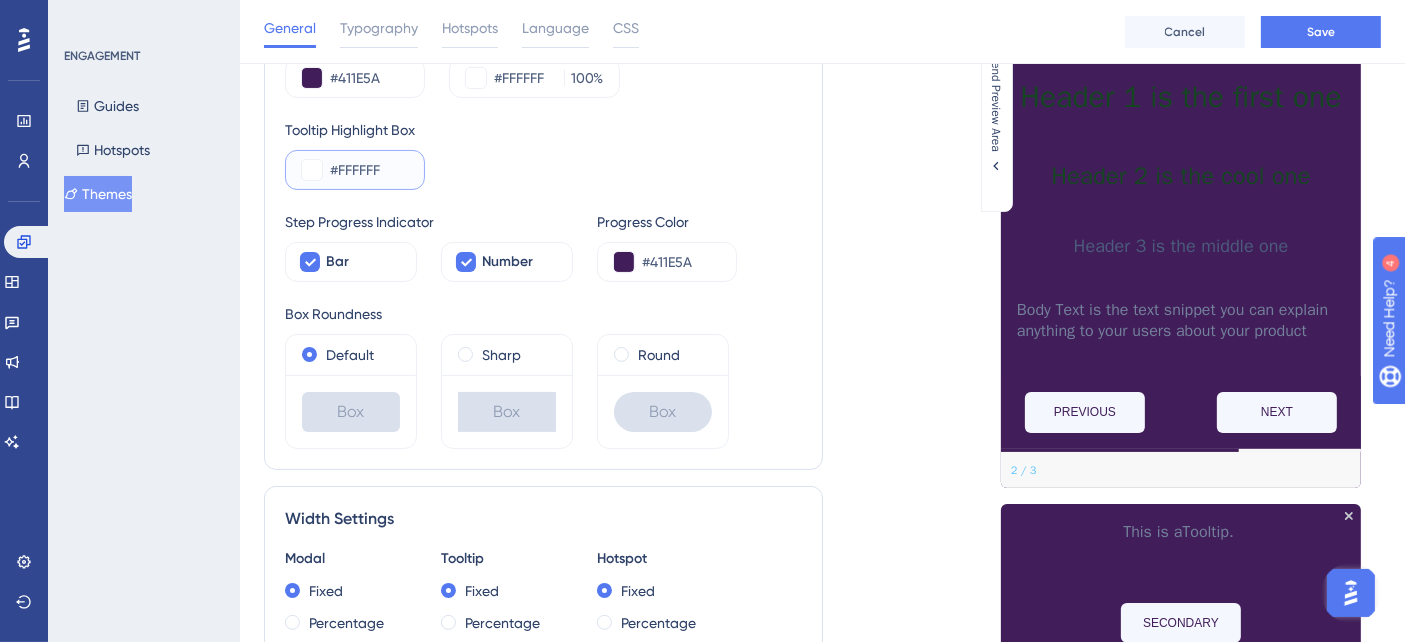 drag, startPoint x: 380, startPoint y: 169, endPoint x: 410, endPoint y: 174, distance: 30.413813 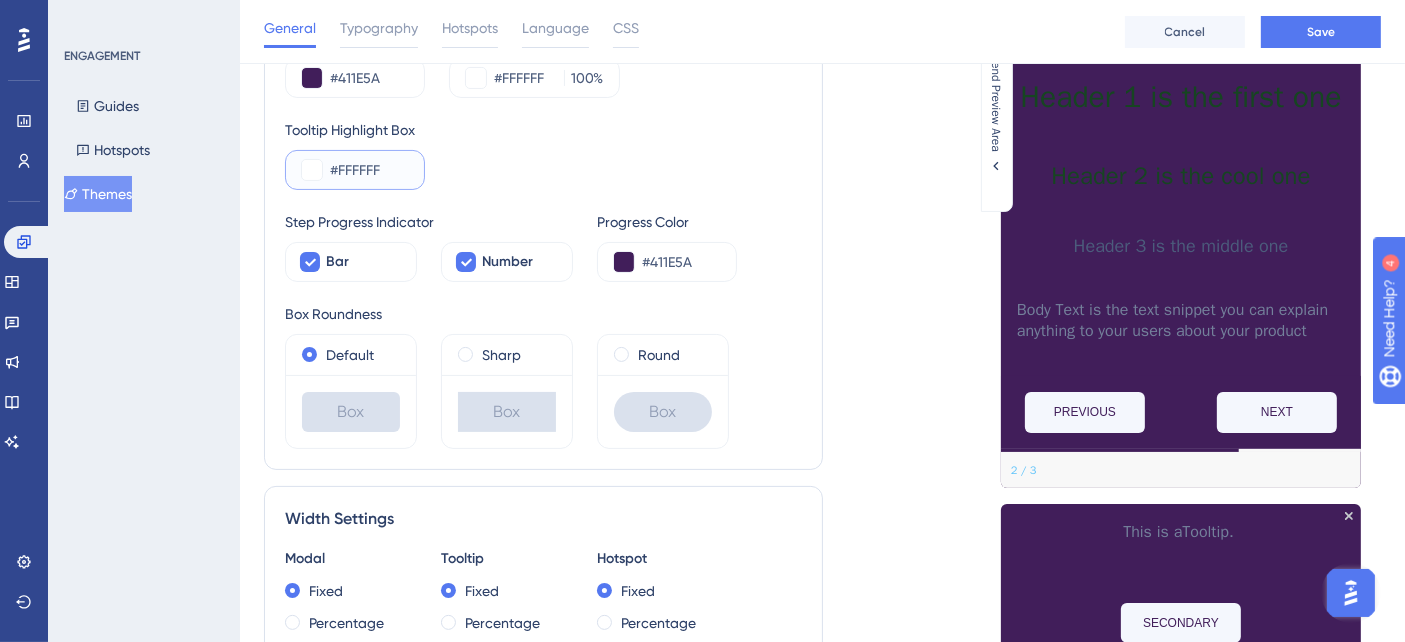 click on "#FFFFFF" at bounding box center (355, 170) 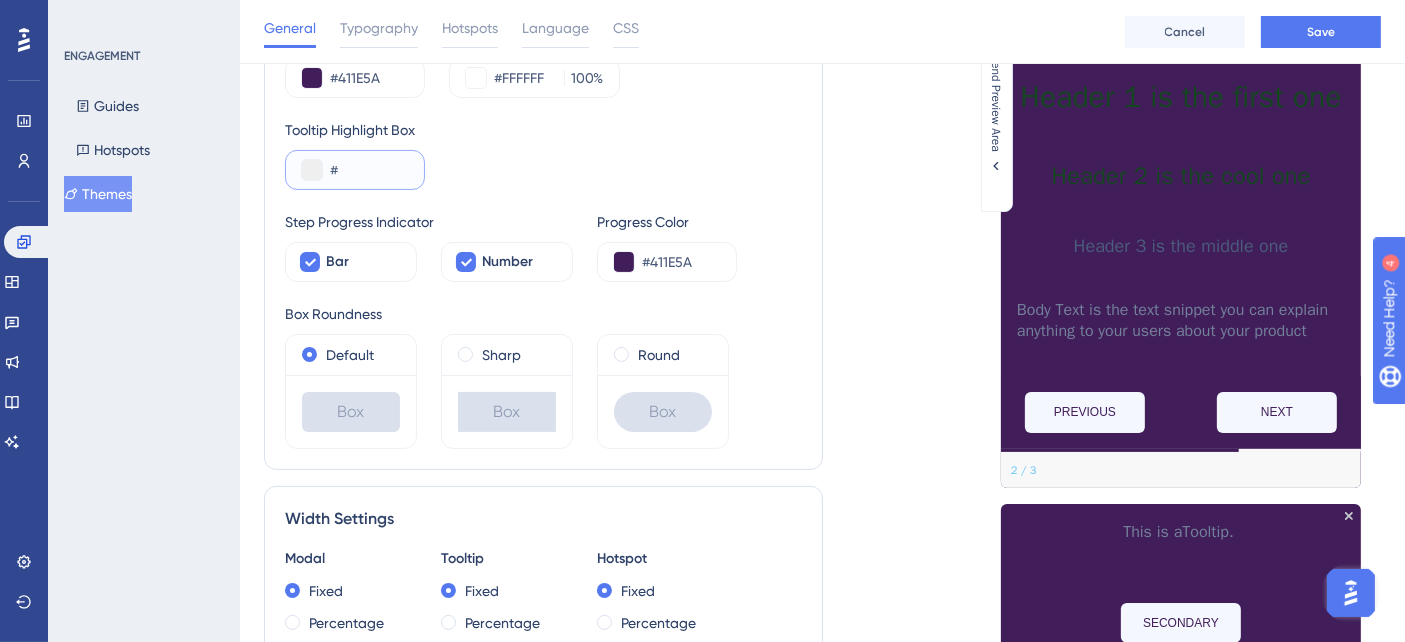 paste on "411E5" 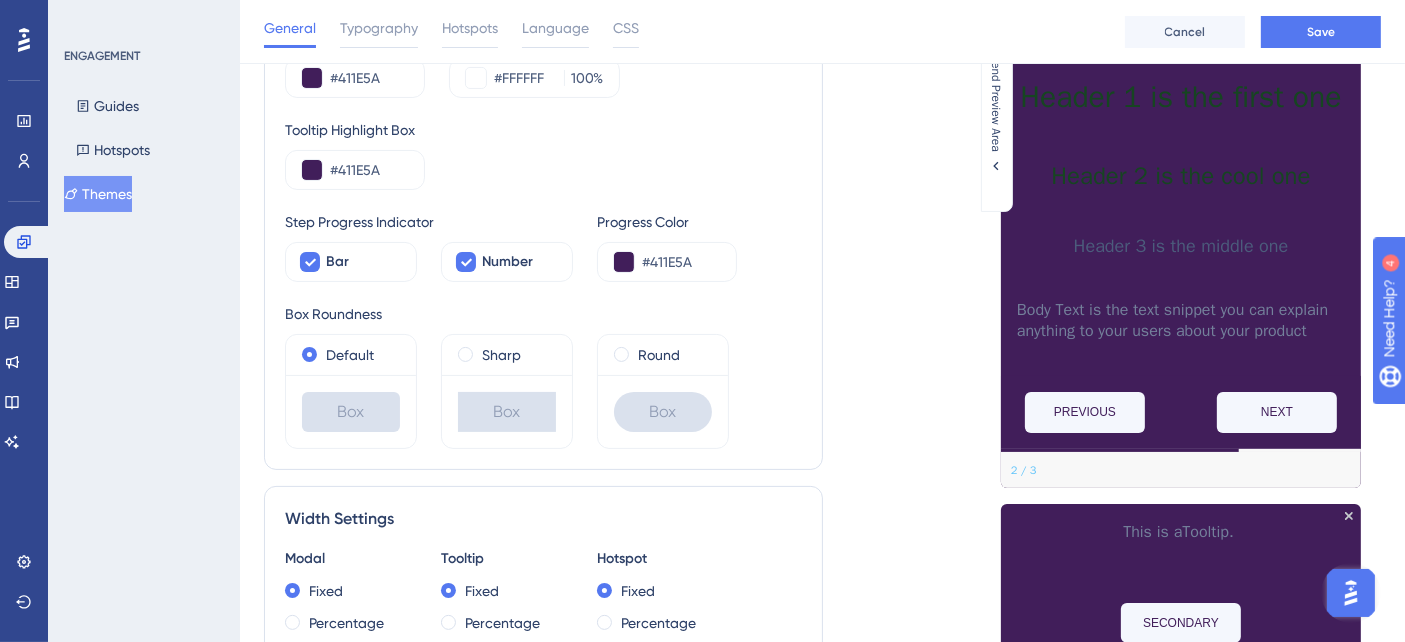 click on "Tooltip Highlight Box #411E5A" at bounding box center (543, 154) 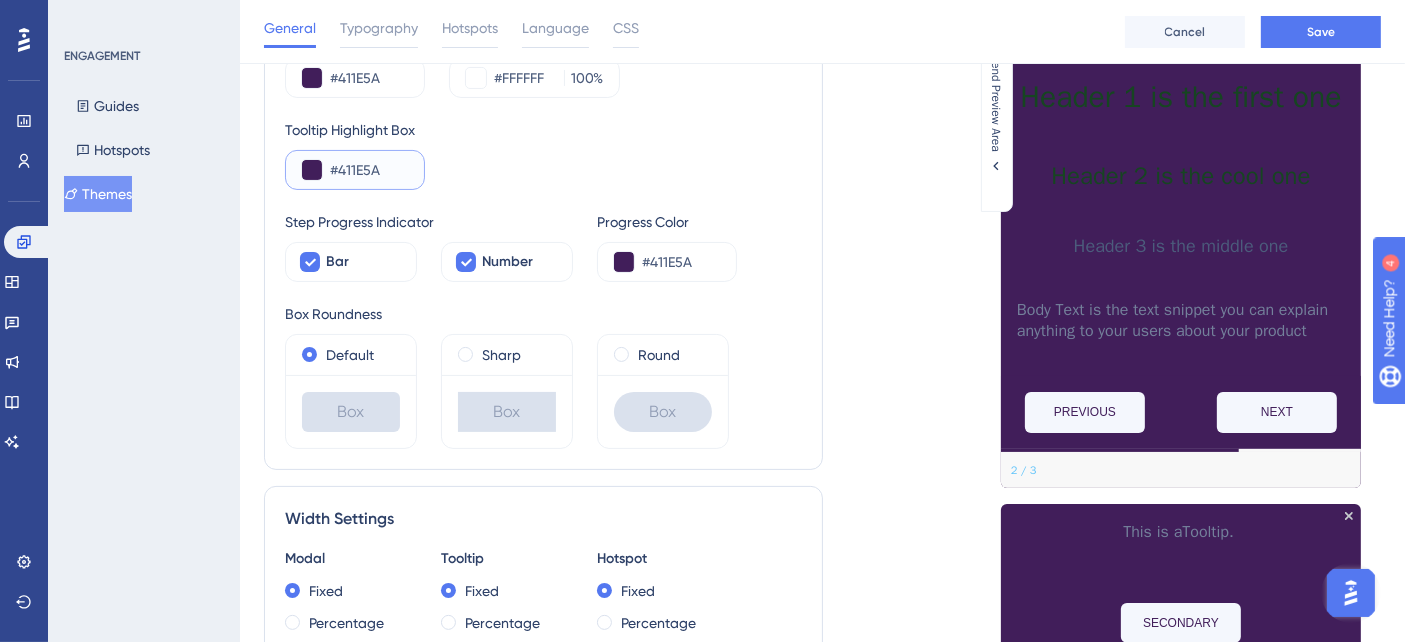click on "#411E5A" at bounding box center [369, 170] 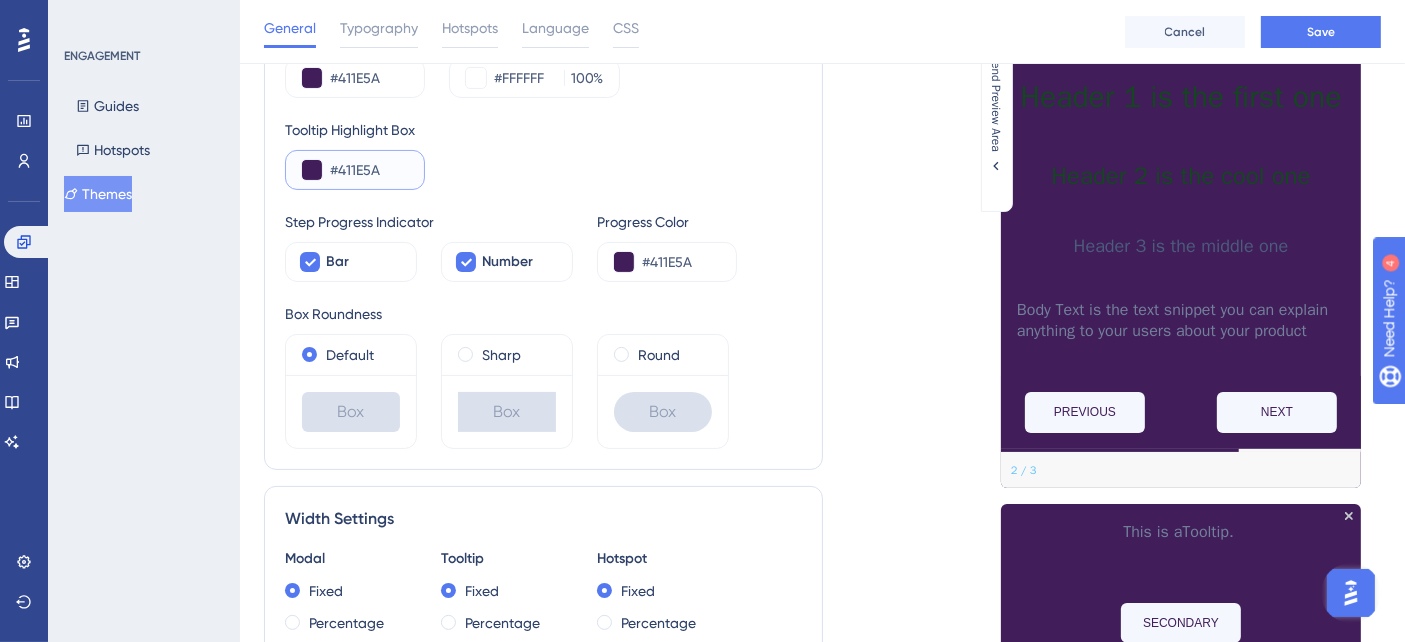 drag, startPoint x: 391, startPoint y: 170, endPoint x: 337, endPoint y: 165, distance: 54.230988 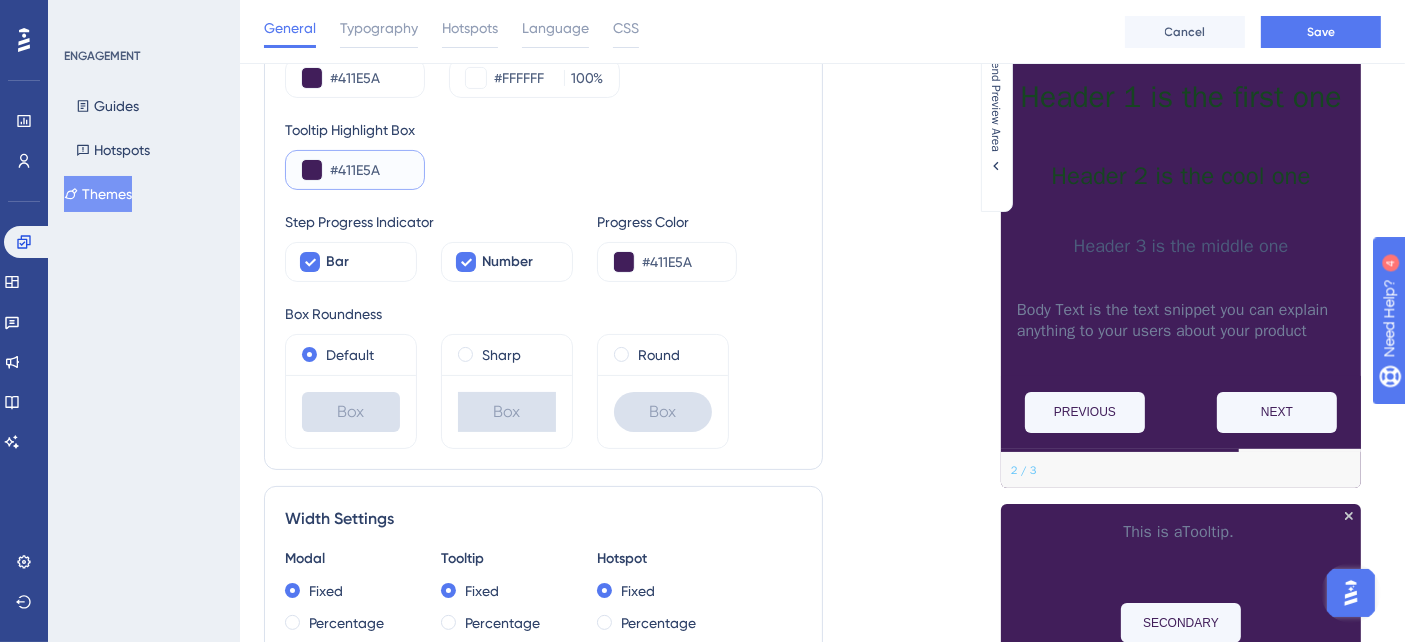 click on "#411E5A" at bounding box center (369, 170) 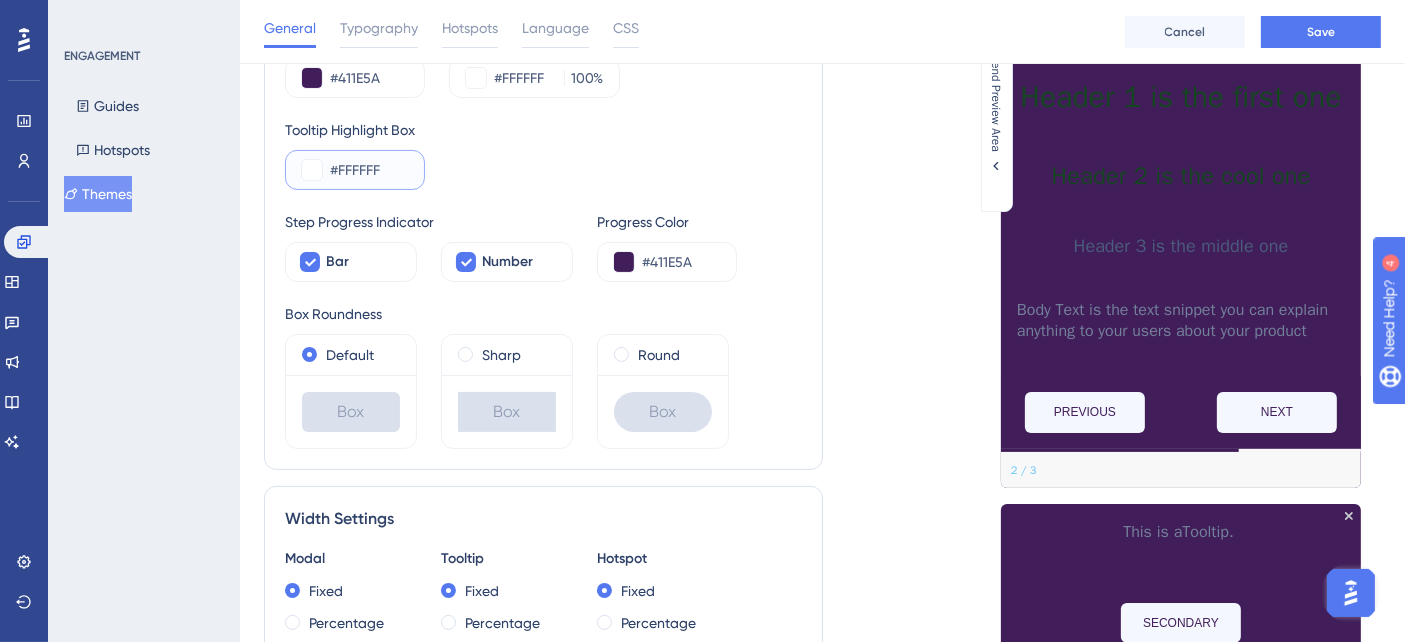 type on "#FFFFFF" 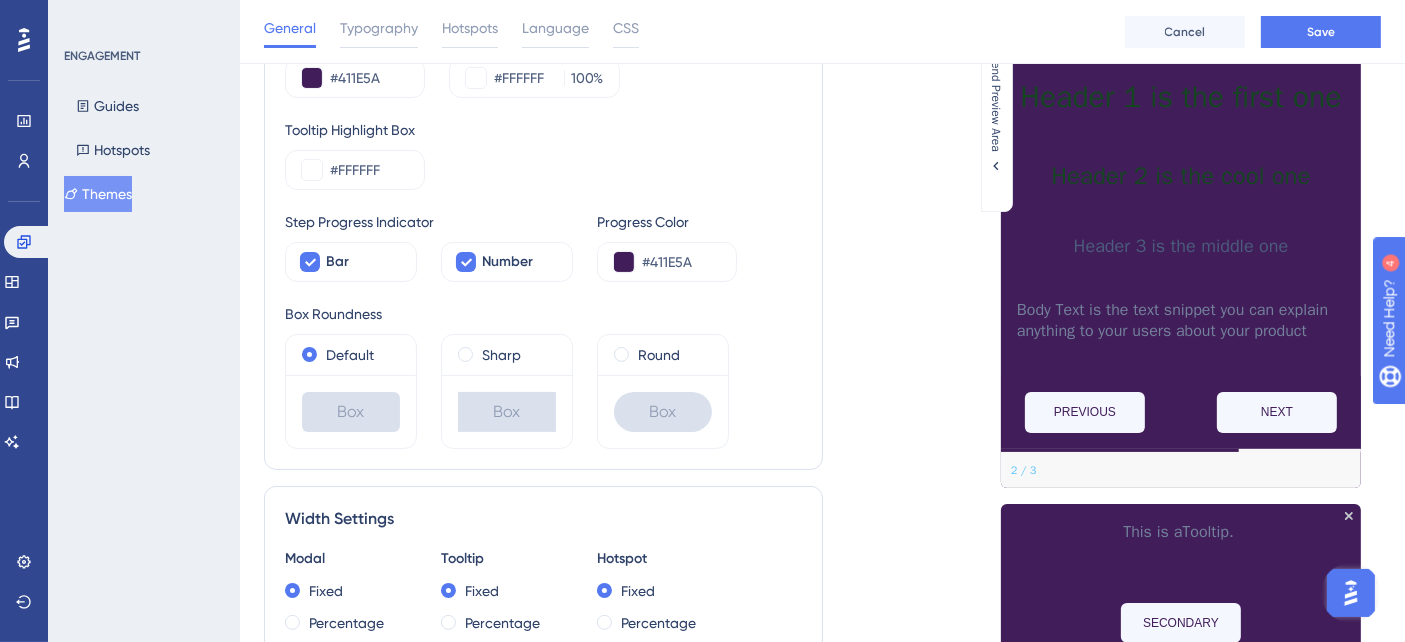 click on "Tooltip Highlight Box #FFFFFF" at bounding box center [543, 154] 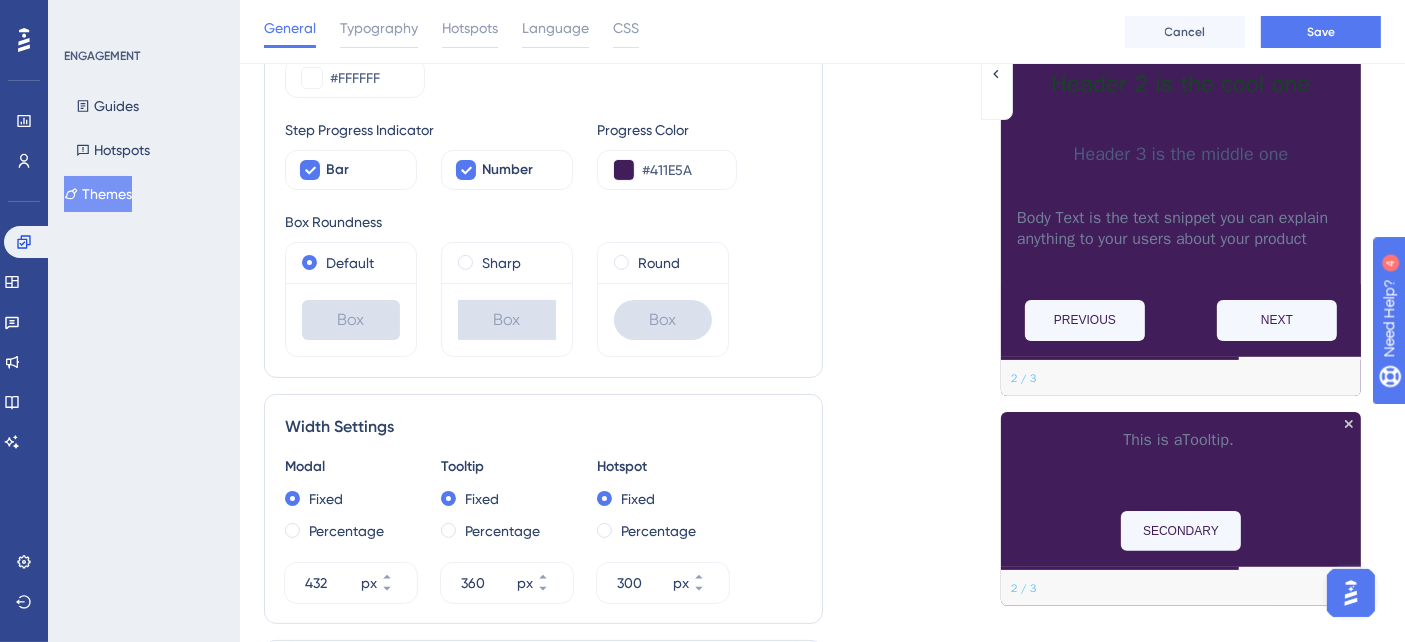 scroll, scrollTop: 555, scrollLeft: 0, axis: vertical 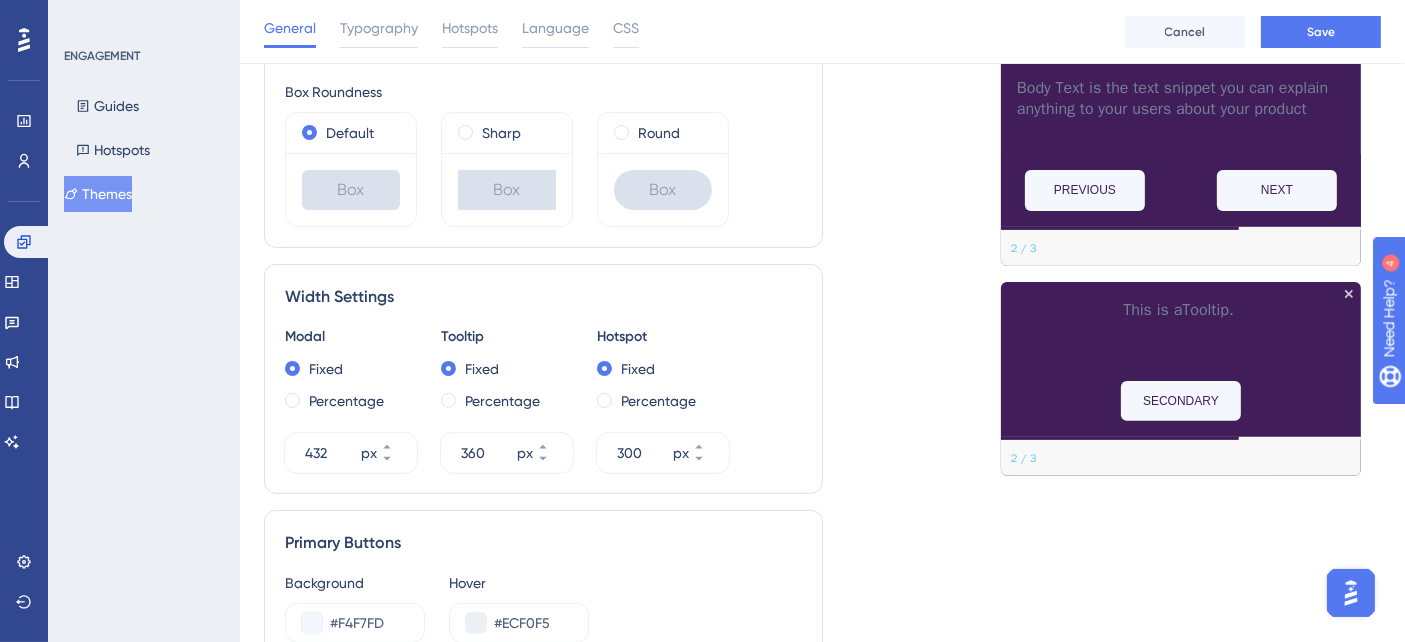 click on "SECONDARY" at bounding box center [1181, 401] 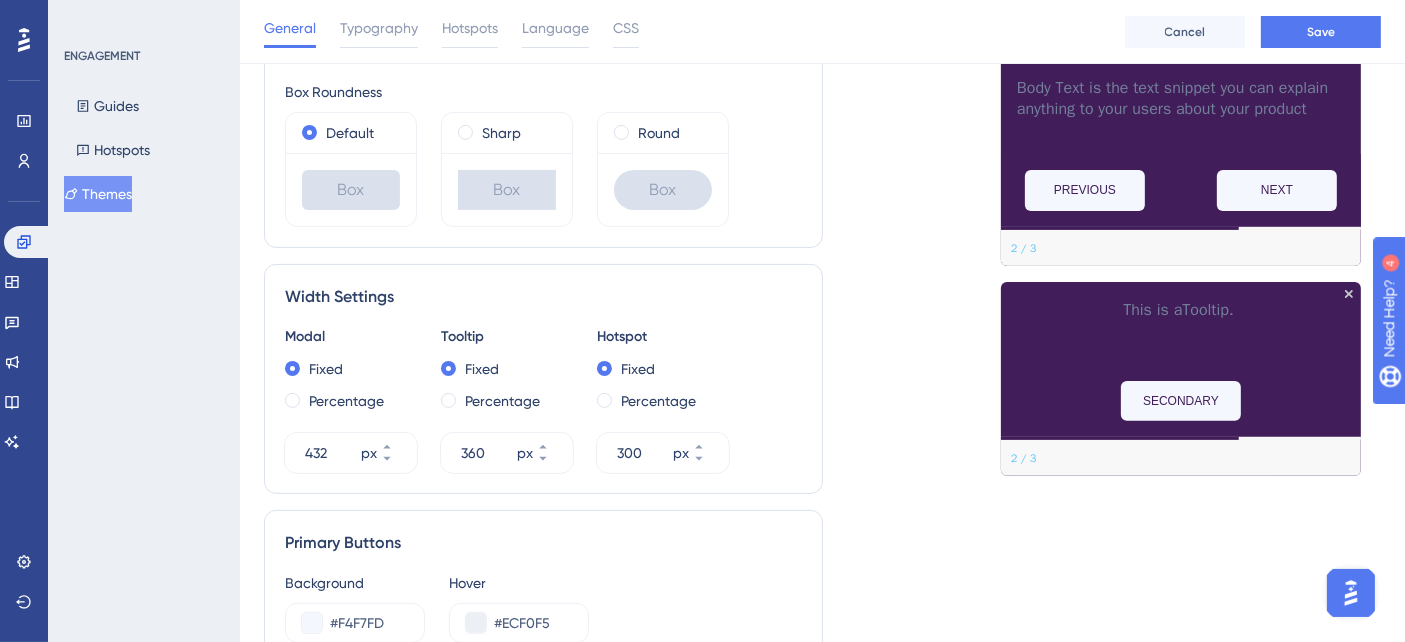 drag, startPoint x: 1222, startPoint y: 432, endPoint x: 1305, endPoint y: 457, distance: 86.683334 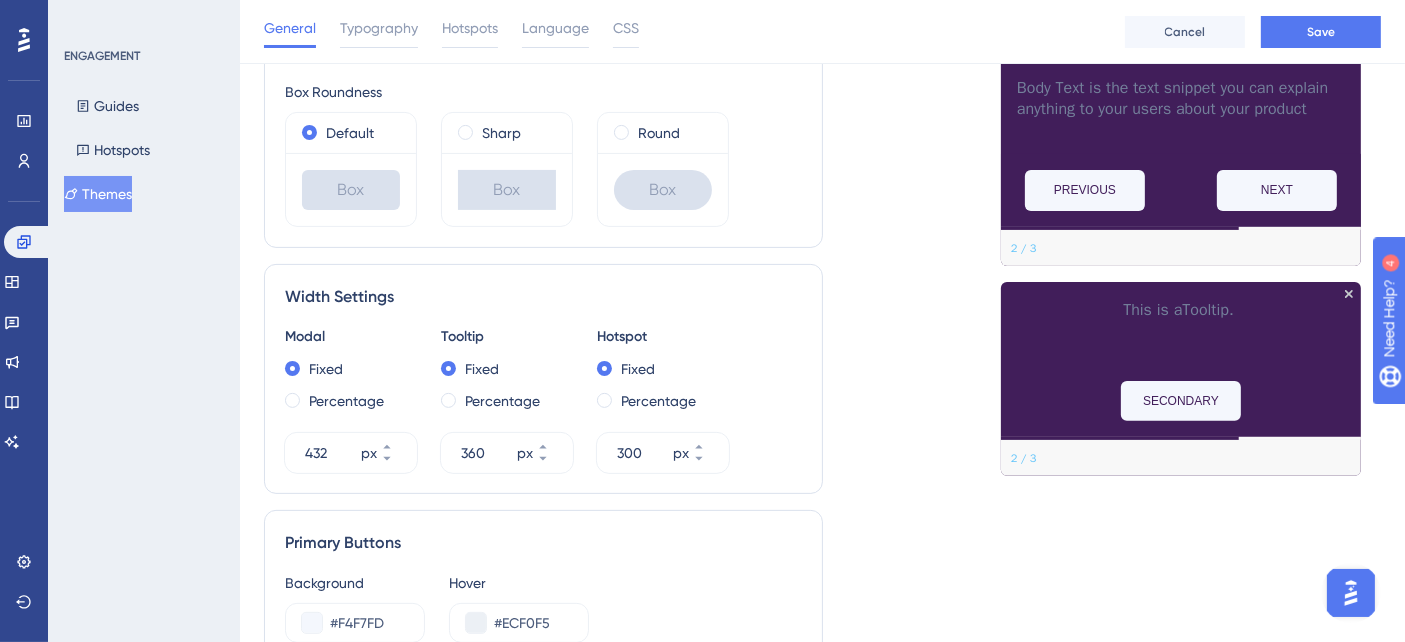 click on "This is a  Tooltip.
SECONDARY 2 / 3" at bounding box center [1181, 379] 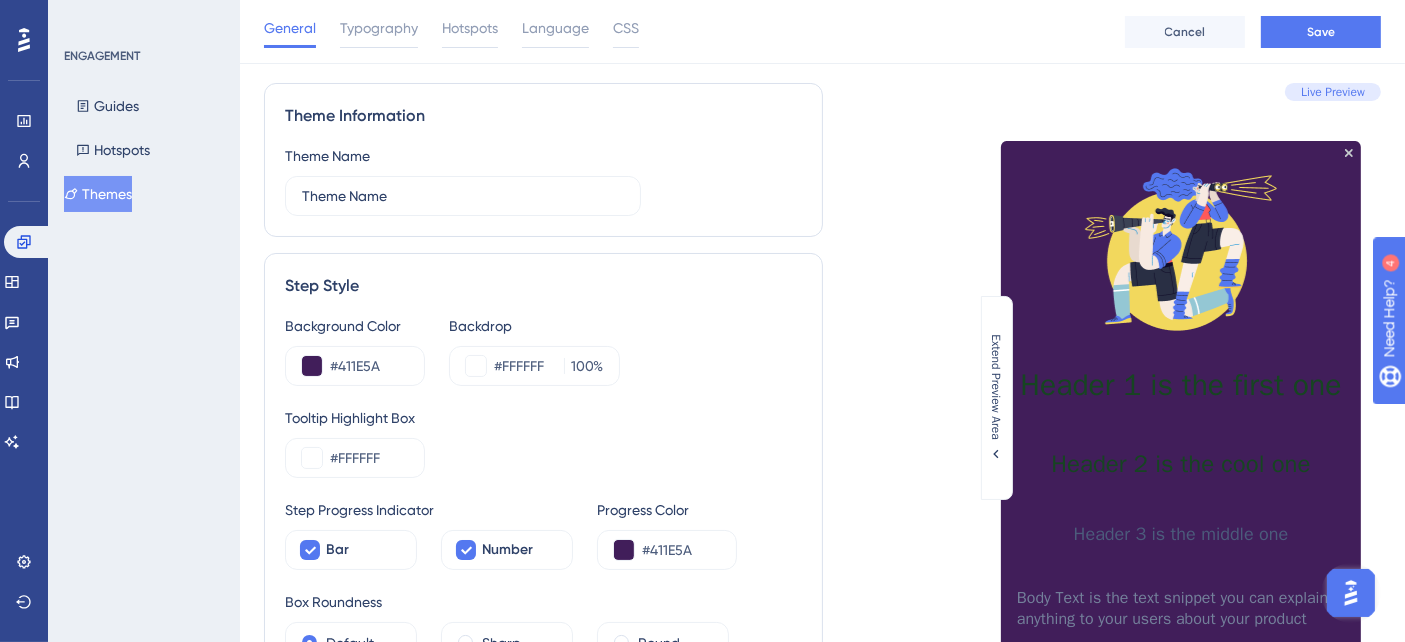 scroll, scrollTop: 0, scrollLeft: 0, axis: both 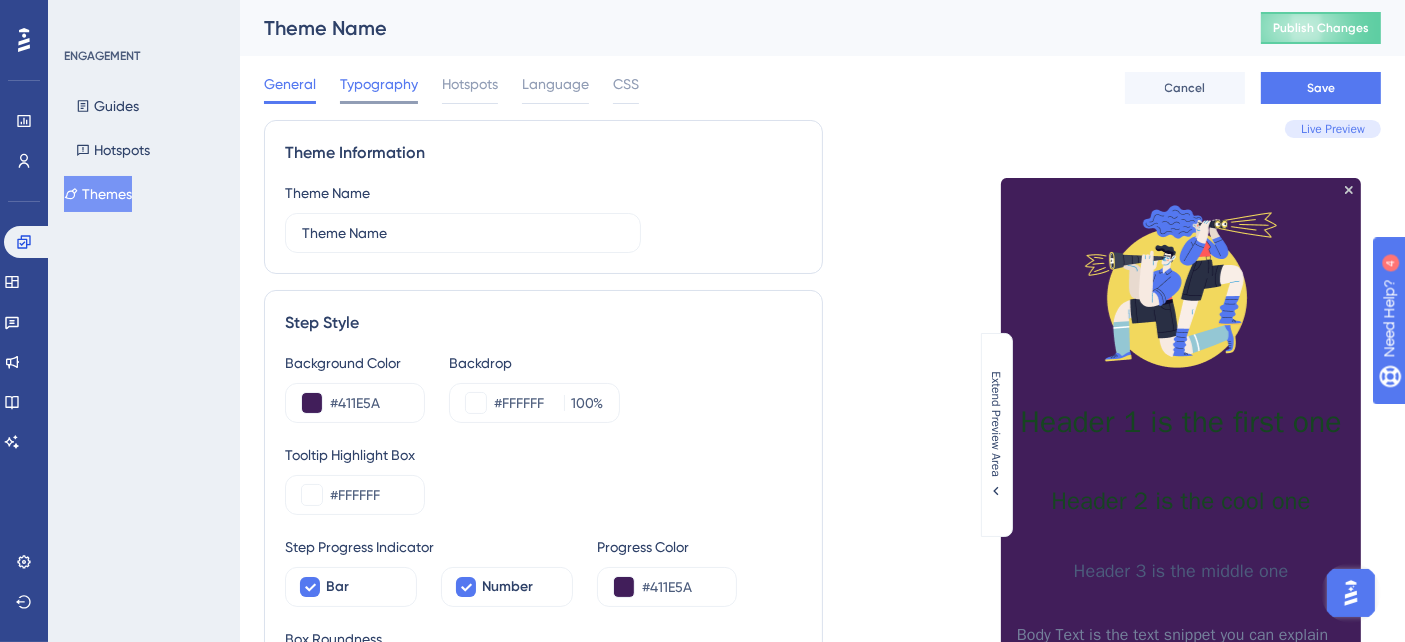click on "Typography" at bounding box center (379, 84) 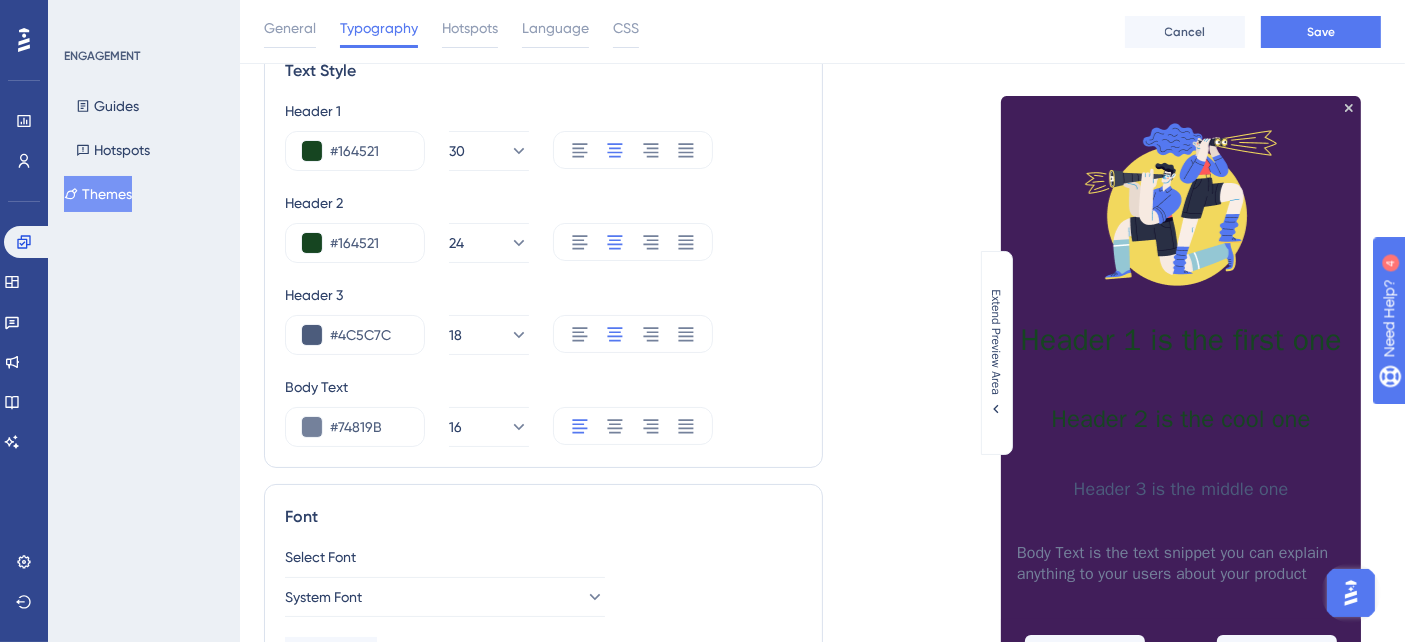 scroll, scrollTop: 111, scrollLeft: 0, axis: vertical 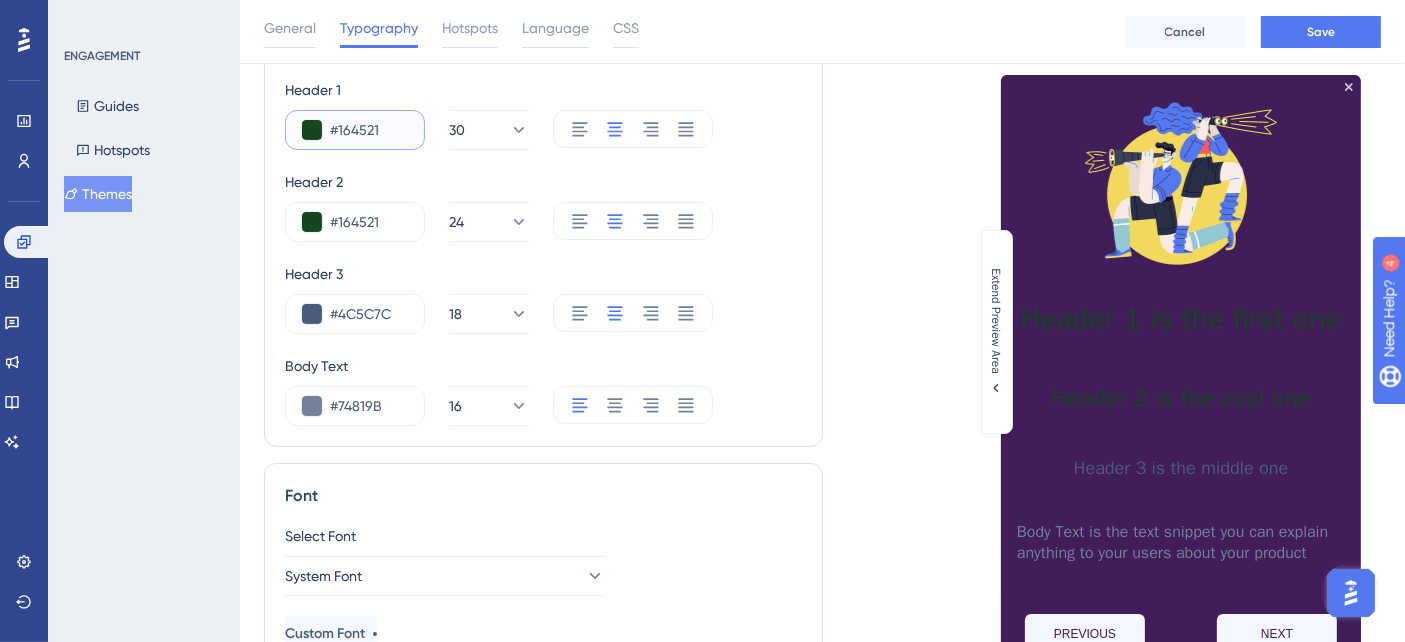drag, startPoint x: 388, startPoint y: 123, endPoint x: 335, endPoint y: 115, distance: 53.600372 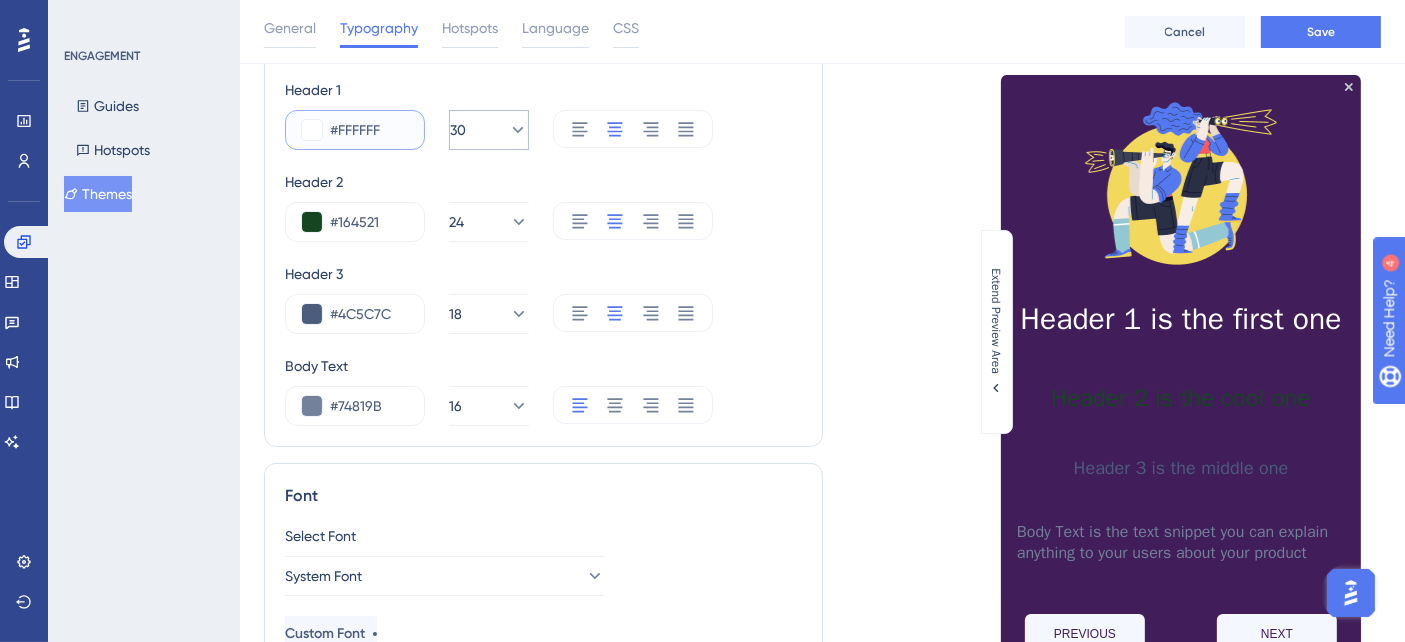 type on "#FFFFFF" 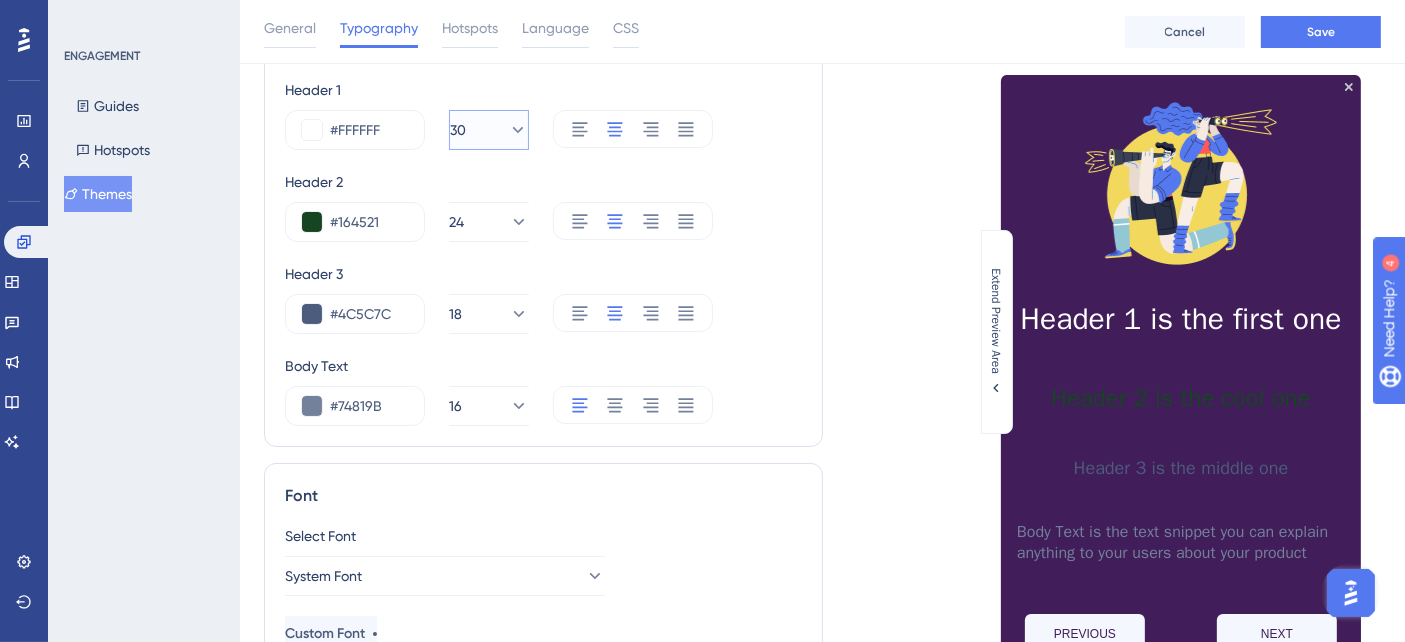 click 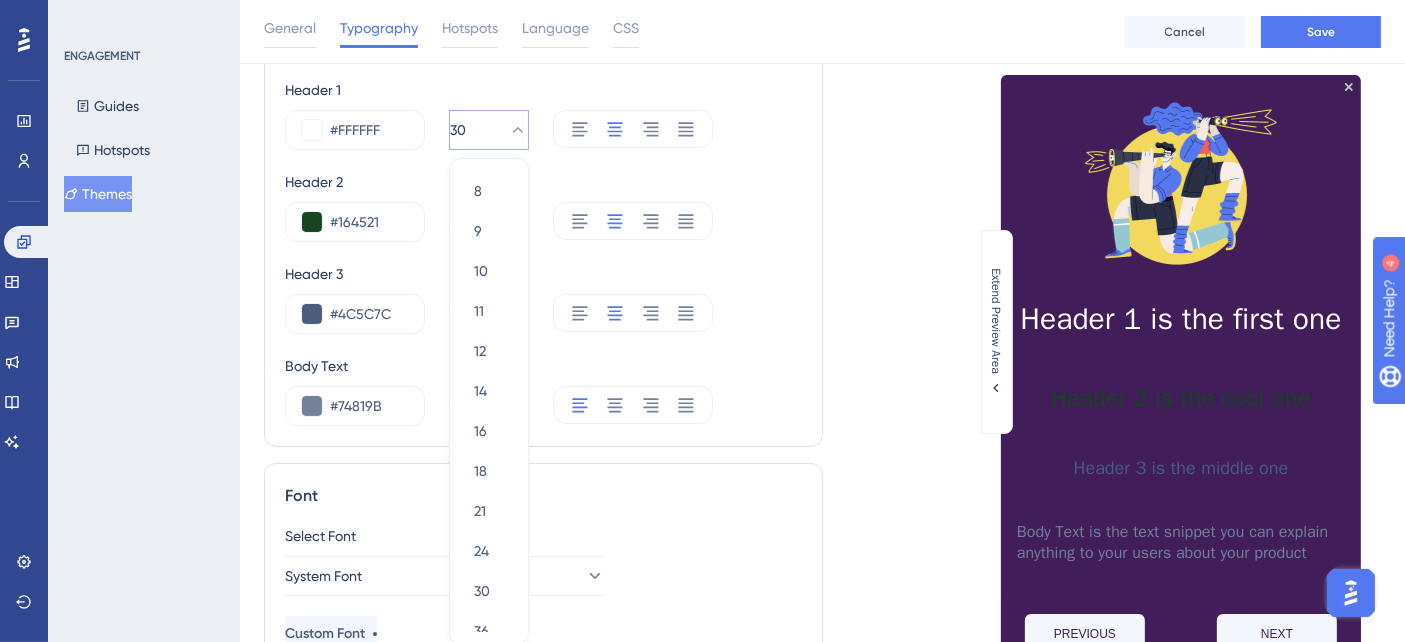 scroll, scrollTop: 172, scrollLeft: 0, axis: vertical 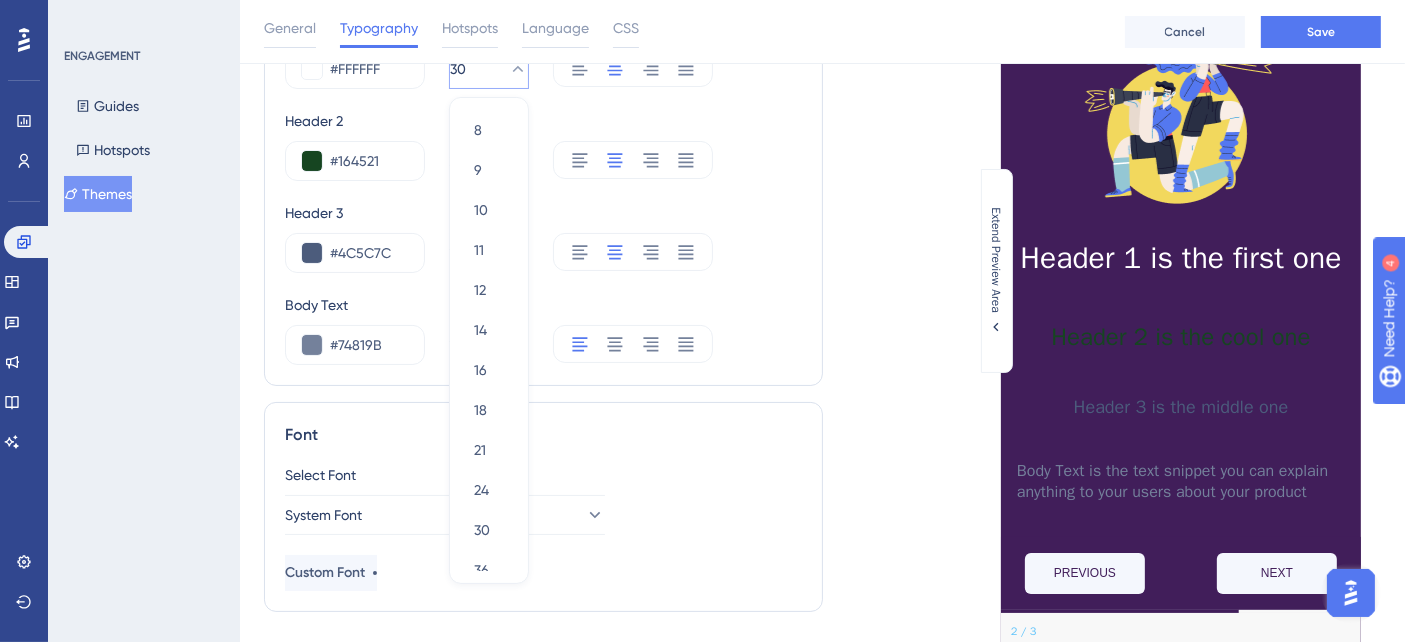 click on "Header 2" at bounding box center [543, 121] 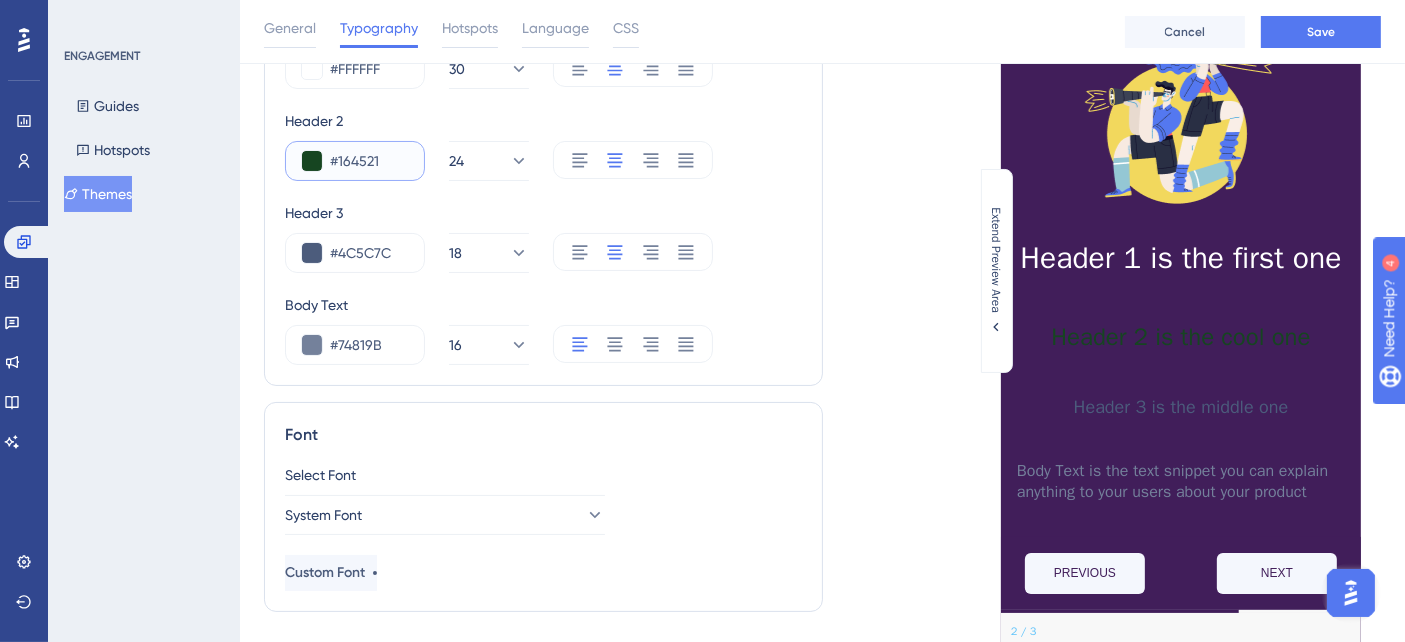 drag, startPoint x: 403, startPoint y: 157, endPoint x: 337, endPoint y: 158, distance: 66.007576 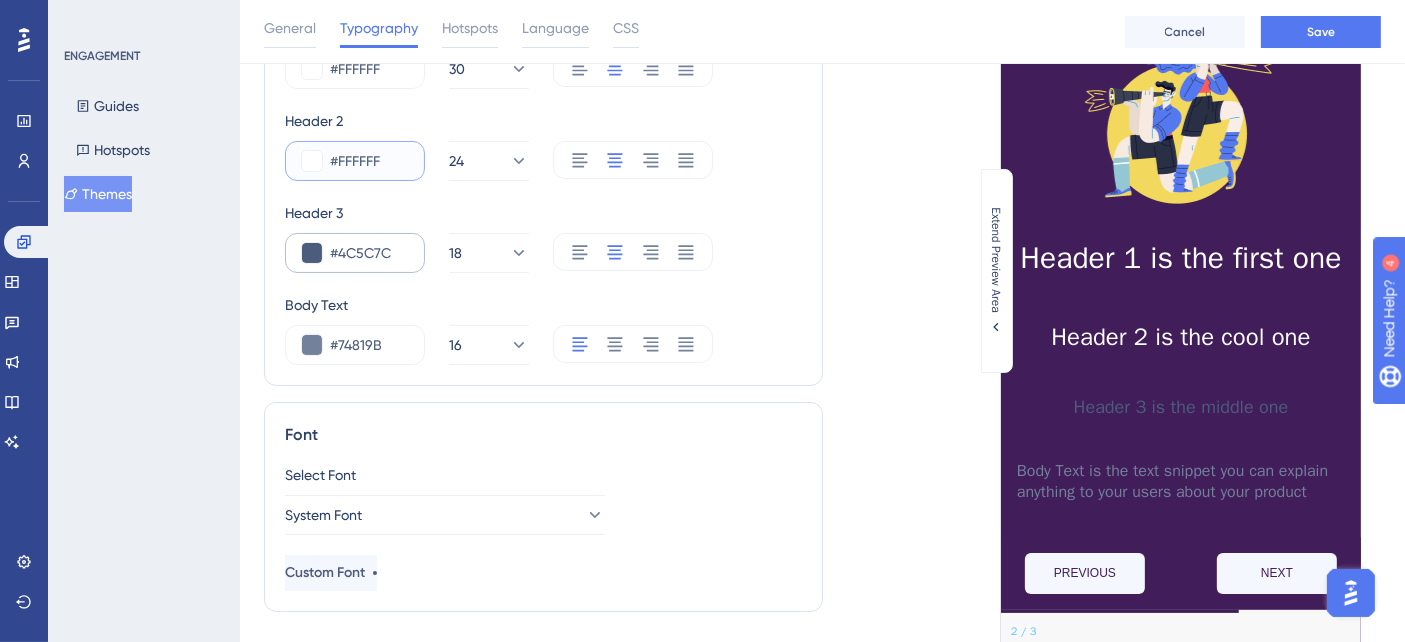 type on "#FFFFFF" 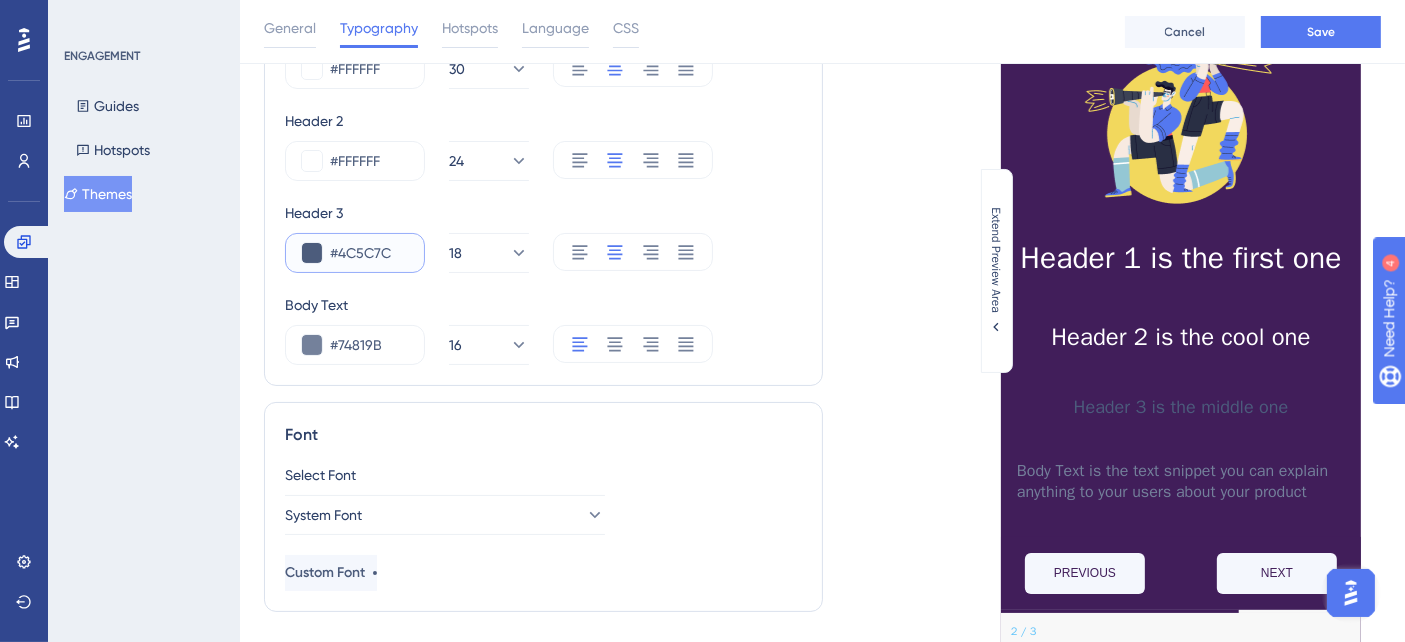 drag, startPoint x: 401, startPoint y: 258, endPoint x: 338, endPoint y: 250, distance: 63.505905 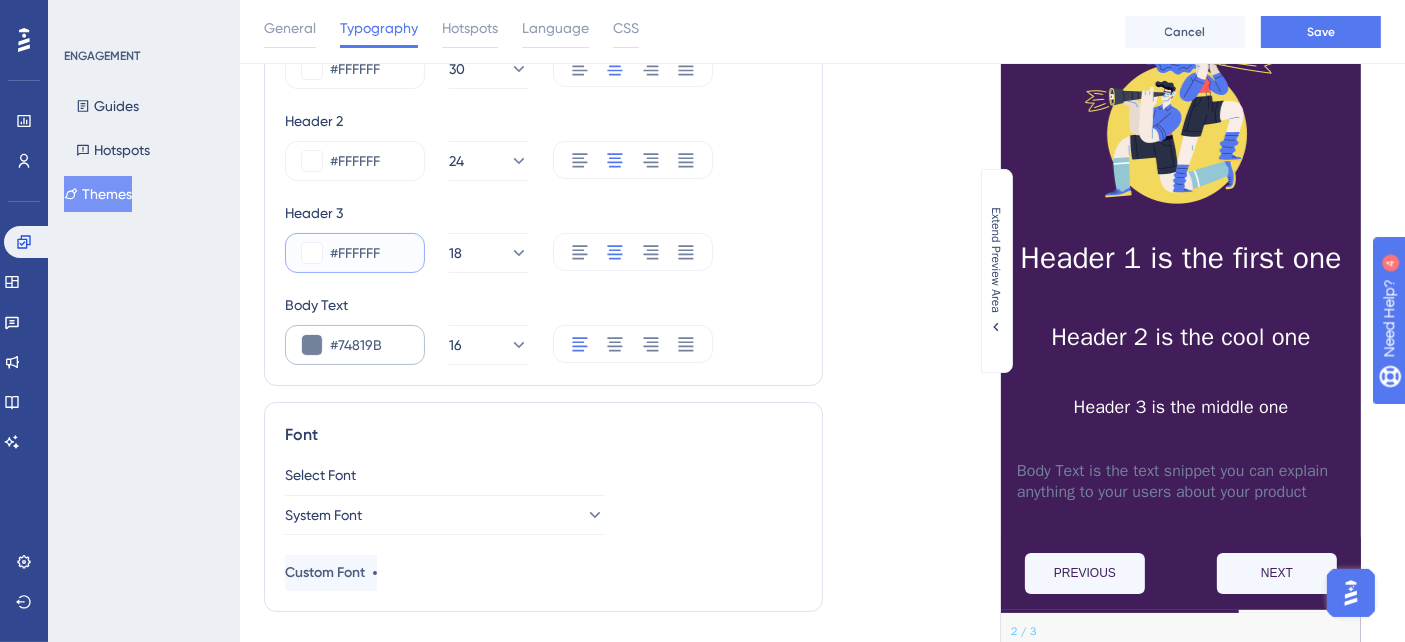 type on "#FFFFFF" 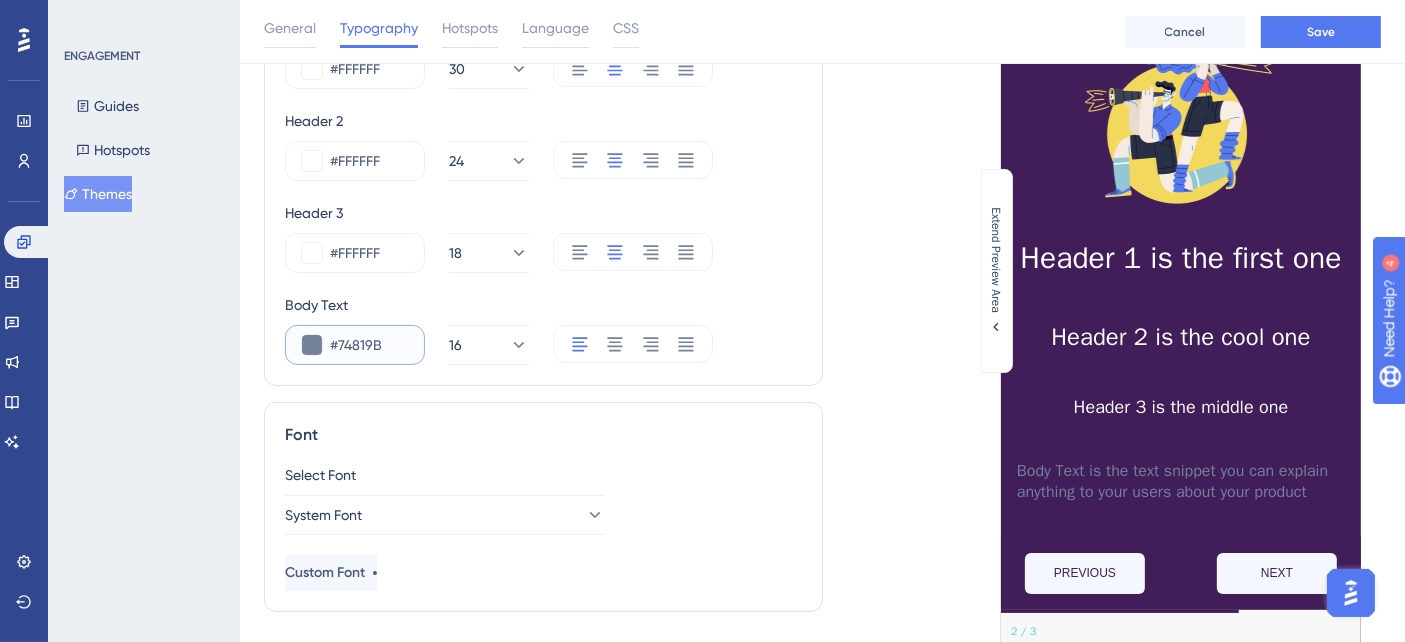 drag, startPoint x: 384, startPoint y: 340, endPoint x: 337, endPoint y: 334, distance: 47.38143 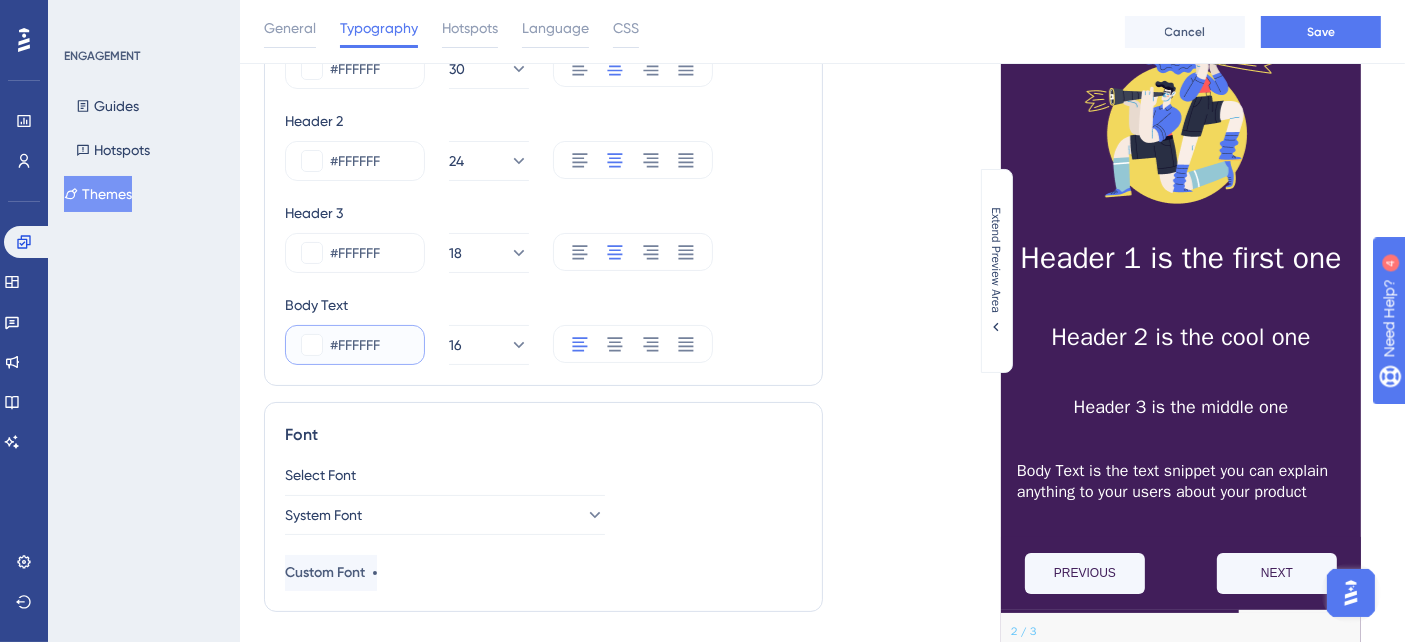 type on "#FFFFFF" 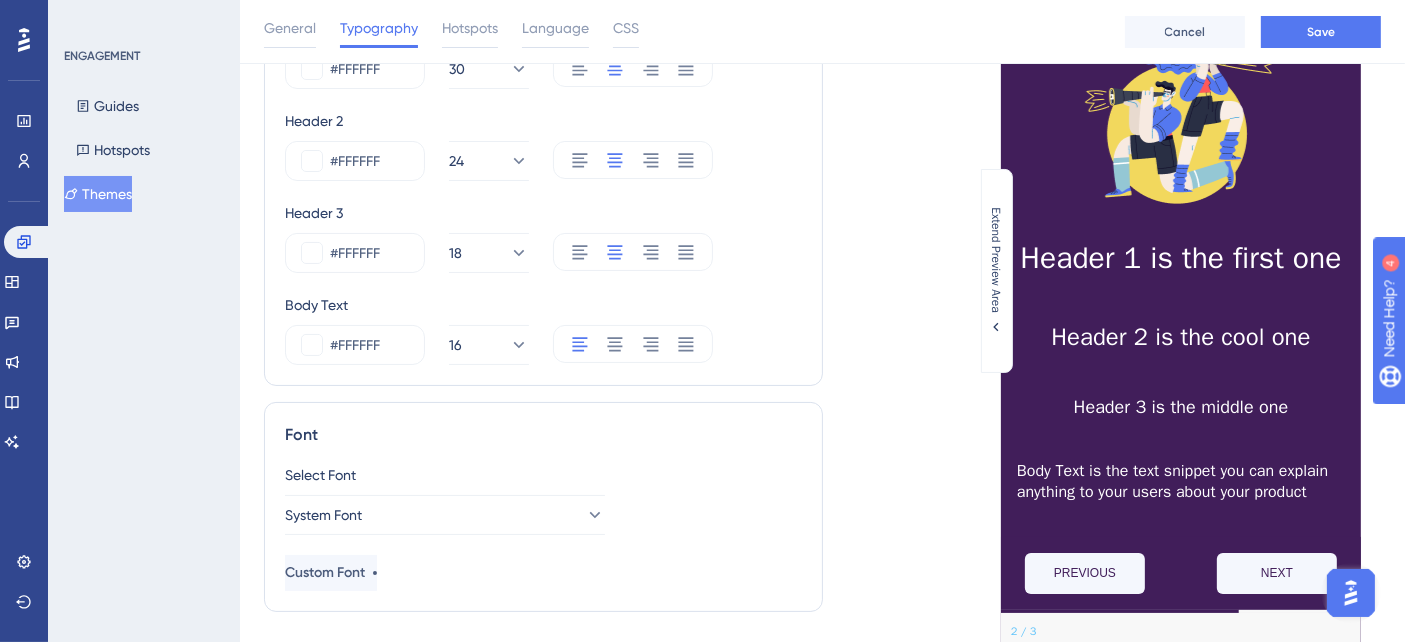 click on "Header 1 #FFFFFF 30 Header 2 #FFFFFF 24 Header 3 #FFFFFF 18 Body Text #FFFFFF 16" at bounding box center [543, 191] 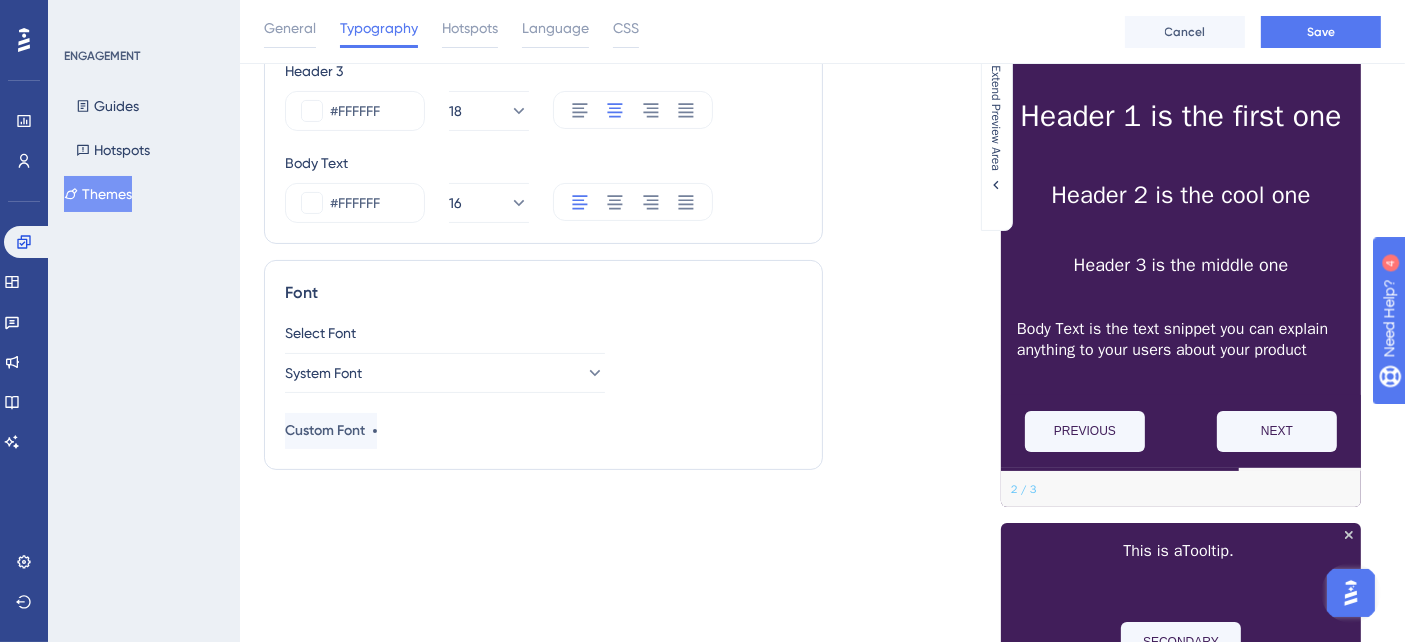 scroll, scrollTop: 394, scrollLeft: 0, axis: vertical 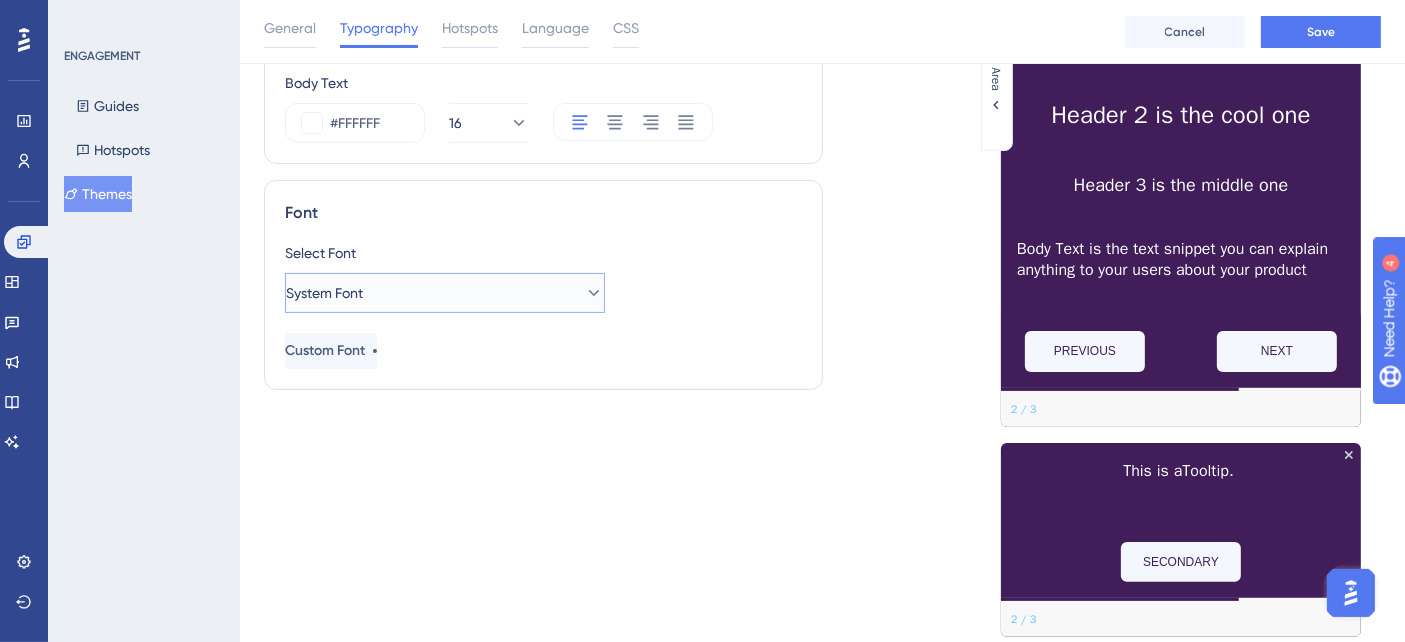 click 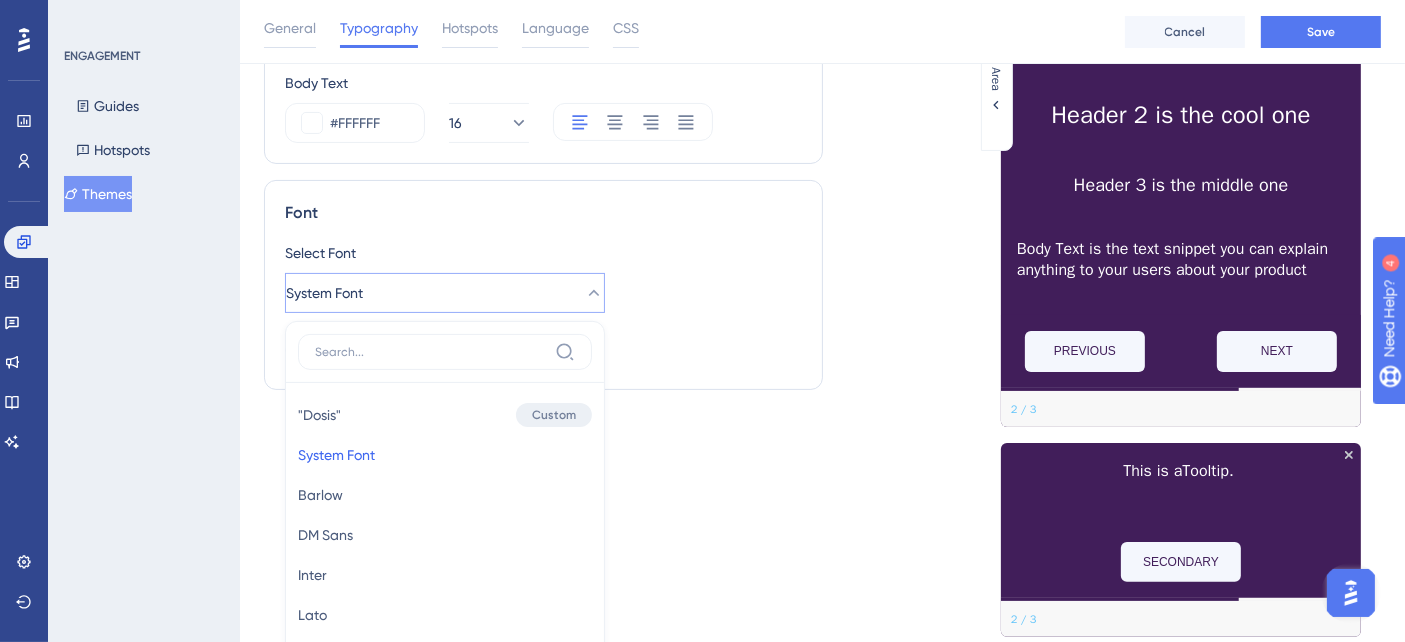 scroll, scrollTop: 590, scrollLeft: 0, axis: vertical 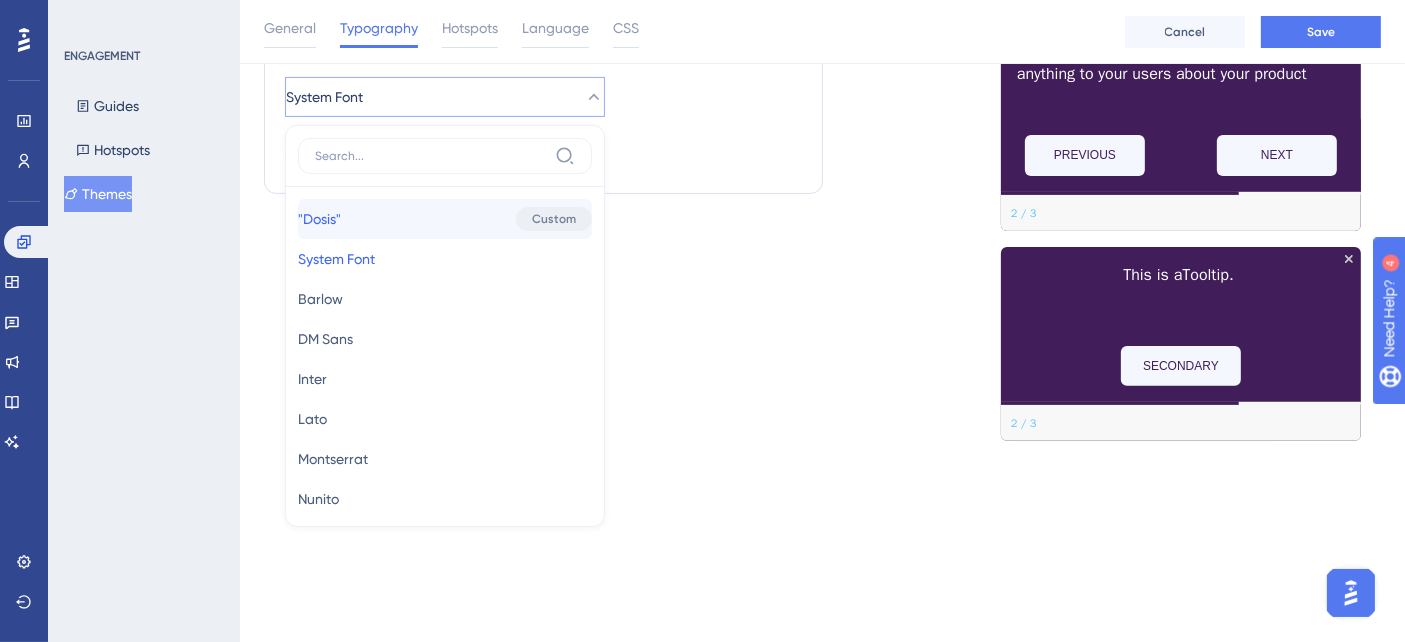 click on ""Dosis" "Dosis" Custom" at bounding box center (445, 219) 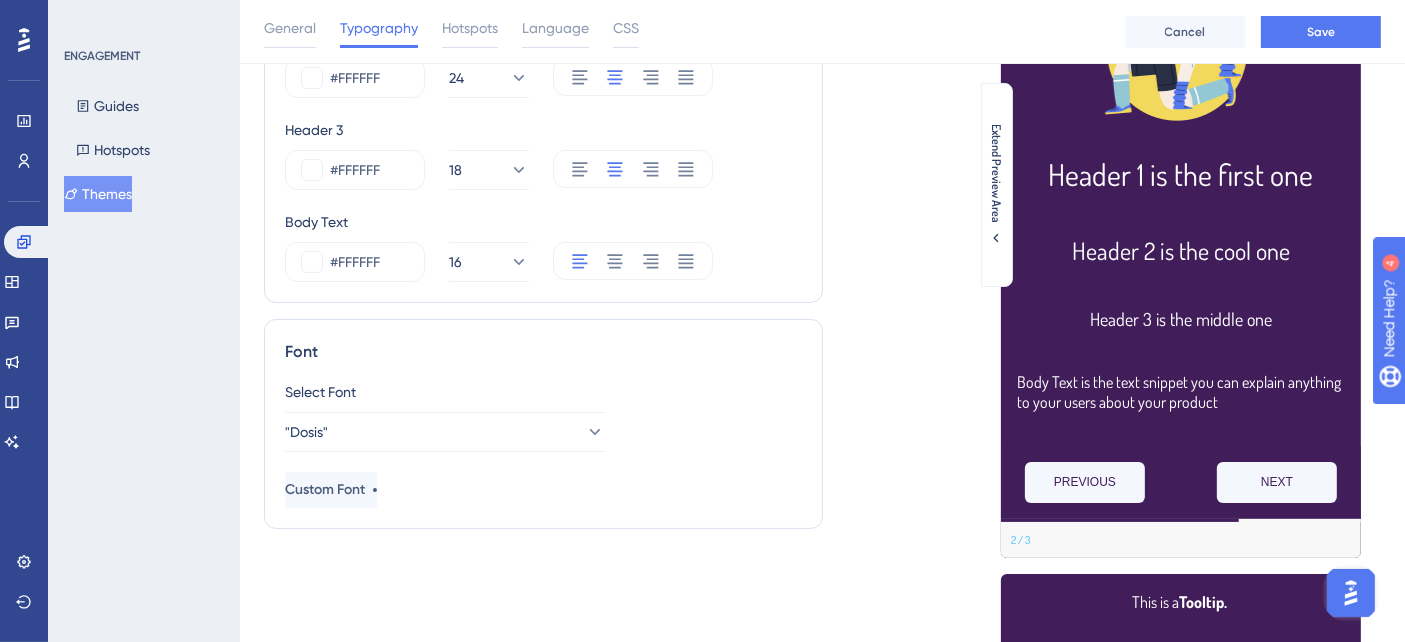 scroll, scrollTop: 33, scrollLeft: 0, axis: vertical 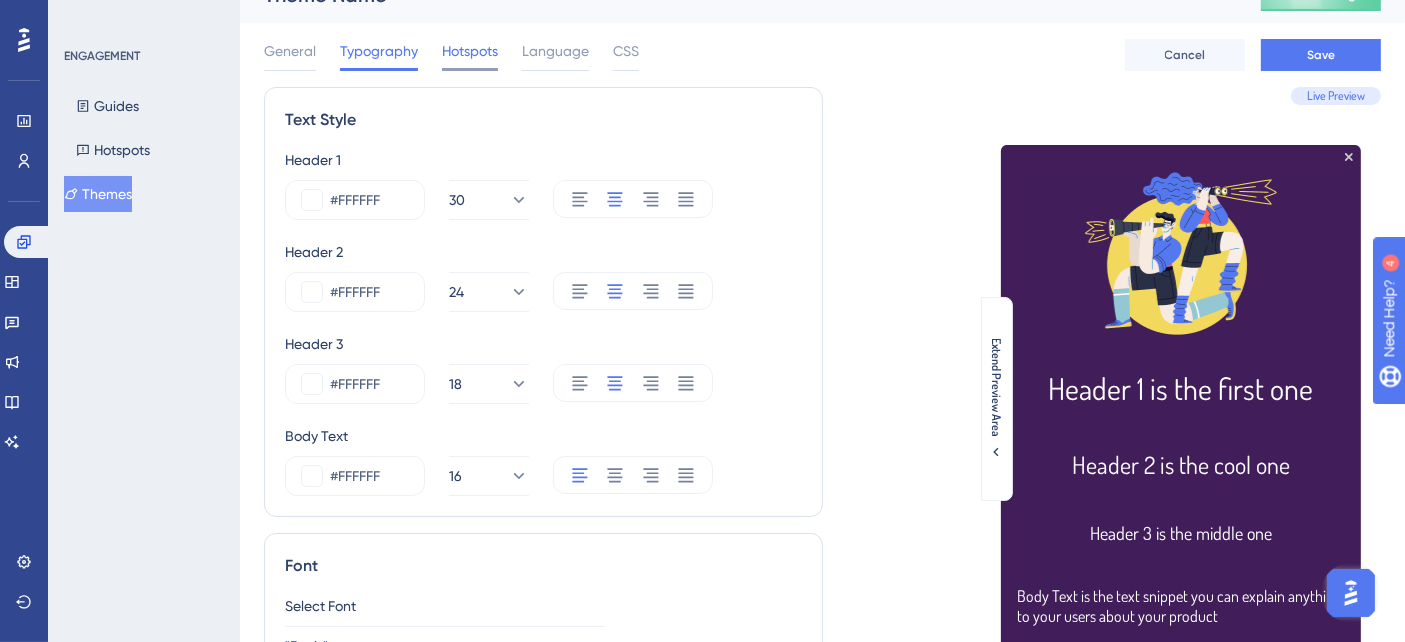 click on "Hotspots" at bounding box center [470, 51] 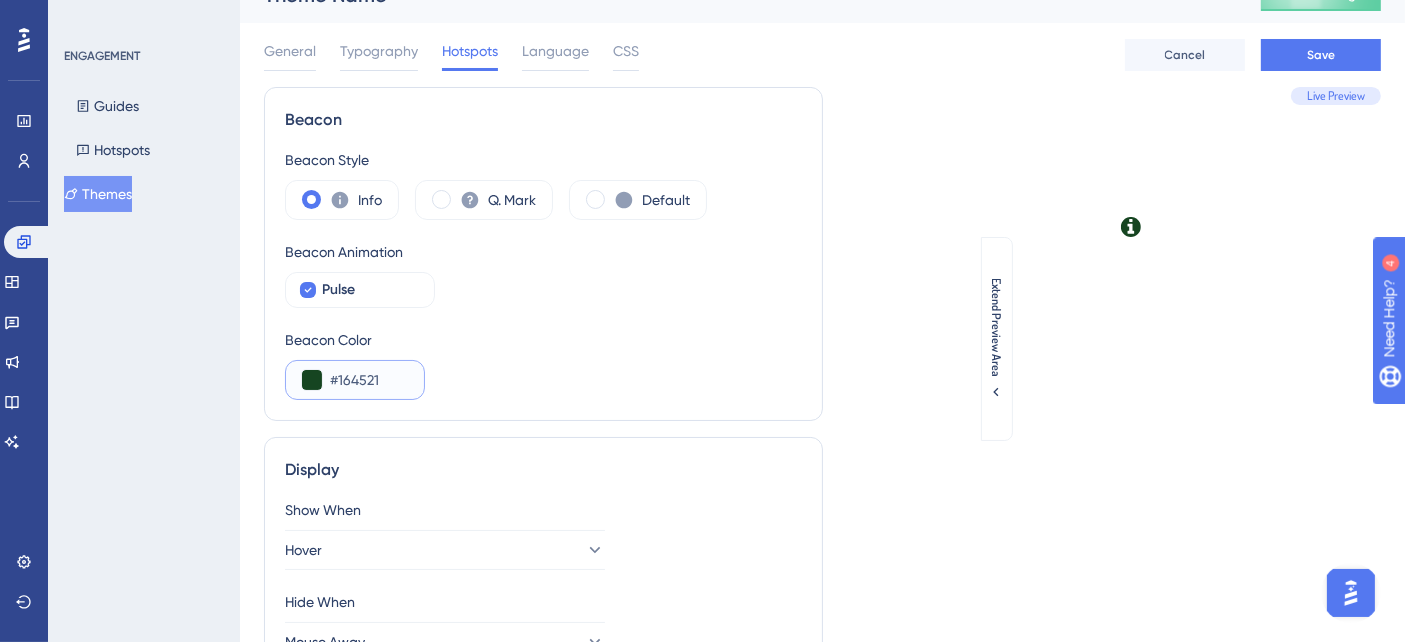click on "#164521" at bounding box center (369, 380) 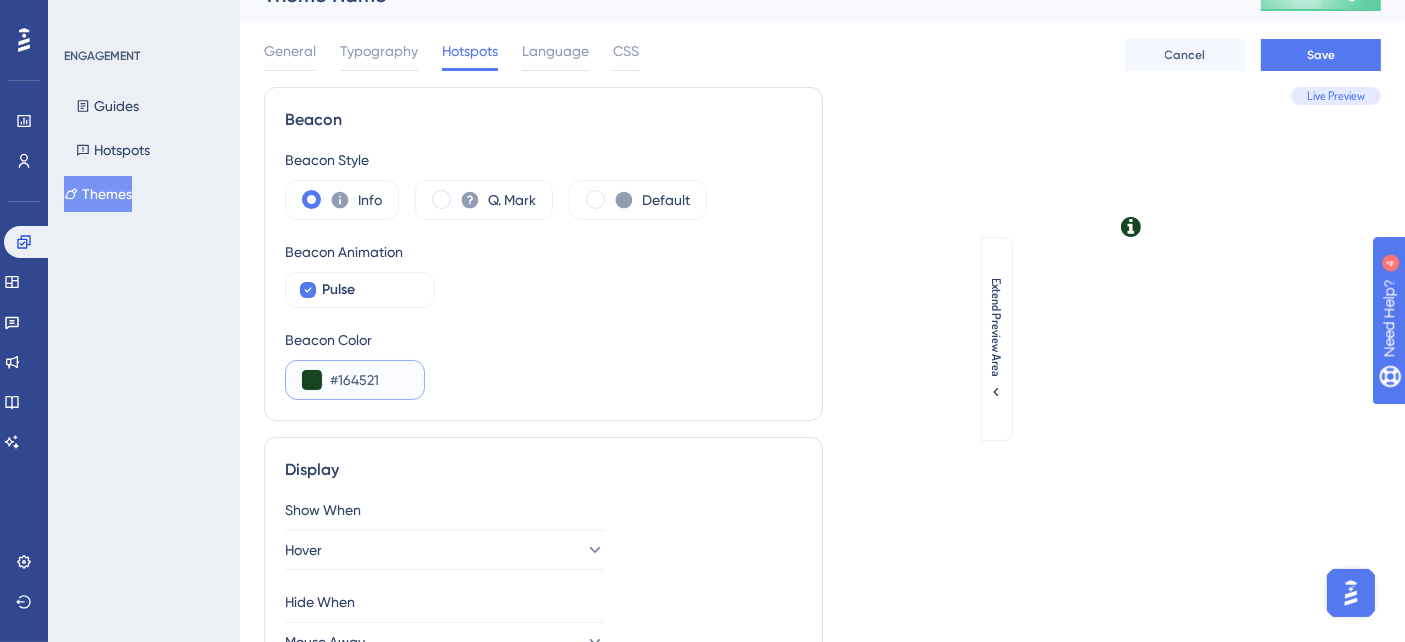 click at bounding box center (312, 380) 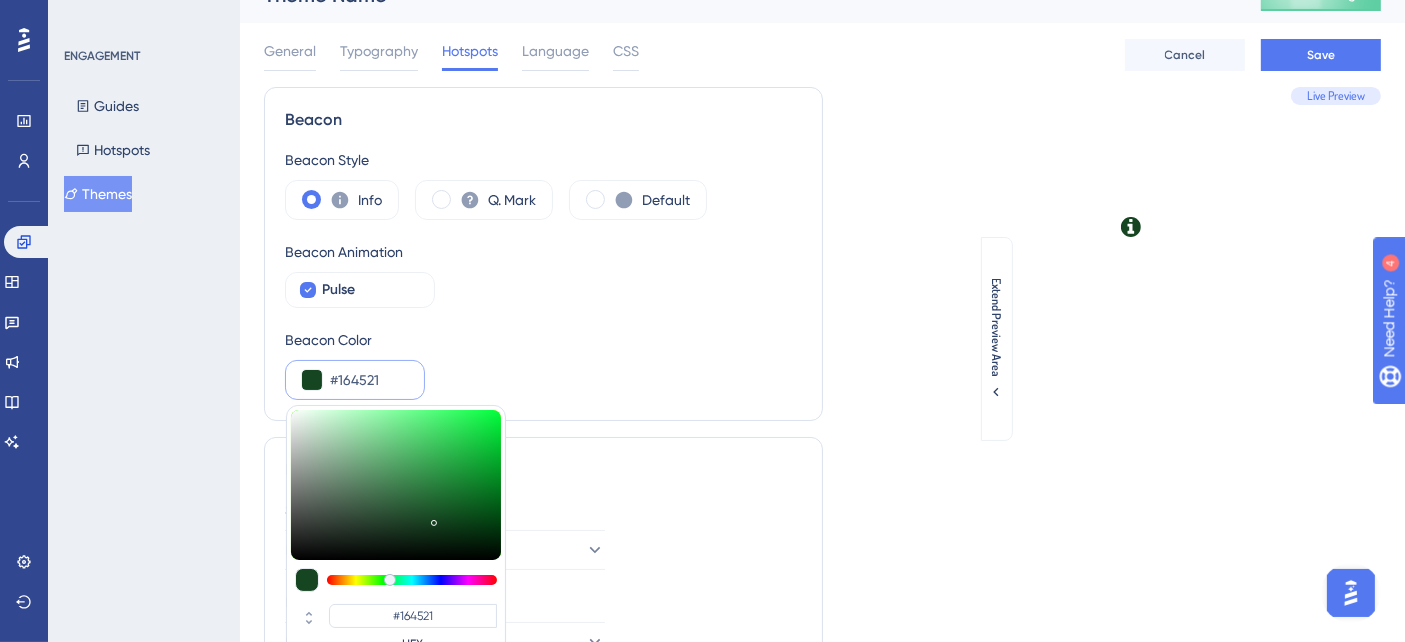type on "#452f16" 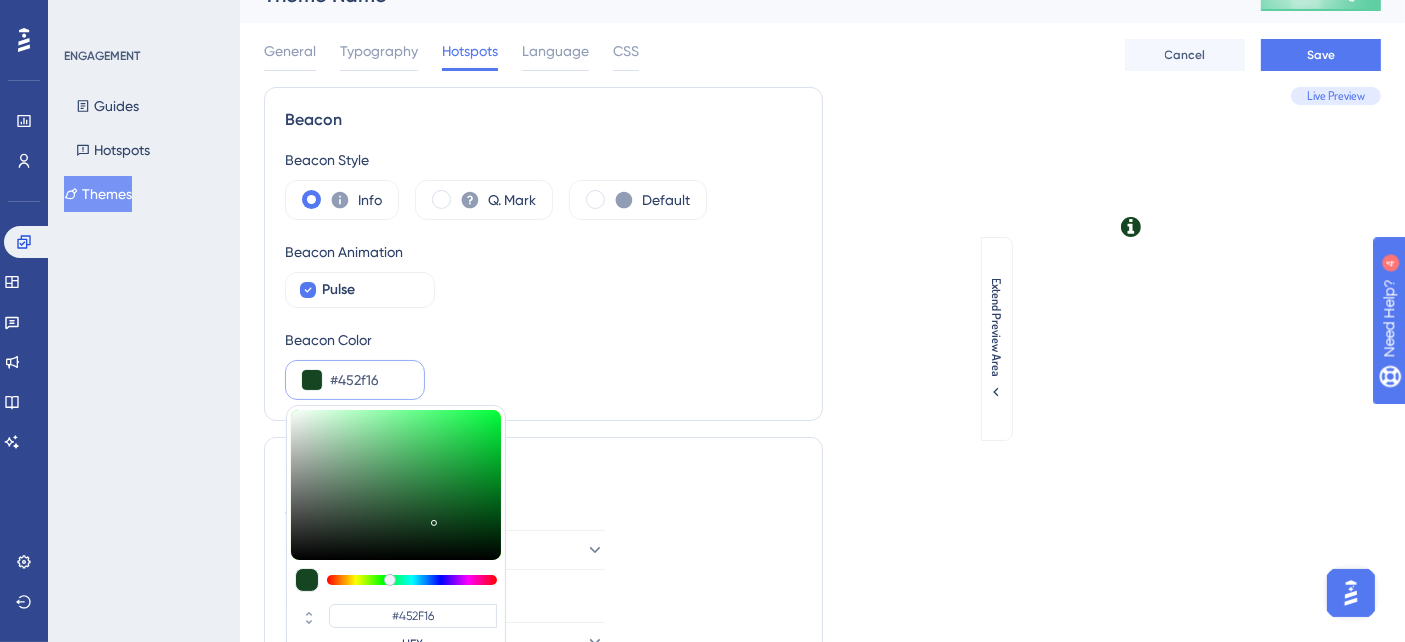 click at bounding box center [412, 580] 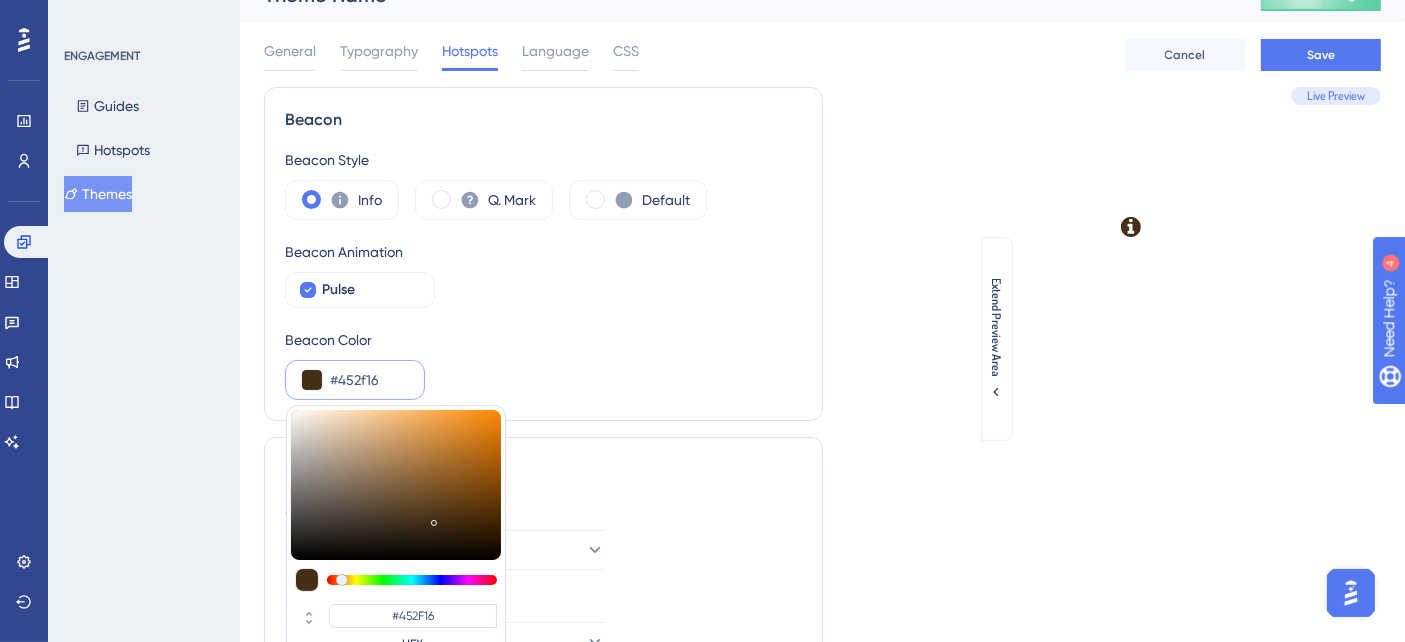 type on "#f48507" 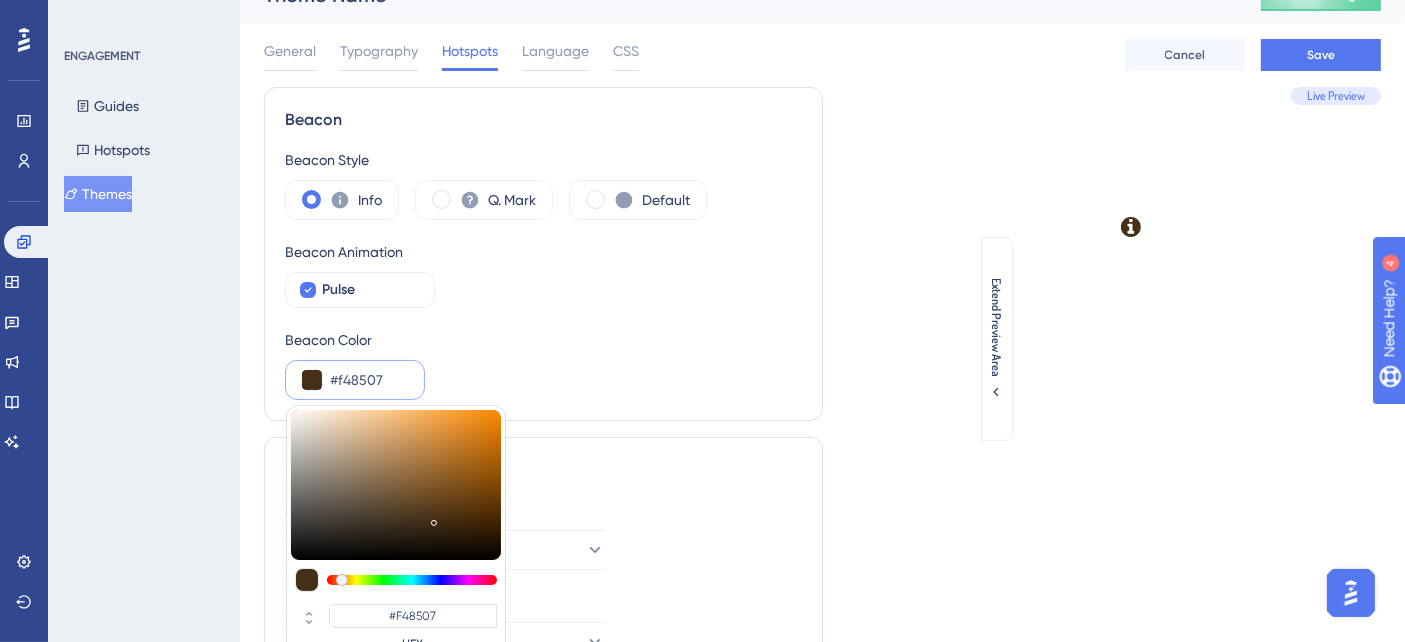 click at bounding box center [396, 485] 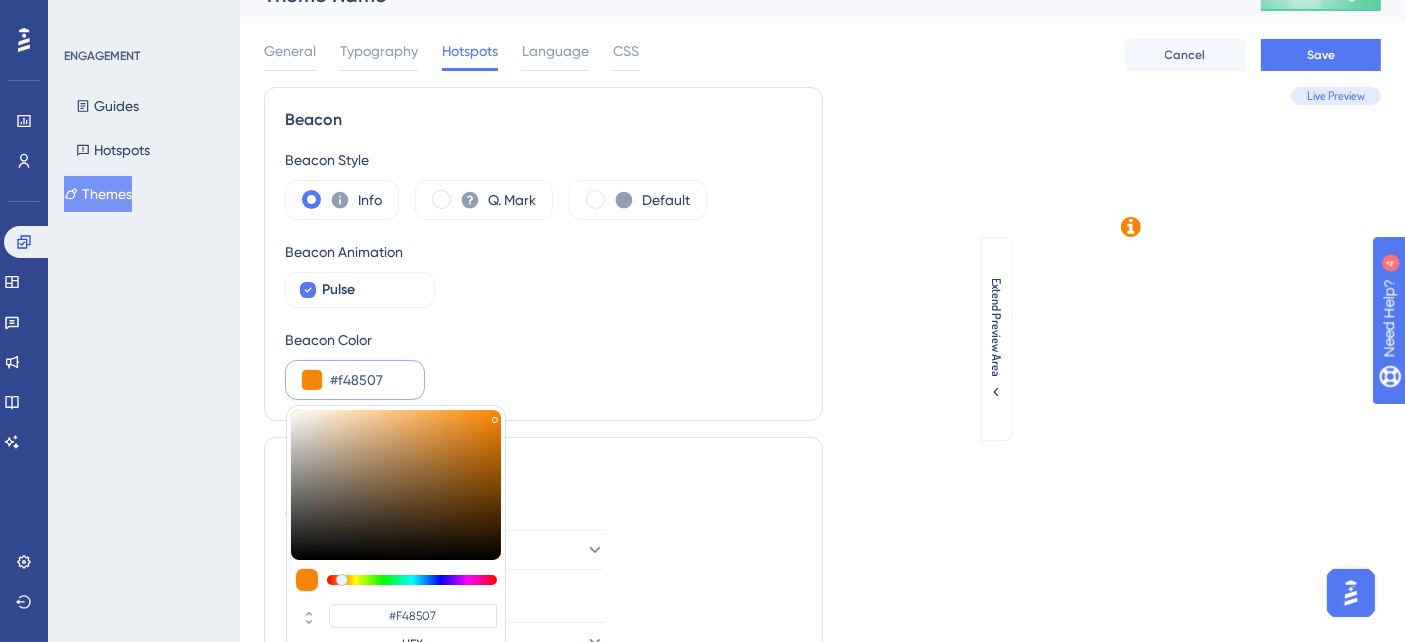 type on "#fb8806" 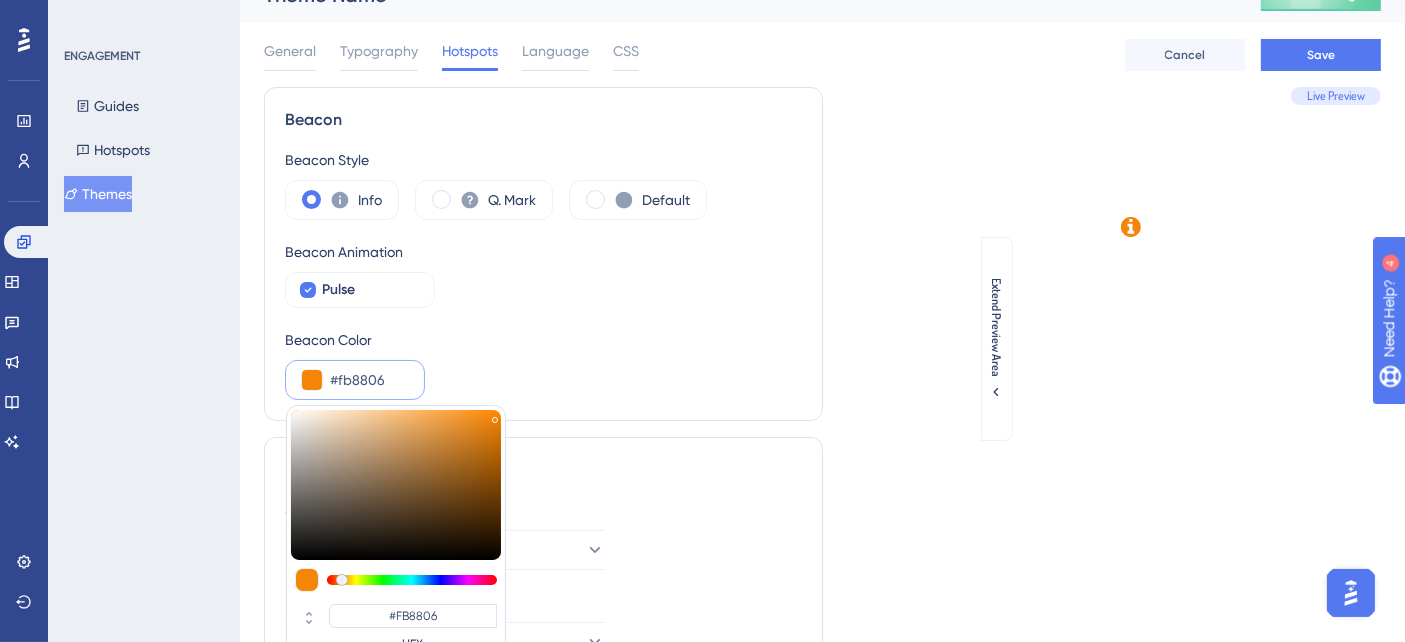 click at bounding box center [396, 485] 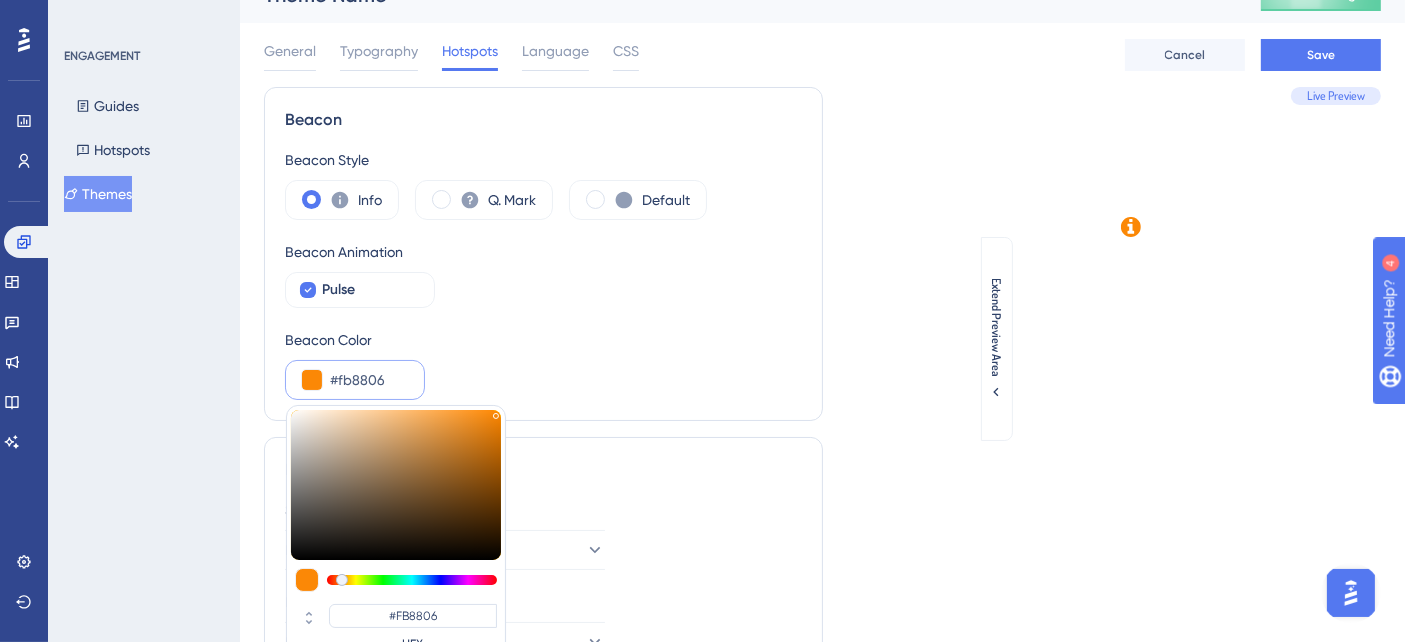 click on "Beacon Color #fb8806 #FB8806 HEX" at bounding box center [543, 364] 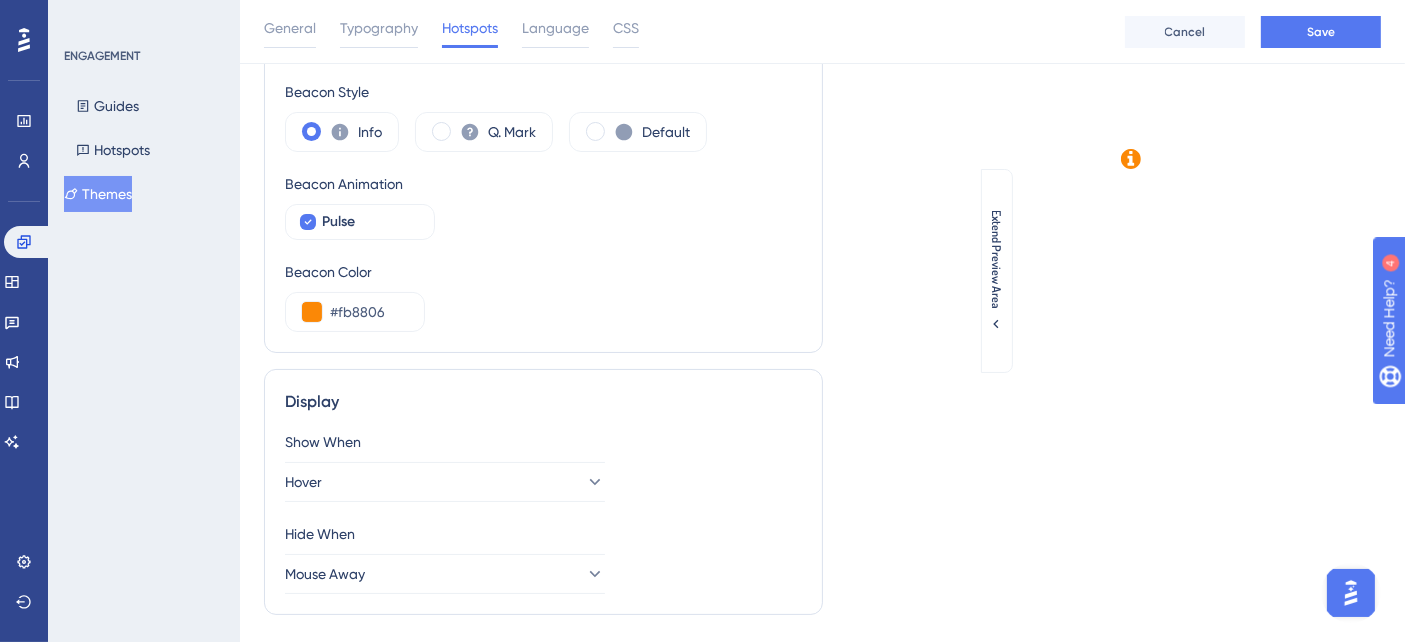 scroll, scrollTop: 144, scrollLeft: 0, axis: vertical 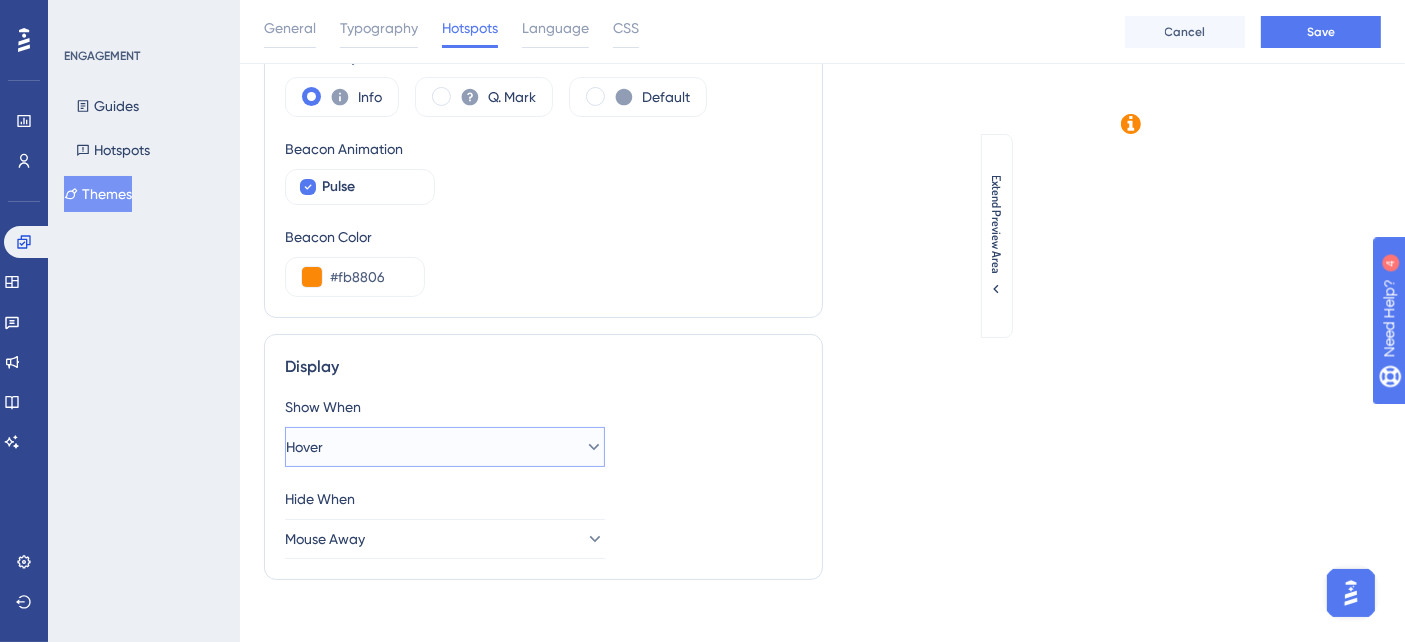 click 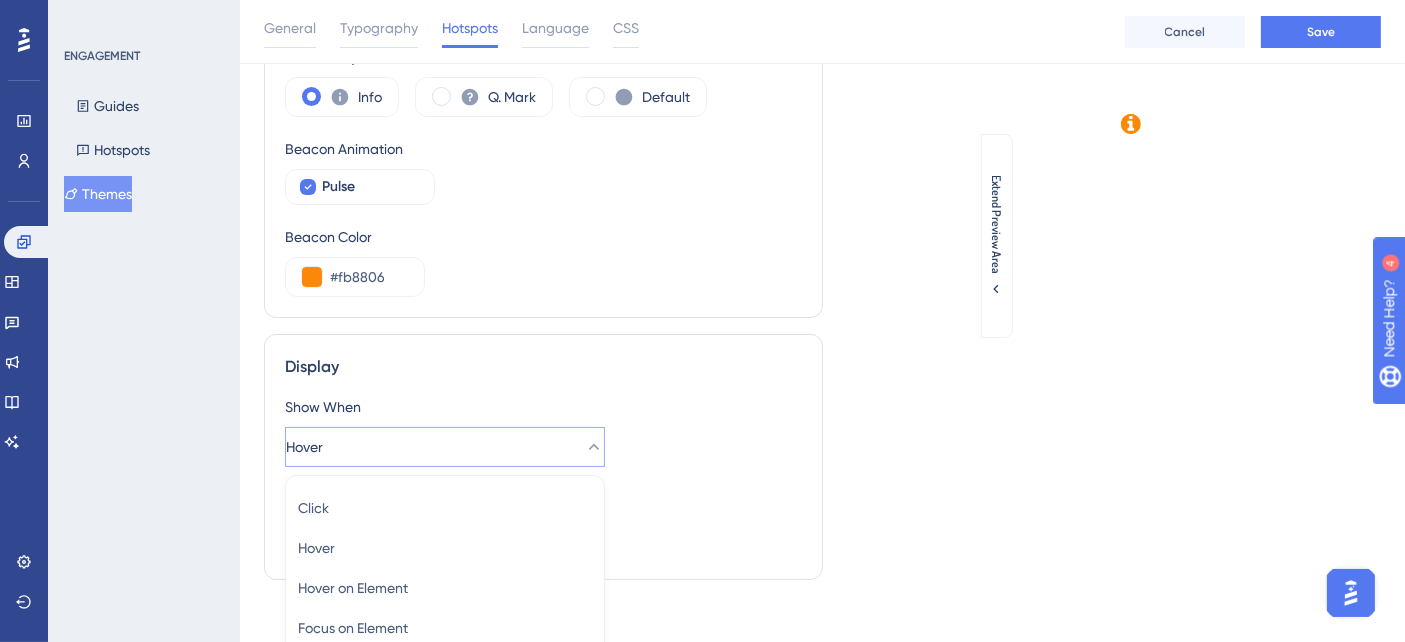 scroll, scrollTop: 275, scrollLeft: 0, axis: vertical 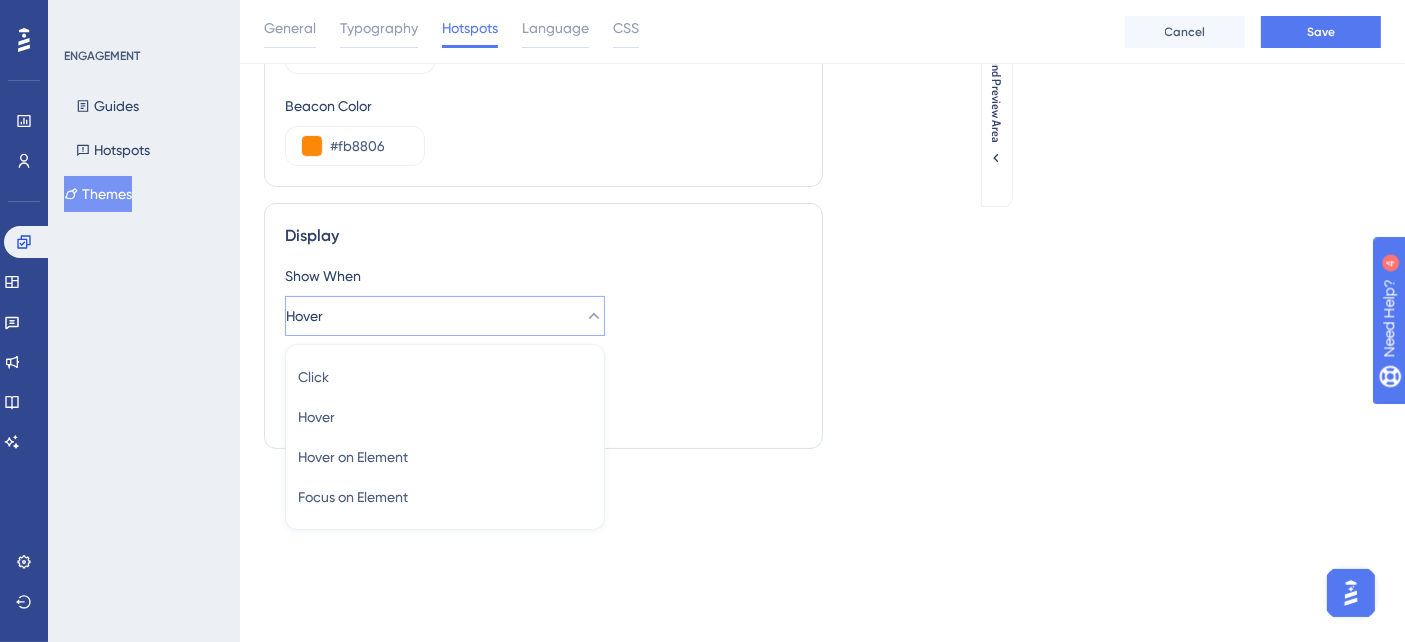 click on "Hide When" at bounding box center (543, 368) 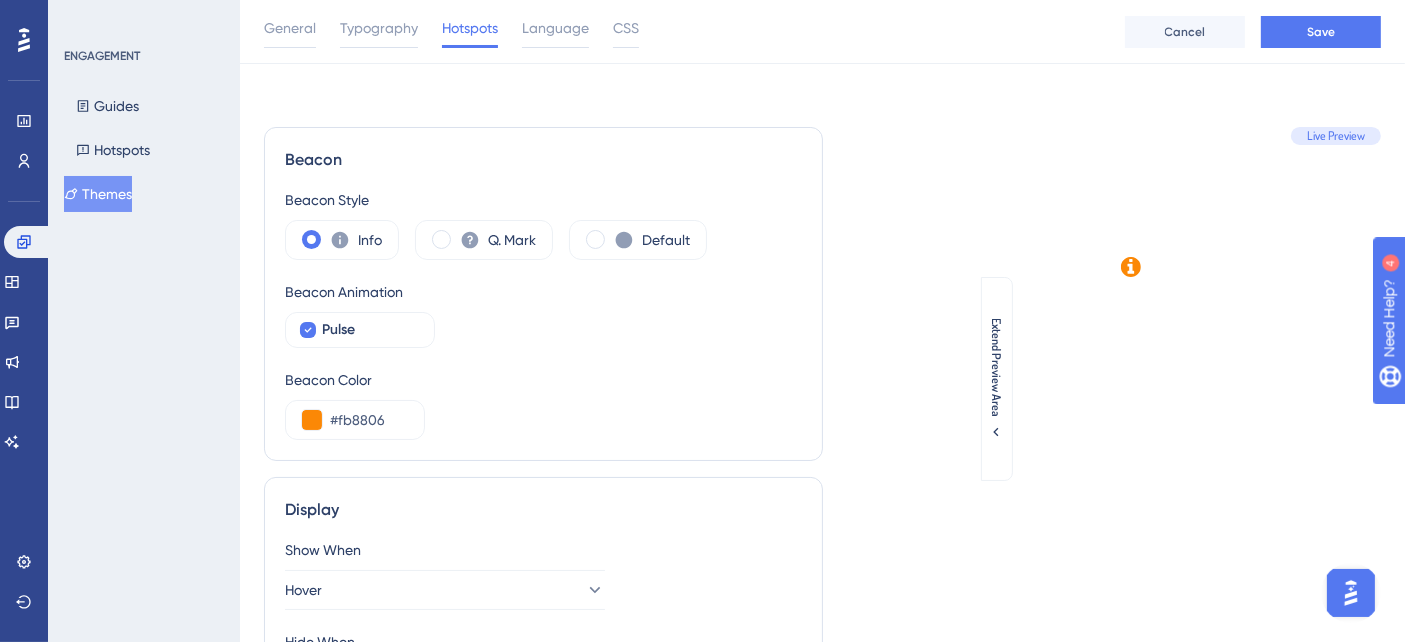scroll, scrollTop: 0, scrollLeft: 0, axis: both 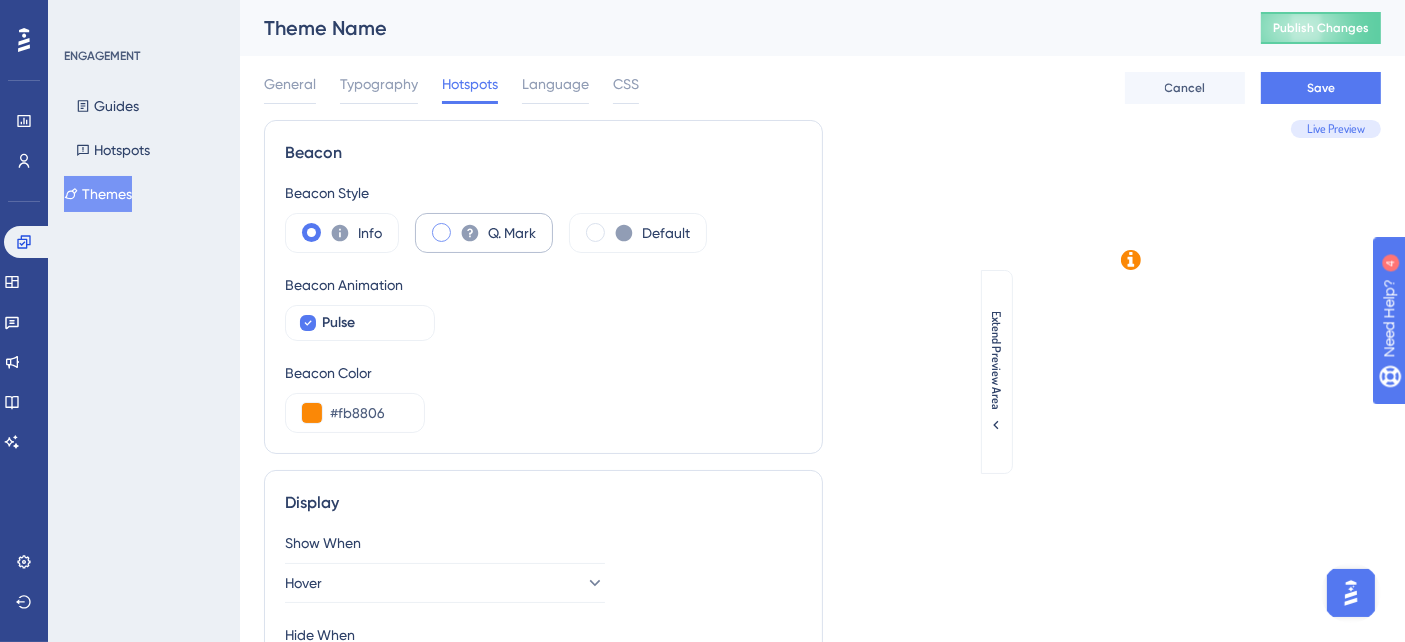 click at bounding box center (441, 232) 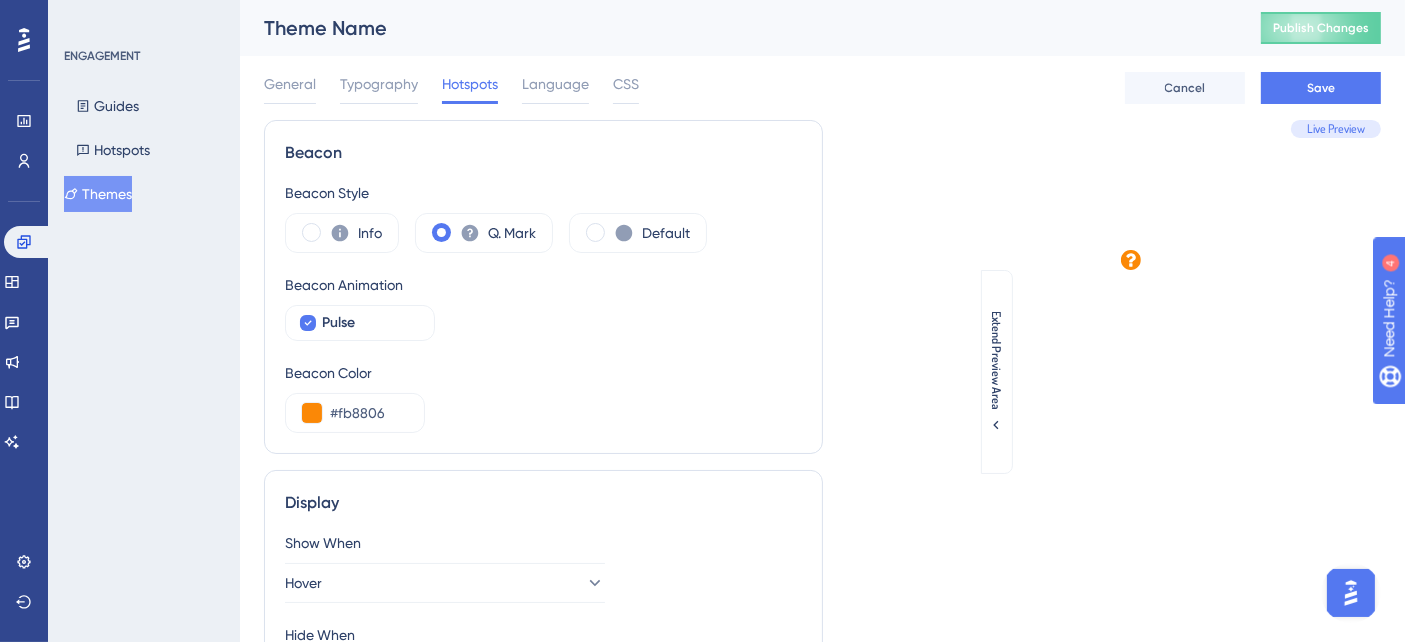 click on "Beacon Animation Pulse" at bounding box center (543, 307) 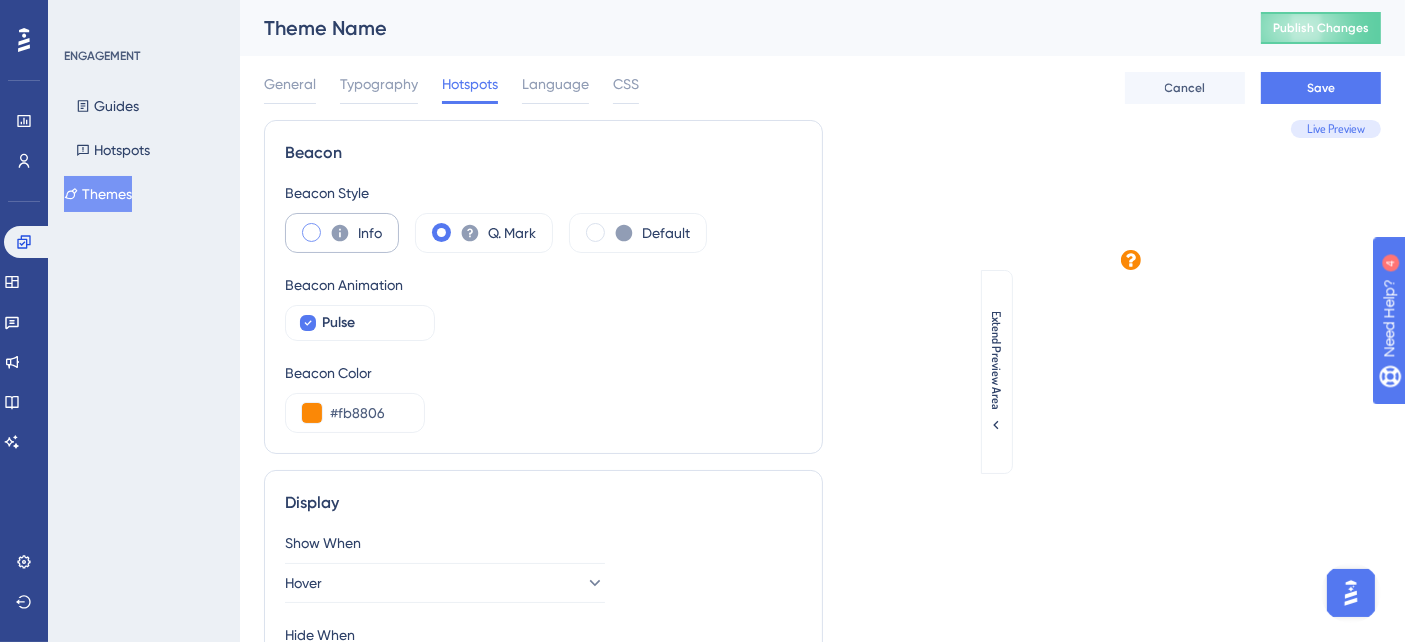 click on "Info" at bounding box center [342, 233] 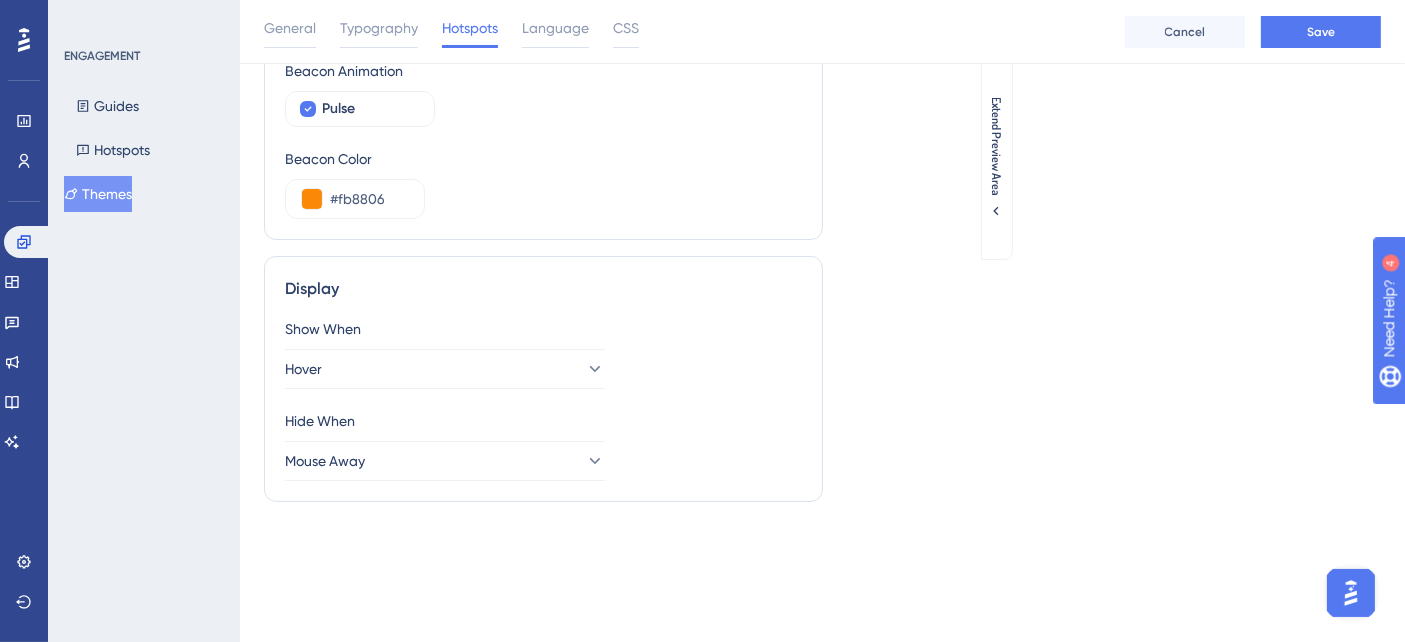scroll, scrollTop: 0, scrollLeft: 0, axis: both 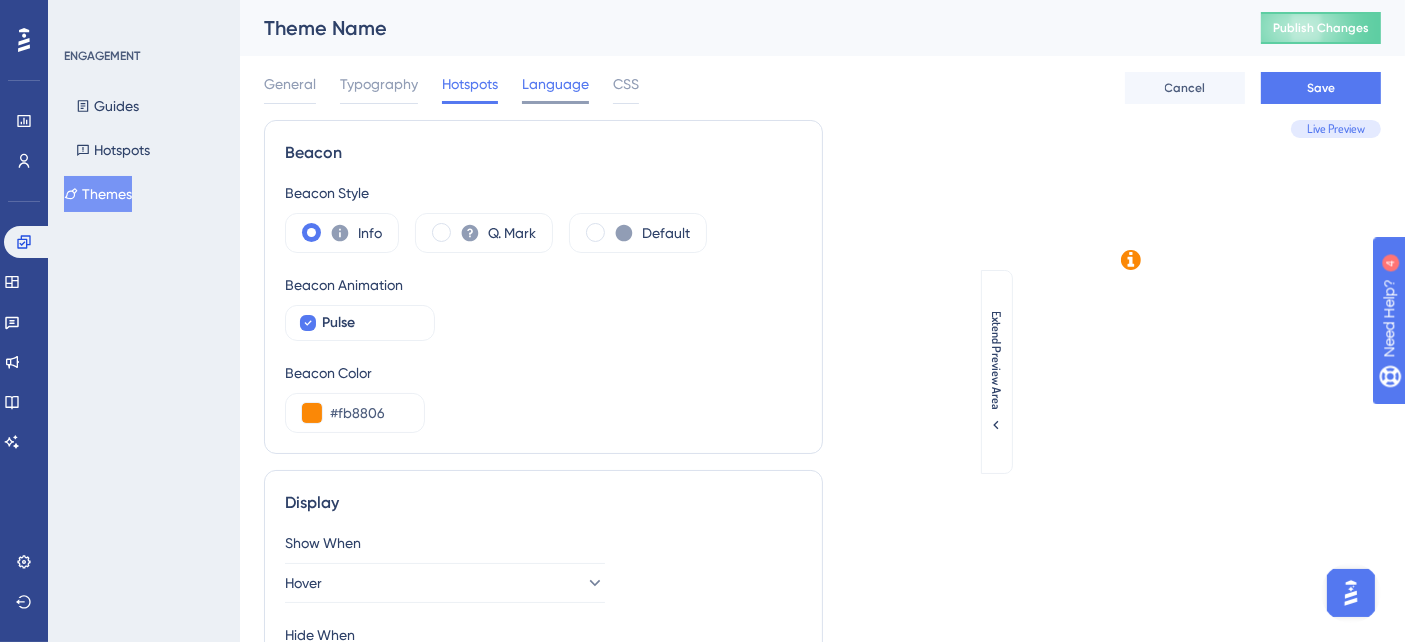 click on "Language" at bounding box center (555, 84) 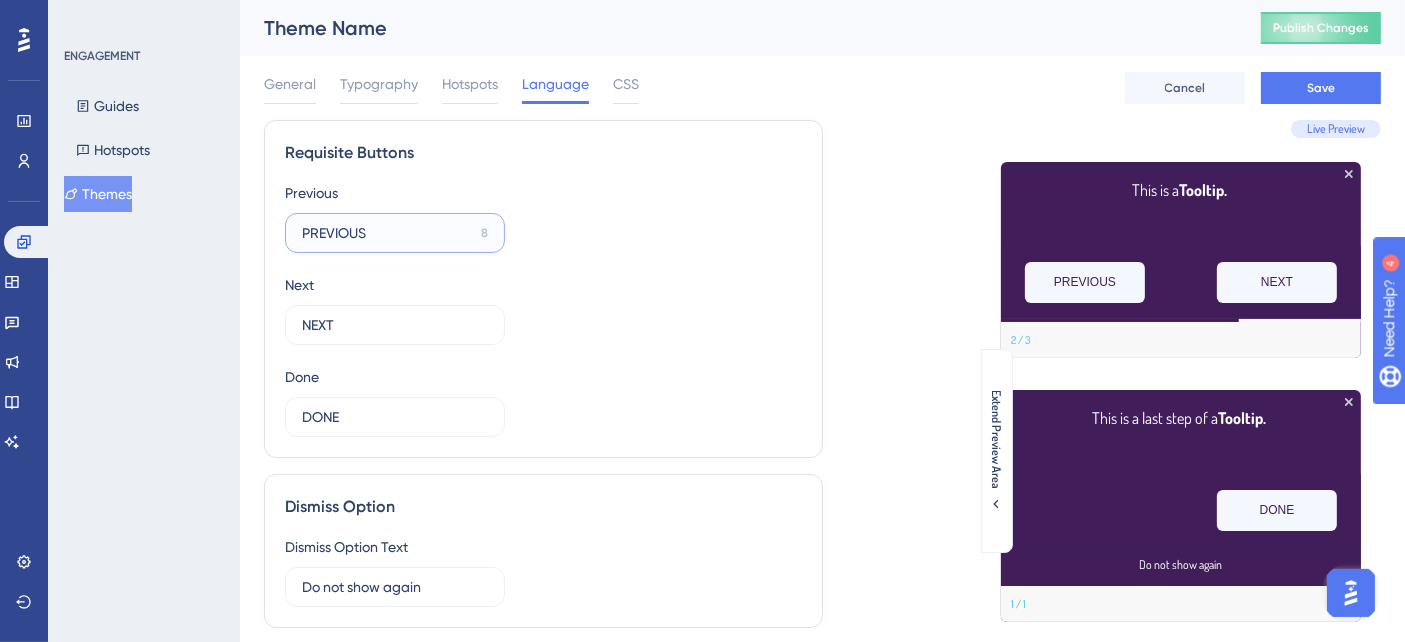 drag, startPoint x: 389, startPoint y: 233, endPoint x: 301, endPoint y: 232, distance: 88.005684 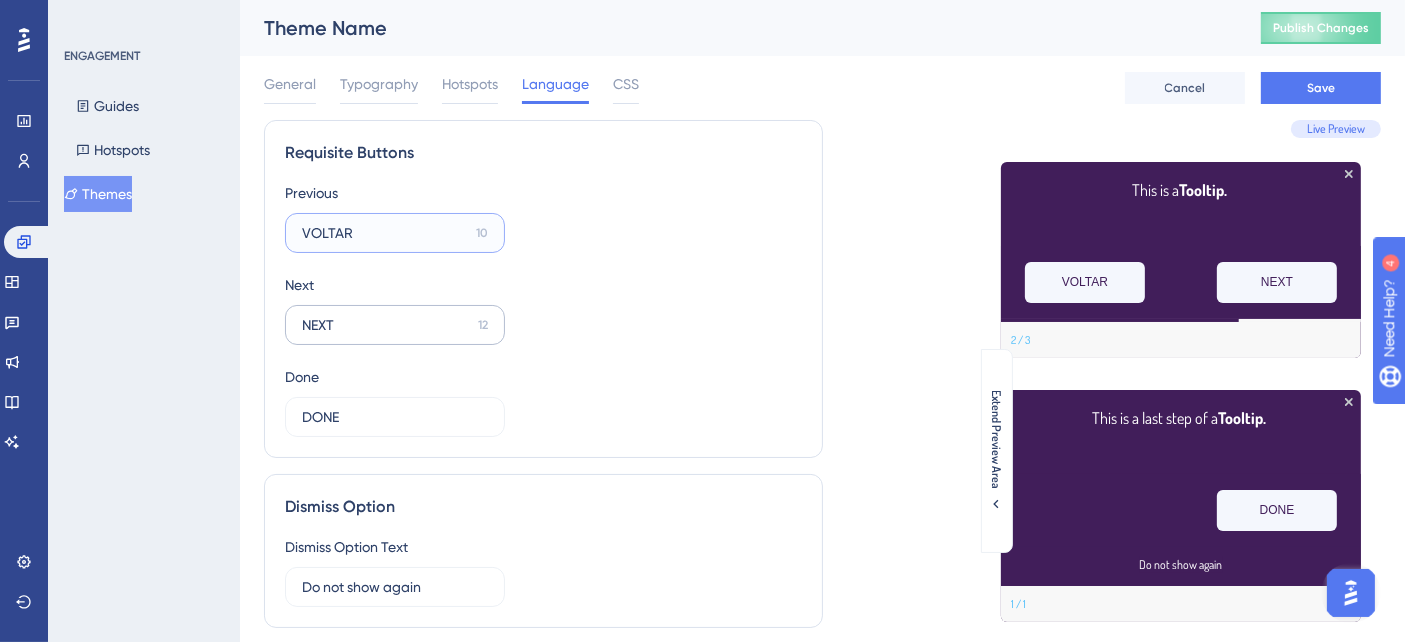 type on "VOLTAR" 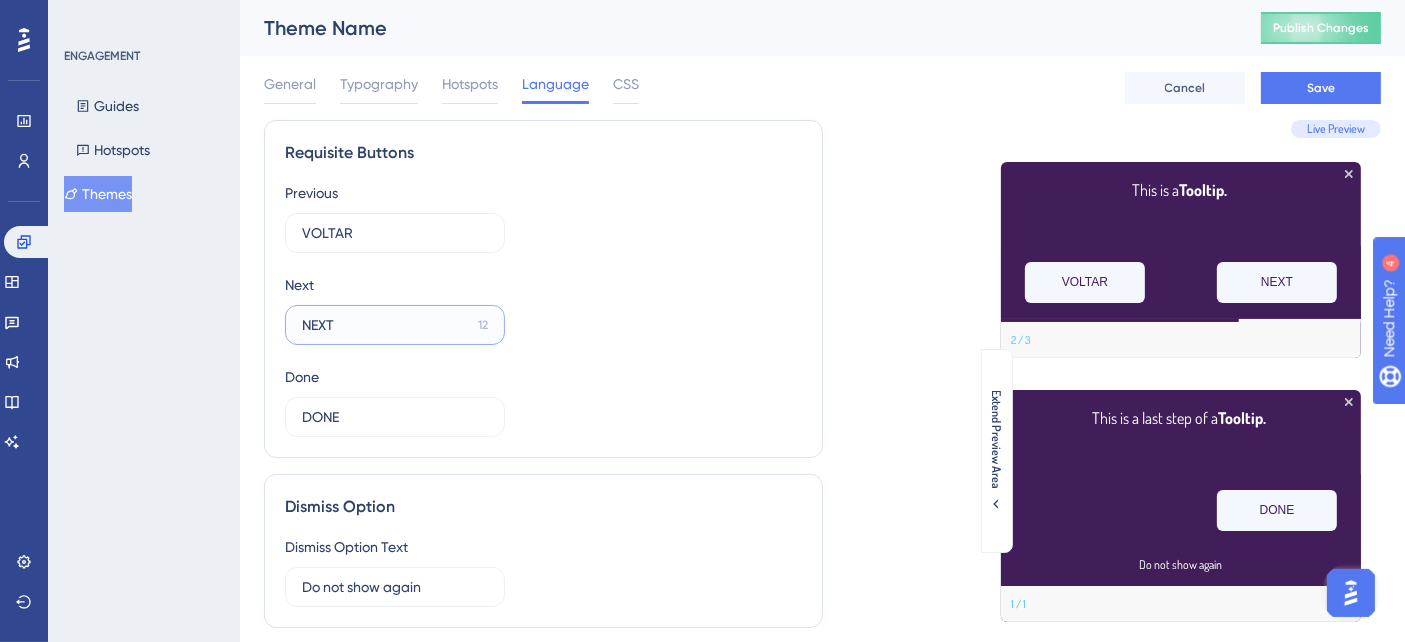 drag, startPoint x: 349, startPoint y: 325, endPoint x: 300, endPoint y: 324, distance: 49.010204 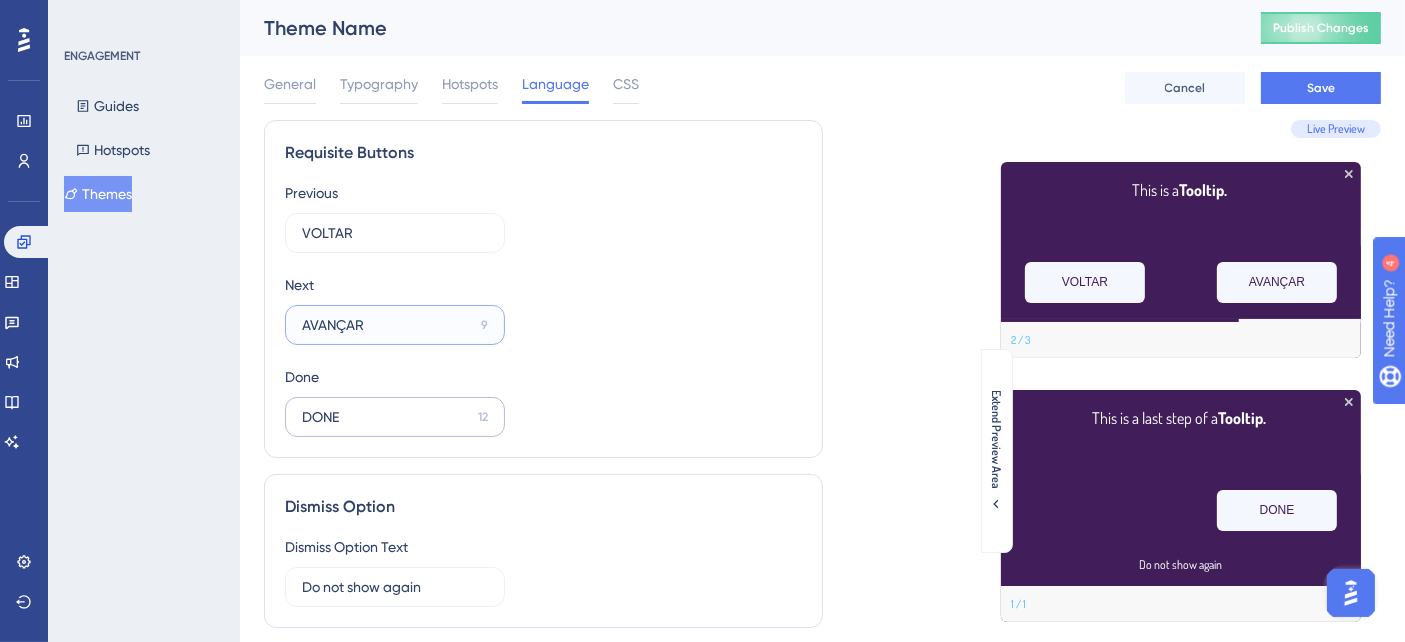 type on "AVANÇAR" 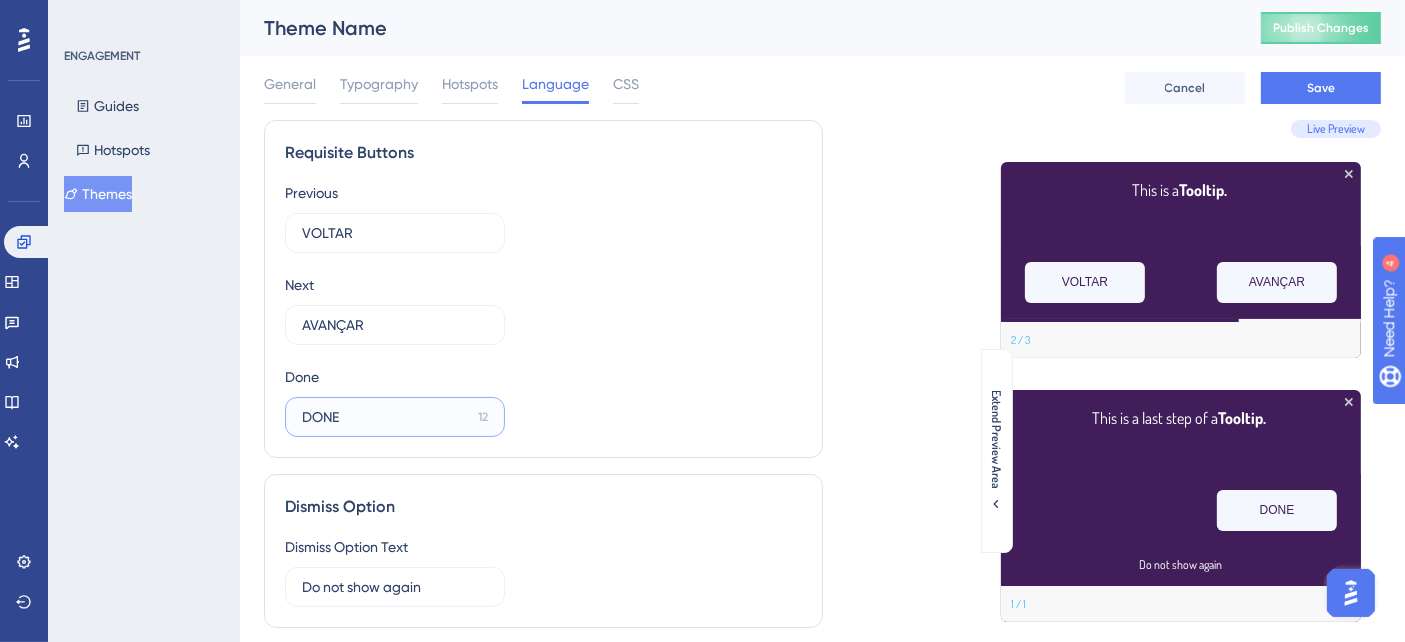 drag, startPoint x: 361, startPoint y: 417, endPoint x: 299, endPoint y: 419, distance: 62.03225 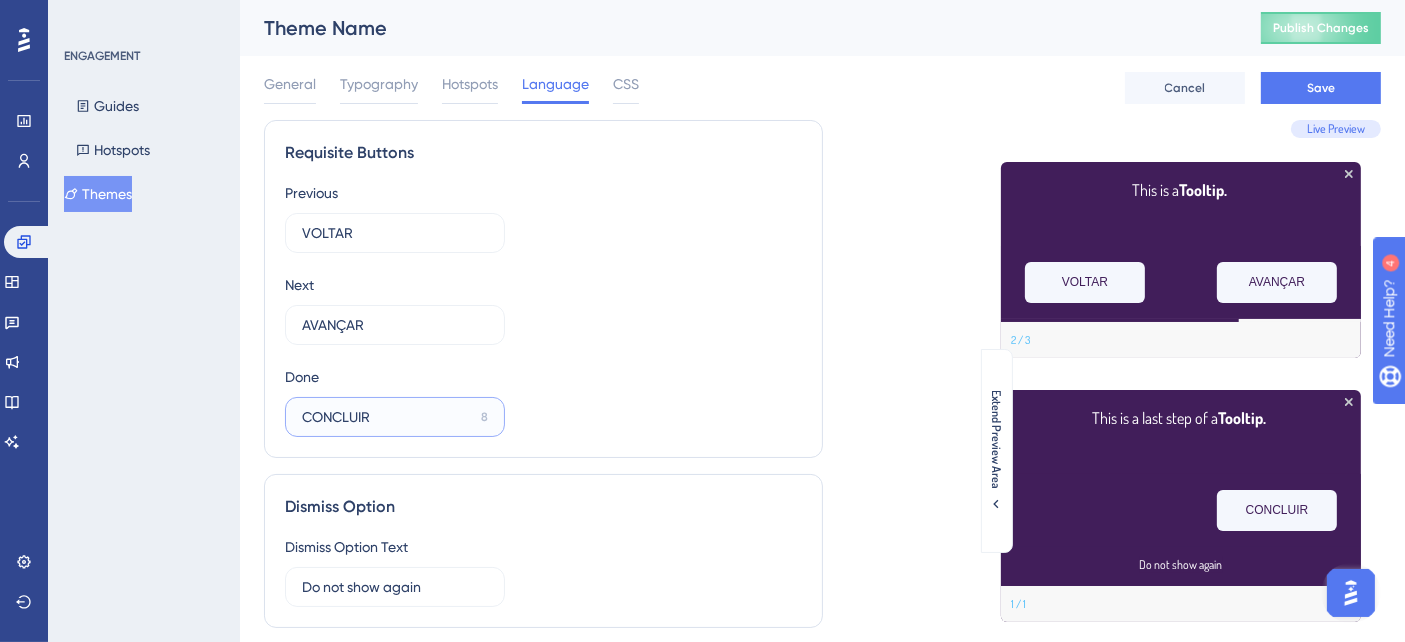type on "CONCLUIR" 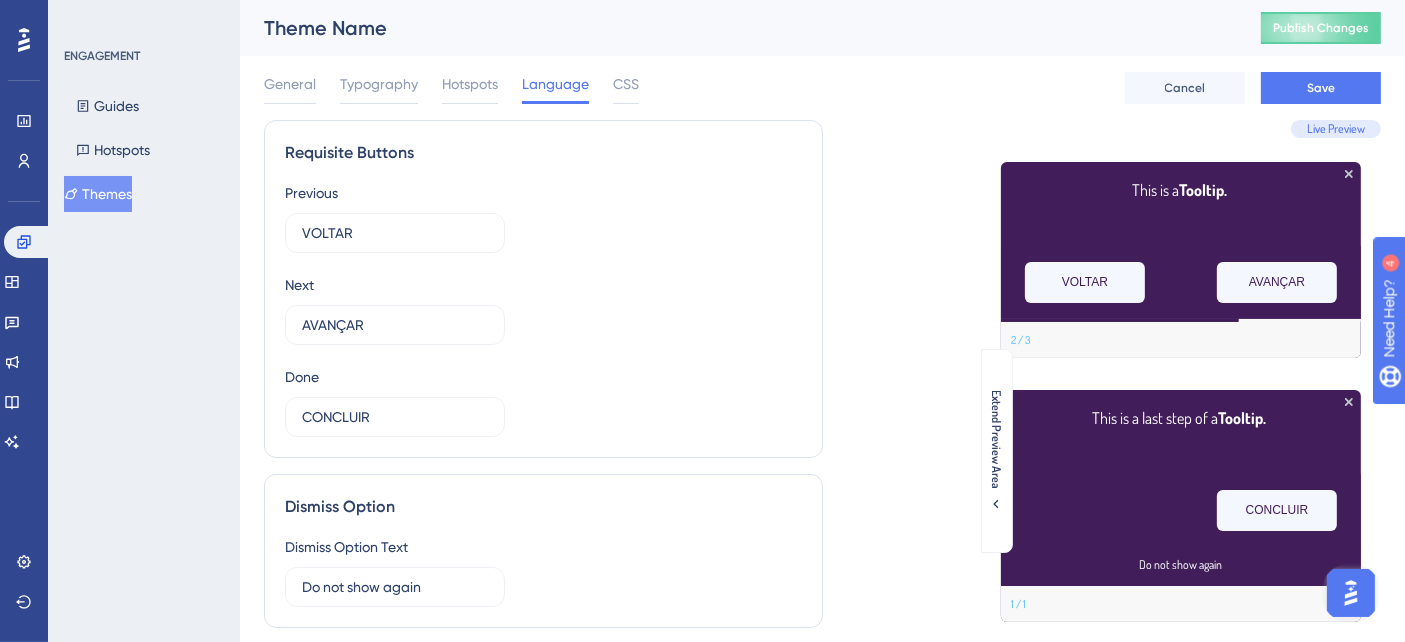 click on "Previous VOLTAR 10 Next AVANÇAR 9 Done CONCLUIR 8" at bounding box center [543, 309] 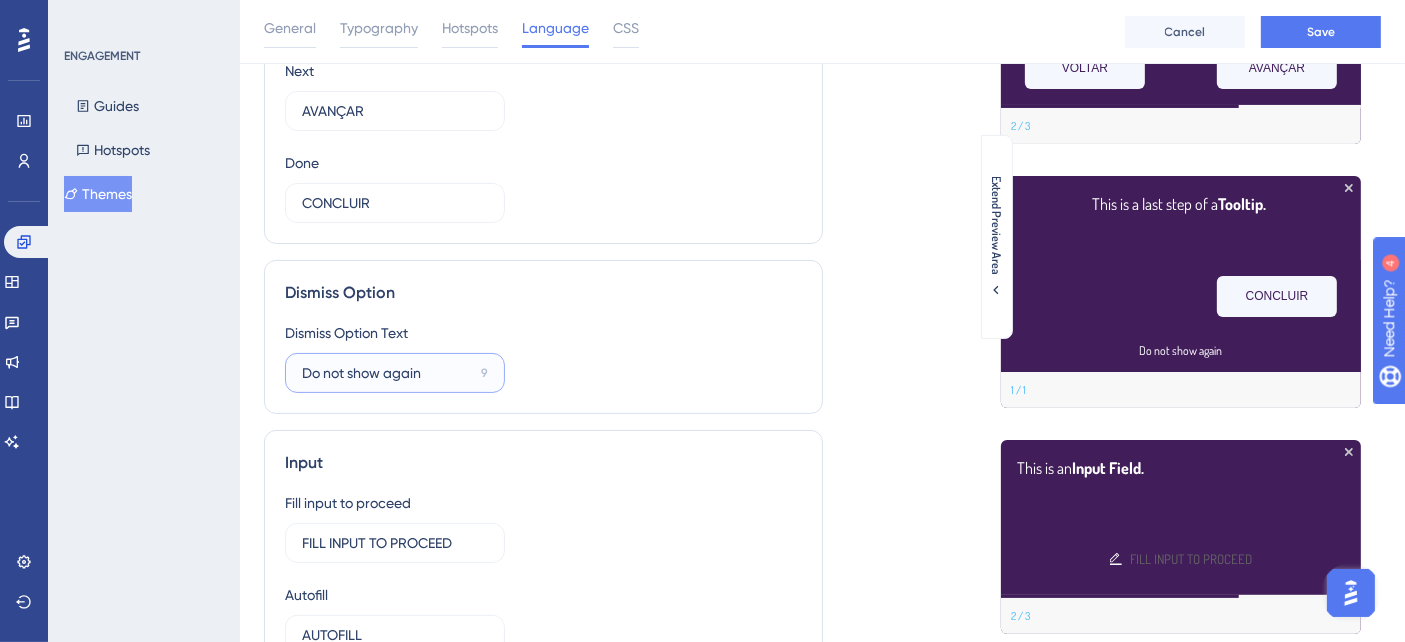 drag, startPoint x: 424, startPoint y: 372, endPoint x: 300, endPoint y: 375, distance: 124.036285 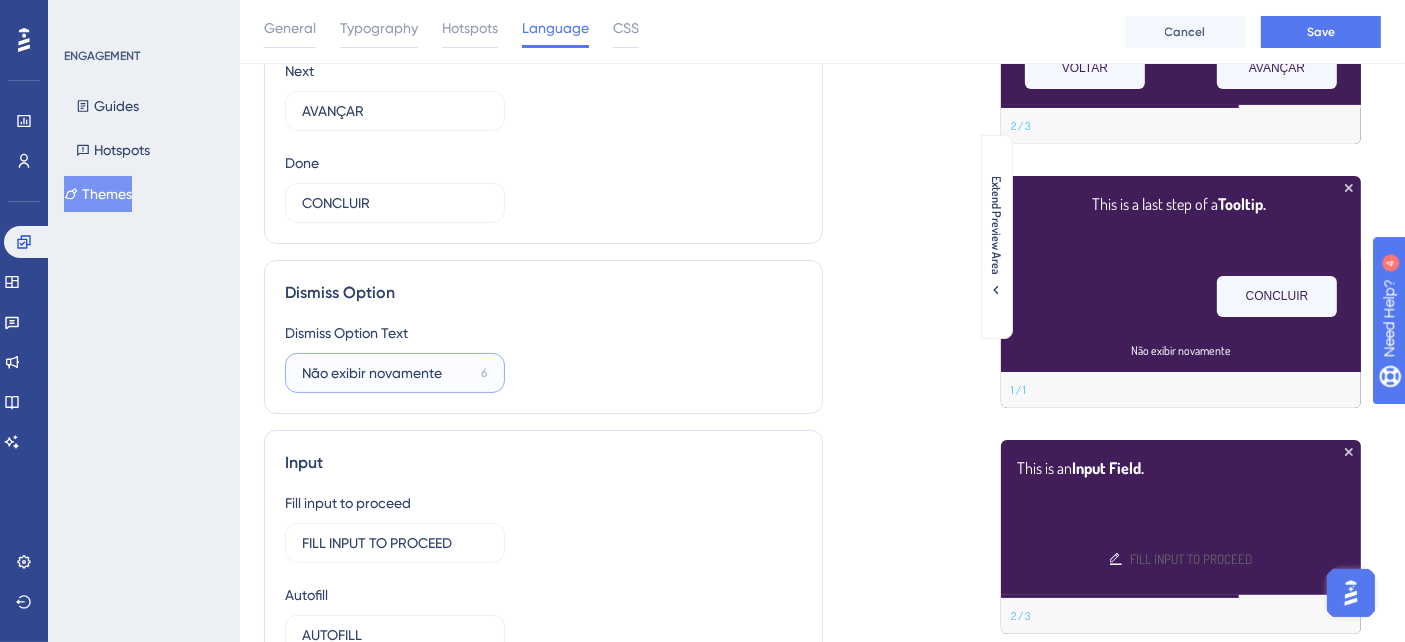 type on "Não exibir novamente" 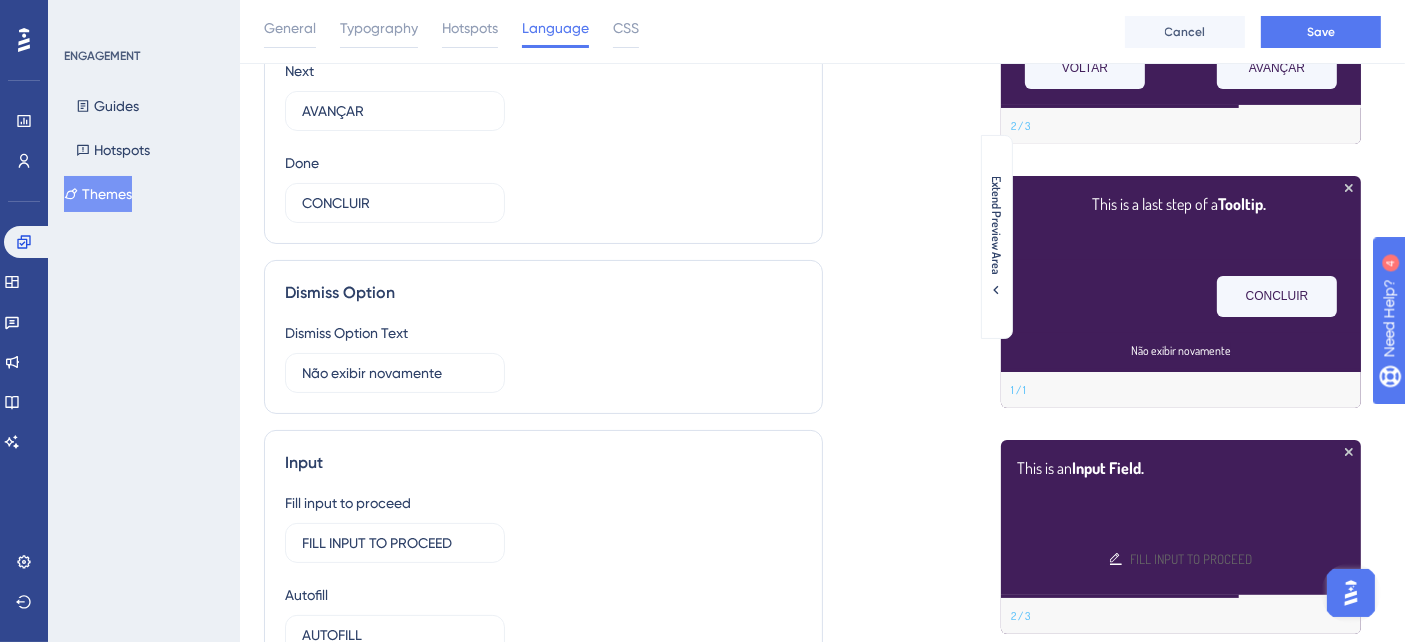 click on "Dismiss Option Text Não exibir novamente 6" at bounding box center (543, 357) 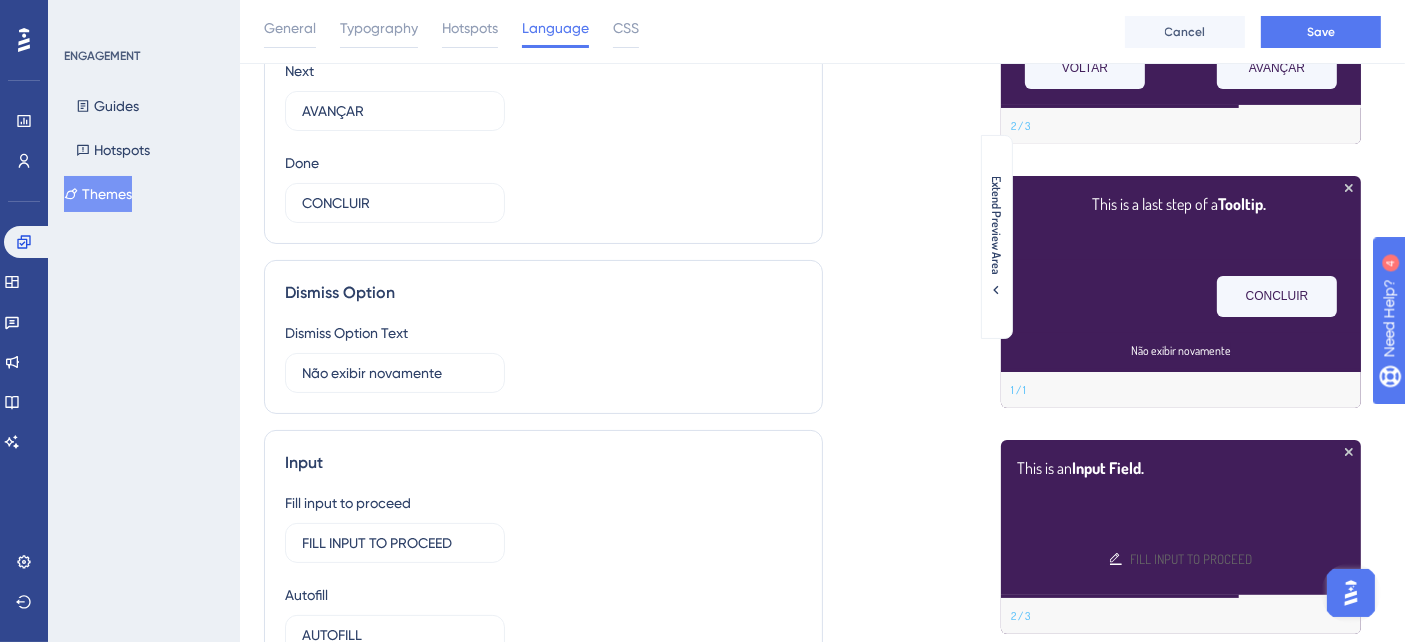 scroll, scrollTop: 333, scrollLeft: 0, axis: vertical 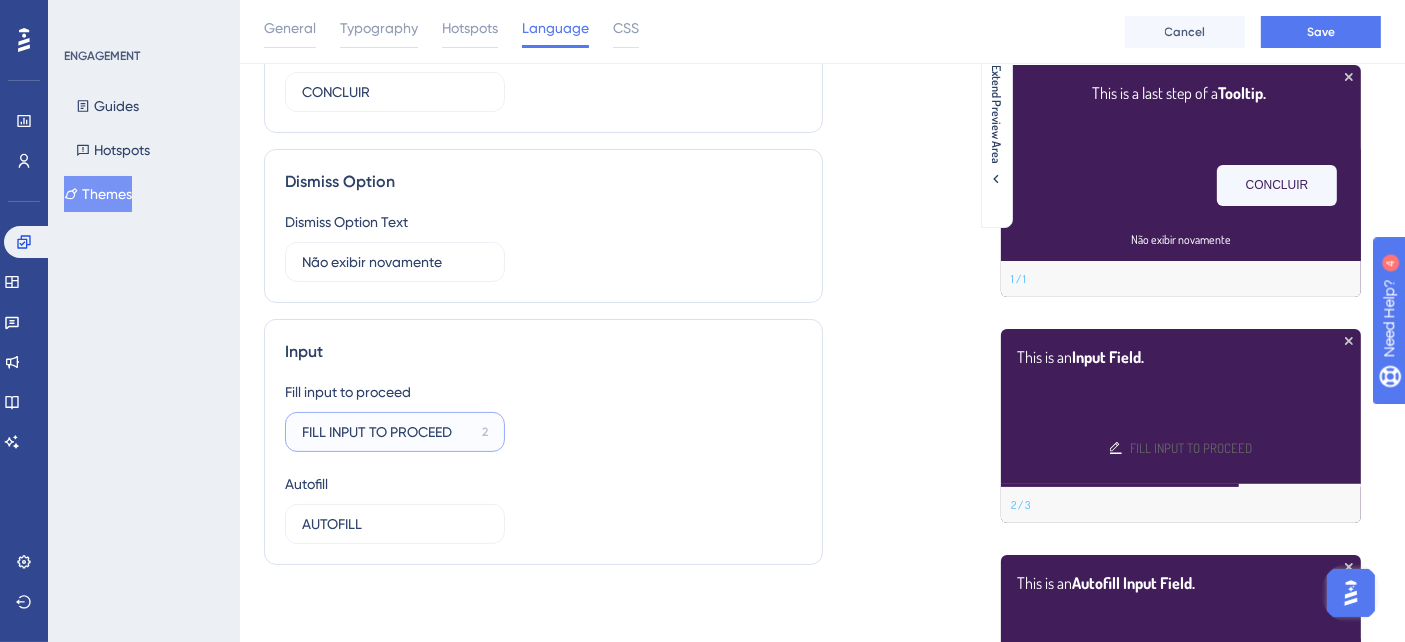 drag, startPoint x: 454, startPoint y: 430, endPoint x: 288, endPoint y: 432, distance: 166.01205 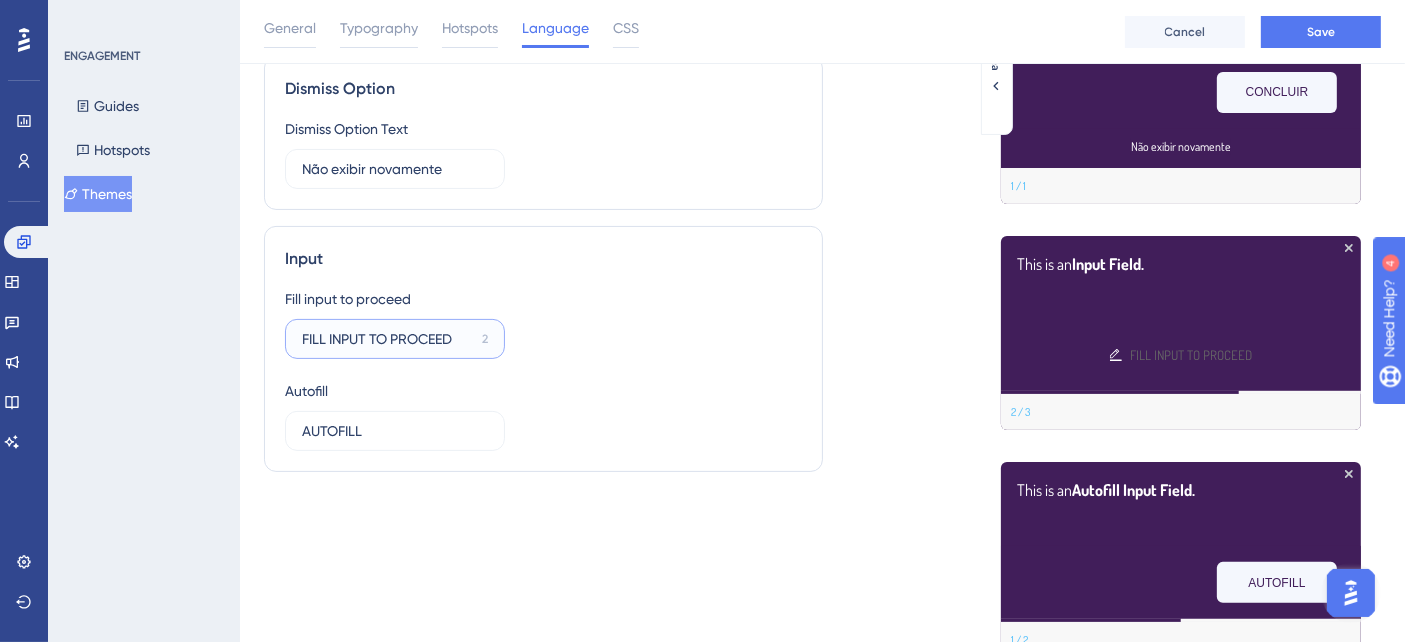 scroll, scrollTop: 315, scrollLeft: 0, axis: vertical 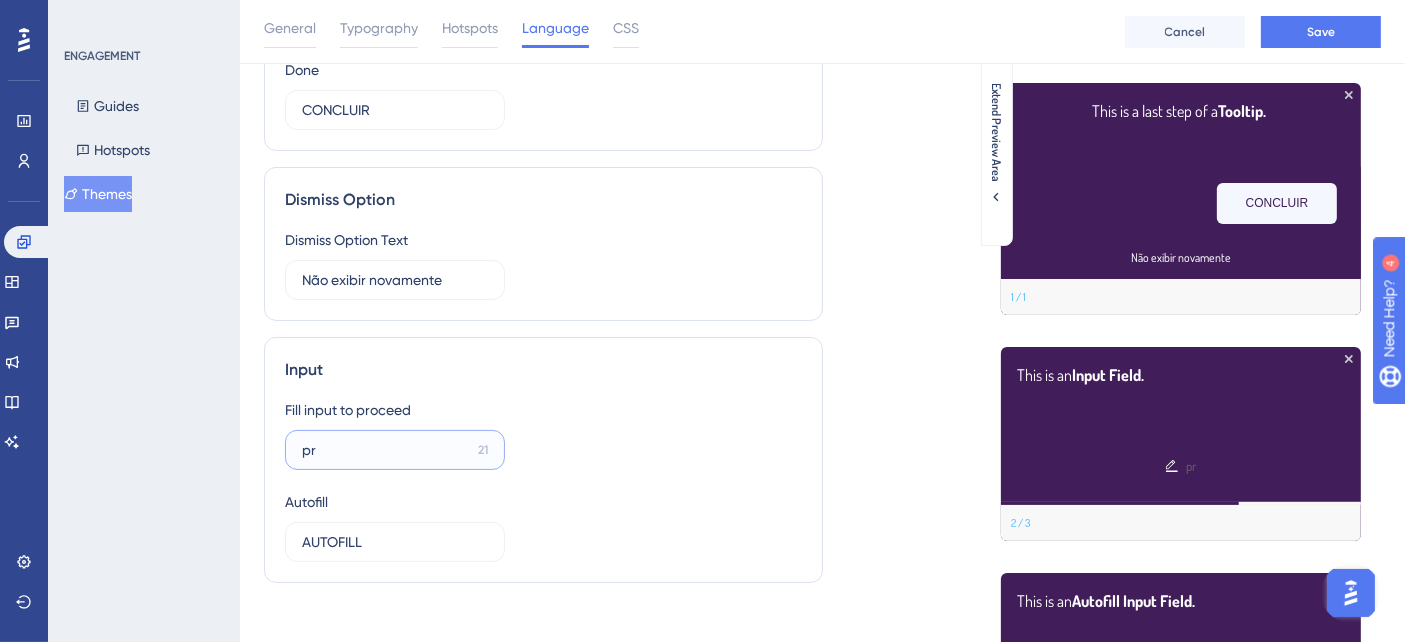 type on "p" 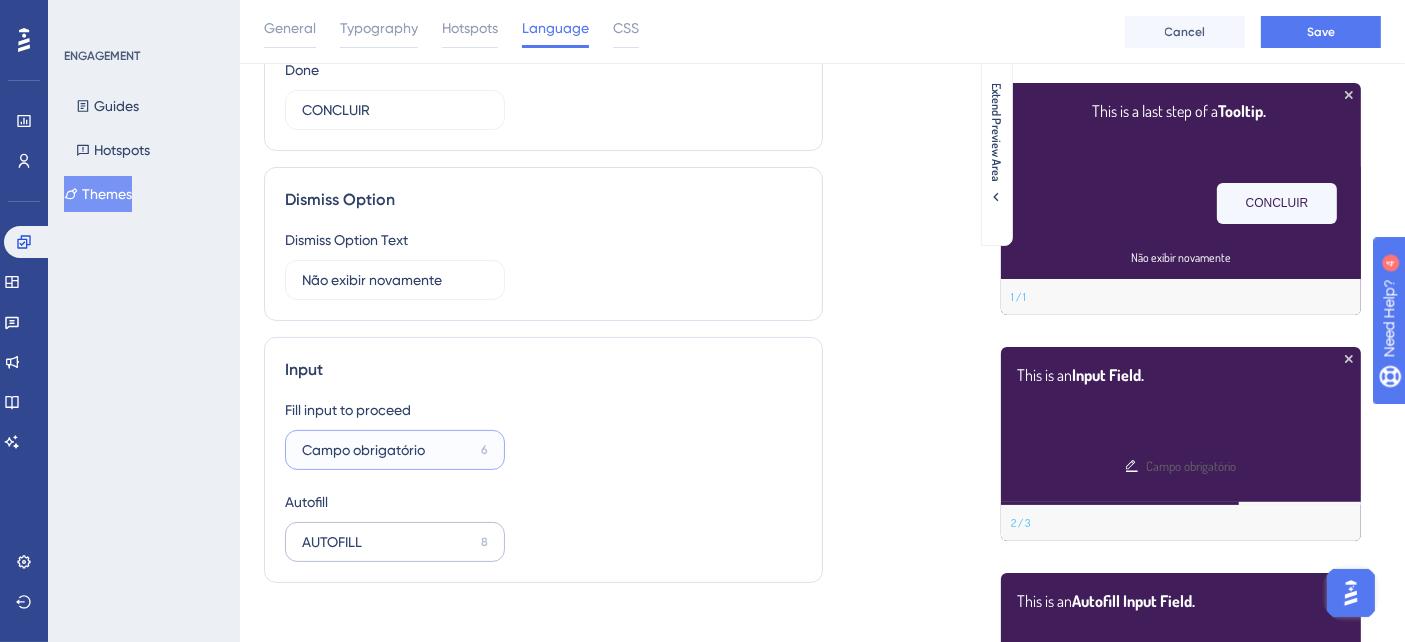 type on "Campo obrigatório" 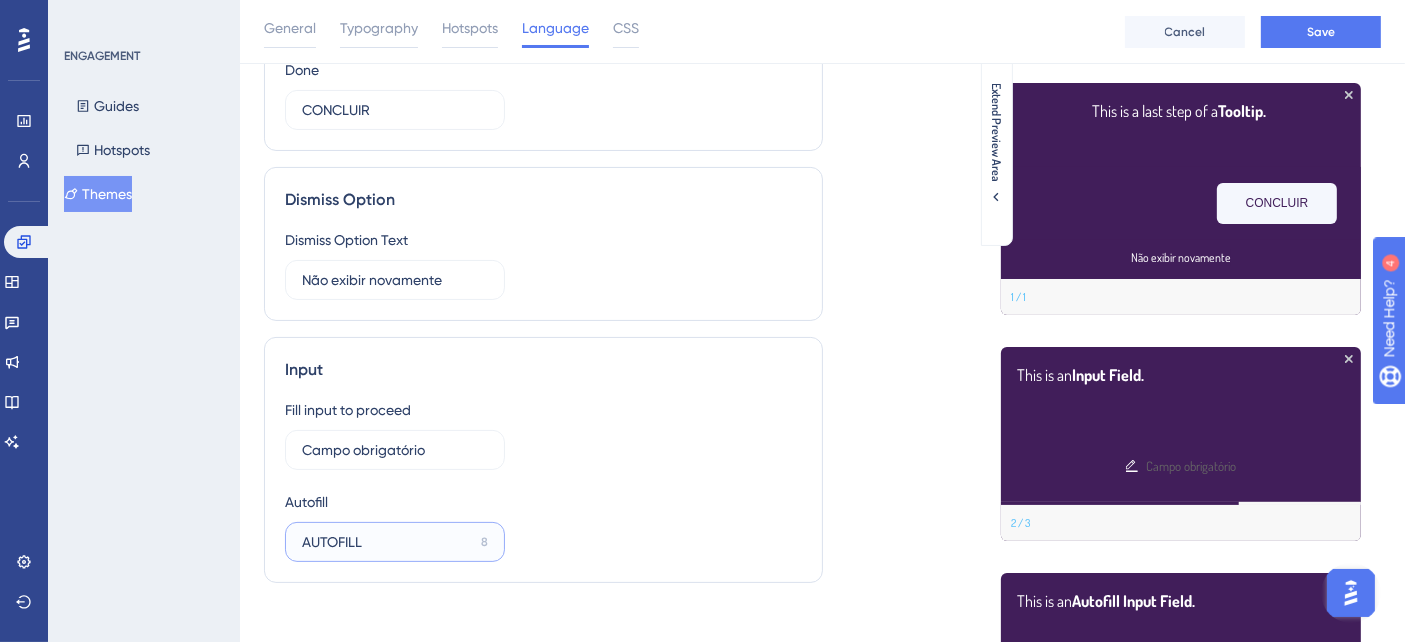 drag, startPoint x: 368, startPoint y: 540, endPoint x: 266, endPoint y: 544, distance: 102.0784 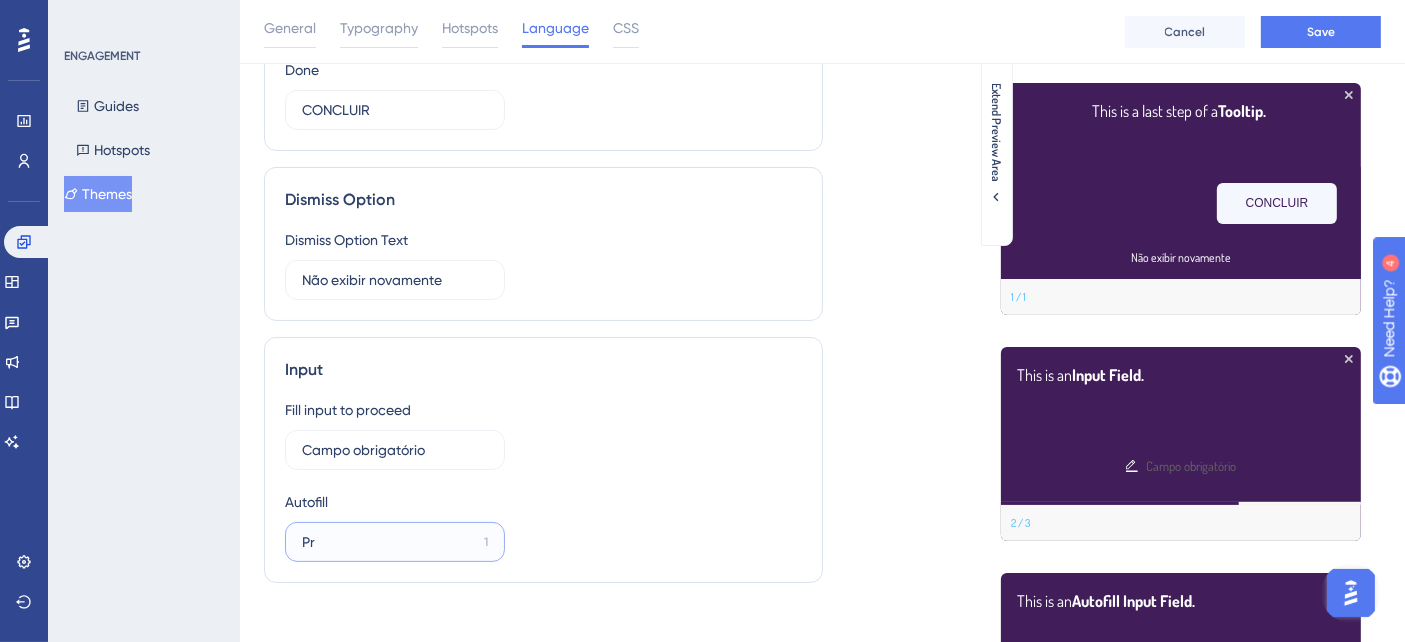type on "P" 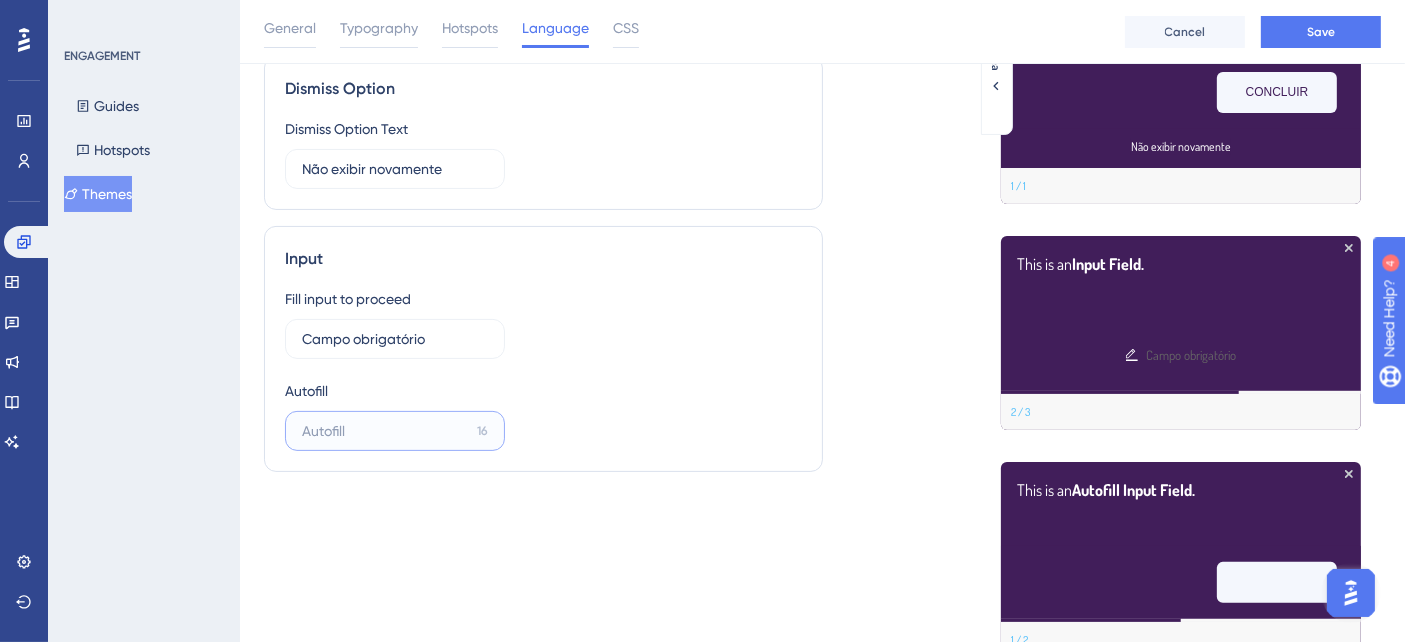 scroll, scrollTop: 537, scrollLeft: 0, axis: vertical 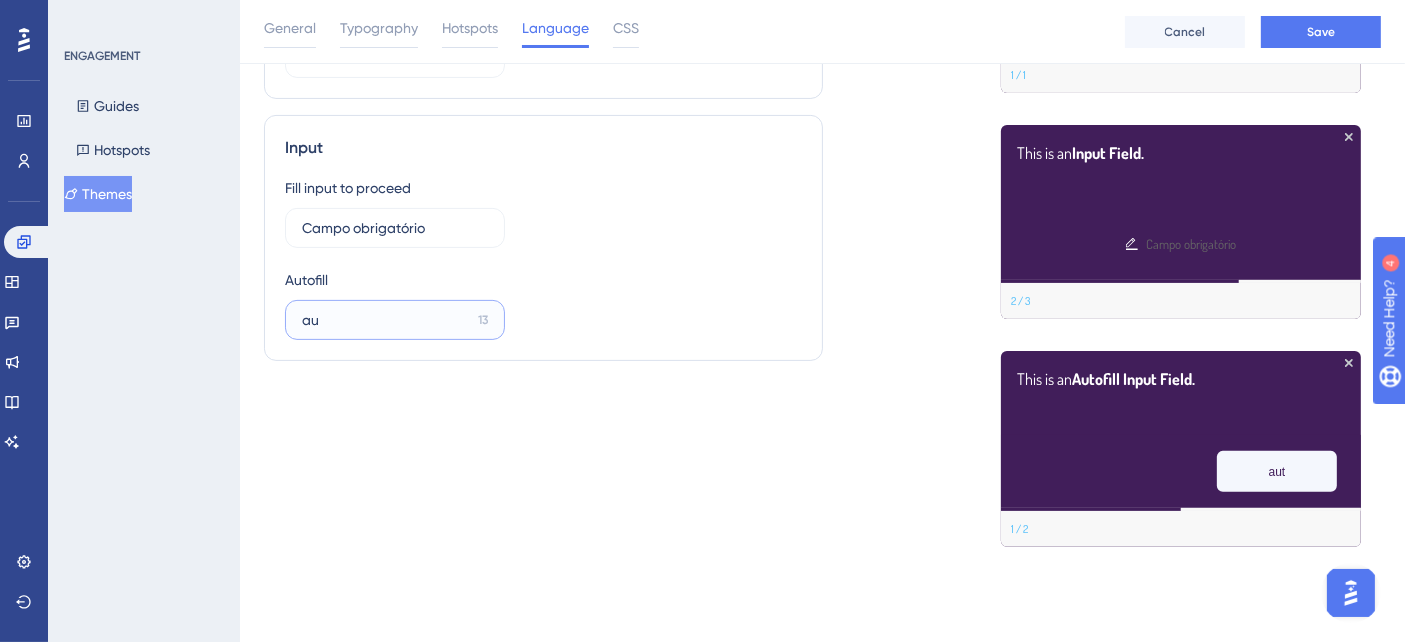 type on "a" 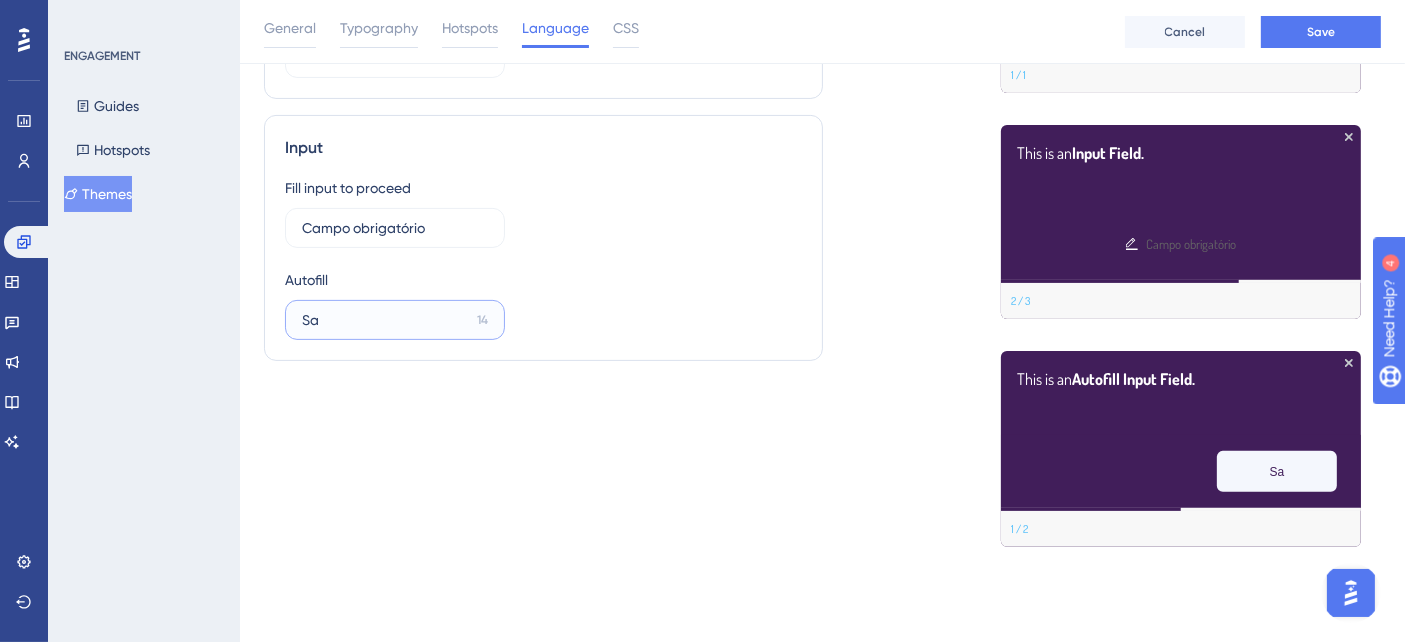 type on "S" 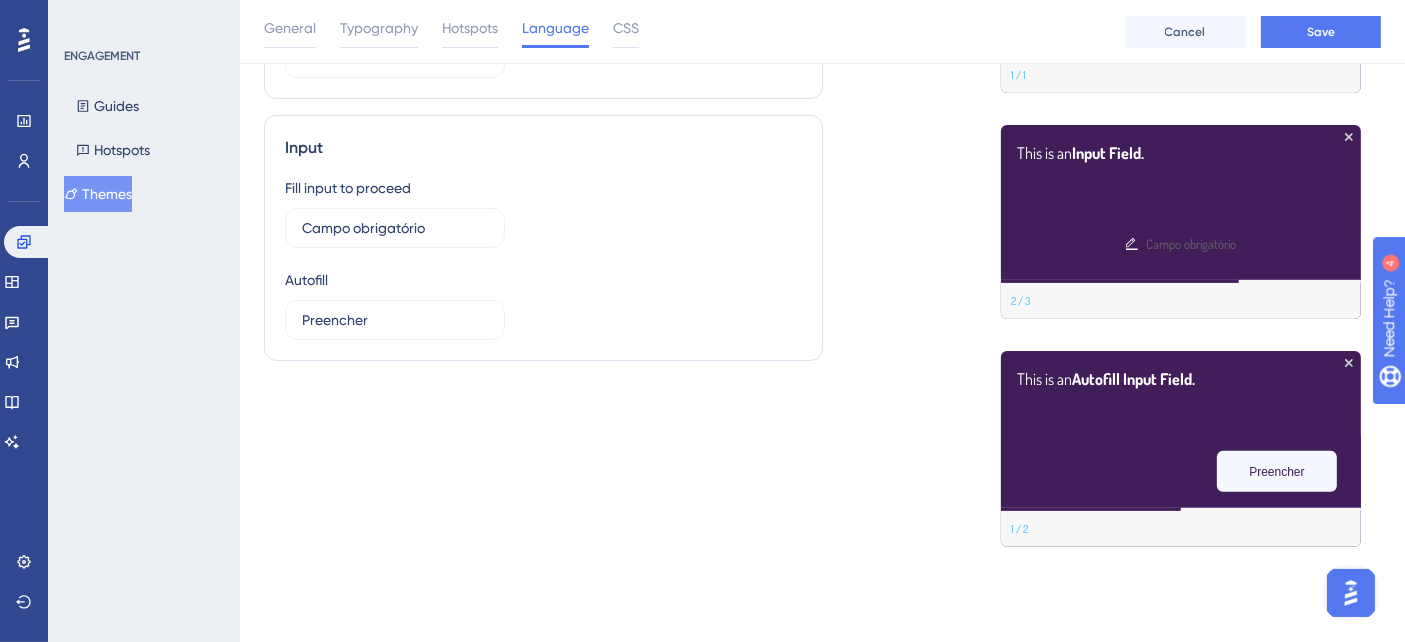 click on "Requisite Buttons Previous VOLTAR 10 Next AVANÇAR 9 Done CONCLUIR 8 Dismiss Option Dismiss Option Text Não exibir novamente 6 Input Fill input to proceed Campo obrigatório 6 Autofill Preencher 7" at bounding box center (543, 85) 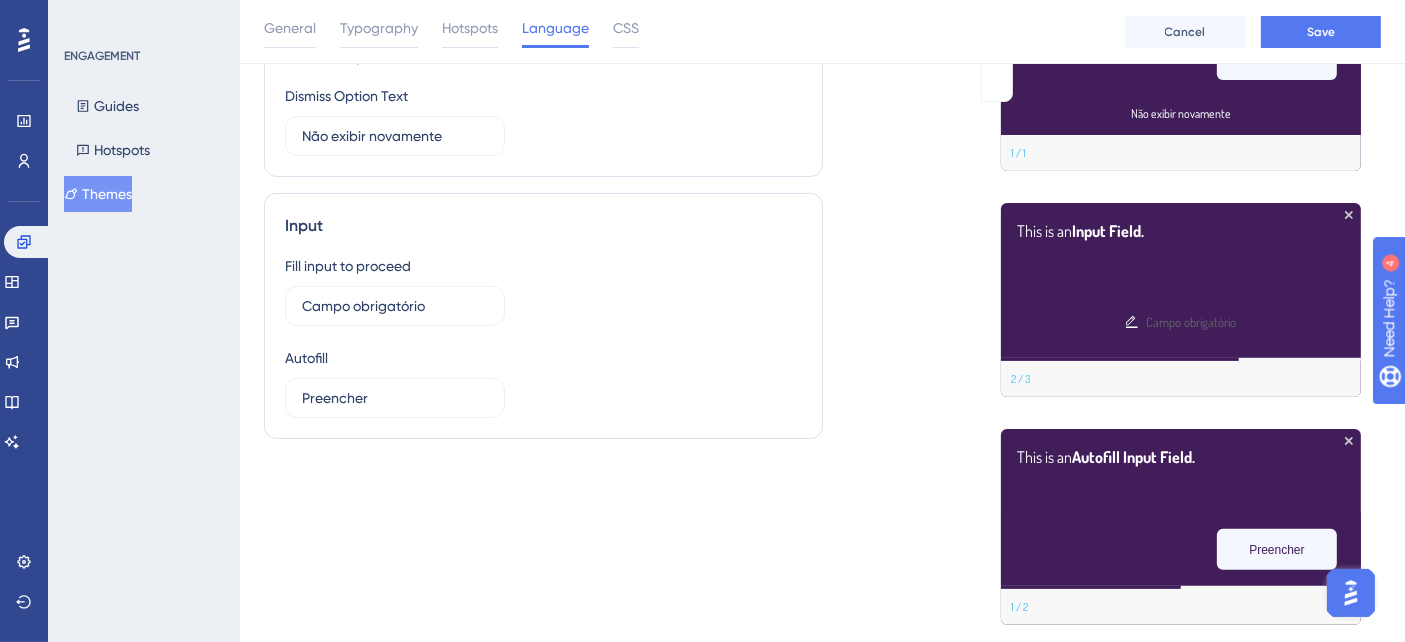 scroll, scrollTop: 537, scrollLeft: 0, axis: vertical 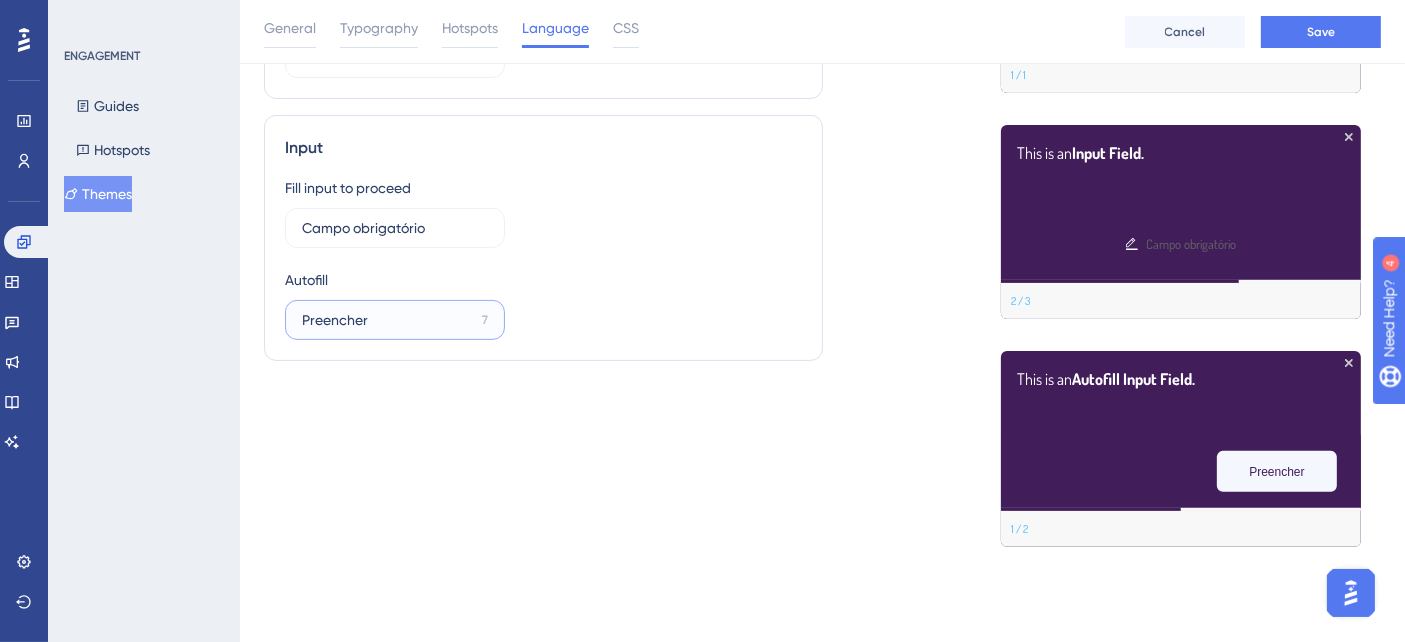 drag, startPoint x: 368, startPoint y: 315, endPoint x: 287, endPoint y: 304, distance: 81.7435 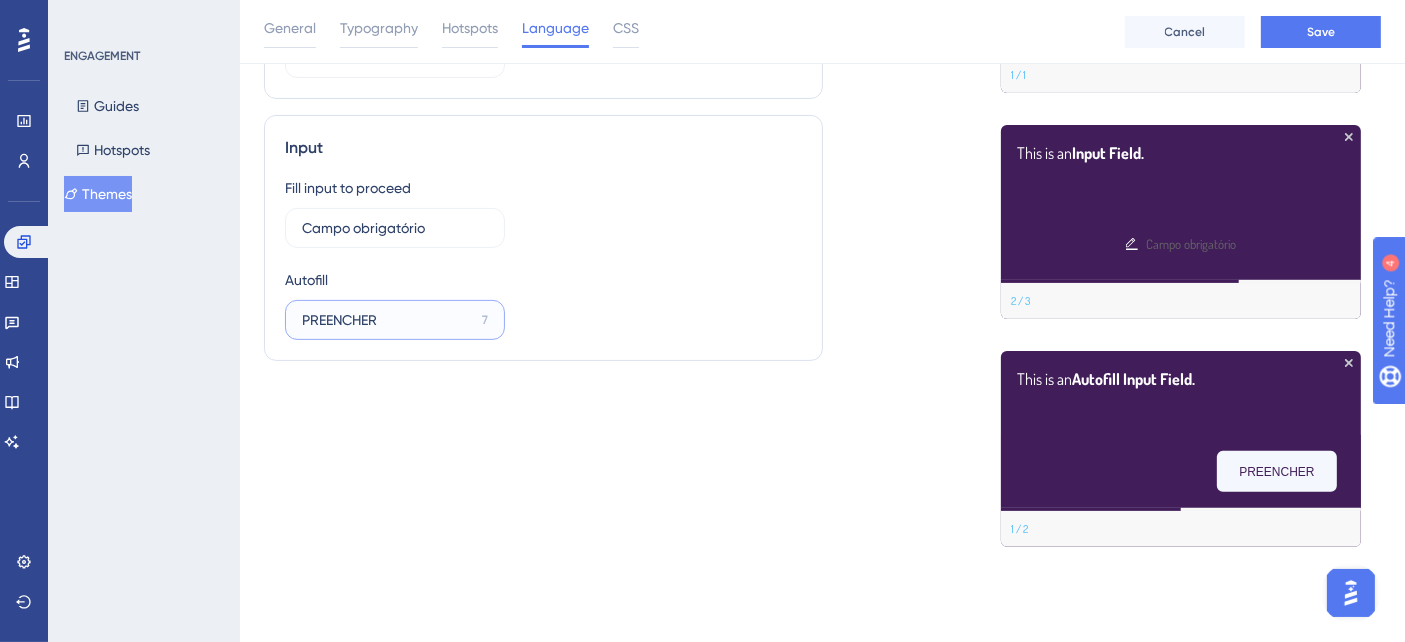 type on "PREENCHER" 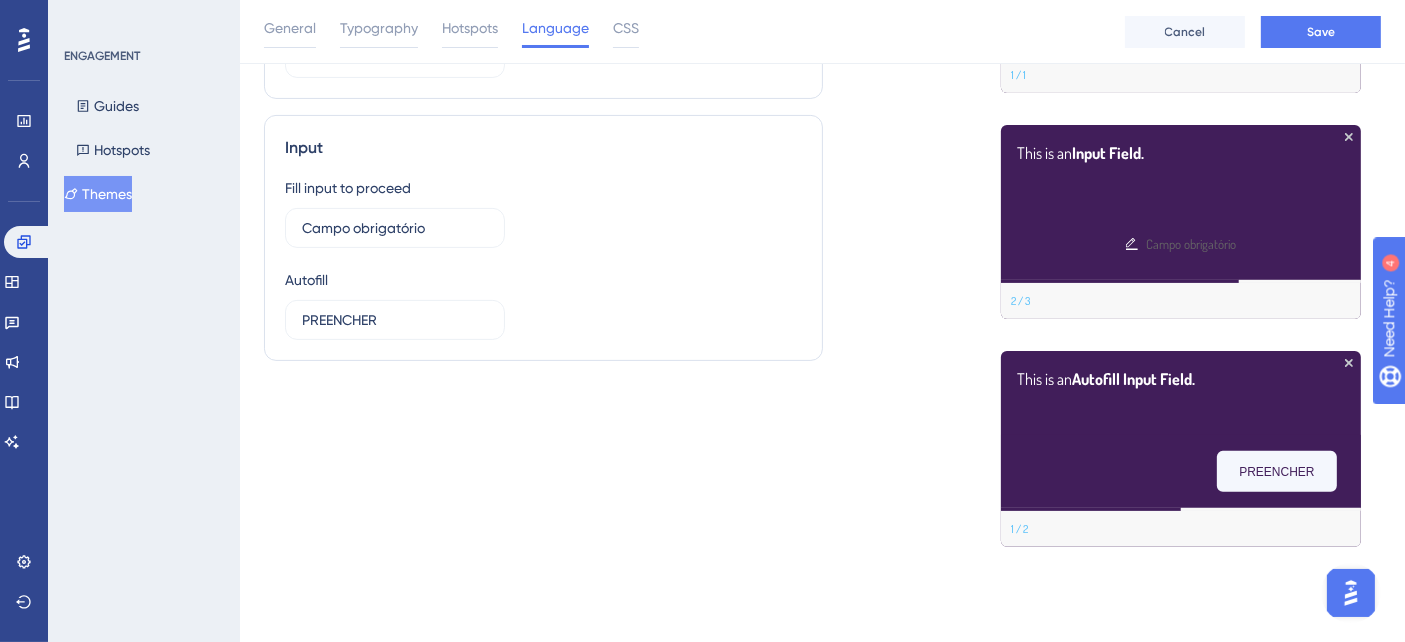 click on "Requisite Buttons Previous VOLTAR 10 Next AVANÇAR 9 Done CONCLUIR 8 Dismiss Option Dismiss Option Text Não exibir novamente 6 Input Fill input to proceed Campo obrigatório 6 Autofill PREENCHER 7" at bounding box center (543, 85) 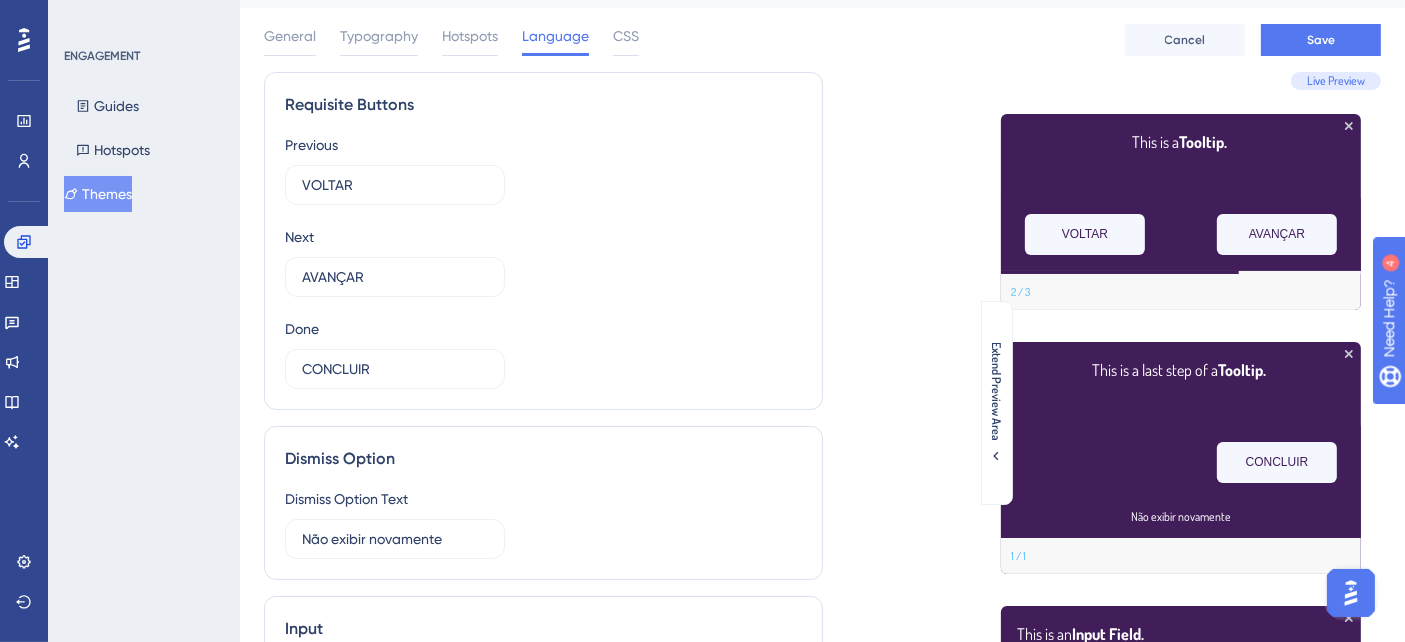 scroll, scrollTop: 0, scrollLeft: 0, axis: both 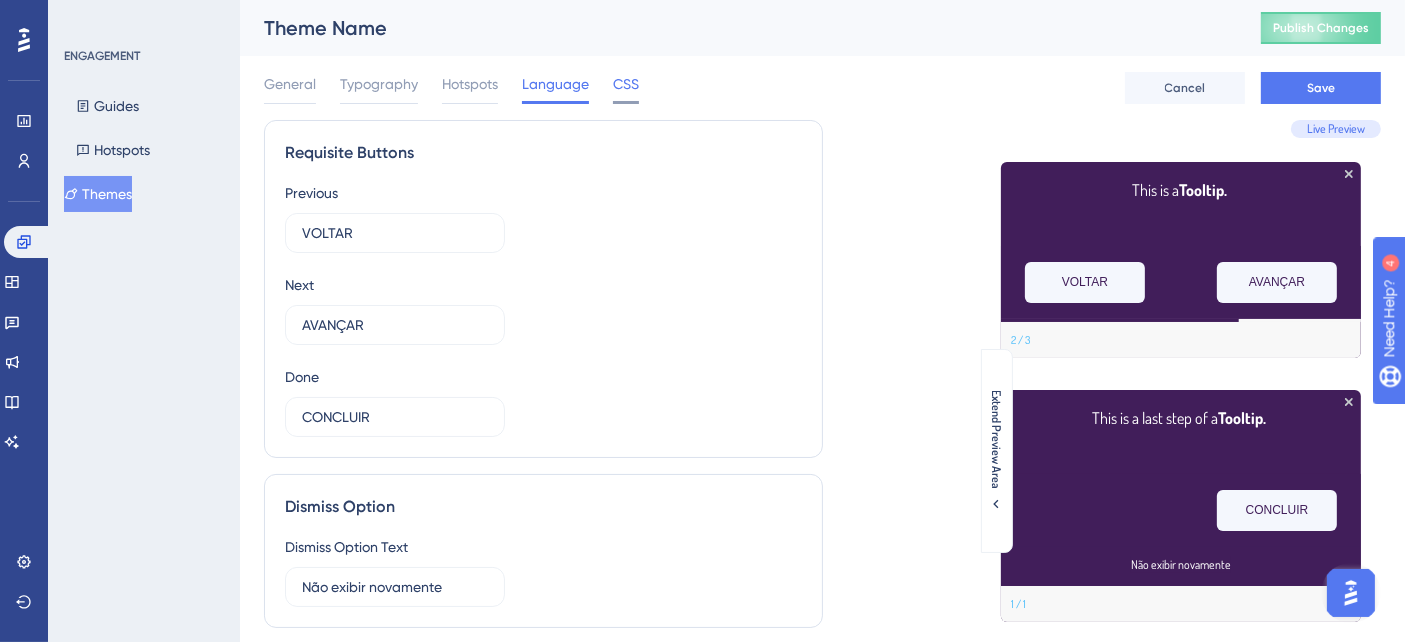 click on "CSS" at bounding box center (626, 84) 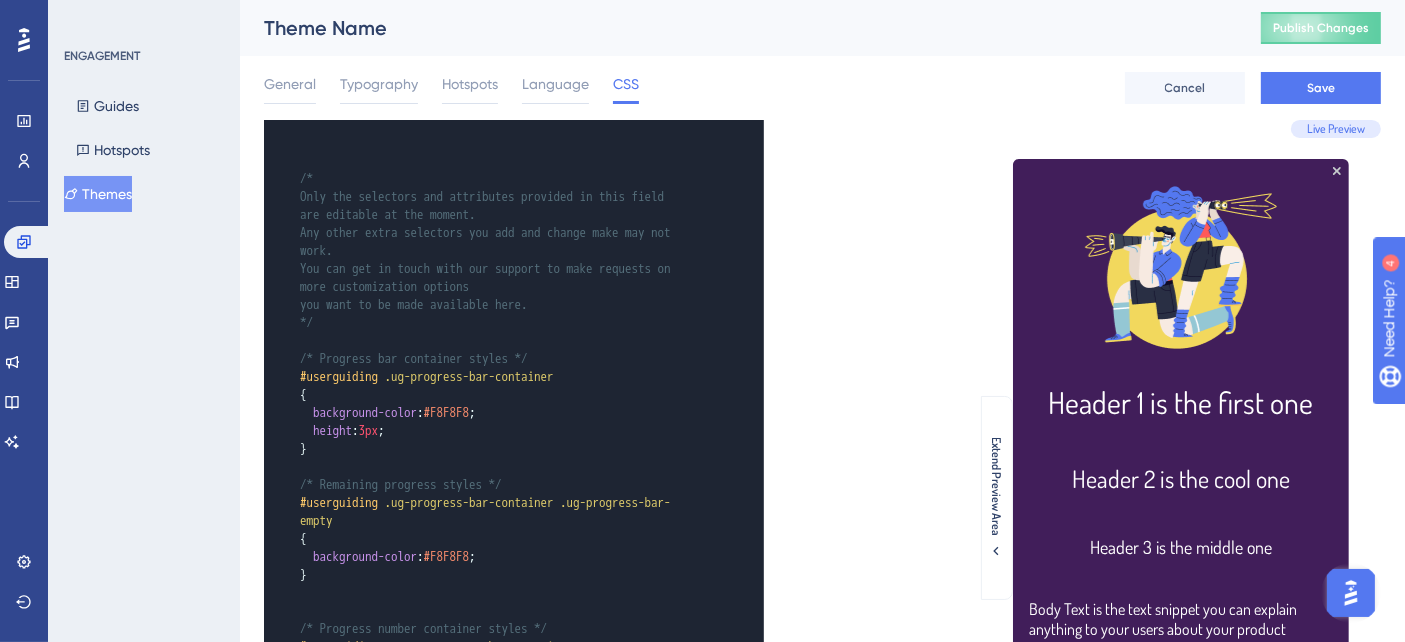 scroll, scrollTop: 0, scrollLeft: 0, axis: both 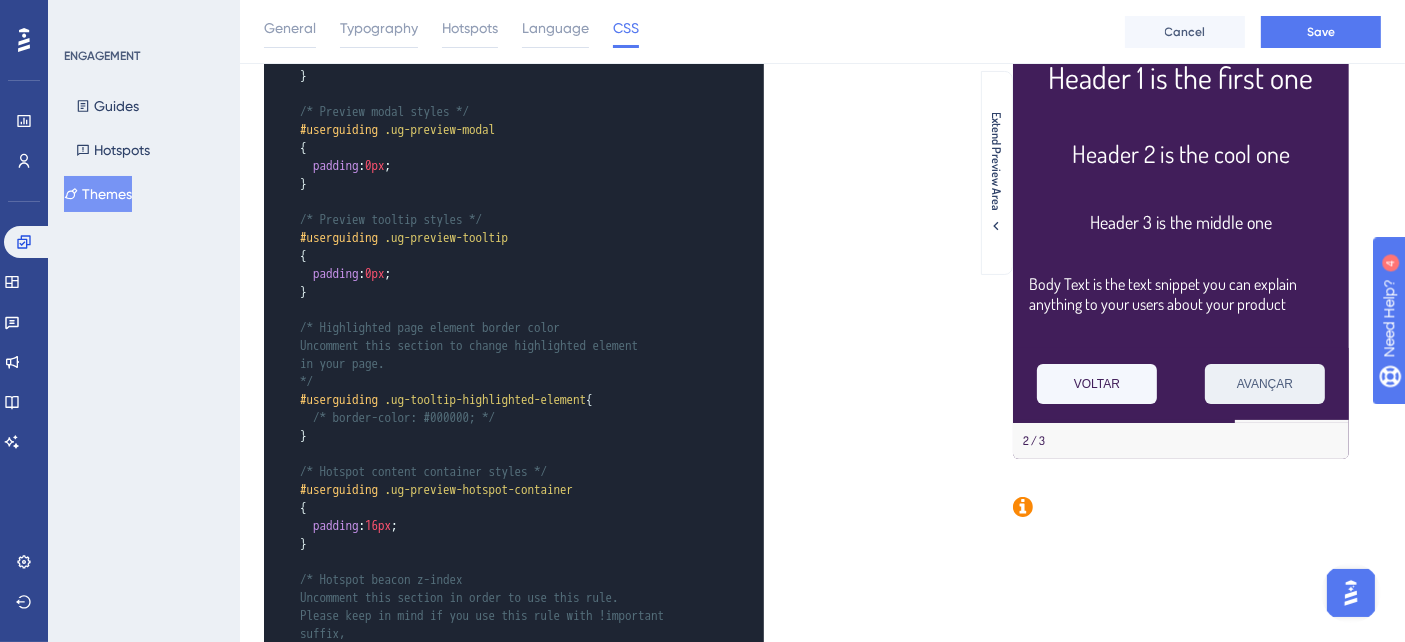 click on "AVANÇAR" at bounding box center [1264, 385] 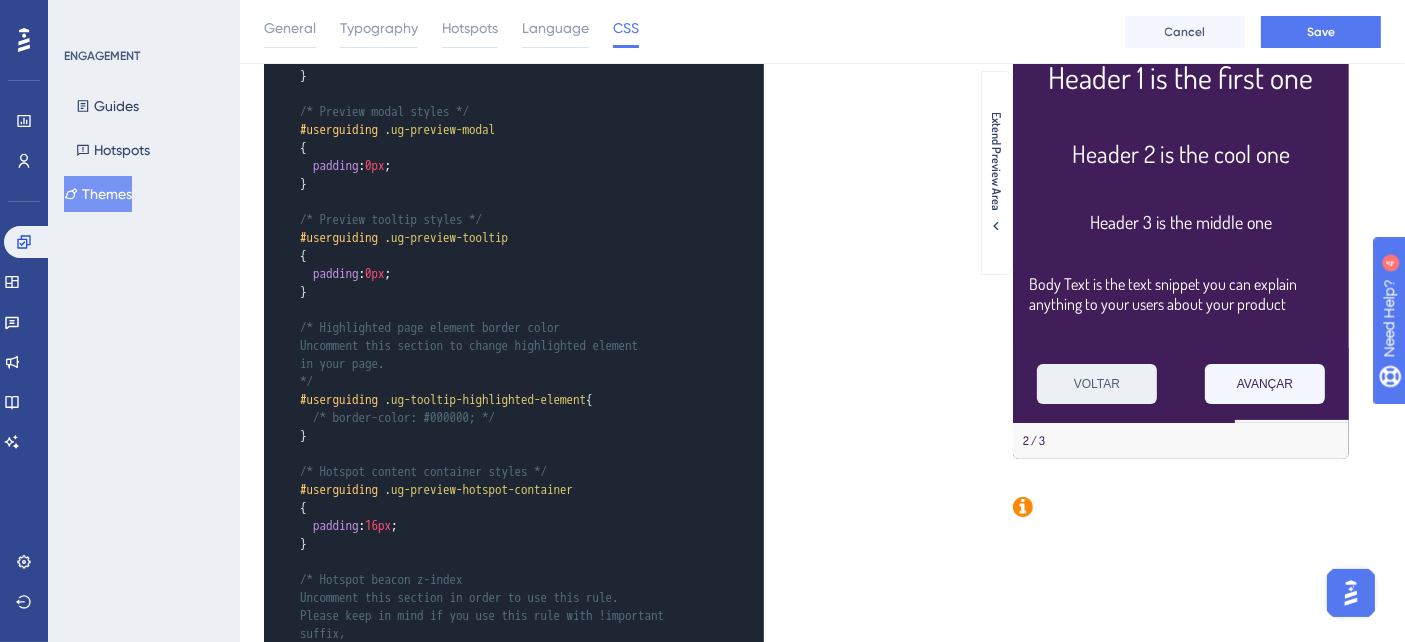 click on "VOLTAR" at bounding box center (1096, 385) 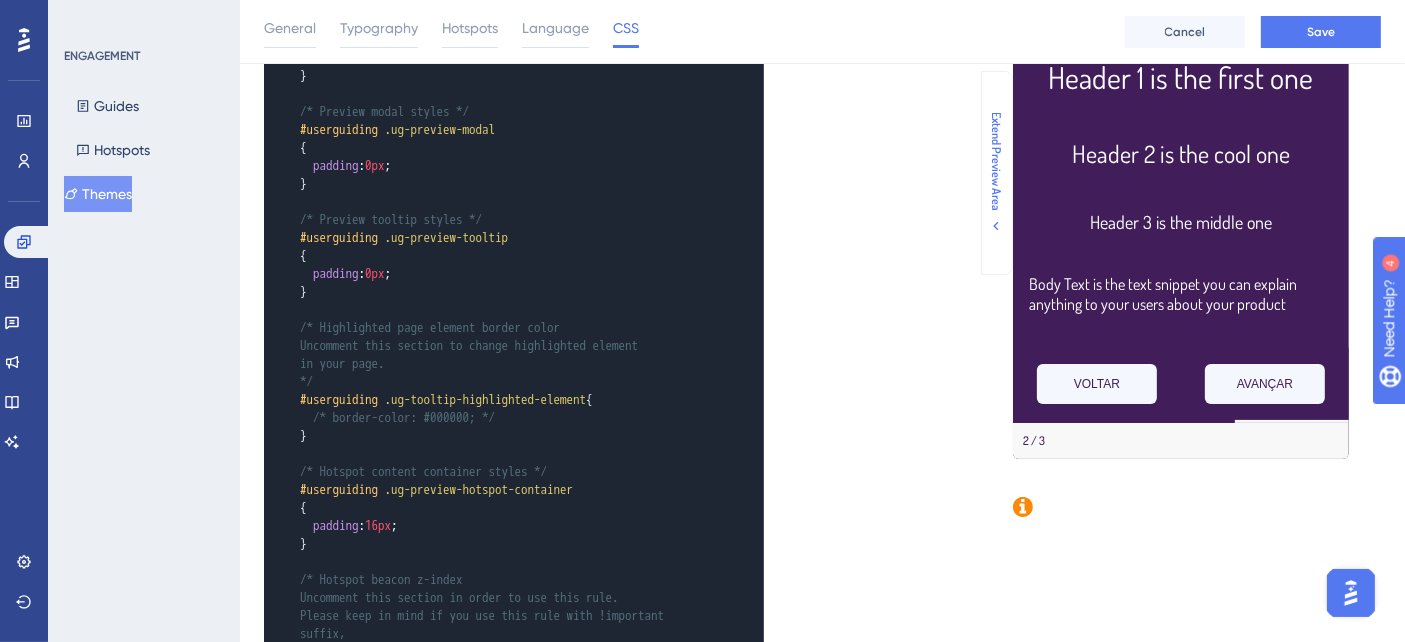 click on "Extend Preview Area" at bounding box center [996, 162] 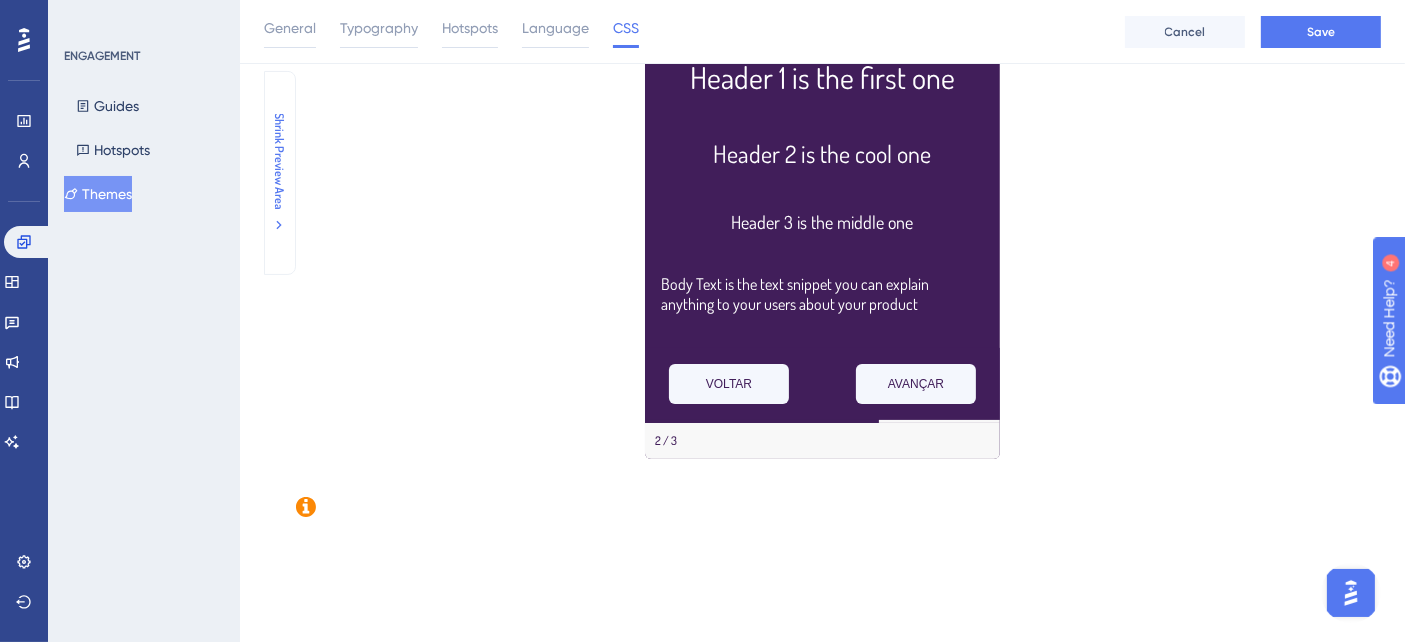 click on "Shrink Preview Area" at bounding box center [279, 162] 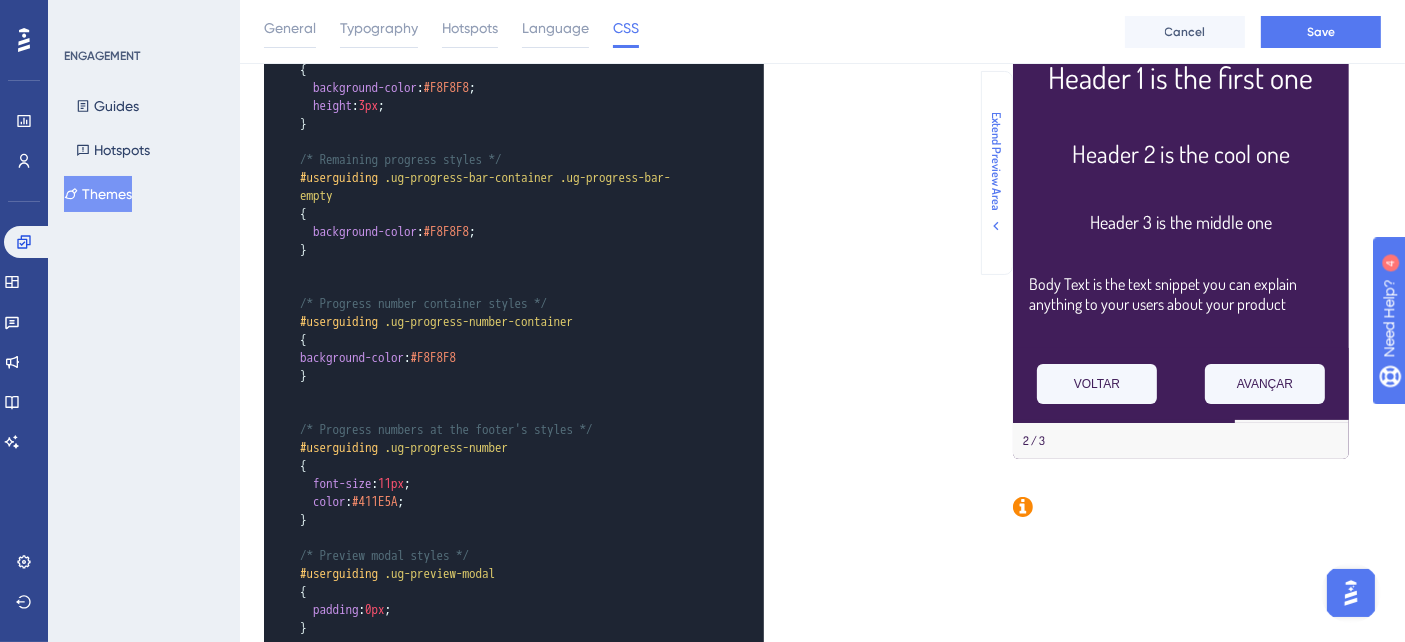 scroll, scrollTop: 0, scrollLeft: 0, axis: both 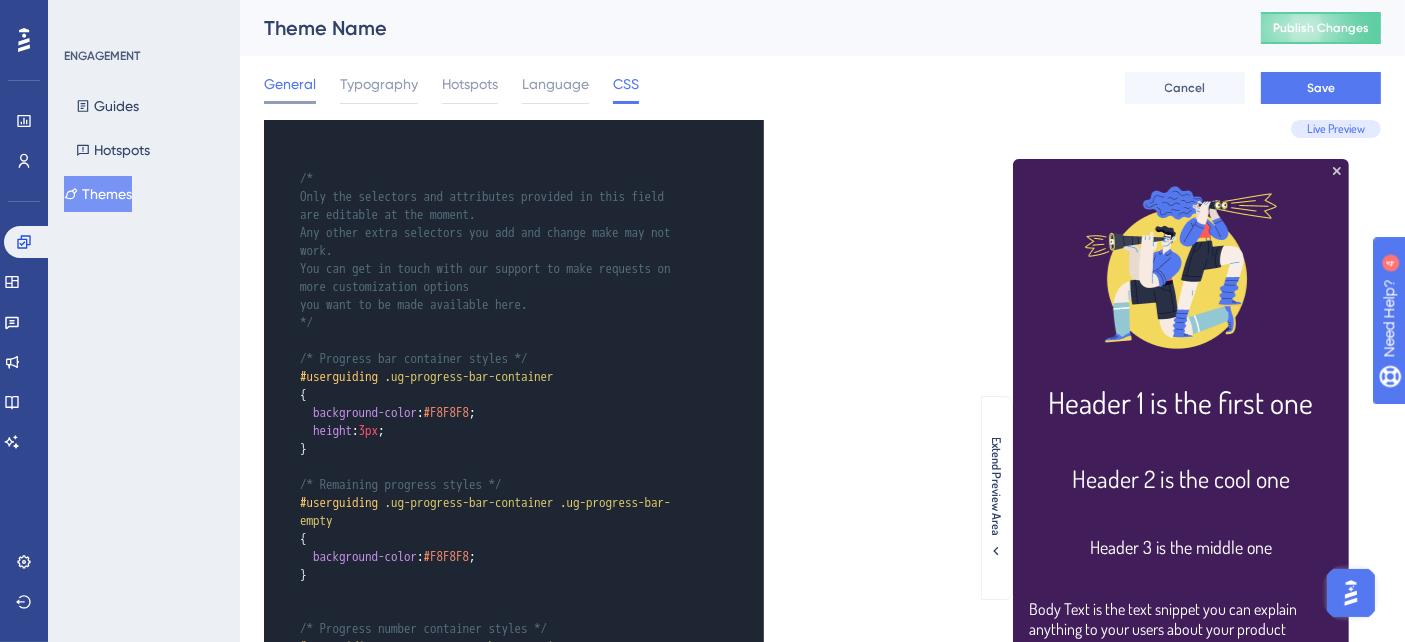 click on "General" at bounding box center [290, 84] 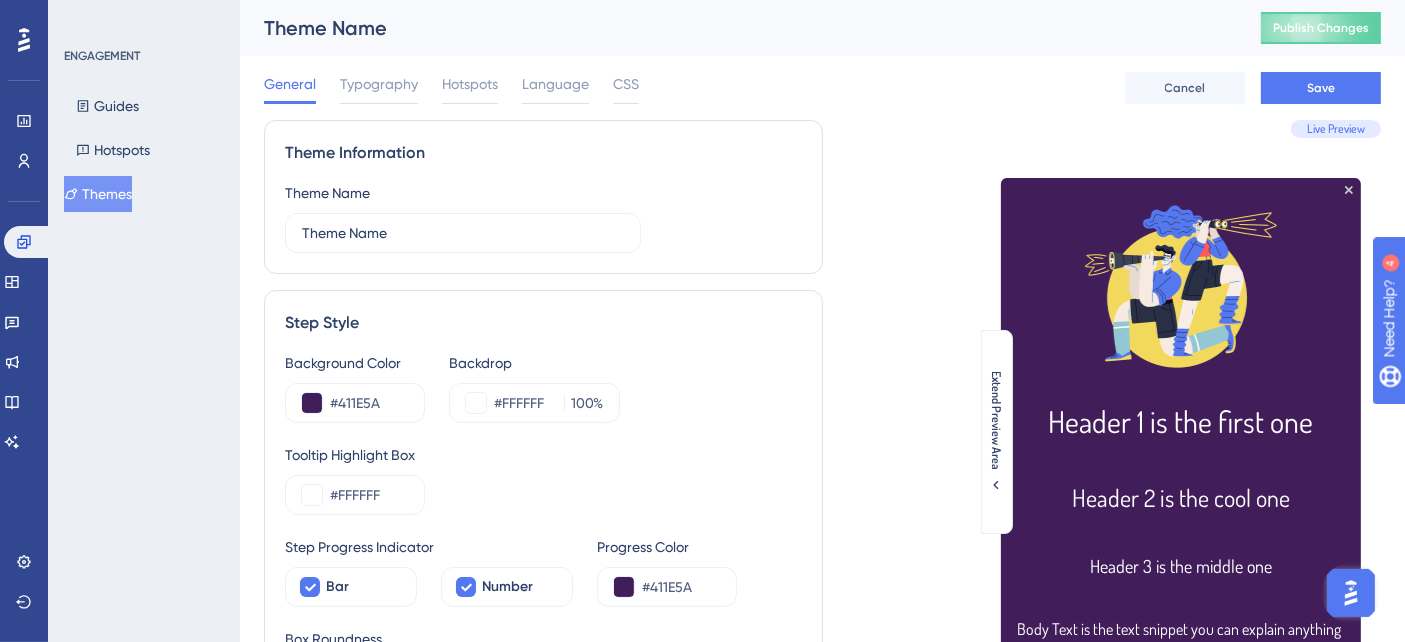scroll, scrollTop: 111, scrollLeft: 0, axis: vertical 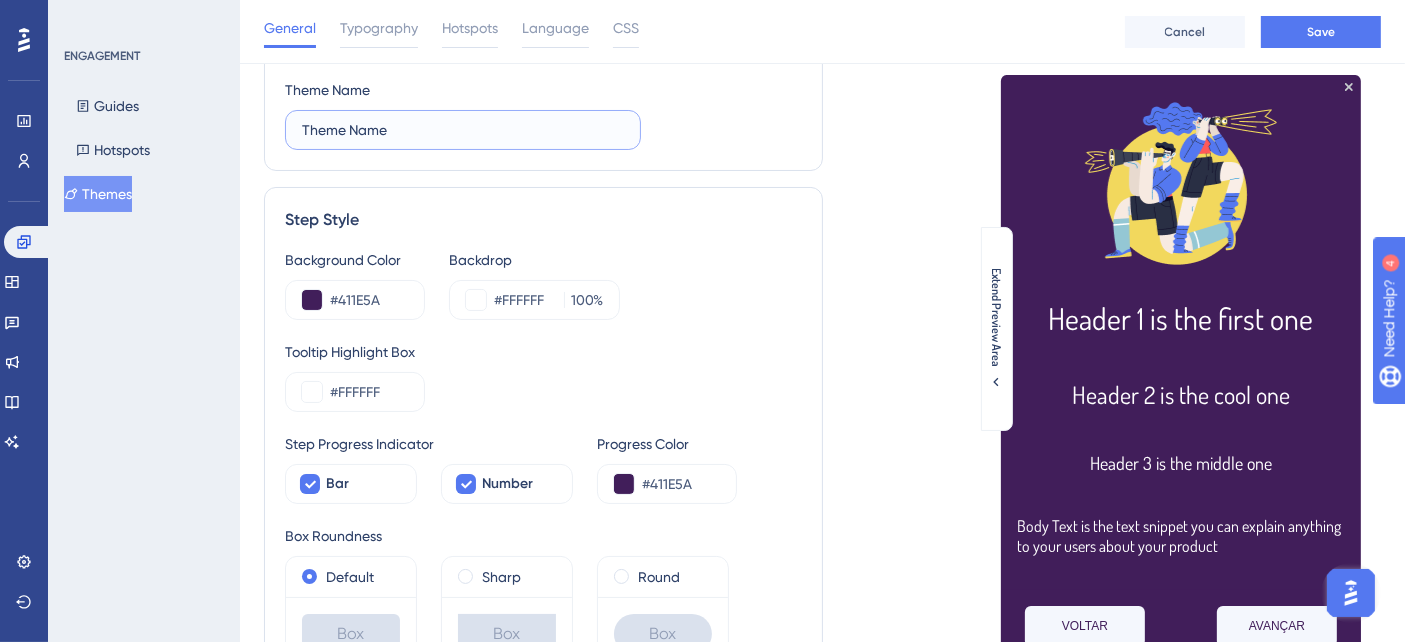 drag, startPoint x: 393, startPoint y: 138, endPoint x: 290, endPoint y: 130, distance: 103.31021 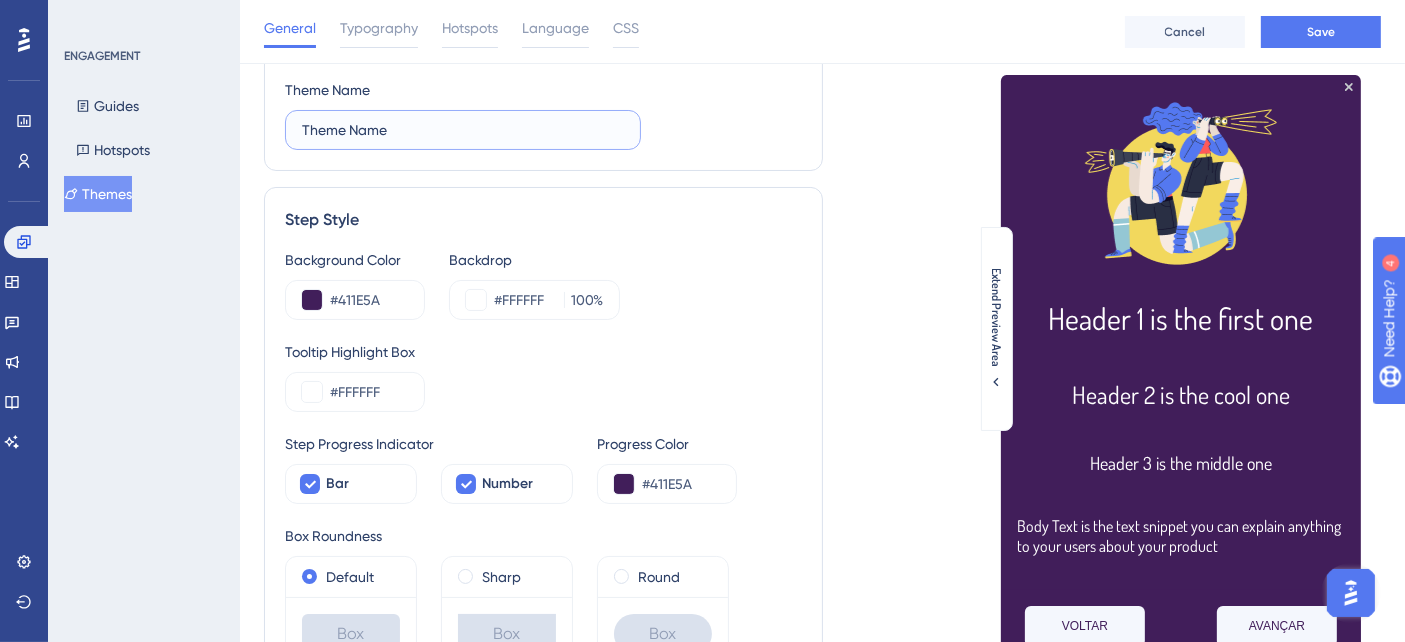 click on "Theme Name" at bounding box center [463, 130] 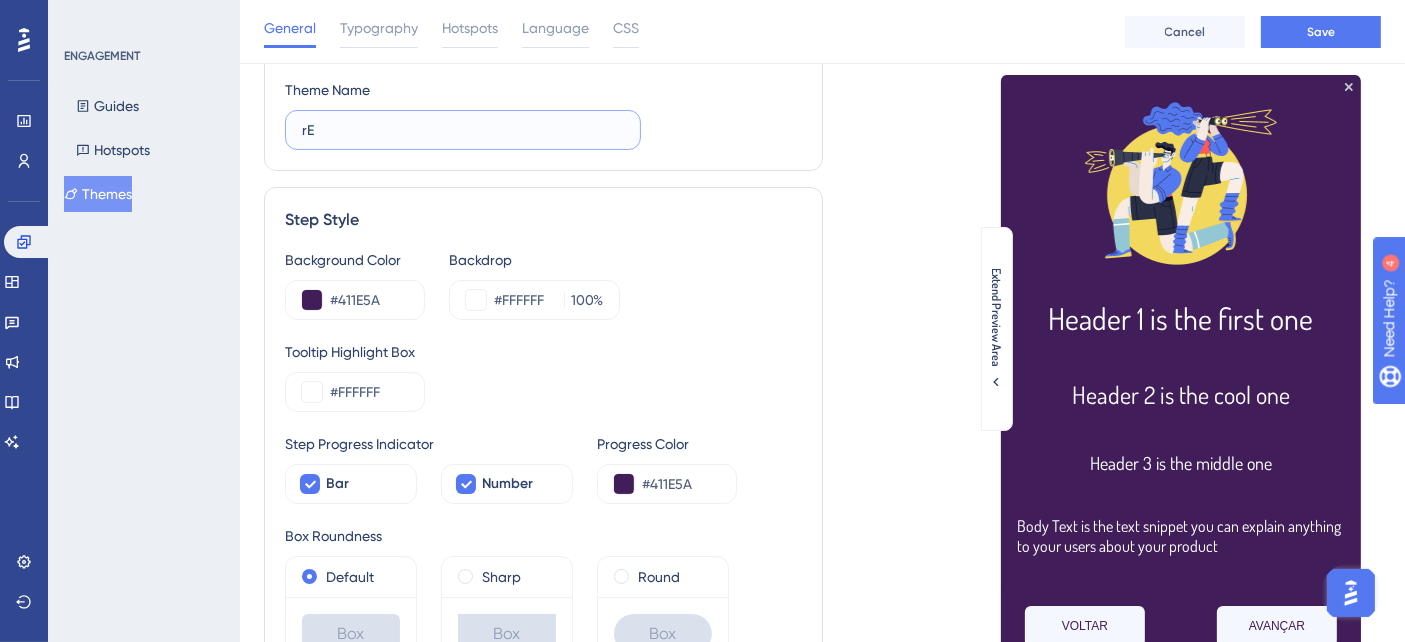 type on "r" 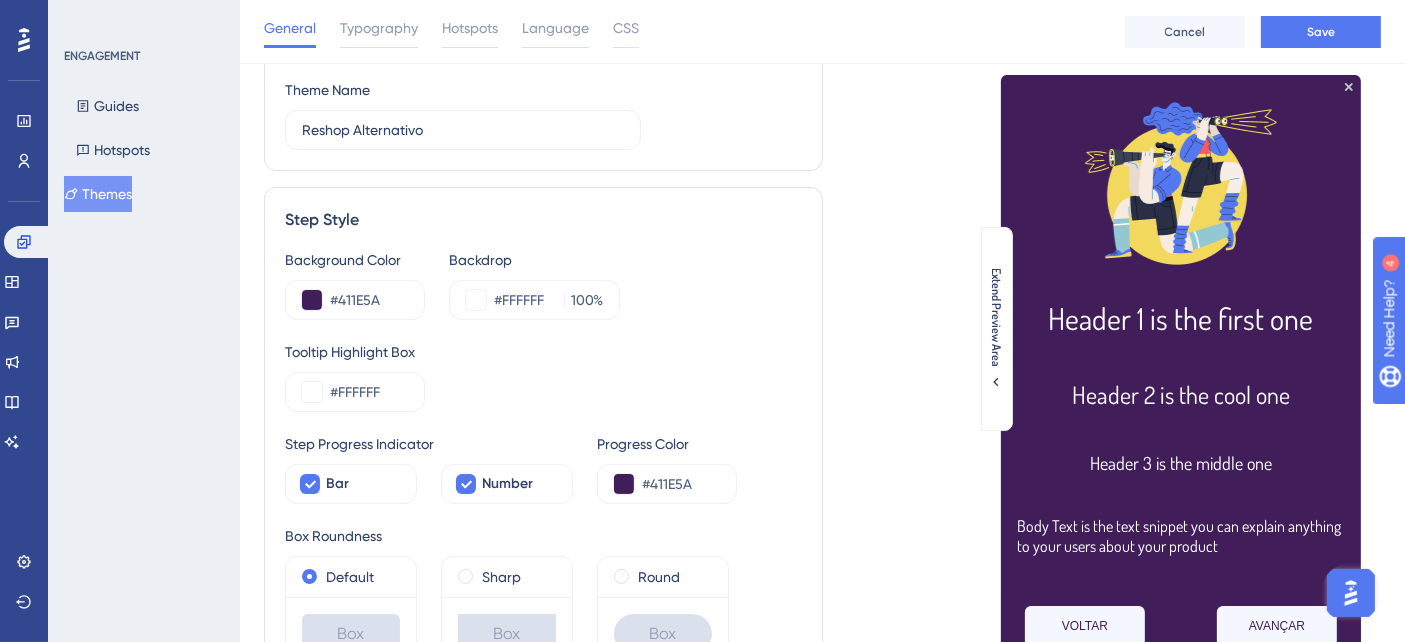 click on "Theme Name Reshop Alternativo" at bounding box center (543, 114) 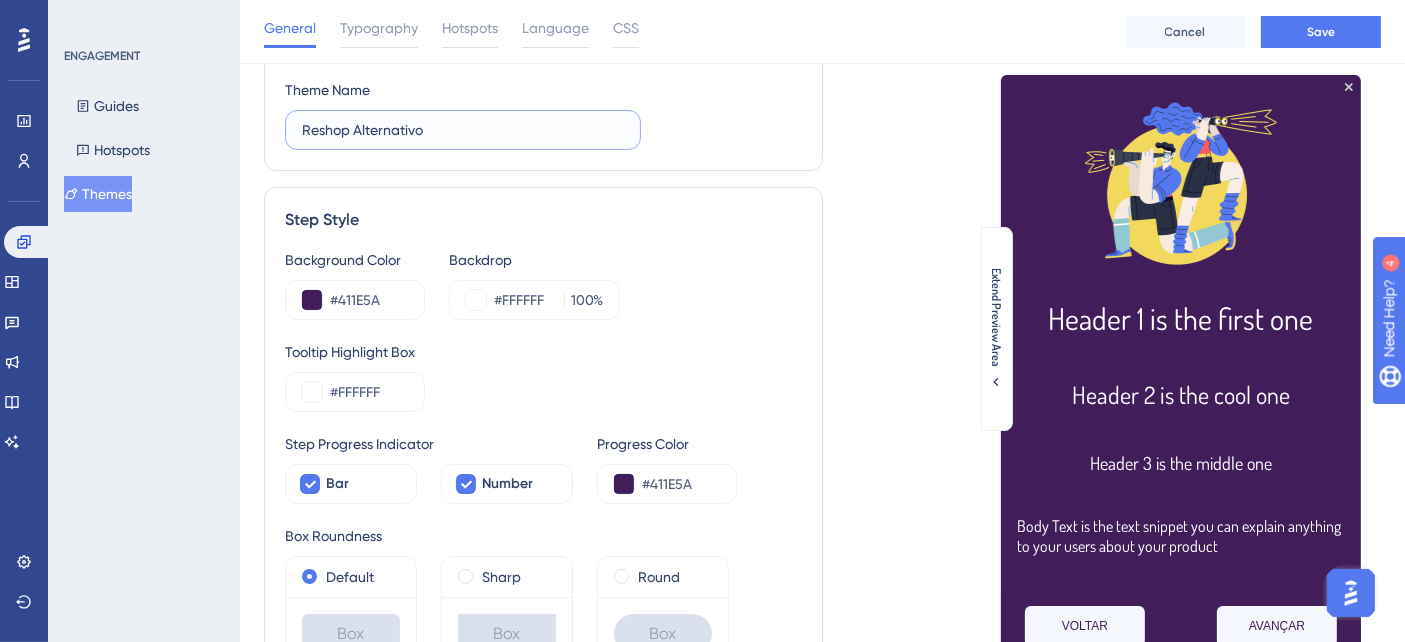 drag, startPoint x: 353, startPoint y: 130, endPoint x: 462, endPoint y: 129, distance: 109.004585 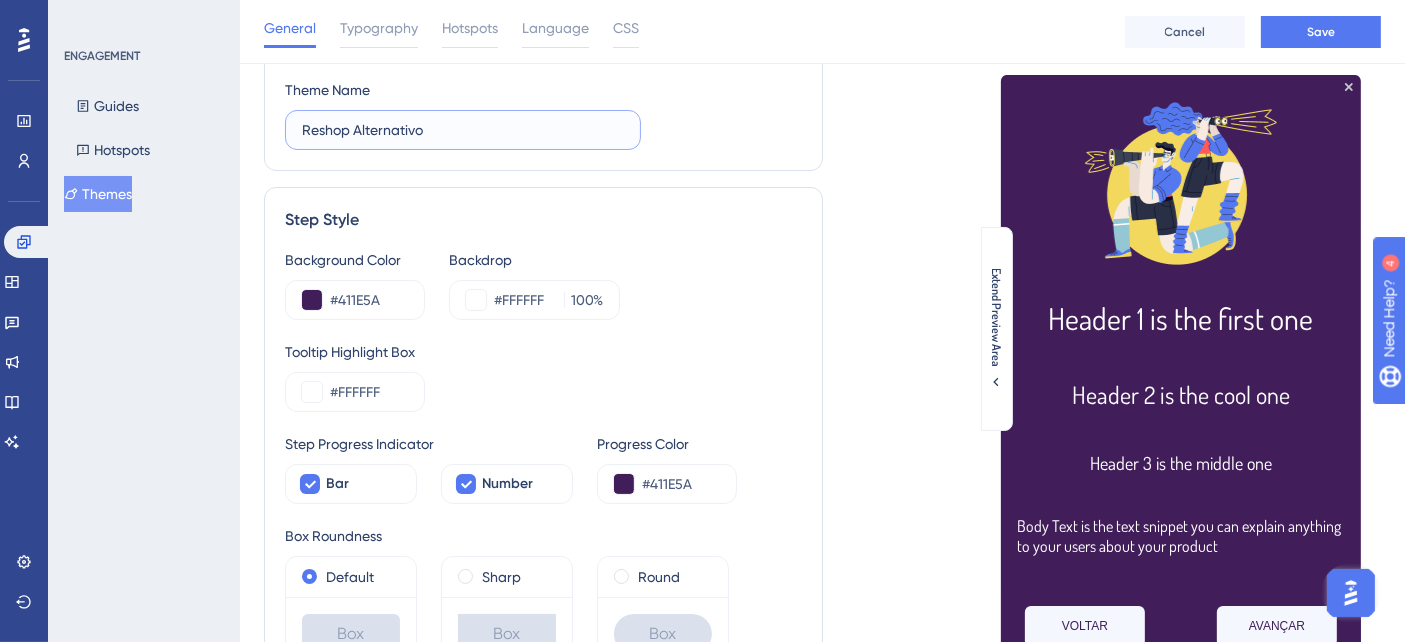 click on "Reshop Alternativo" at bounding box center [463, 130] 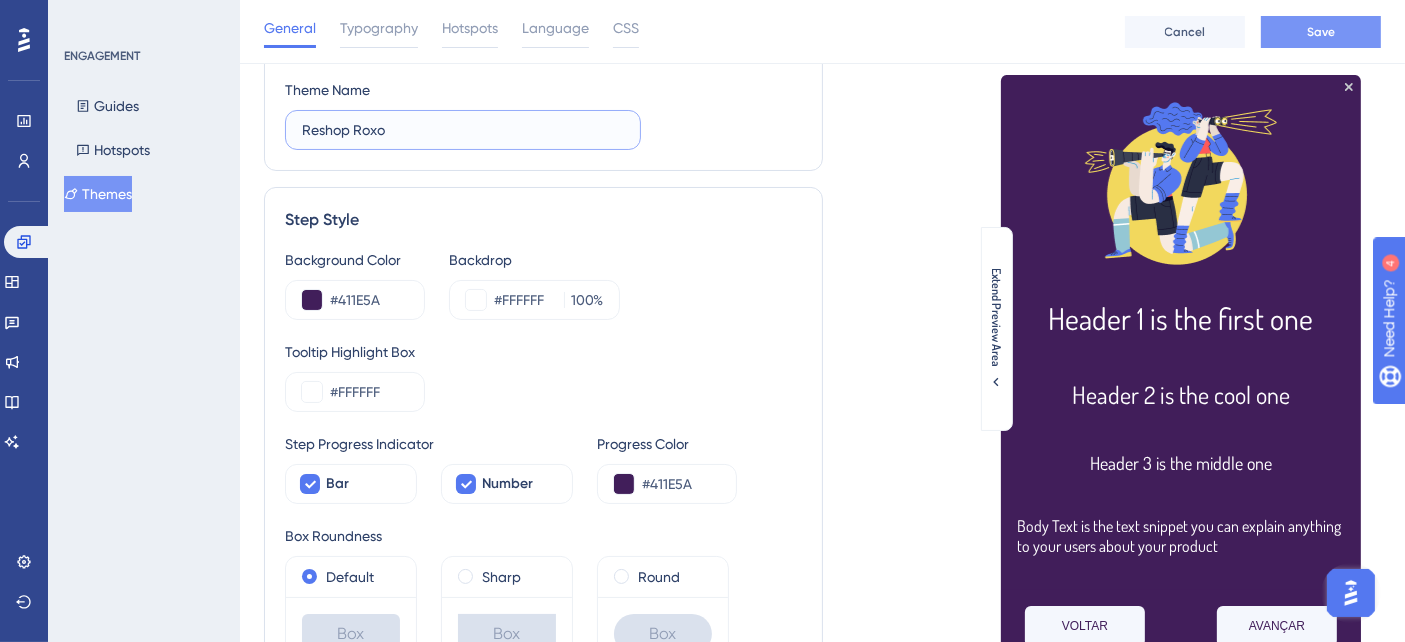 type on "Reshop Roxo" 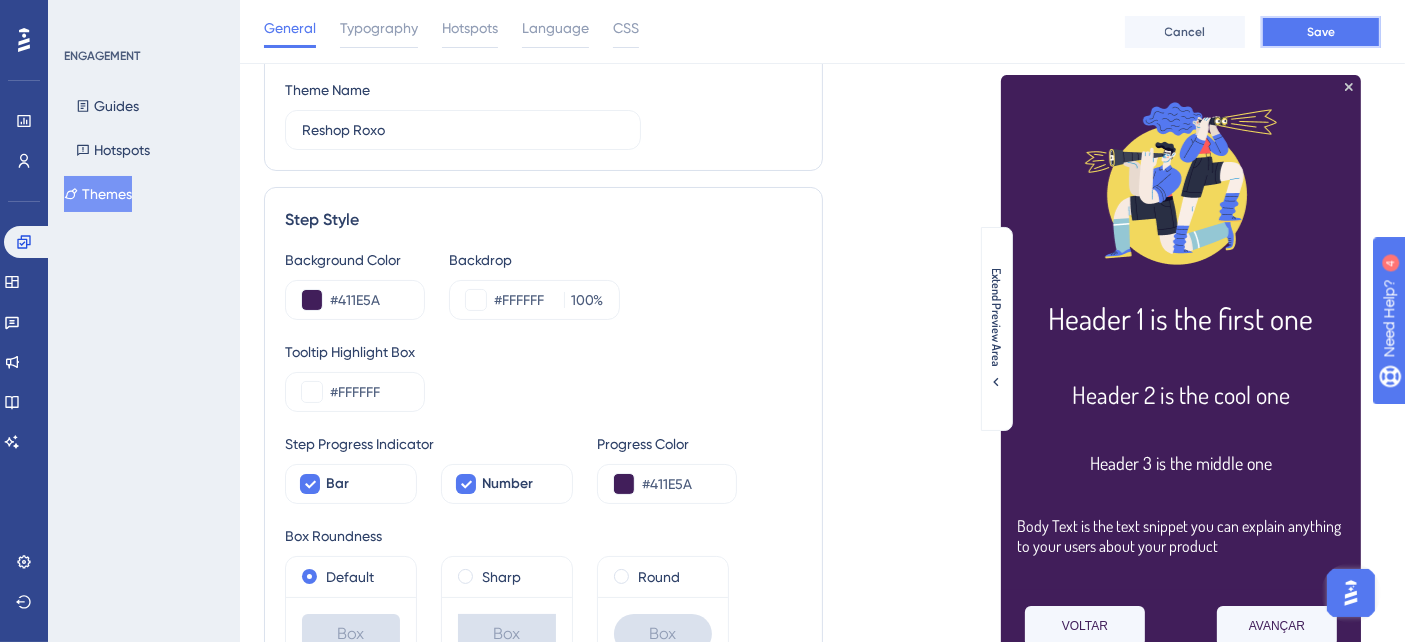 click on "Save" at bounding box center (1321, 32) 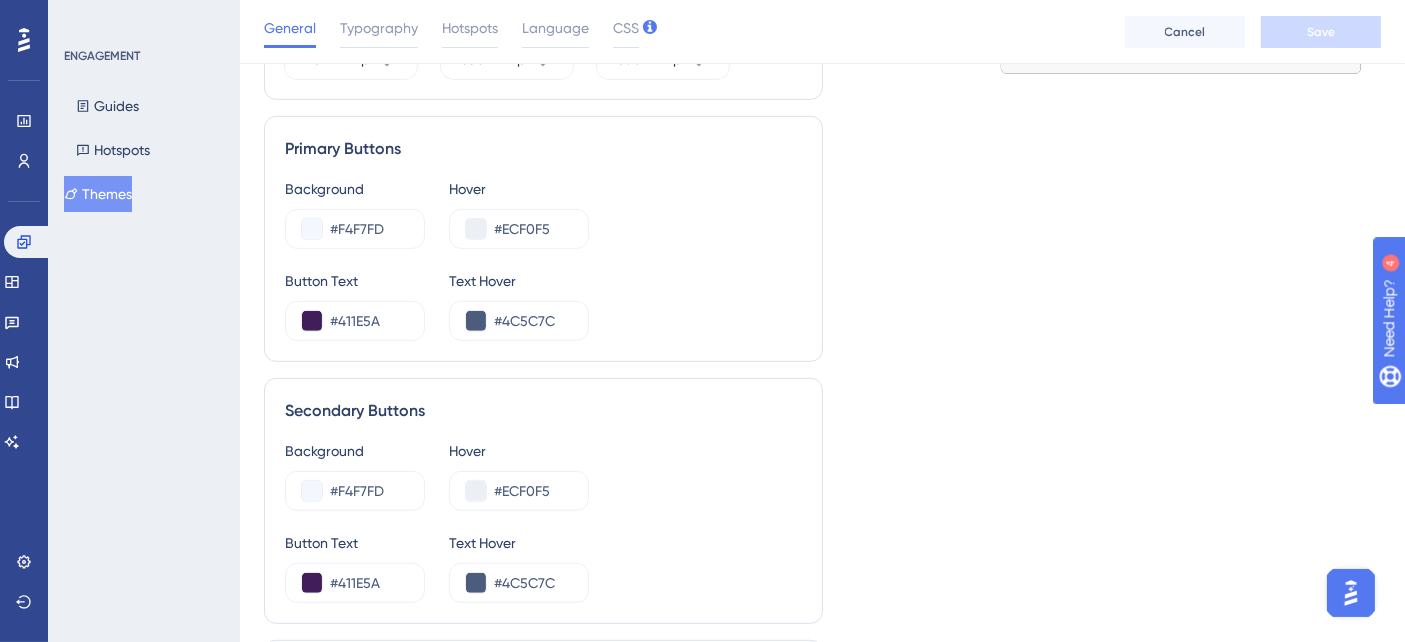 scroll, scrollTop: 1218, scrollLeft: 0, axis: vertical 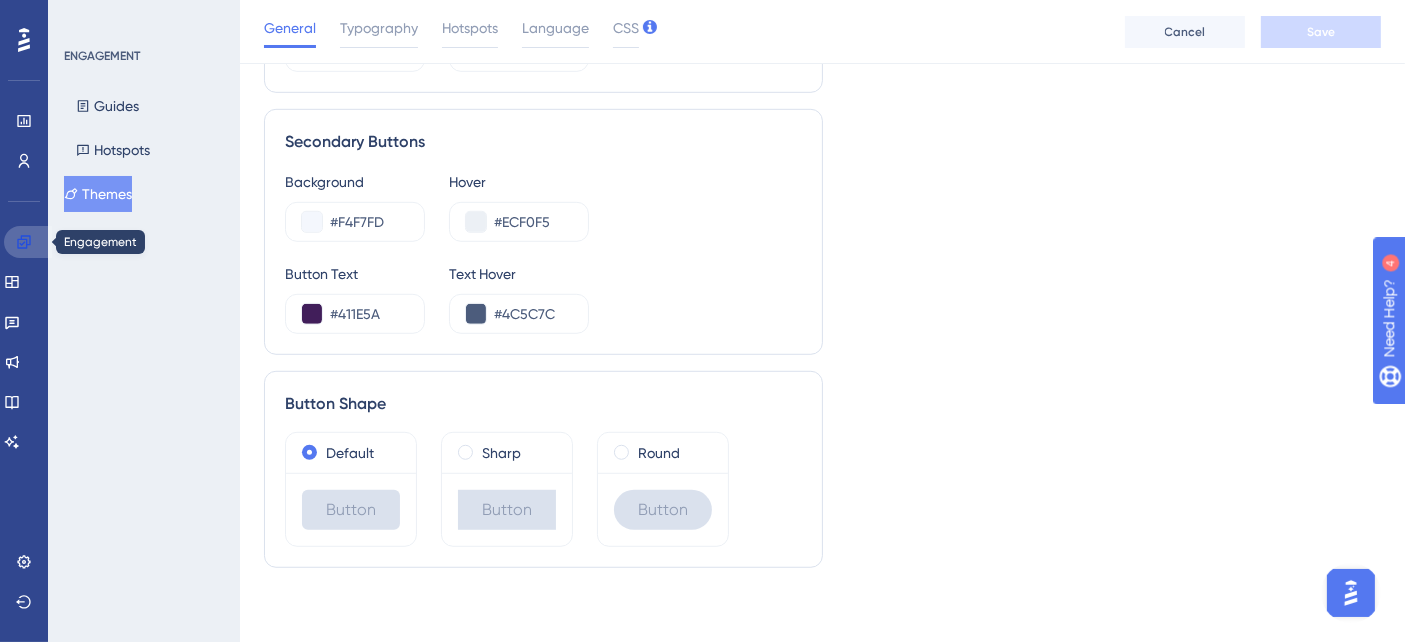 click 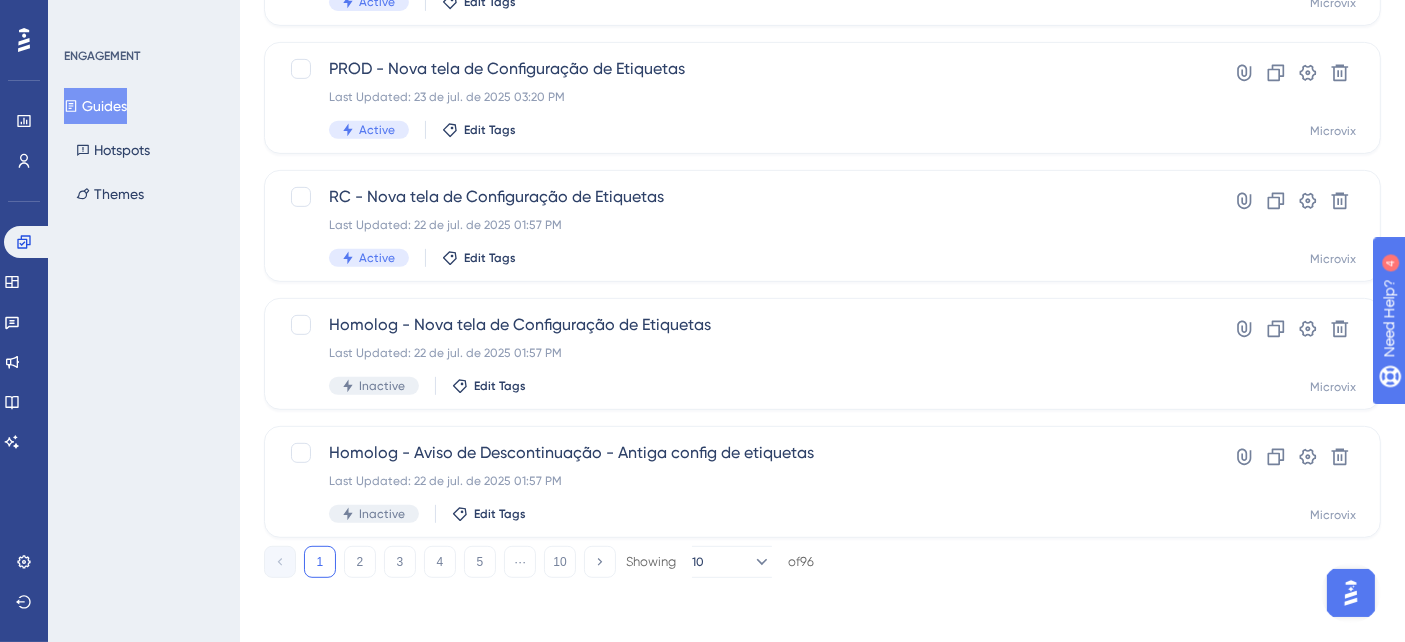 scroll, scrollTop: 0, scrollLeft: 0, axis: both 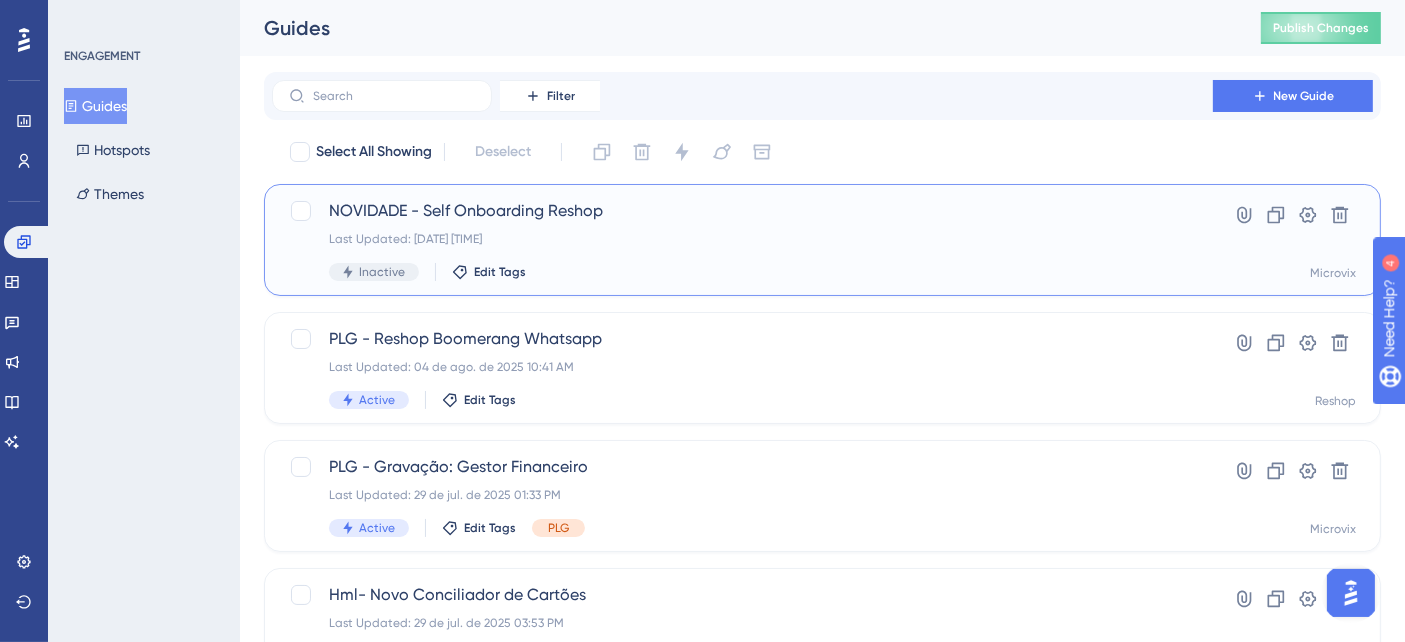 click on "NOVIDADE - Self Onboarding Reshop Last Updated: [DATE] [TIME] Inactive Edit Tags" at bounding box center [742, 240] 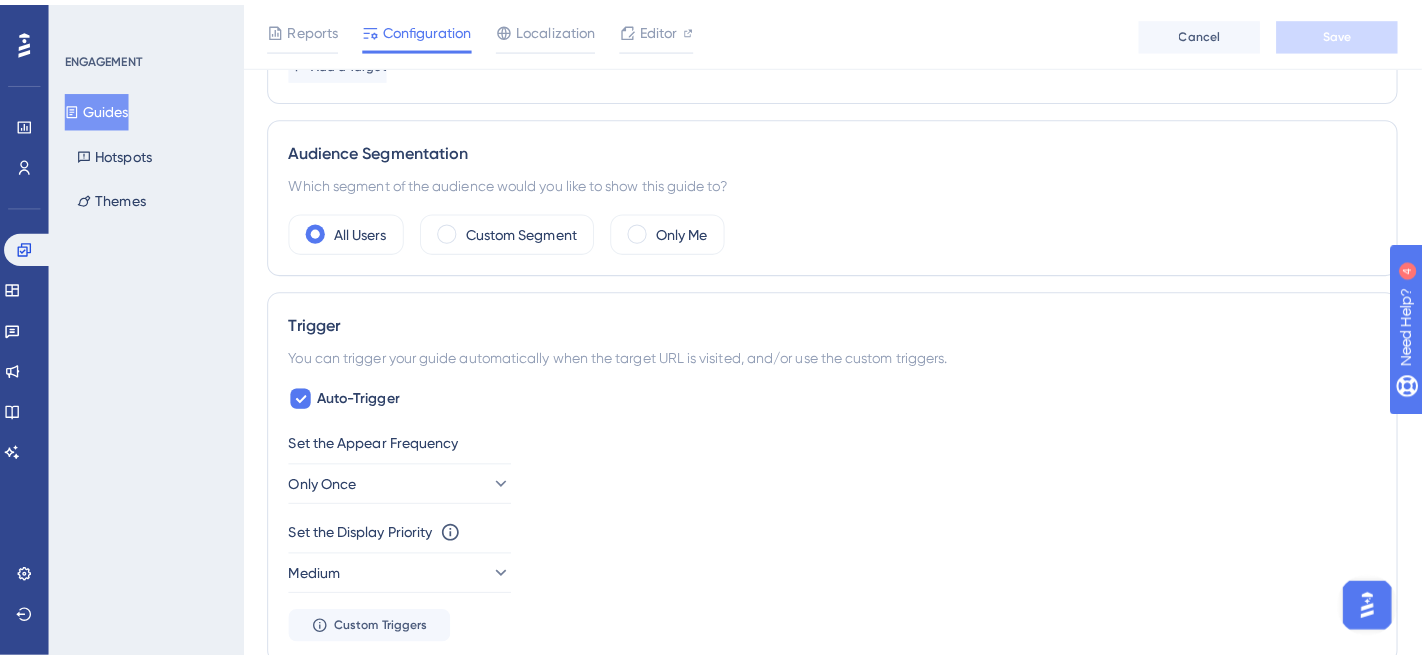 scroll, scrollTop: 888, scrollLeft: 0, axis: vertical 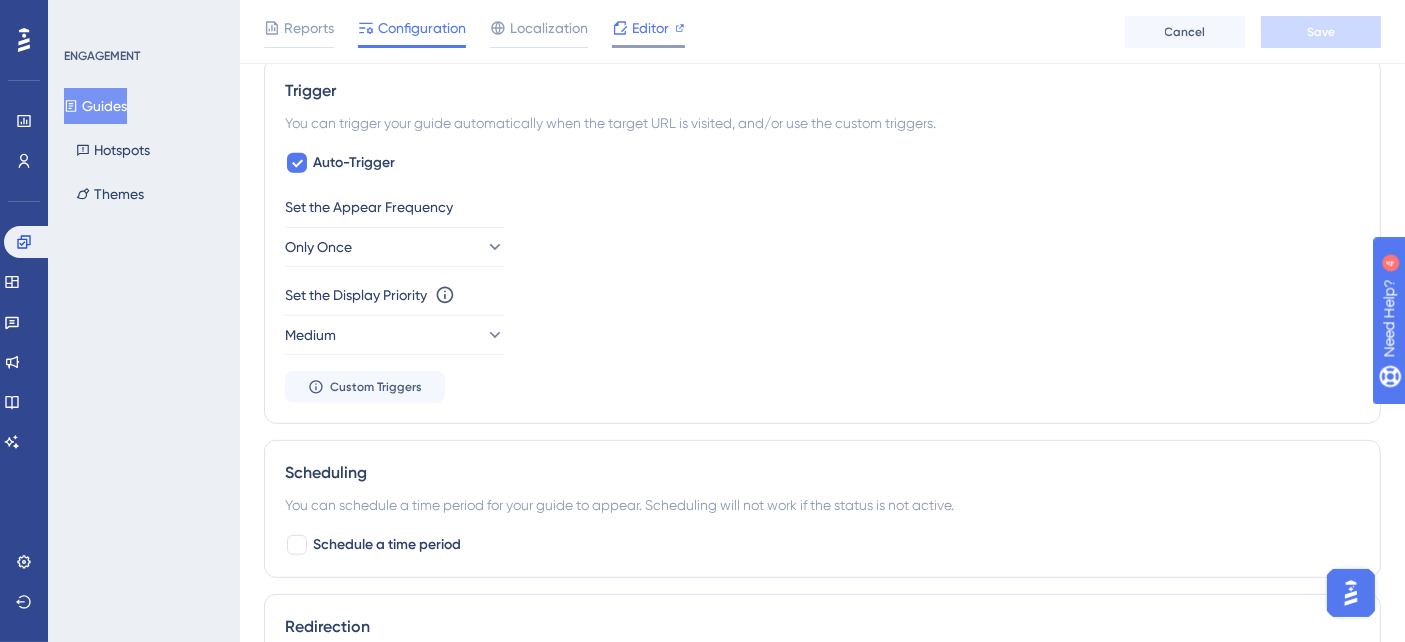 click on "Editor" at bounding box center (650, 28) 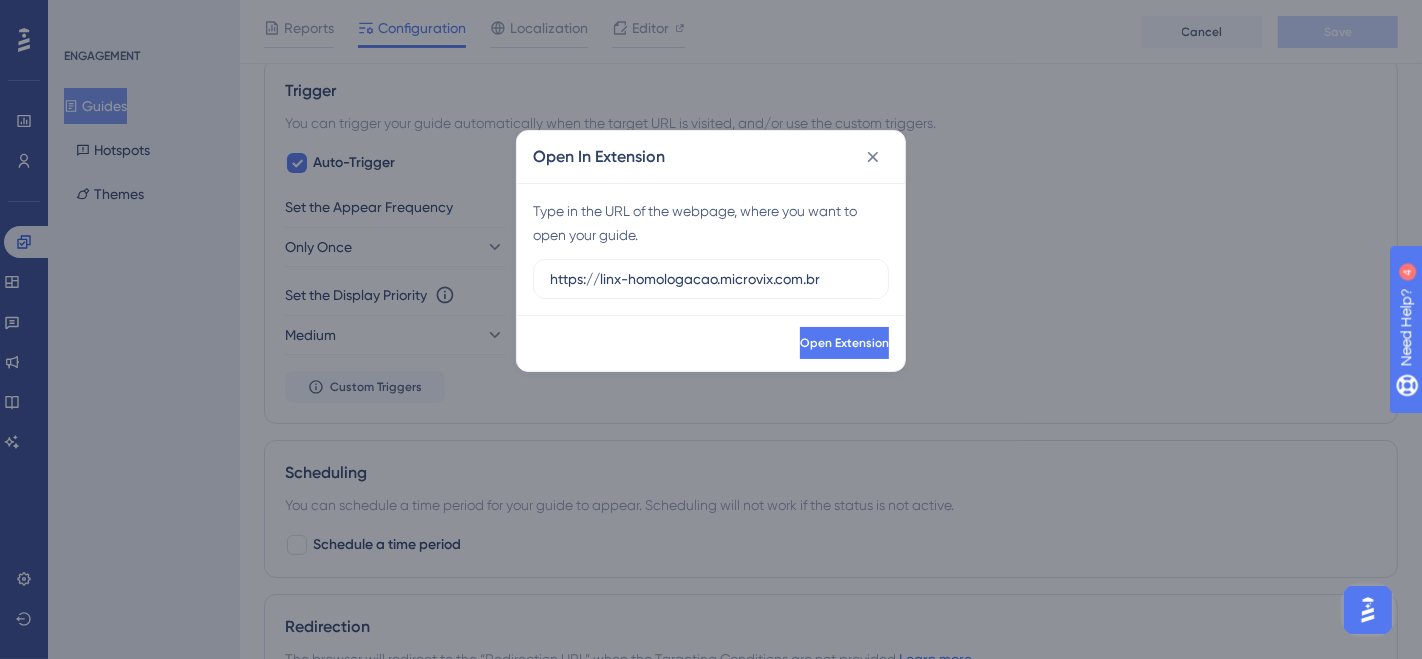 drag, startPoint x: 723, startPoint y: 279, endPoint x: 528, endPoint y: 276, distance: 195.02307 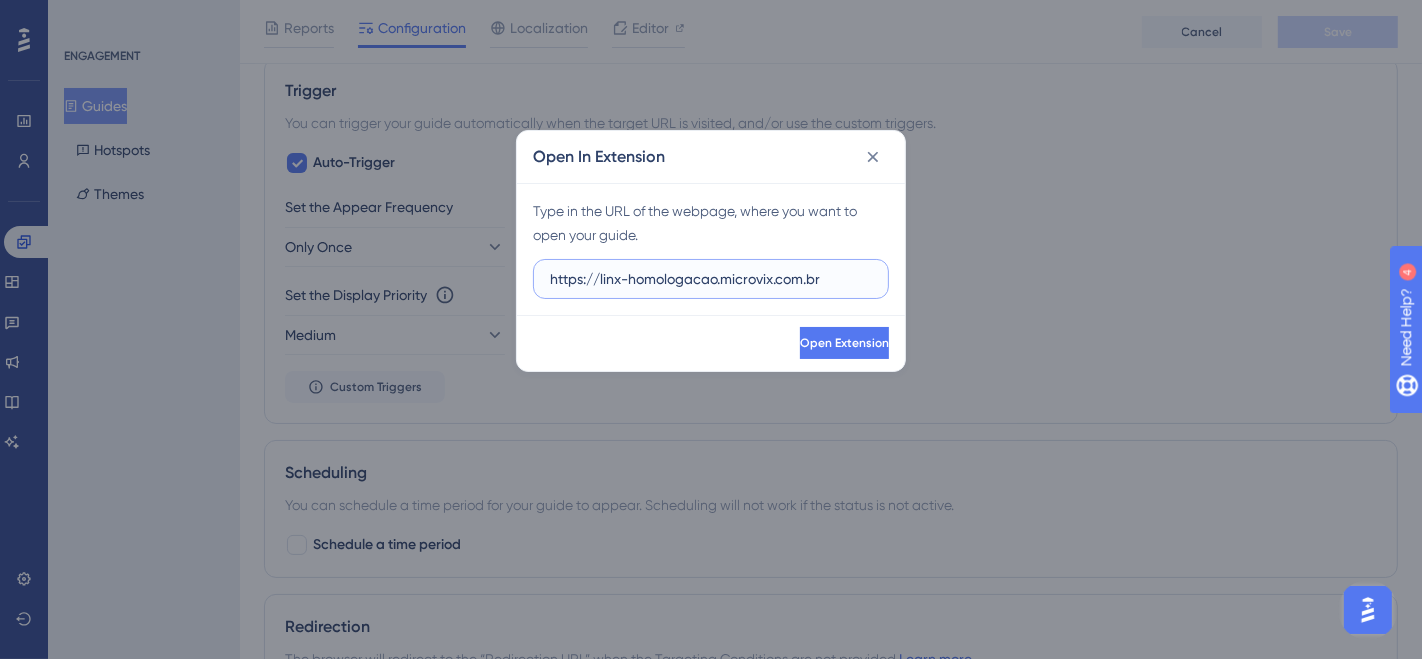 paste on "reshop.linx.com.br/Loyalty" 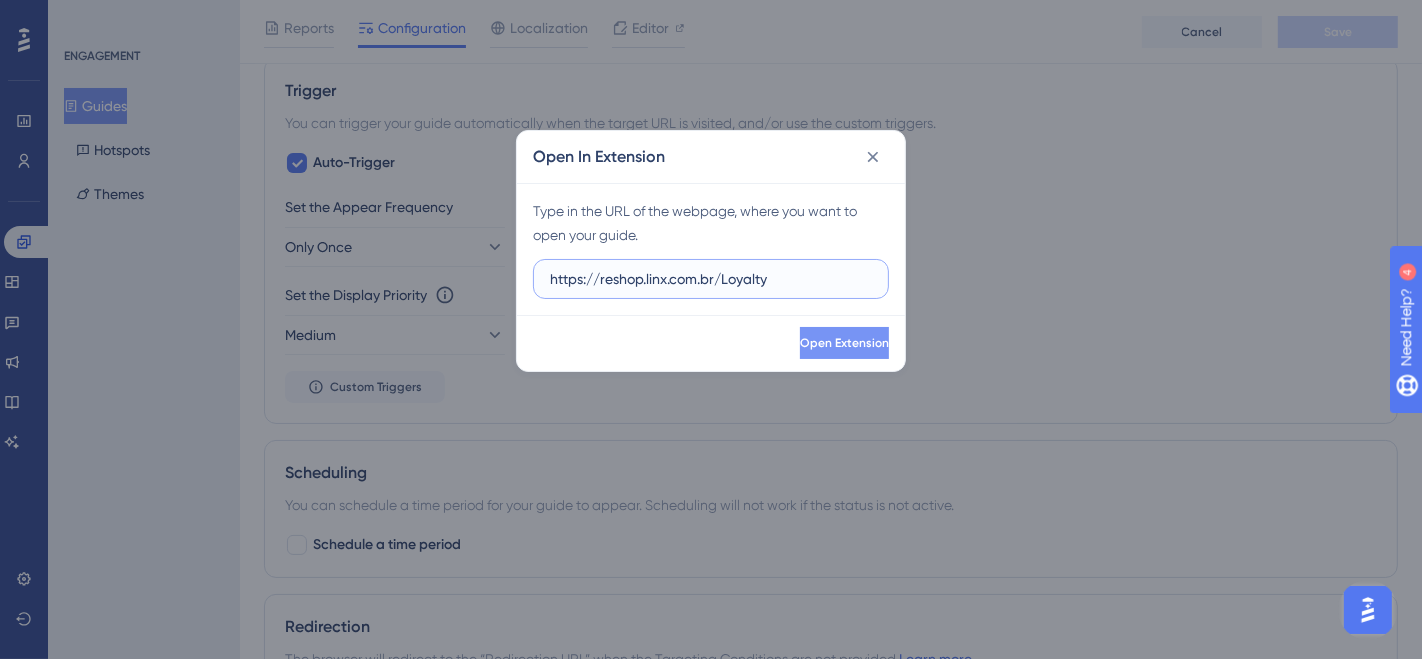type on "https://reshop.linx.com.br/Loyalty" 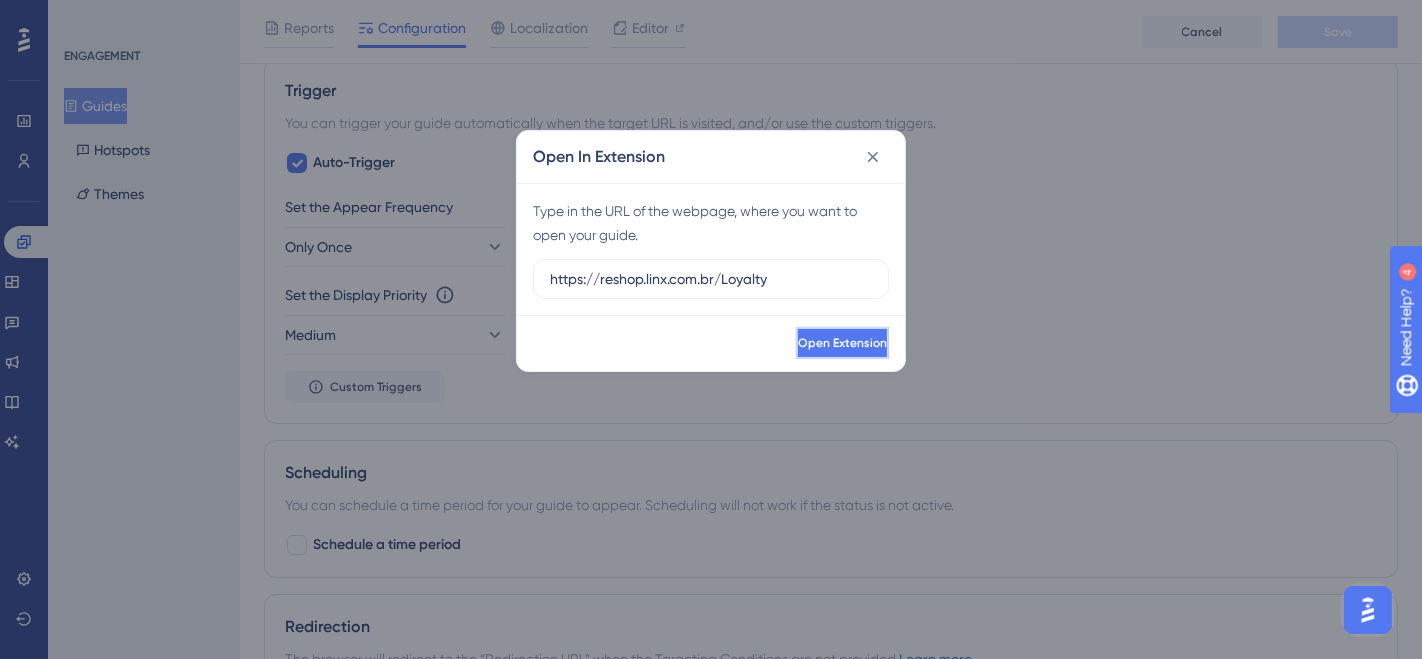 click on "Open Extension" at bounding box center (842, 343) 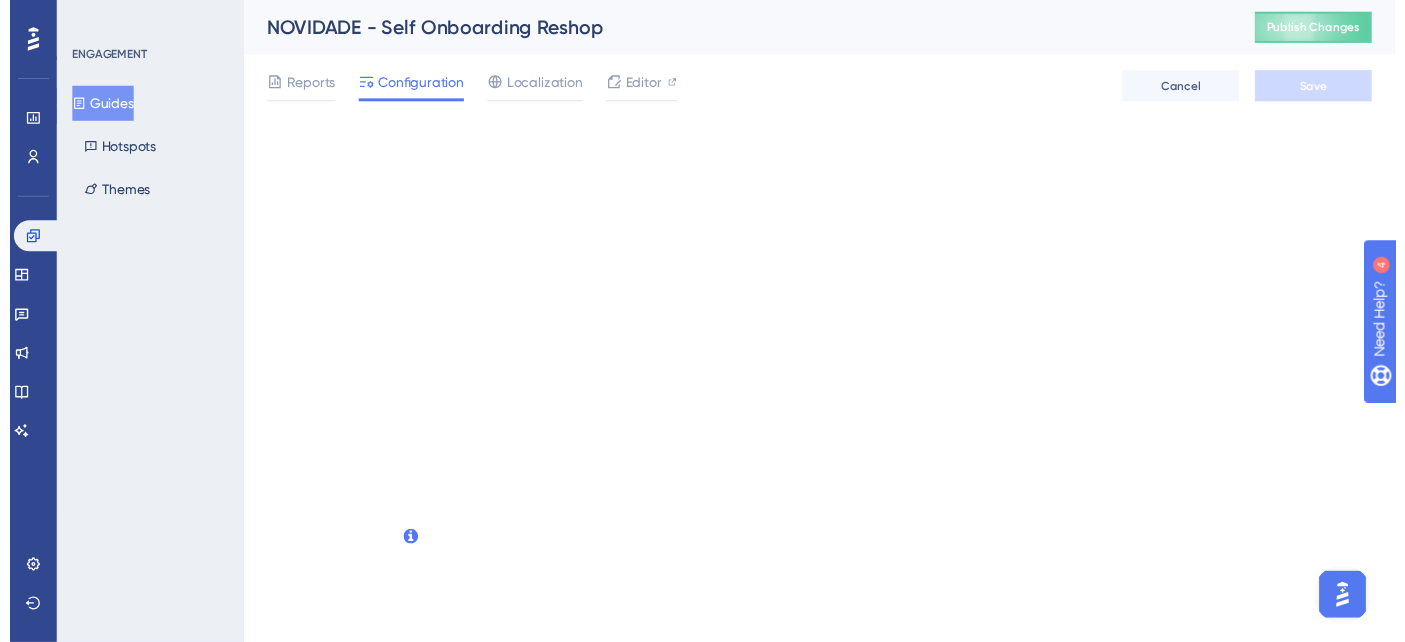scroll, scrollTop: 0, scrollLeft: 0, axis: both 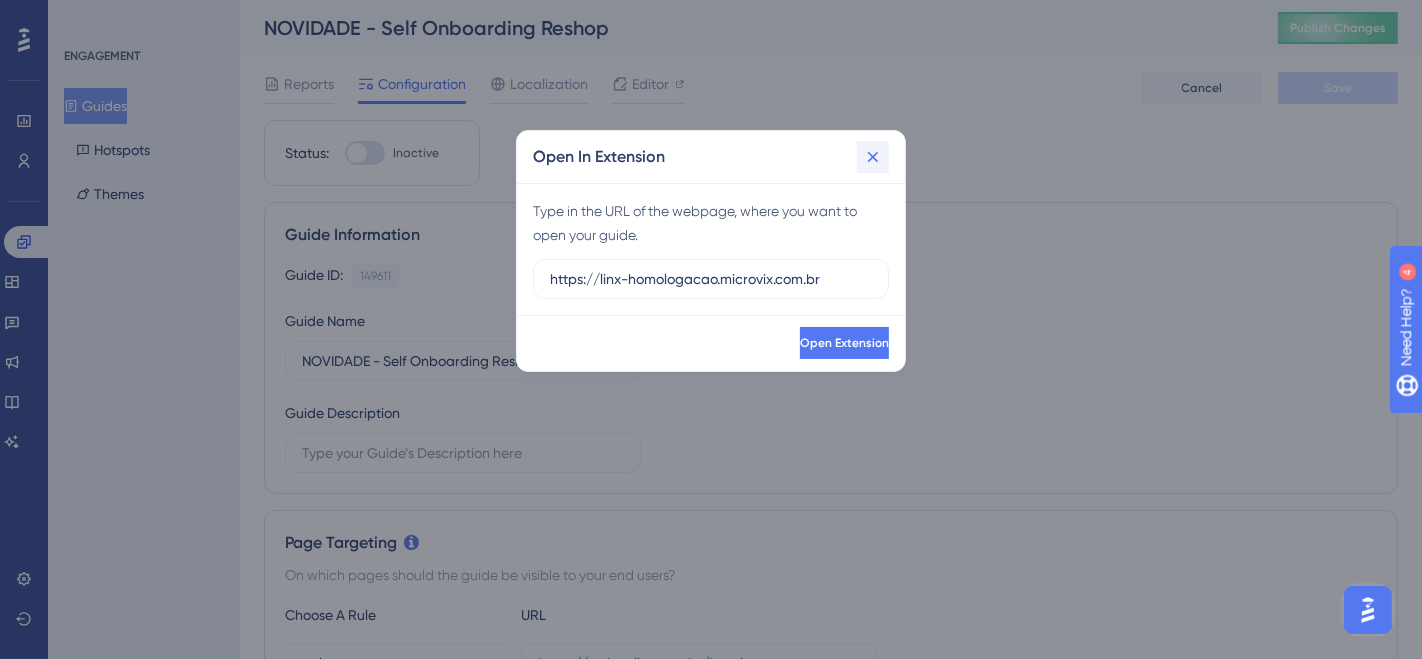 click 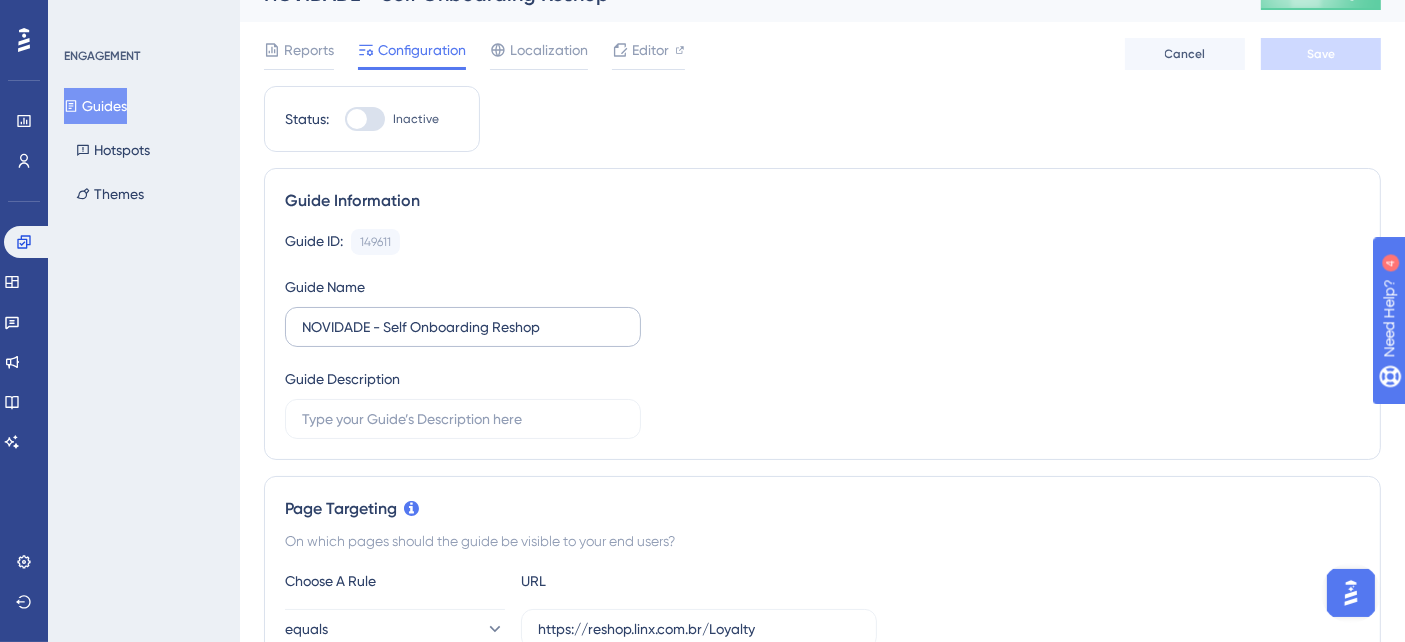 scroll, scrollTop: 0, scrollLeft: 0, axis: both 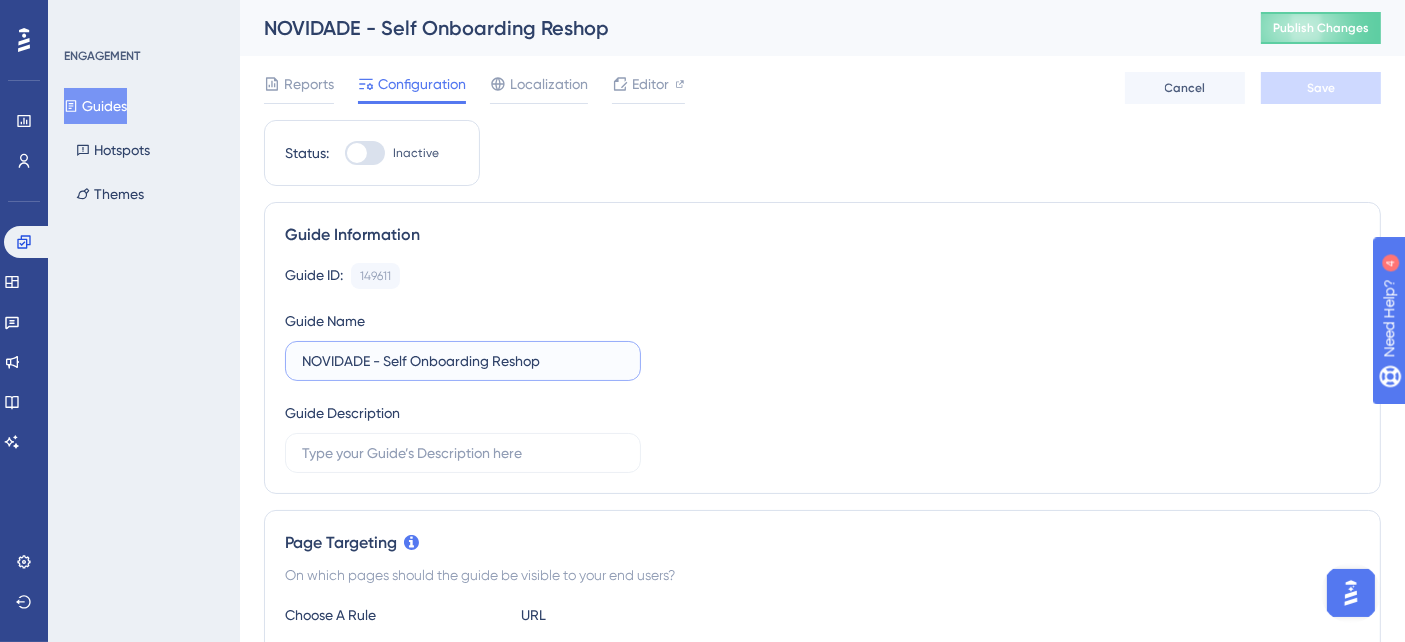 click on "NOVIDADE - Self Onboarding Reshop" at bounding box center (463, 361) 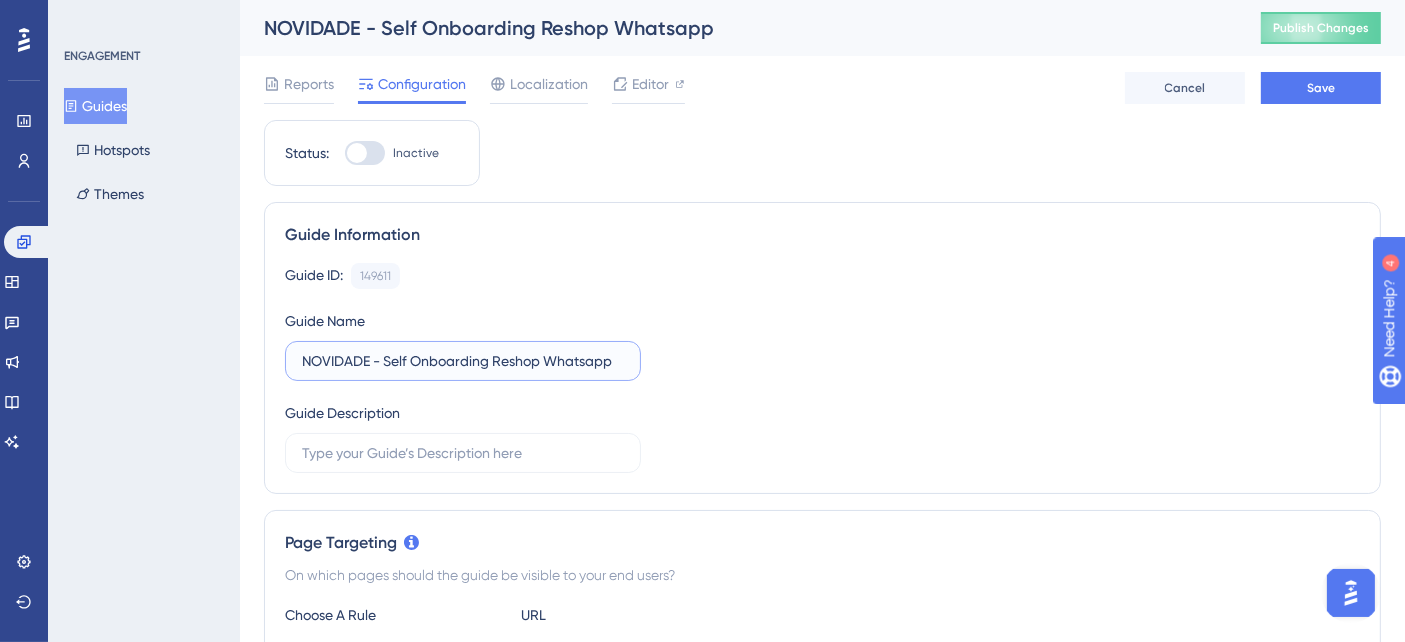 type on "NOVIDADE - Self Onboarding Reshop Whatsapp" 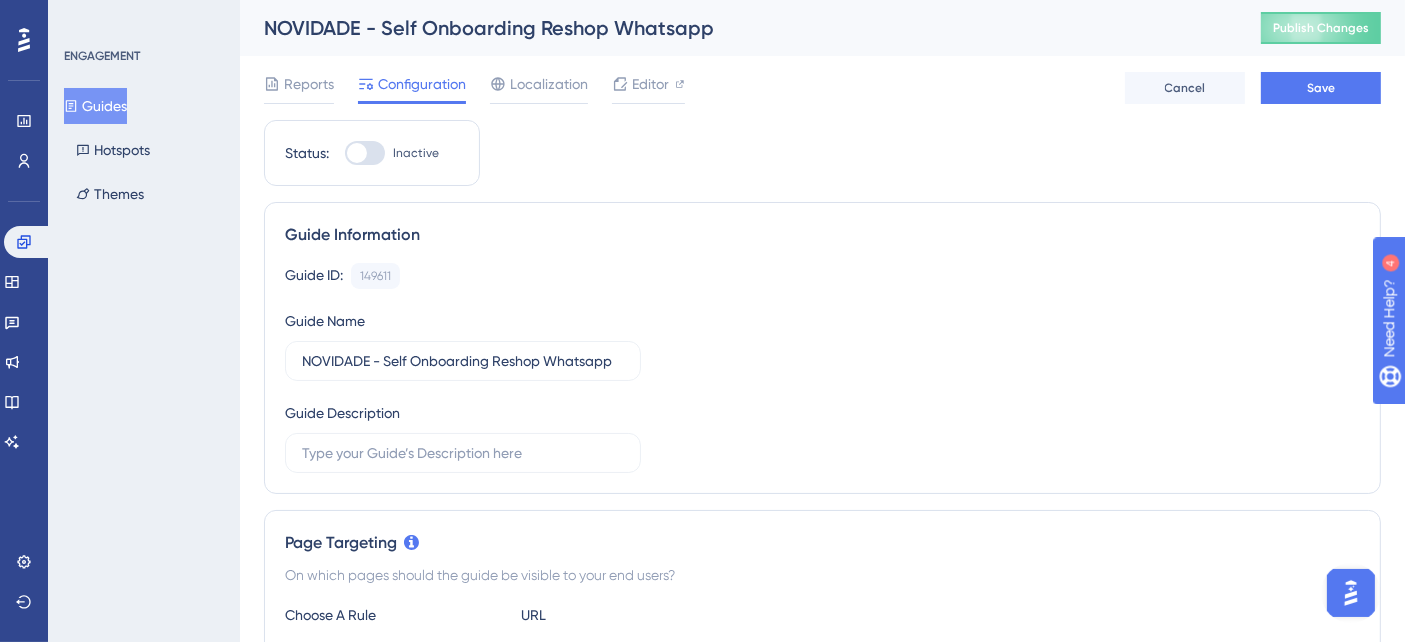 click on "Guide ID: 149611 Copy Guide Name NOVIDADE - Self Onboarding Reshop Whatsapp Guide Description" at bounding box center [822, 368] 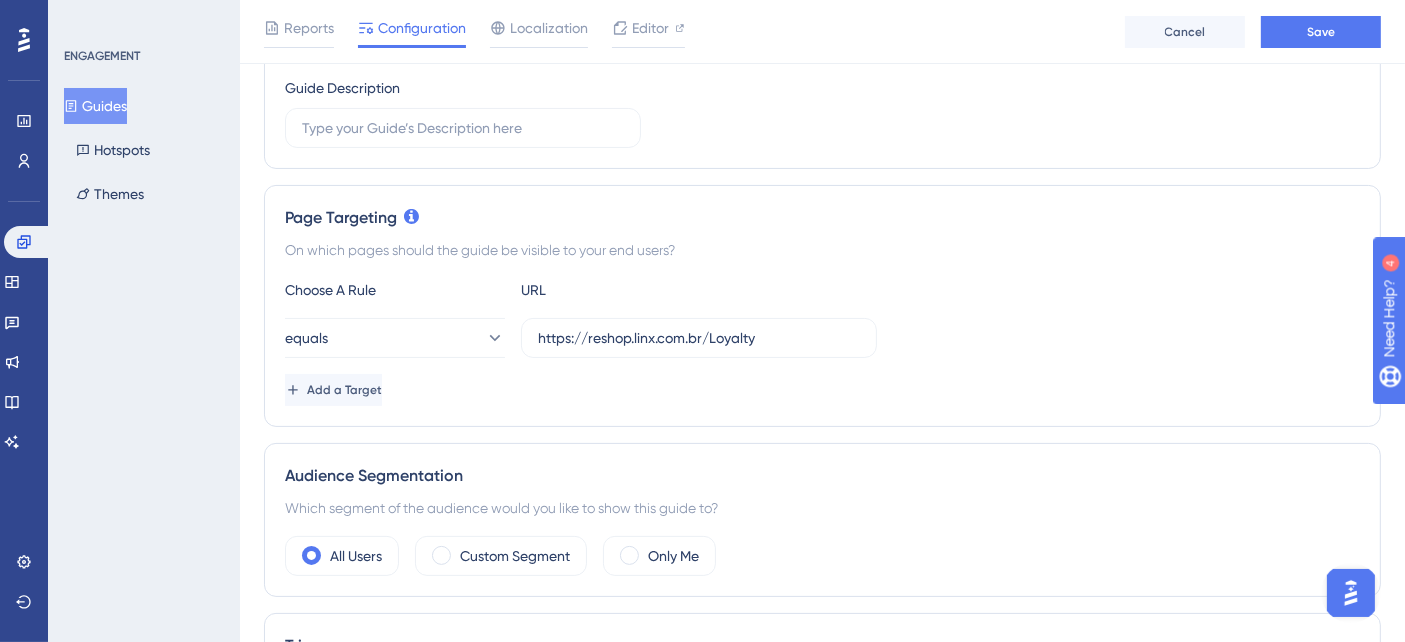 scroll, scrollTop: 444, scrollLeft: 0, axis: vertical 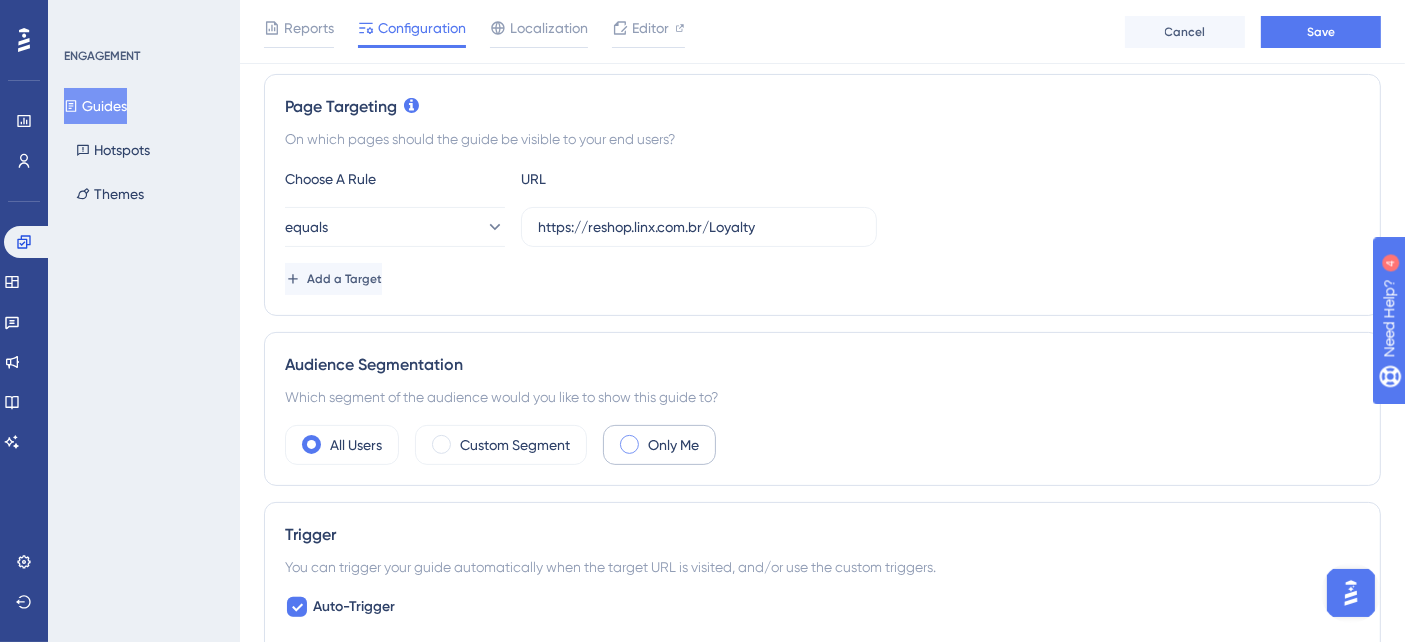 click at bounding box center [629, 444] 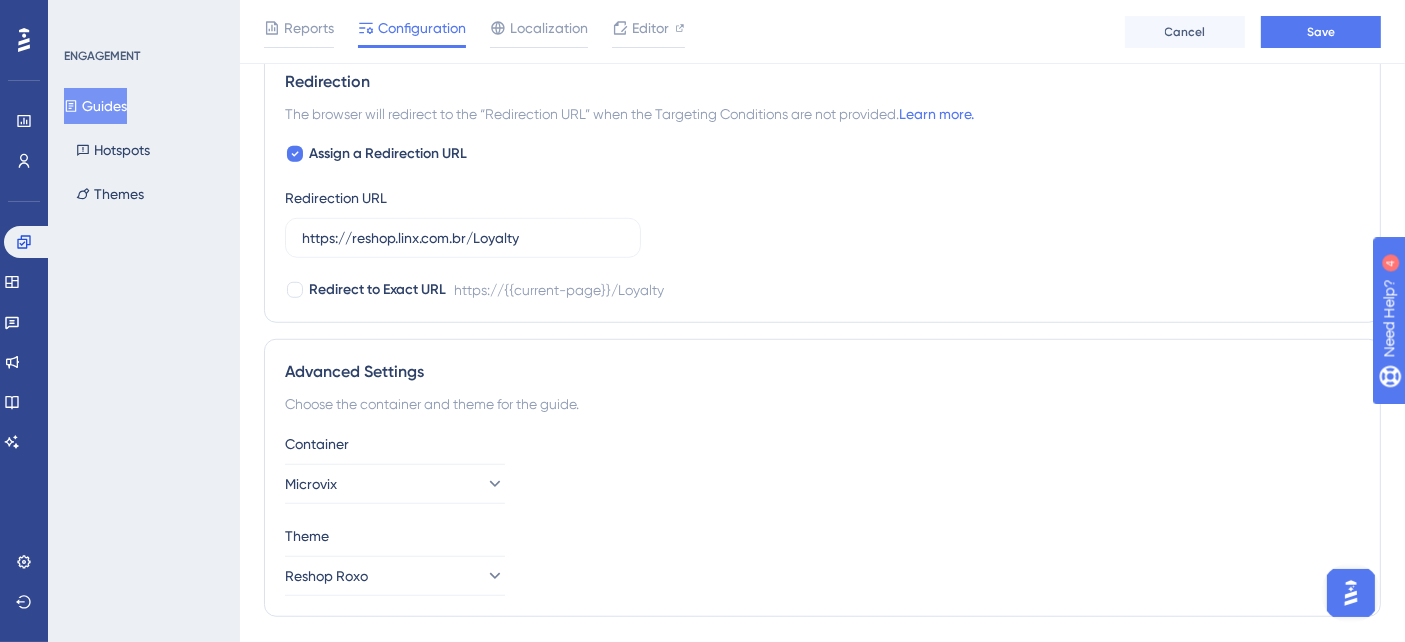 scroll, scrollTop: 1525, scrollLeft: 0, axis: vertical 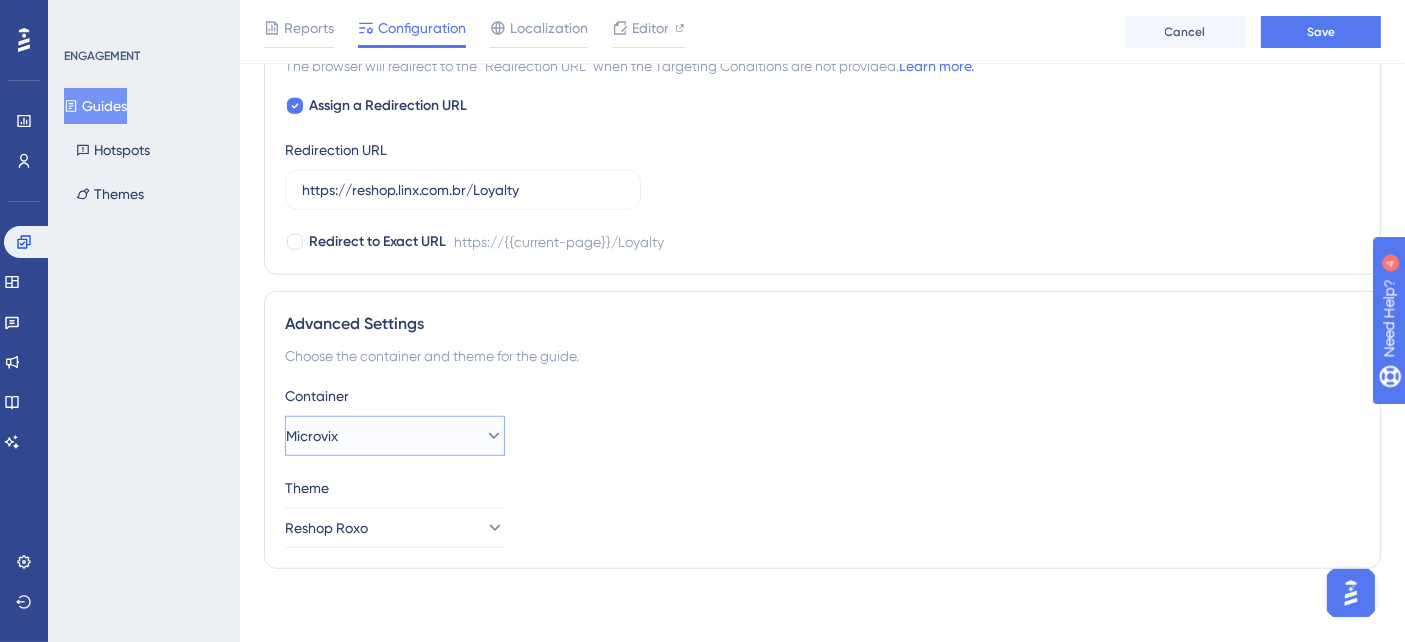 click on "Microvix" at bounding box center [395, 436] 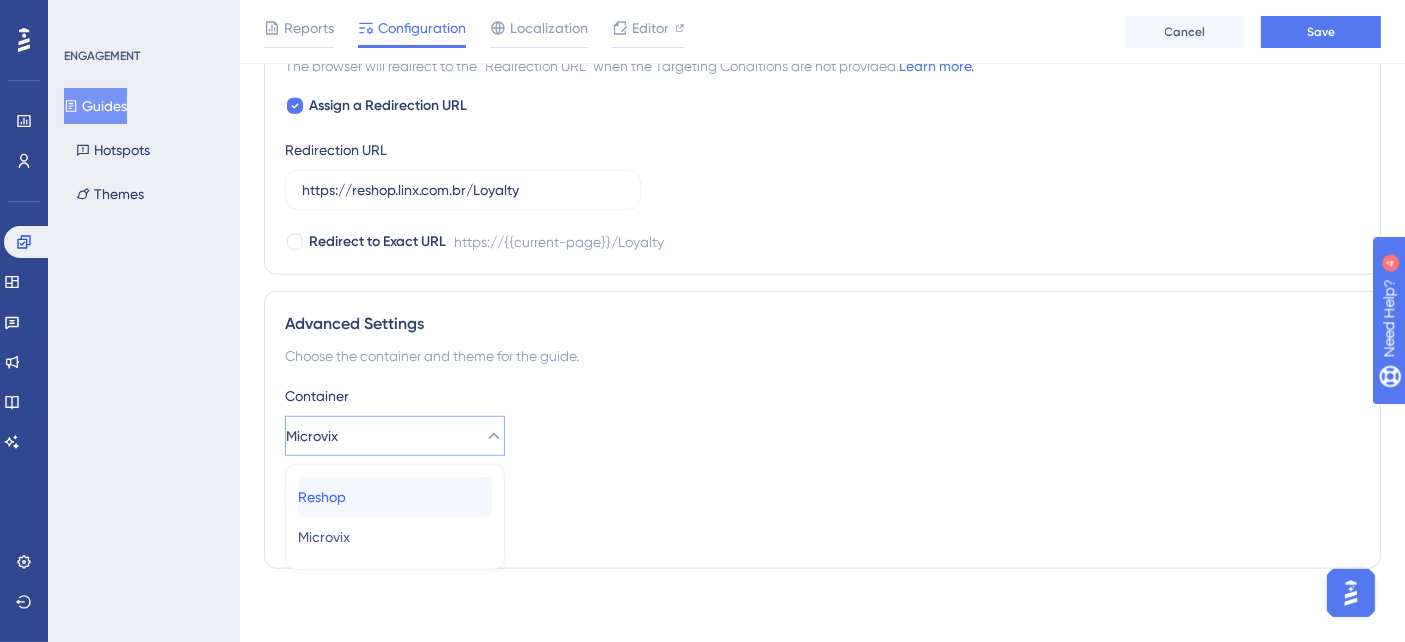 click on "Reshop Reshop" at bounding box center [395, 497] 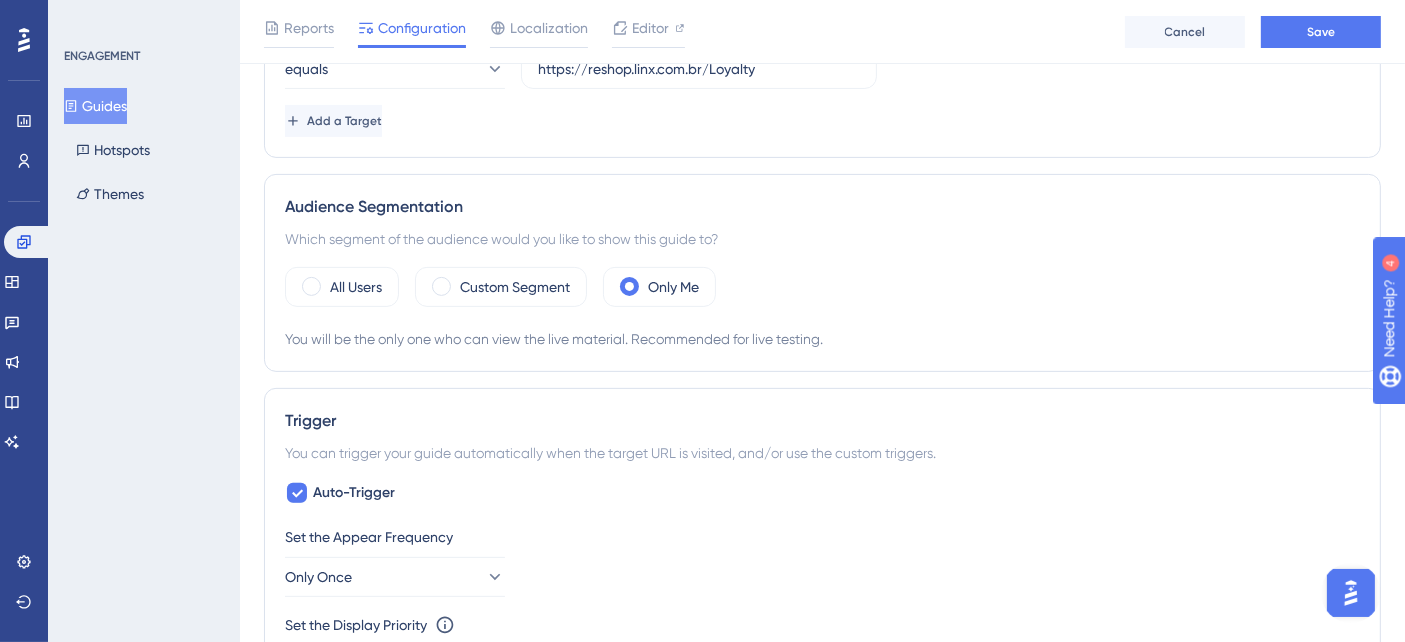 scroll, scrollTop: 525, scrollLeft: 0, axis: vertical 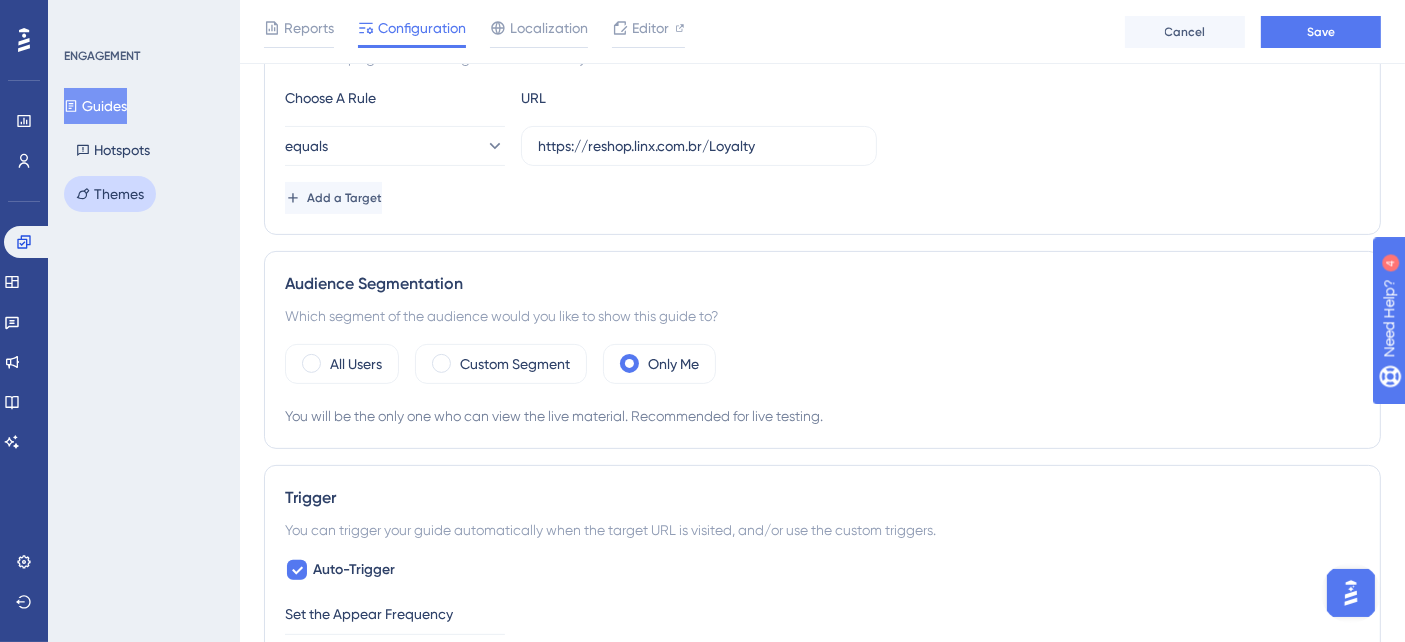 click on "Themes" at bounding box center (110, 194) 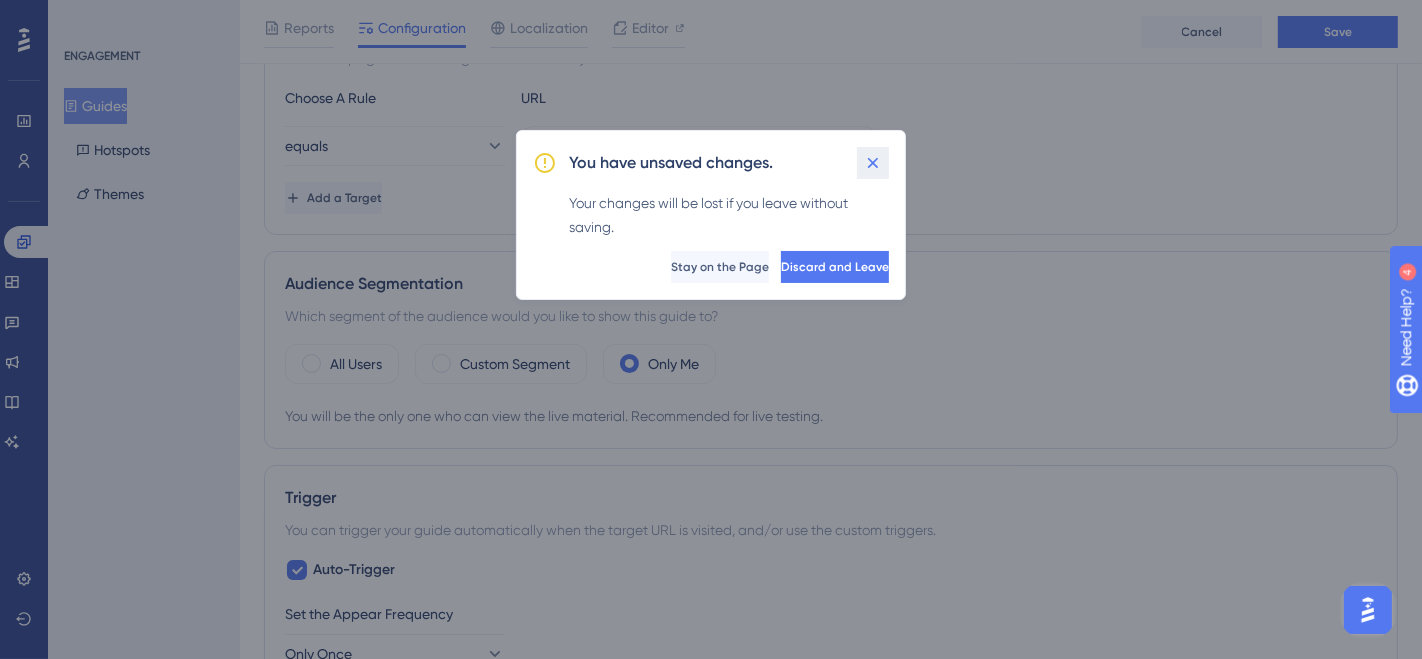 click 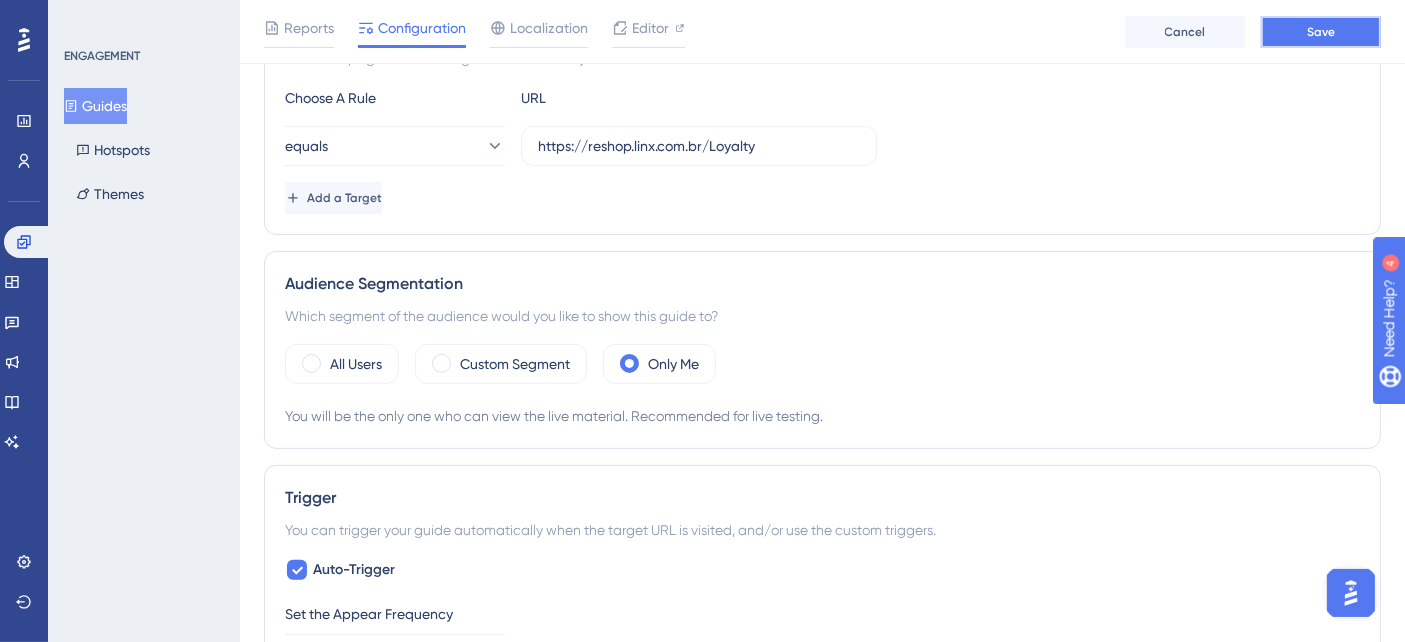 click on "Save" at bounding box center (1321, 32) 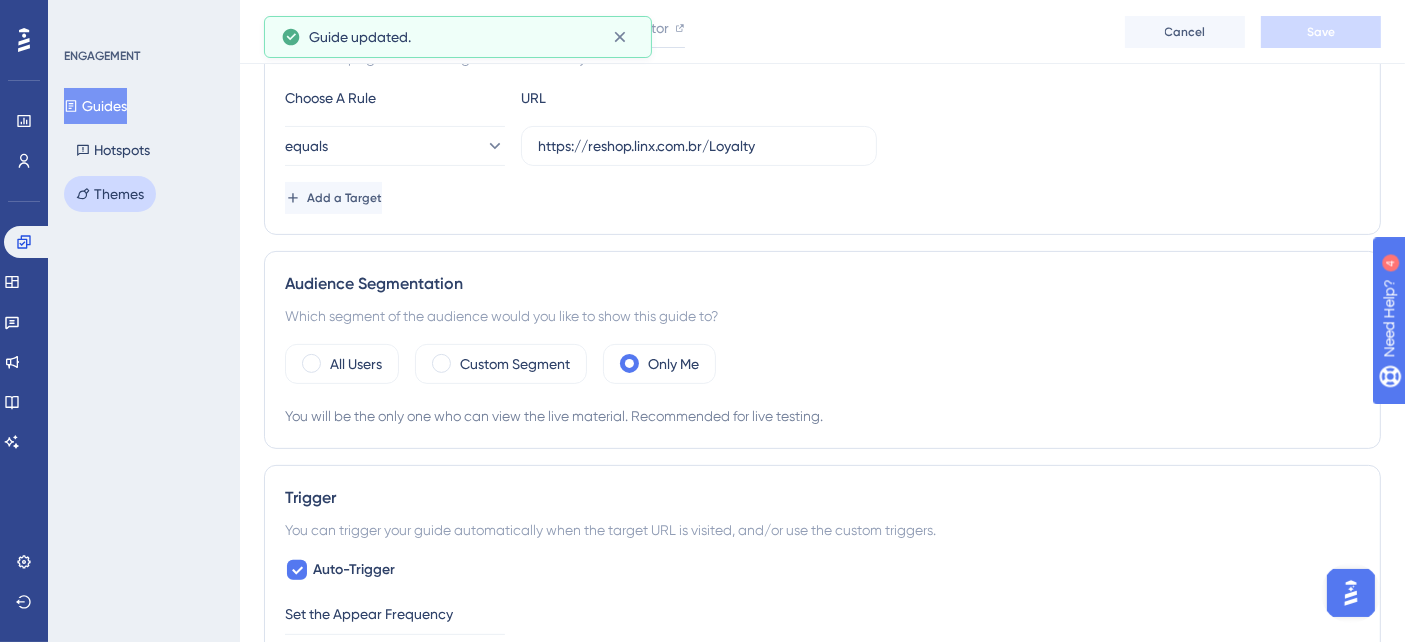 click on "Themes" at bounding box center (110, 194) 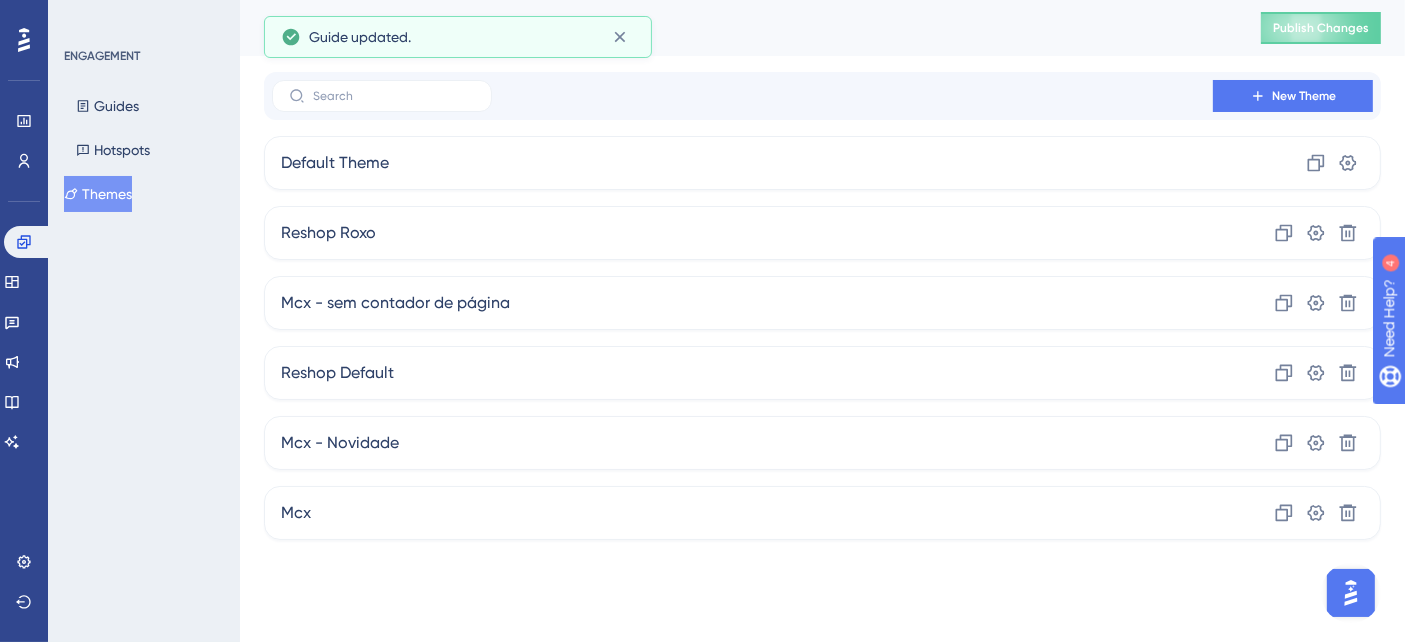 scroll, scrollTop: 0, scrollLeft: 0, axis: both 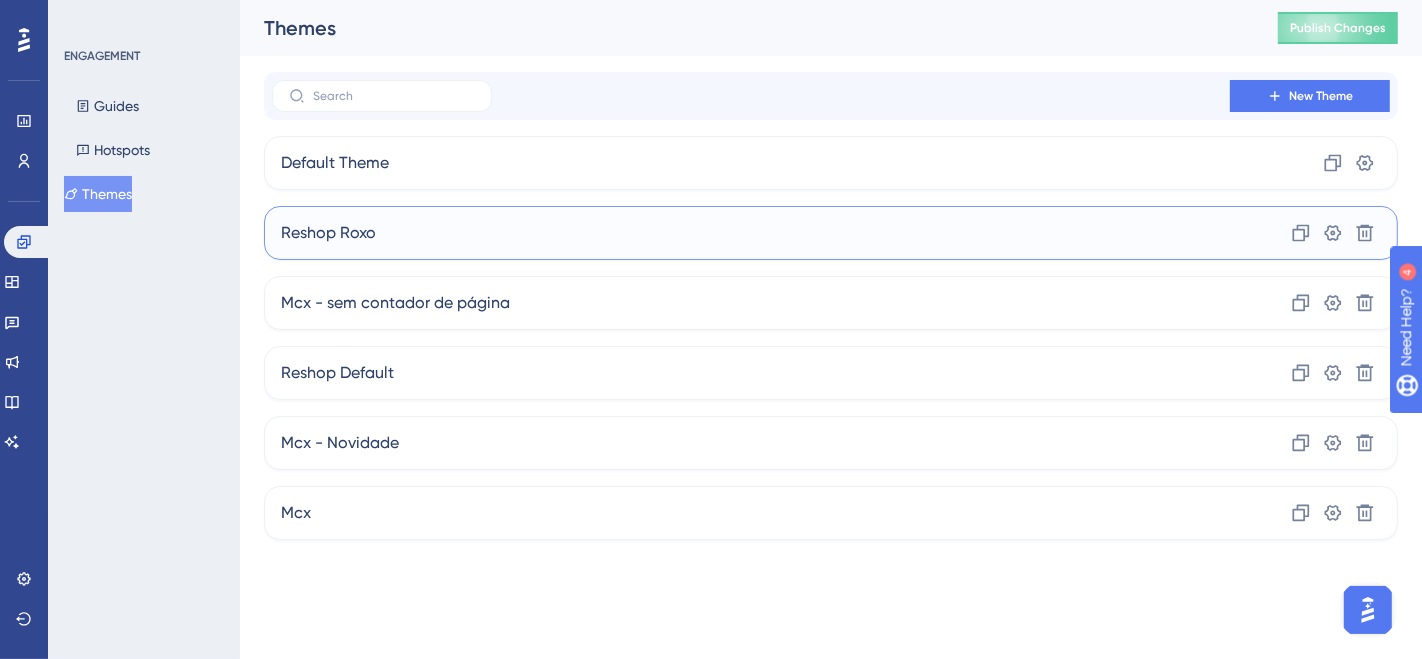click on "Reshop Roxo" at bounding box center (328, 233) 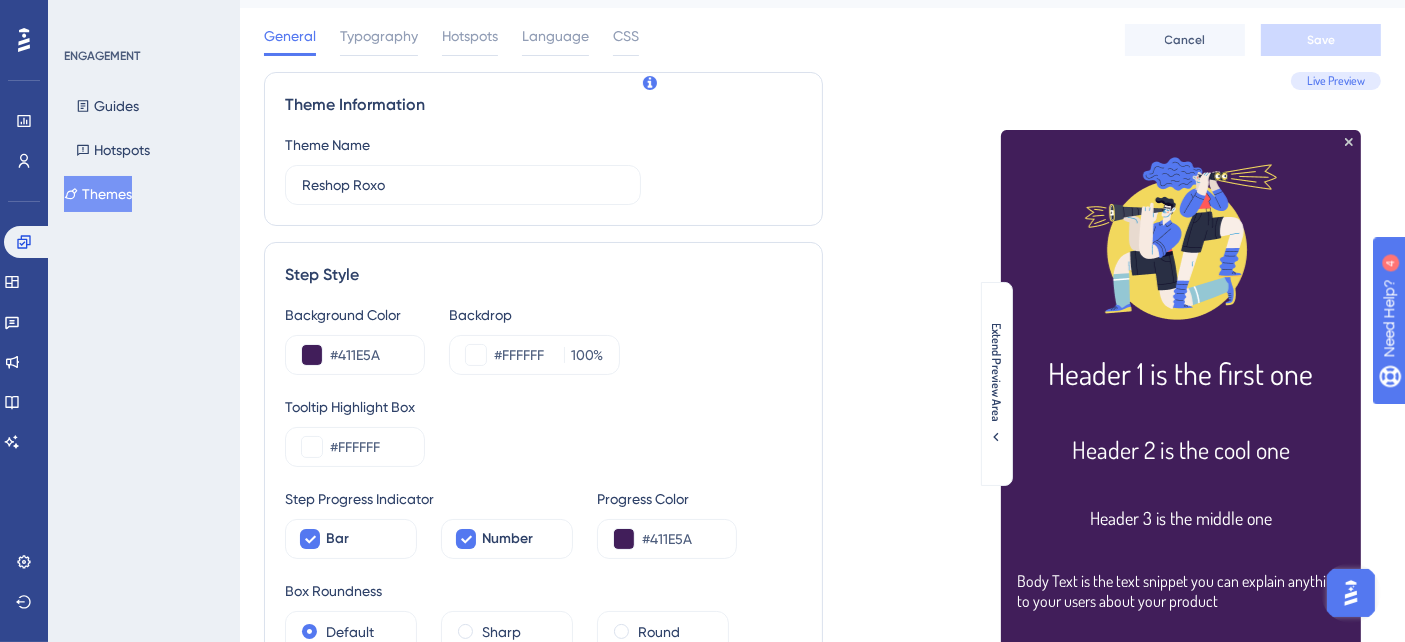scroll, scrollTop: 0, scrollLeft: 0, axis: both 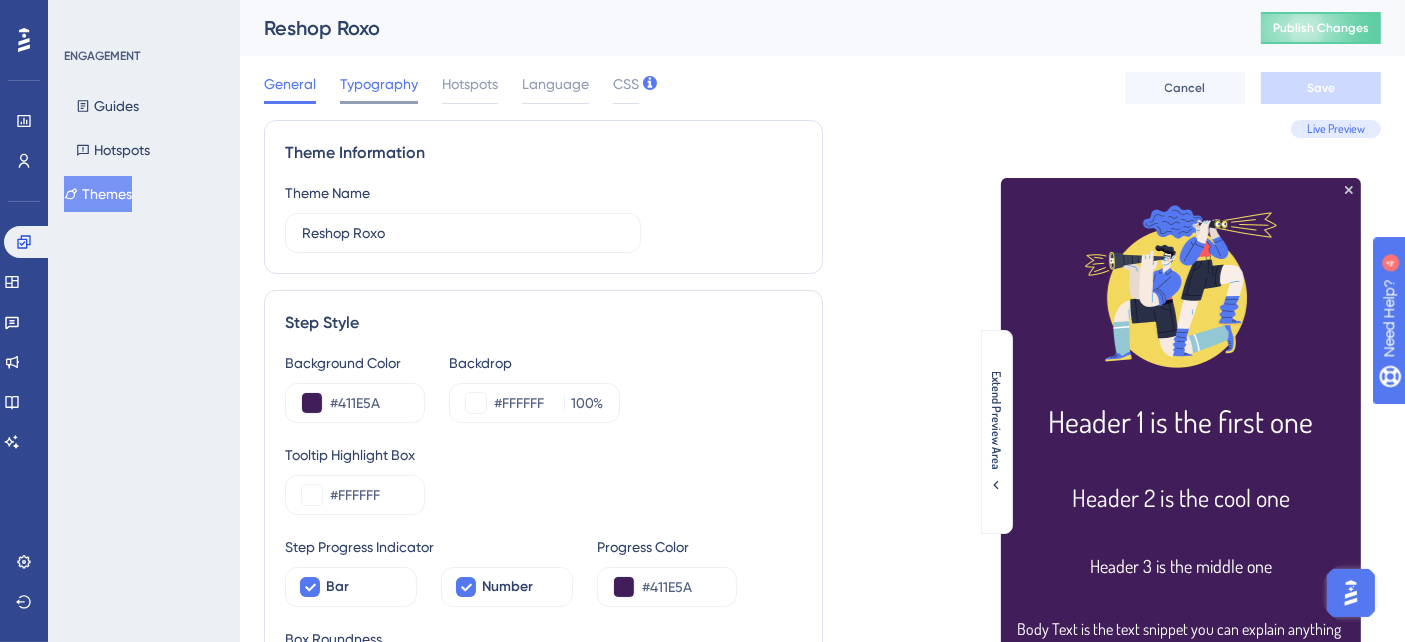 click on "Typography" at bounding box center [379, 84] 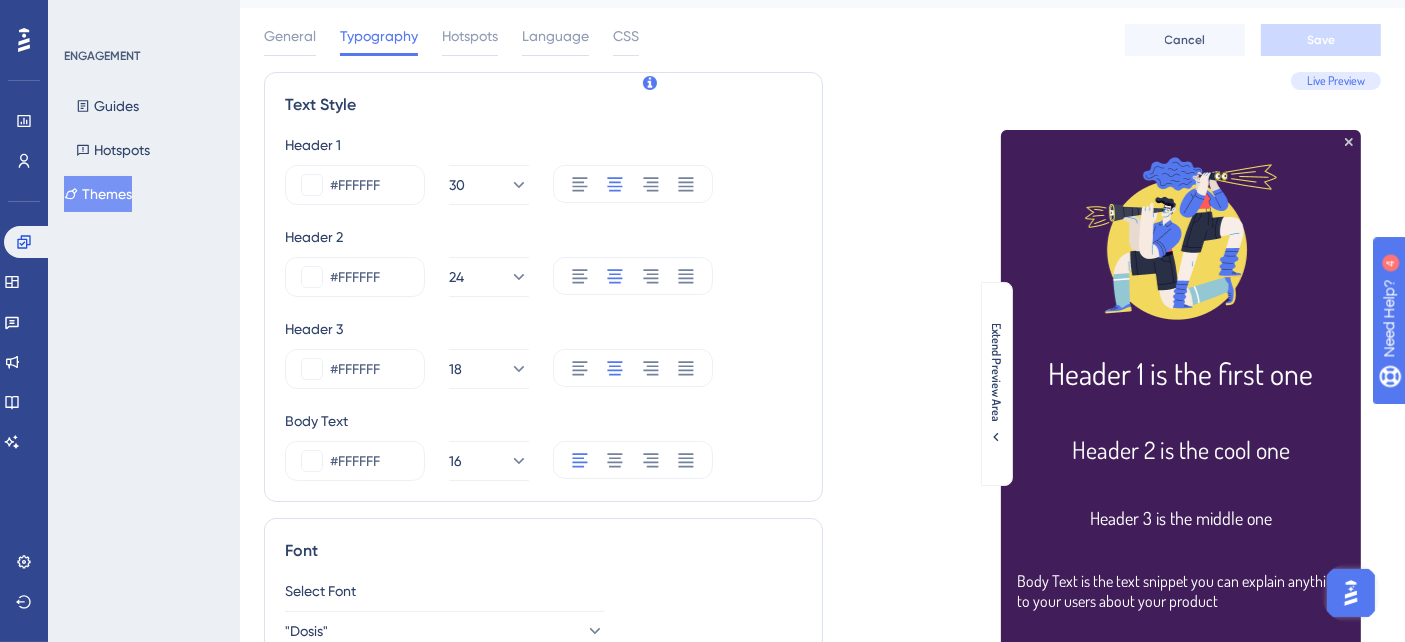 scroll, scrollTop: 0, scrollLeft: 0, axis: both 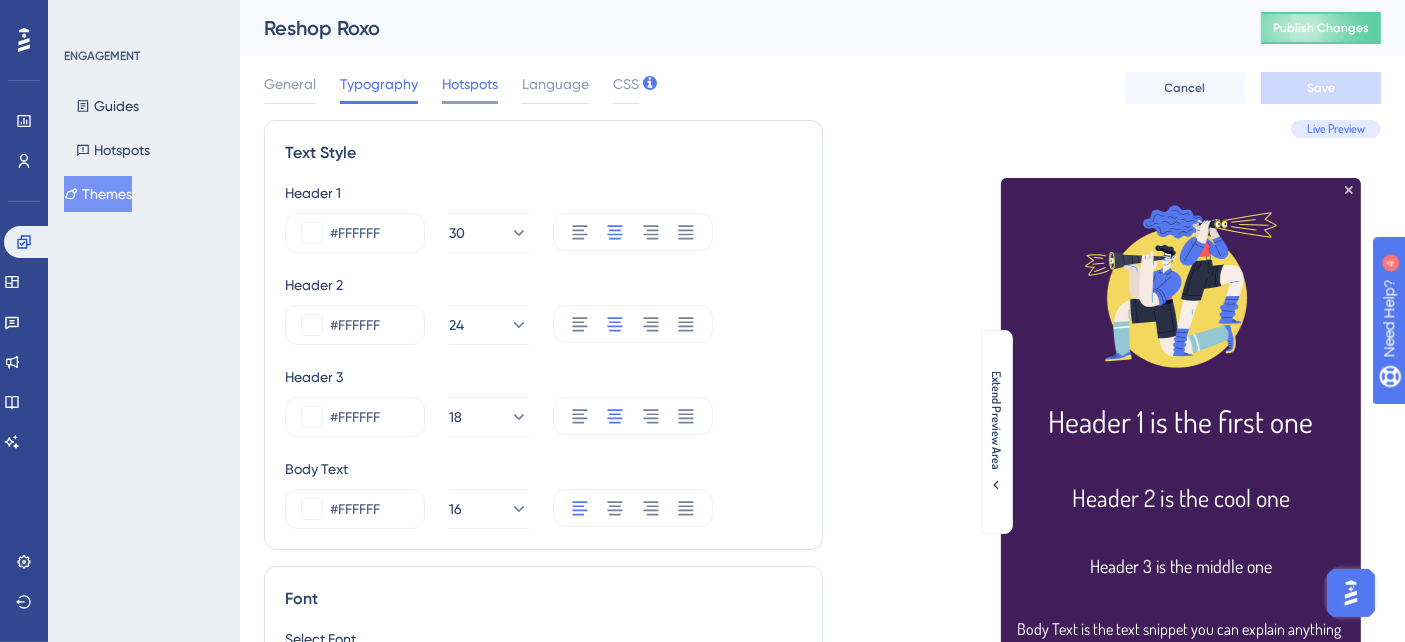 click on "Hotspots" at bounding box center [470, 84] 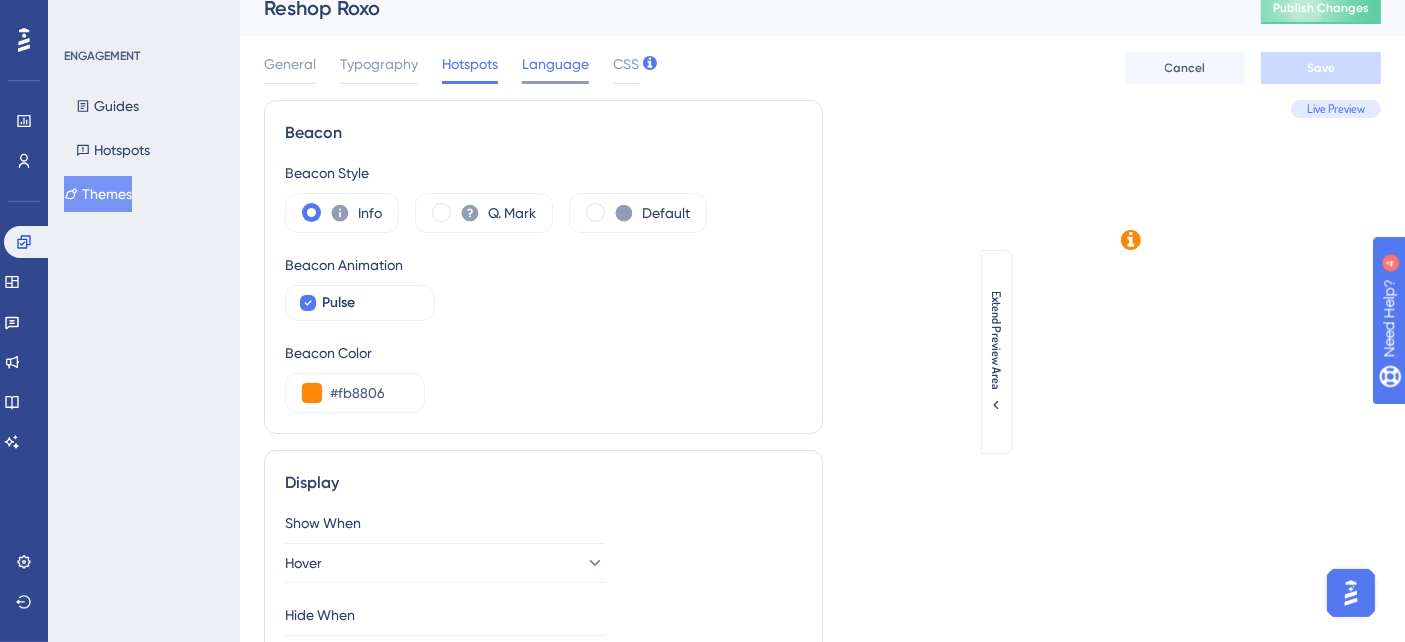 scroll, scrollTop: 0, scrollLeft: 0, axis: both 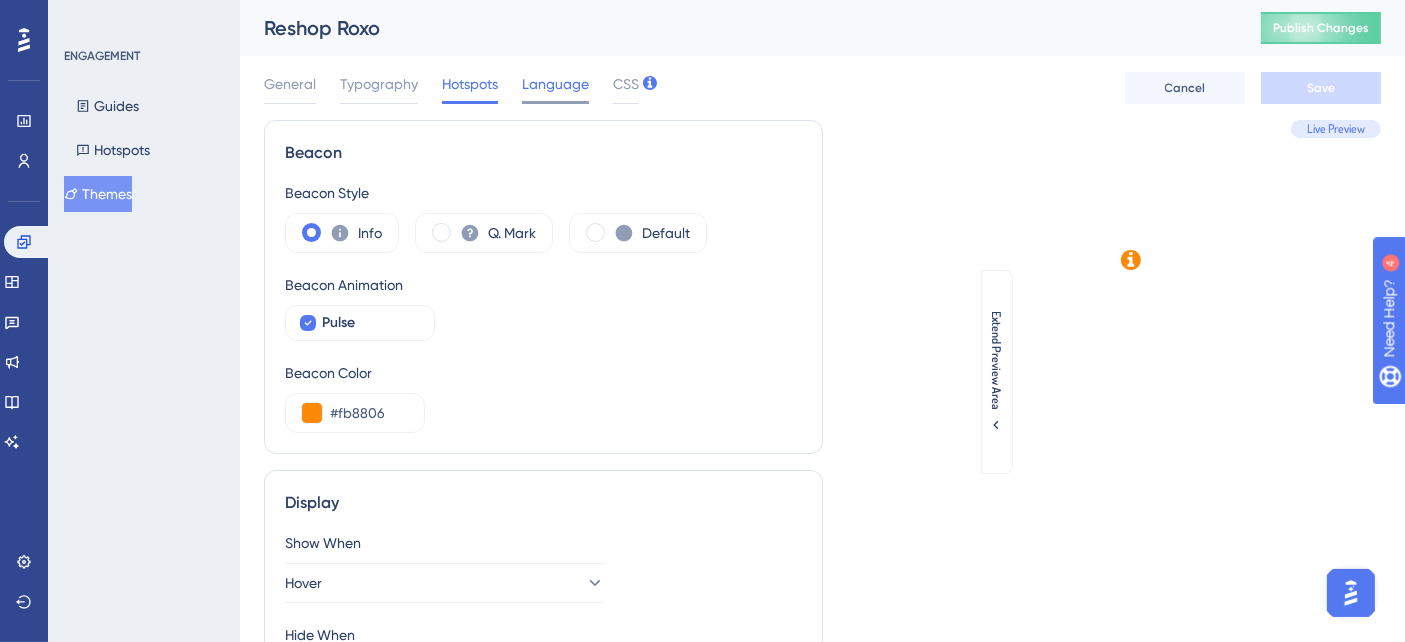 click on "Language" at bounding box center [555, 88] 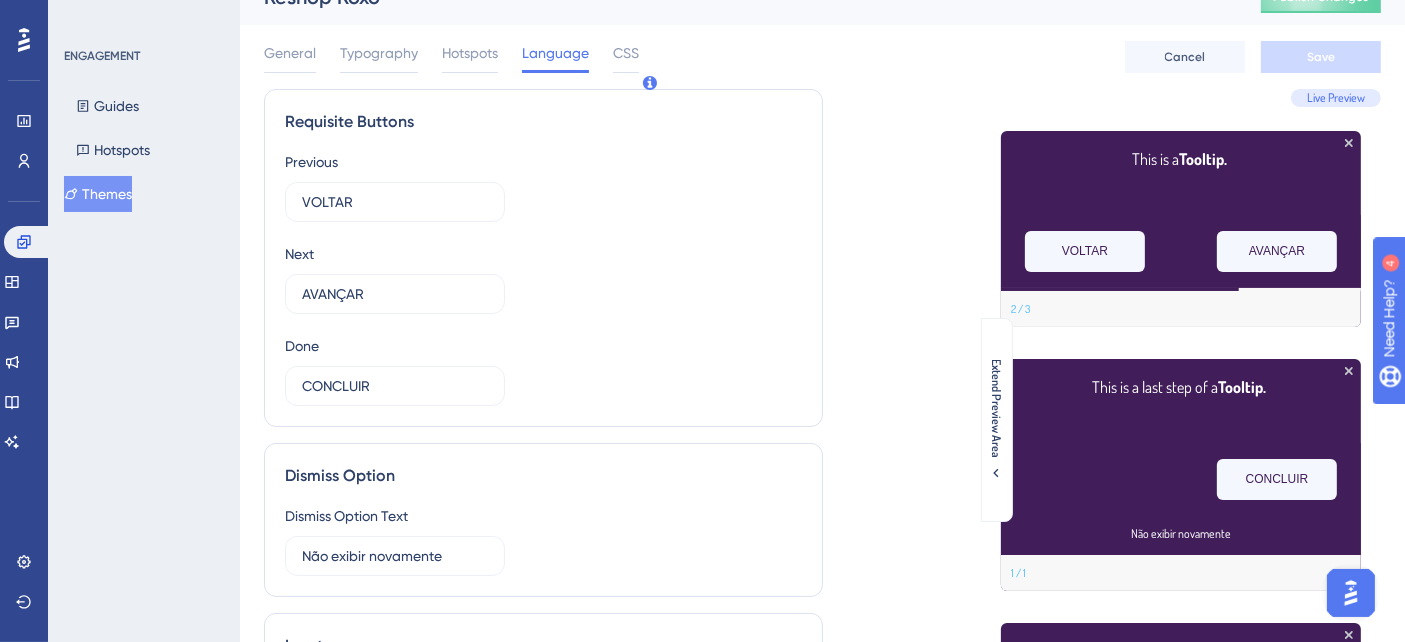 scroll, scrollTop: 0, scrollLeft: 0, axis: both 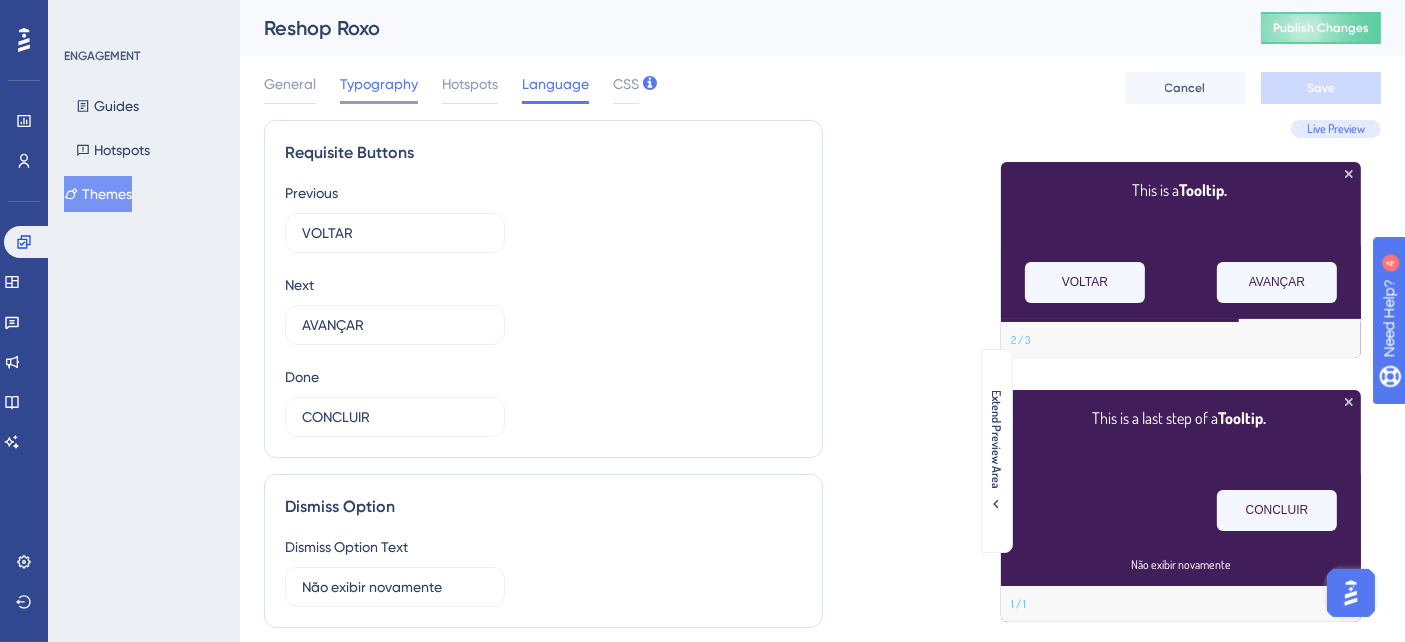 click on "Typography" at bounding box center [379, 84] 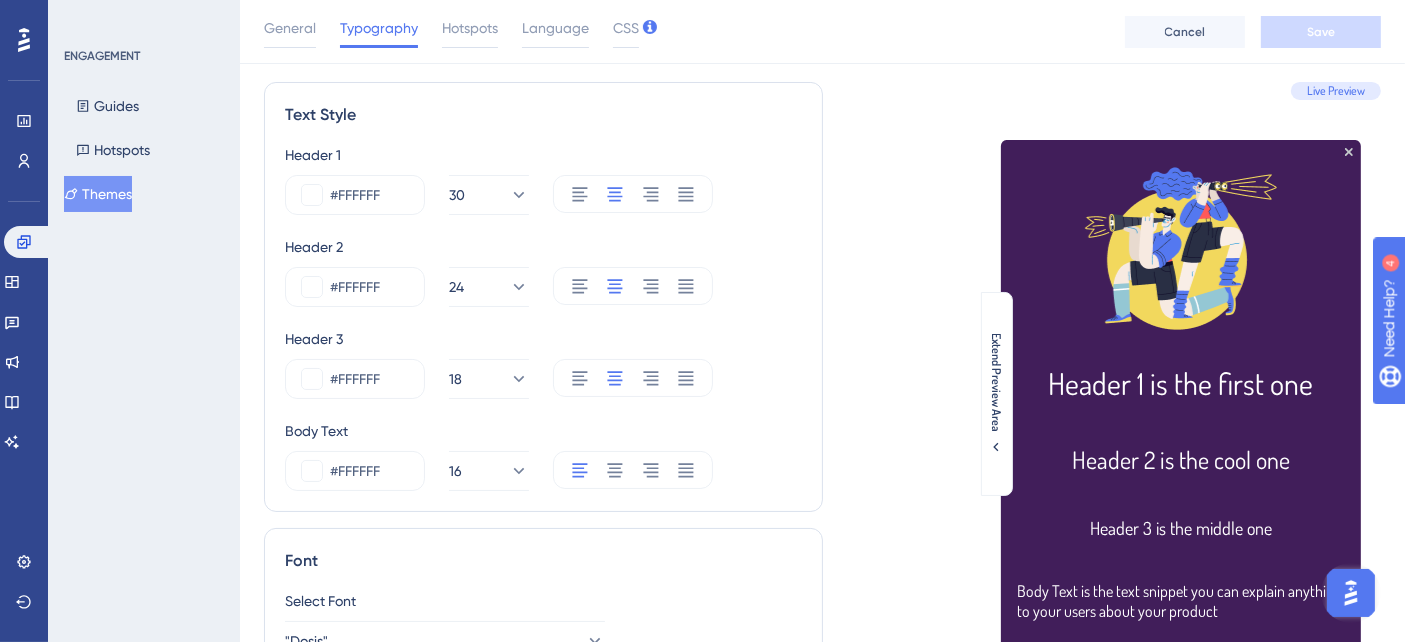 scroll, scrollTop: 0, scrollLeft: 0, axis: both 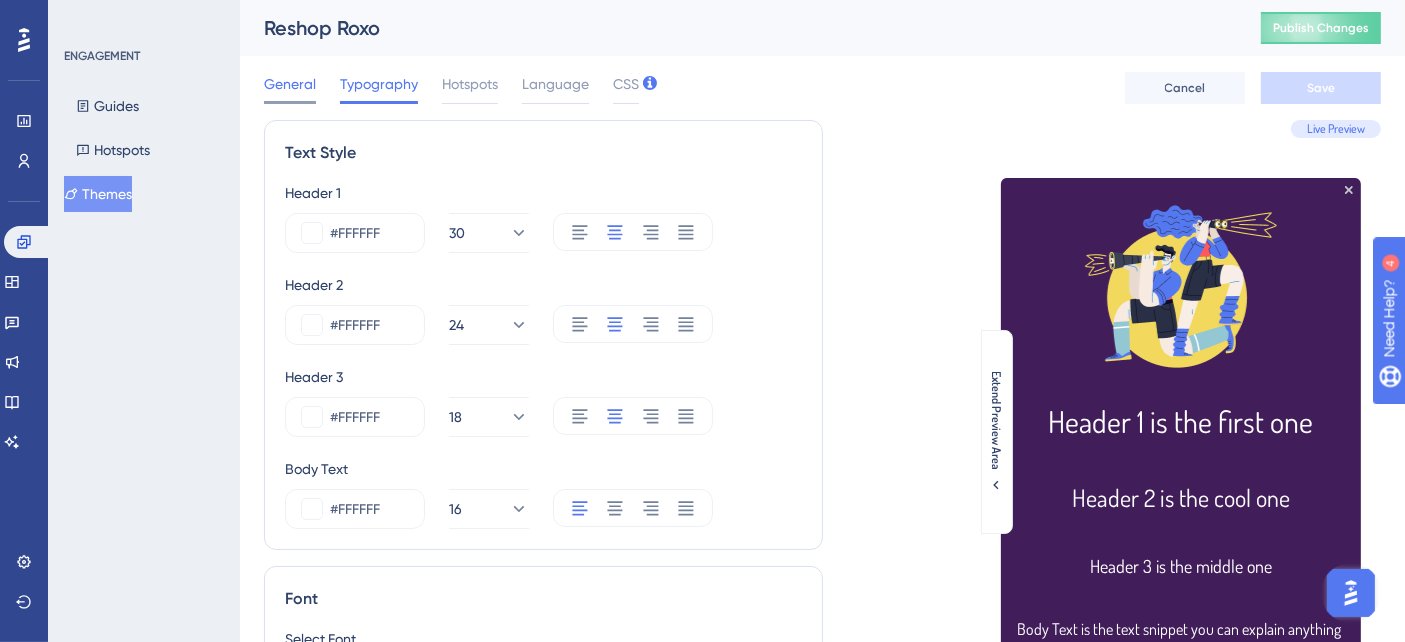 click on "General" at bounding box center (290, 84) 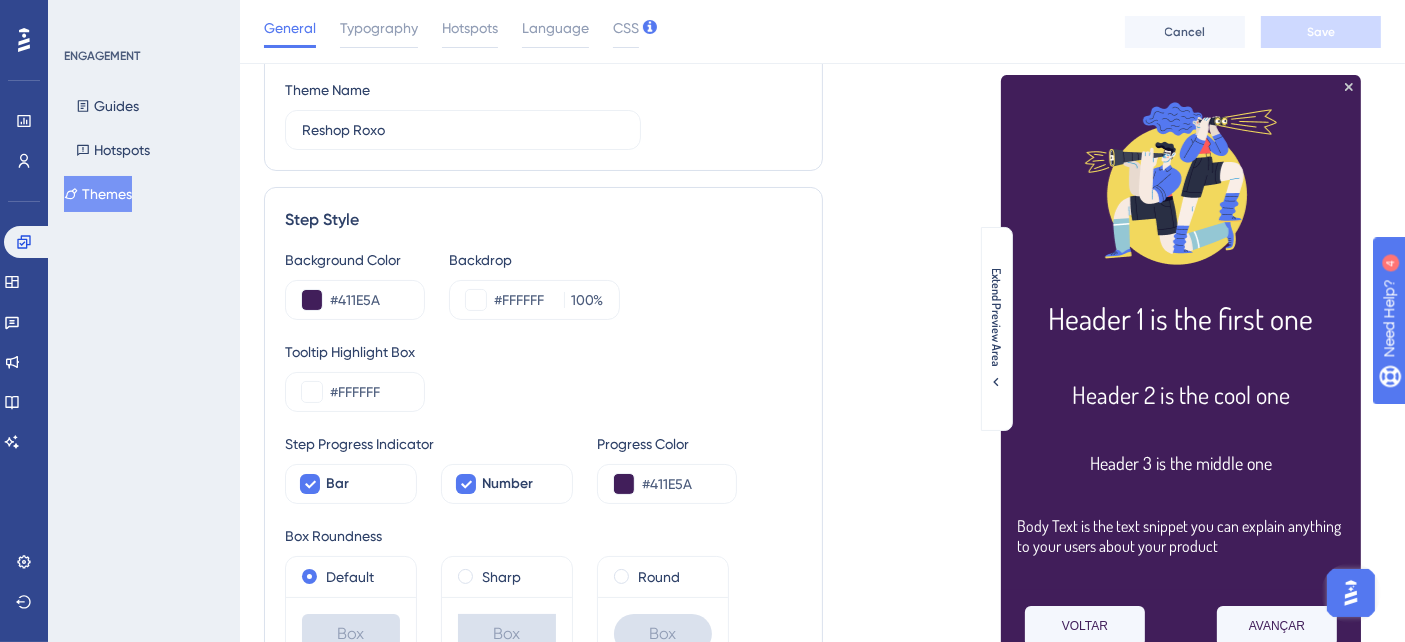 scroll, scrollTop: 222, scrollLeft: 0, axis: vertical 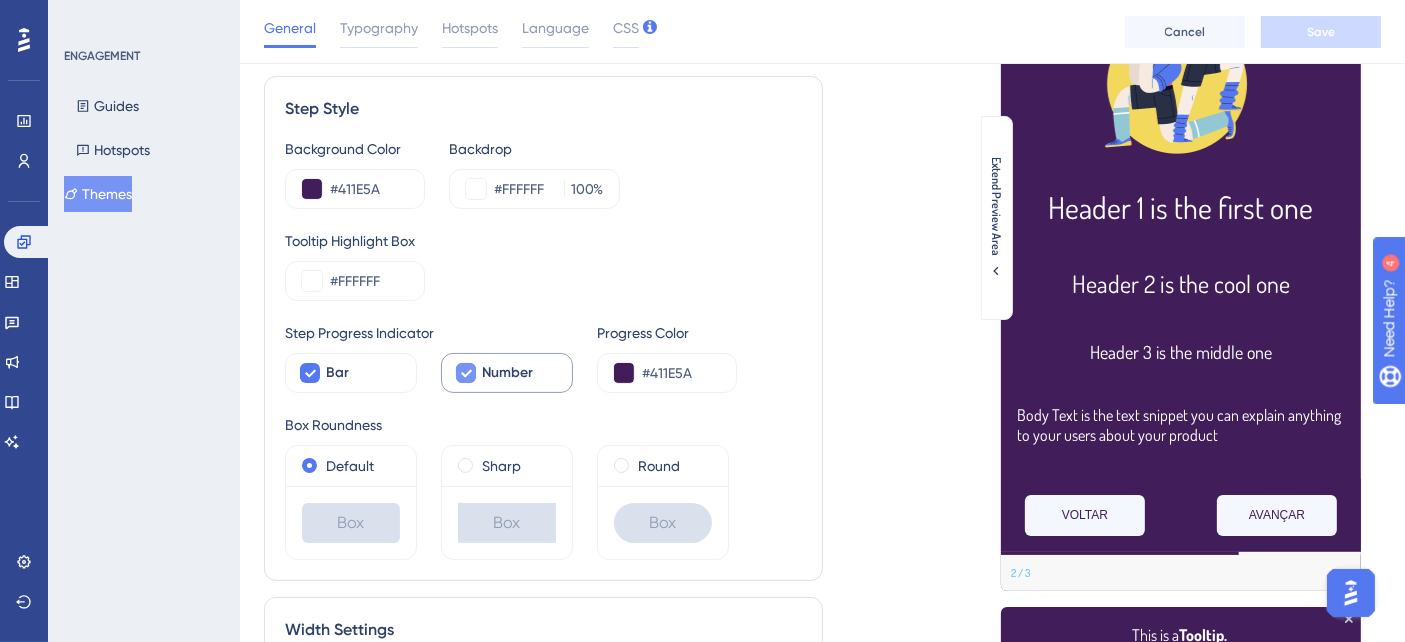 click at bounding box center (466, 373) 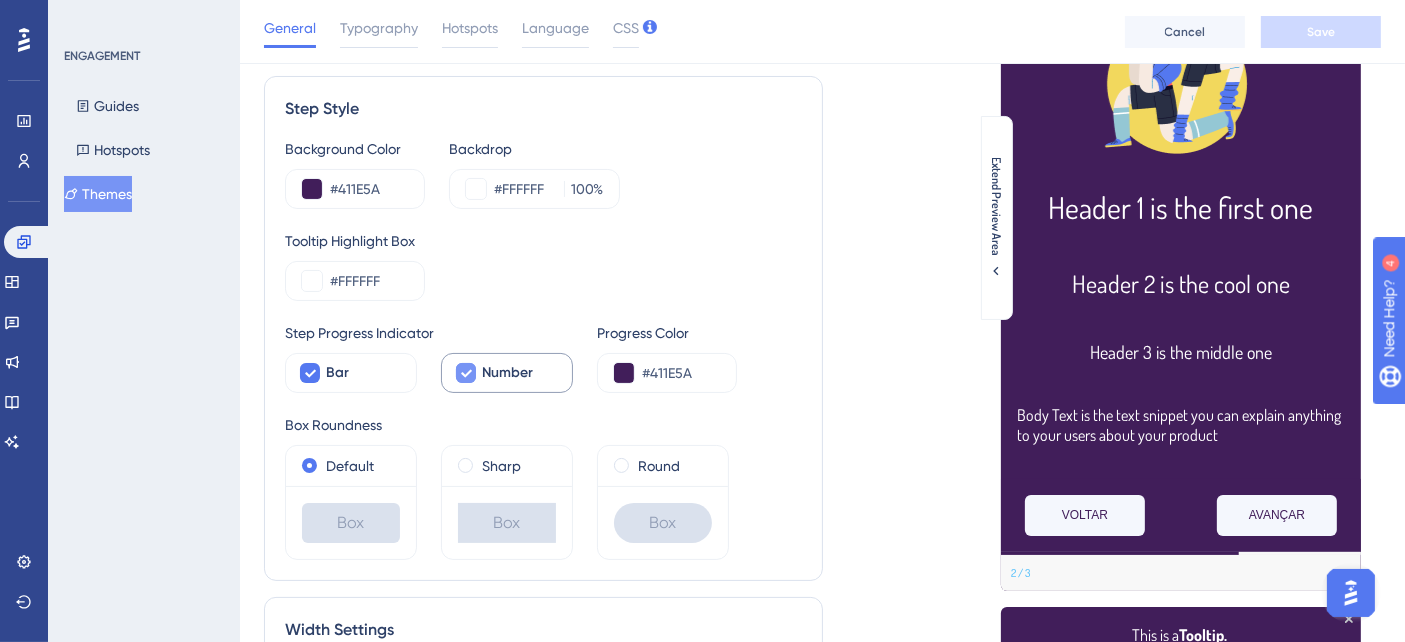 checkbox on "false" 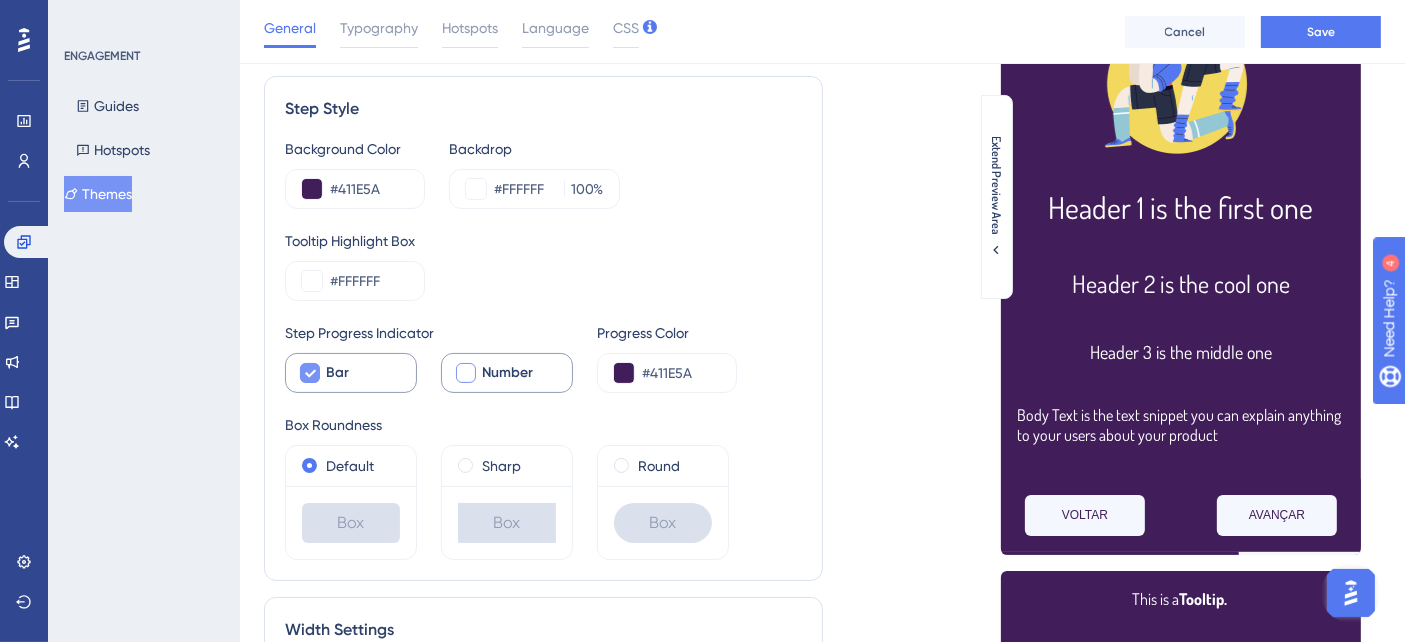 click 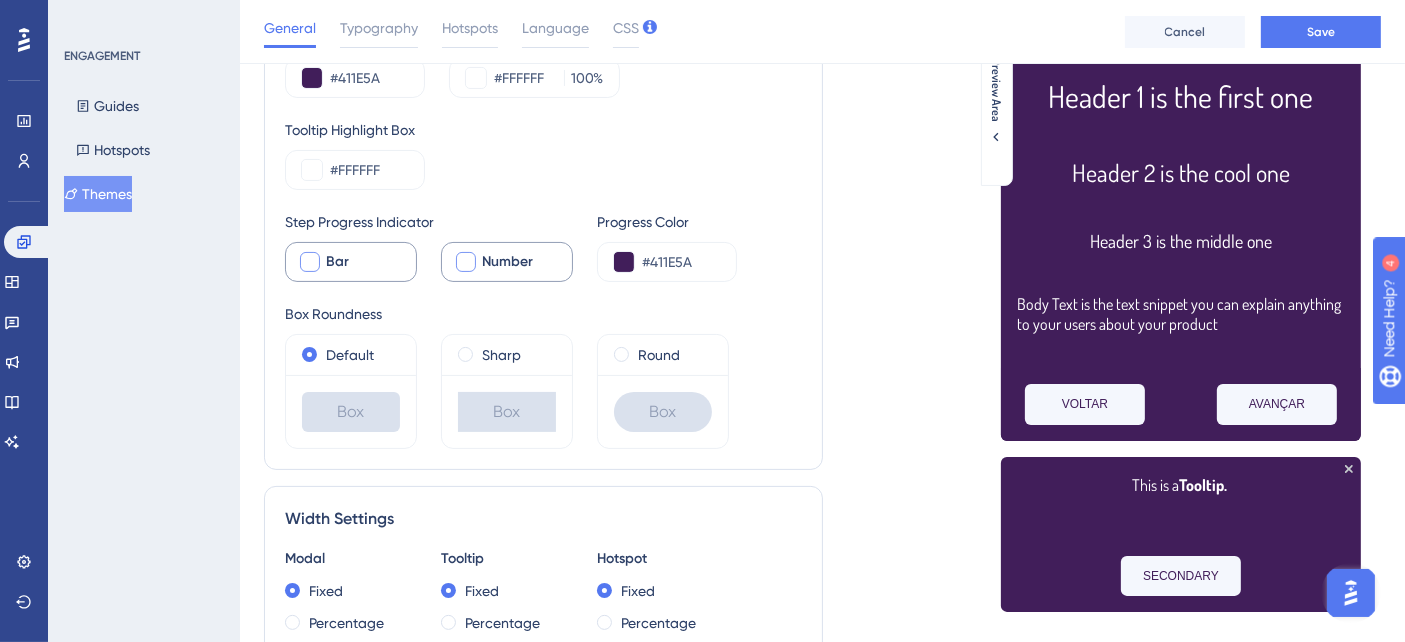 scroll, scrollTop: 666, scrollLeft: 0, axis: vertical 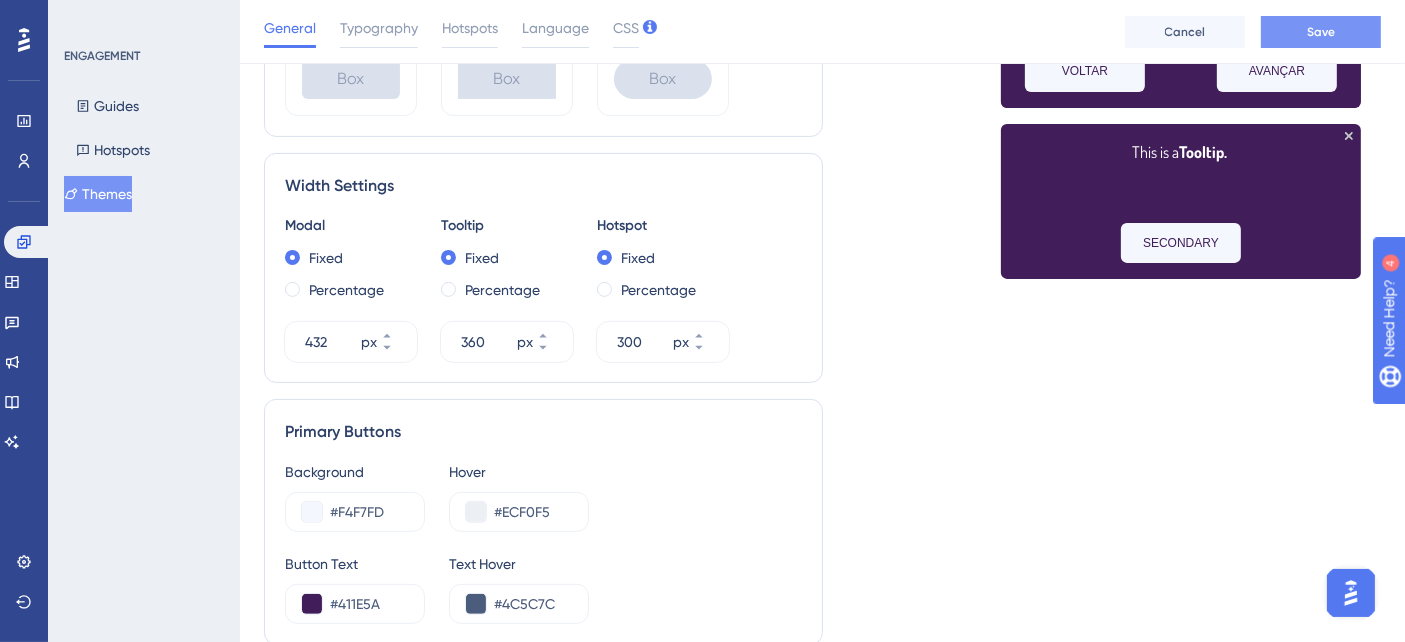 click on "Save" at bounding box center [1321, 32] 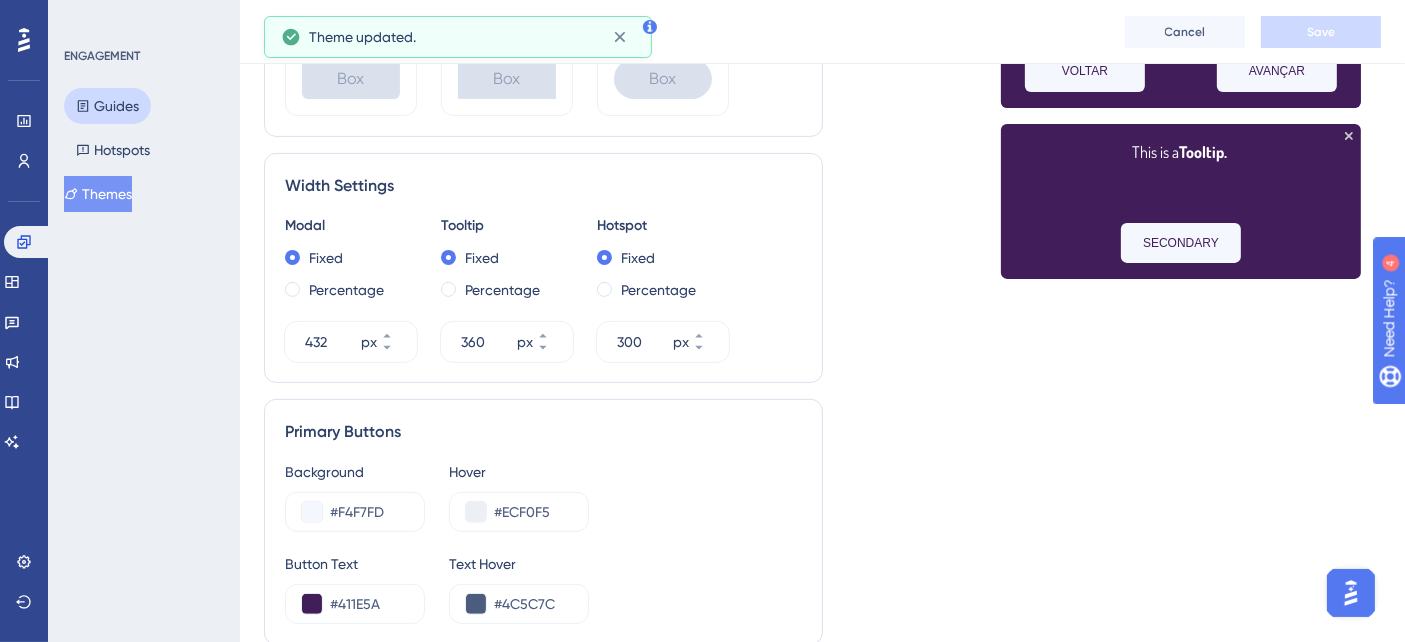 click on "Guides" at bounding box center (107, 106) 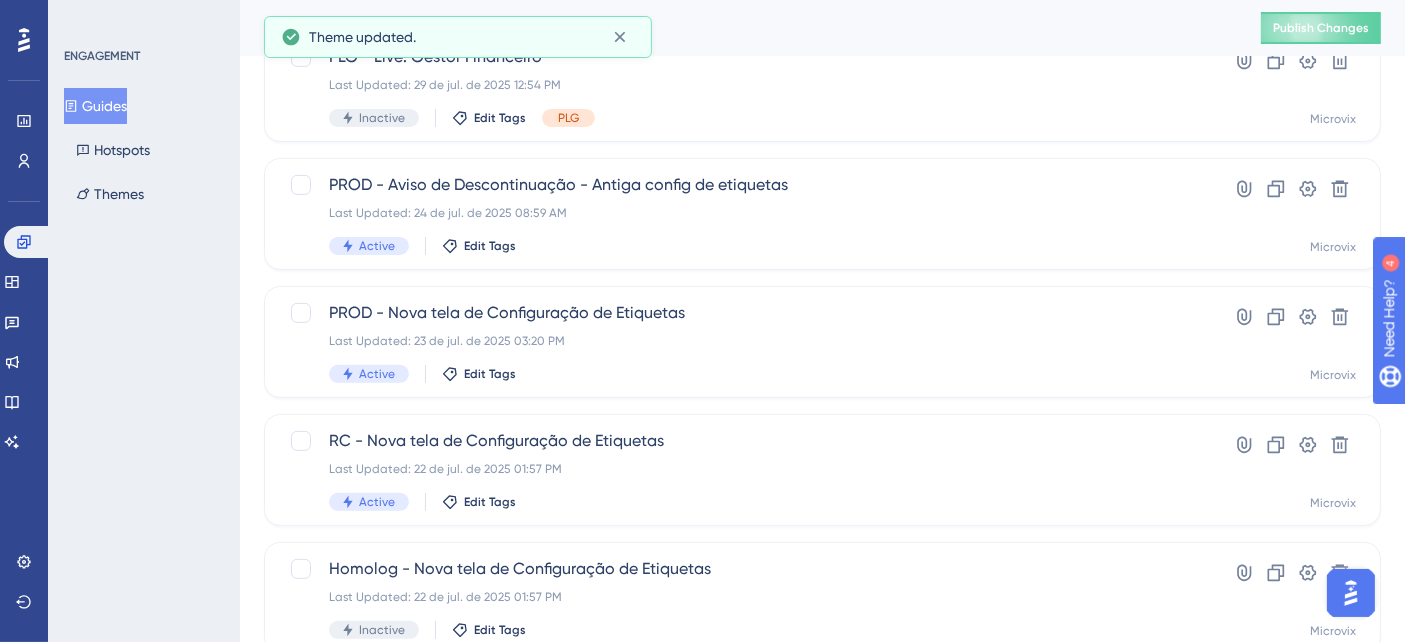 scroll, scrollTop: 0, scrollLeft: 0, axis: both 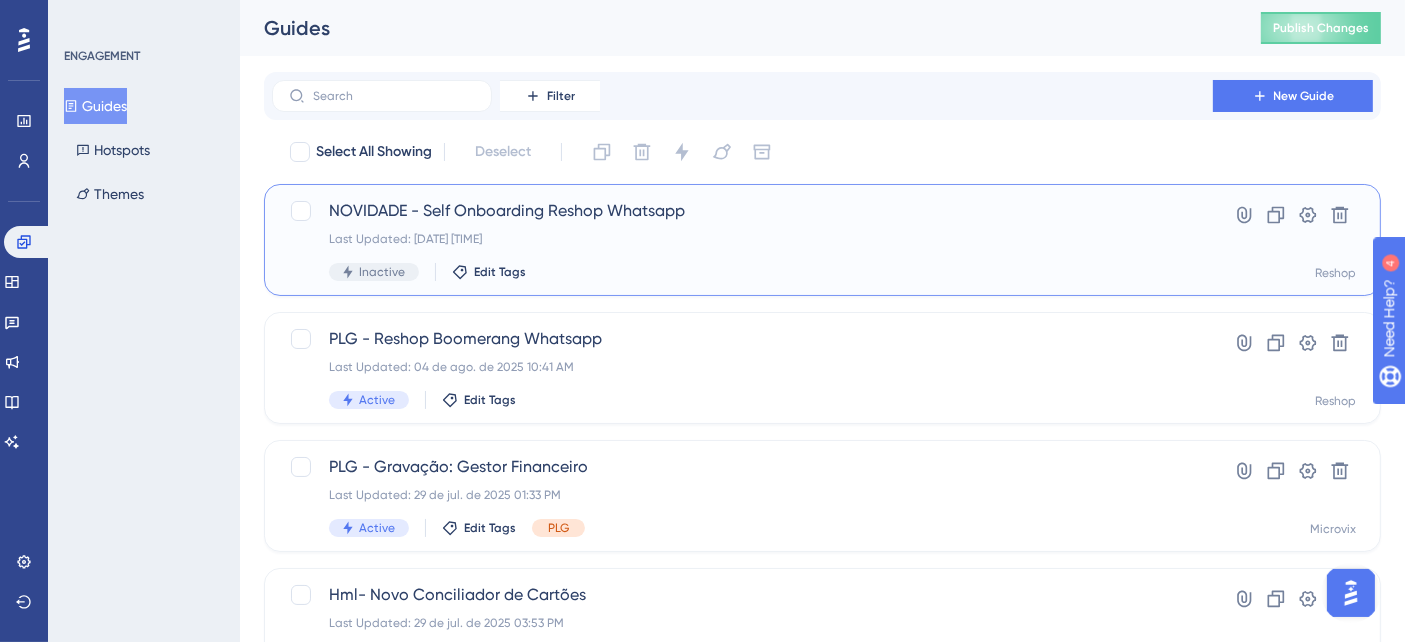 click on "NOVIDADE - Self Onboarding Reshop Whatsapp" at bounding box center (742, 211) 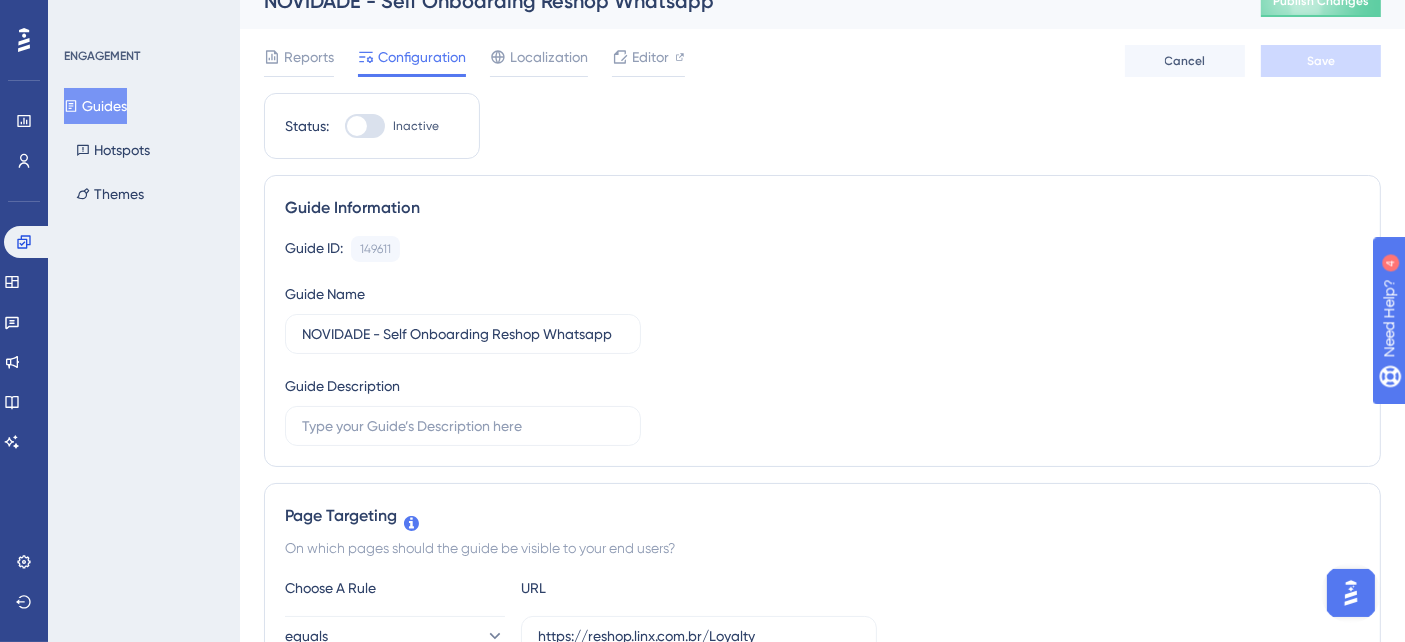 scroll, scrollTop: 0, scrollLeft: 0, axis: both 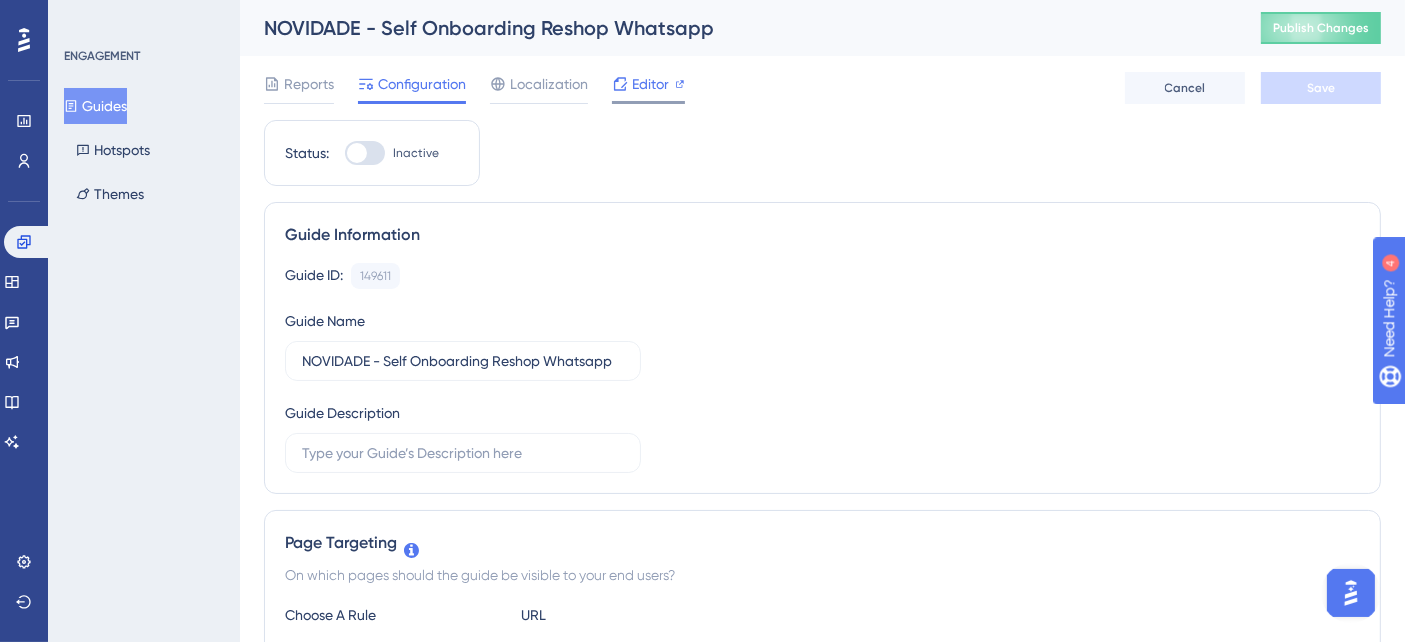 click at bounding box center [648, 102] 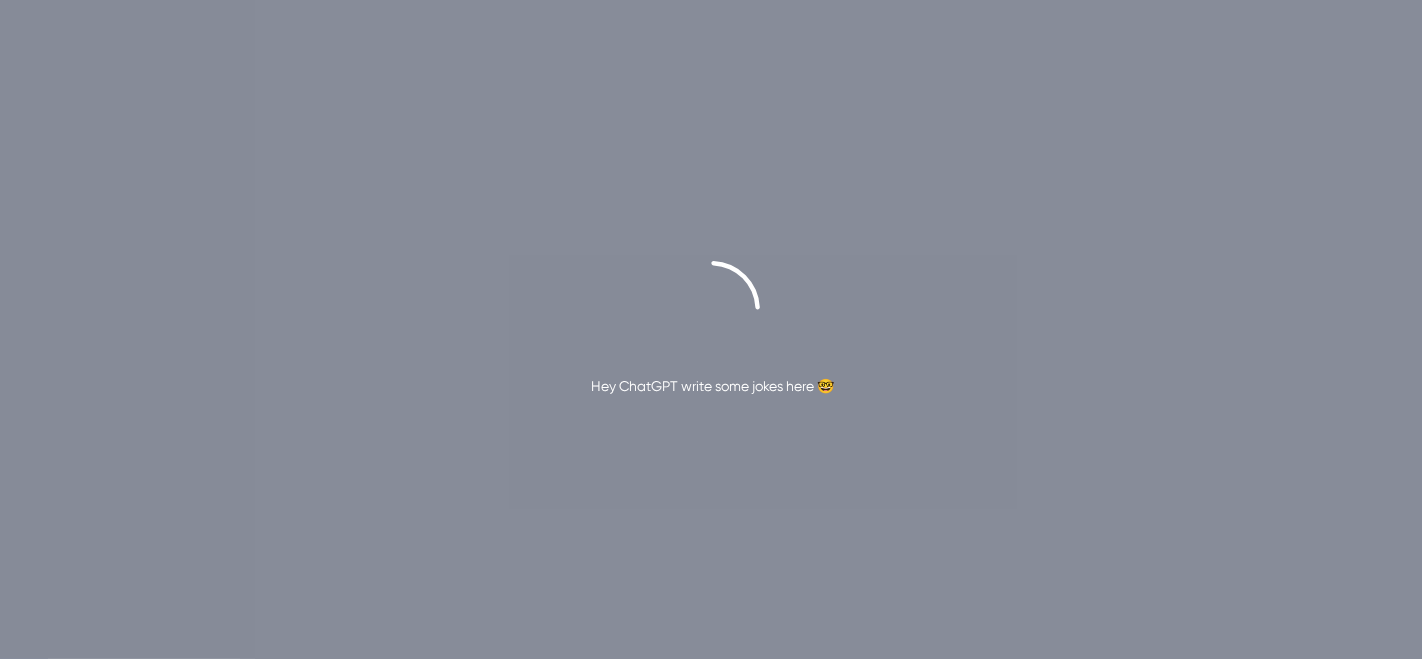 scroll, scrollTop: 0, scrollLeft: 0, axis: both 